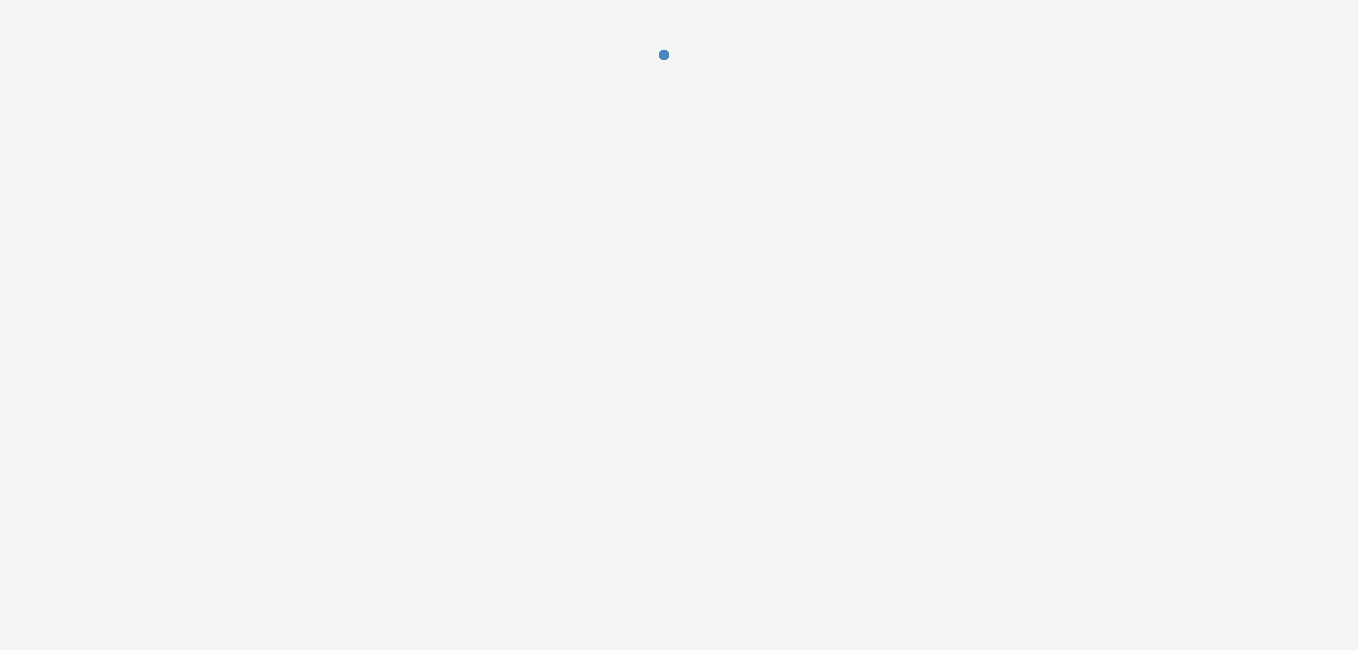 scroll, scrollTop: 0, scrollLeft: 0, axis: both 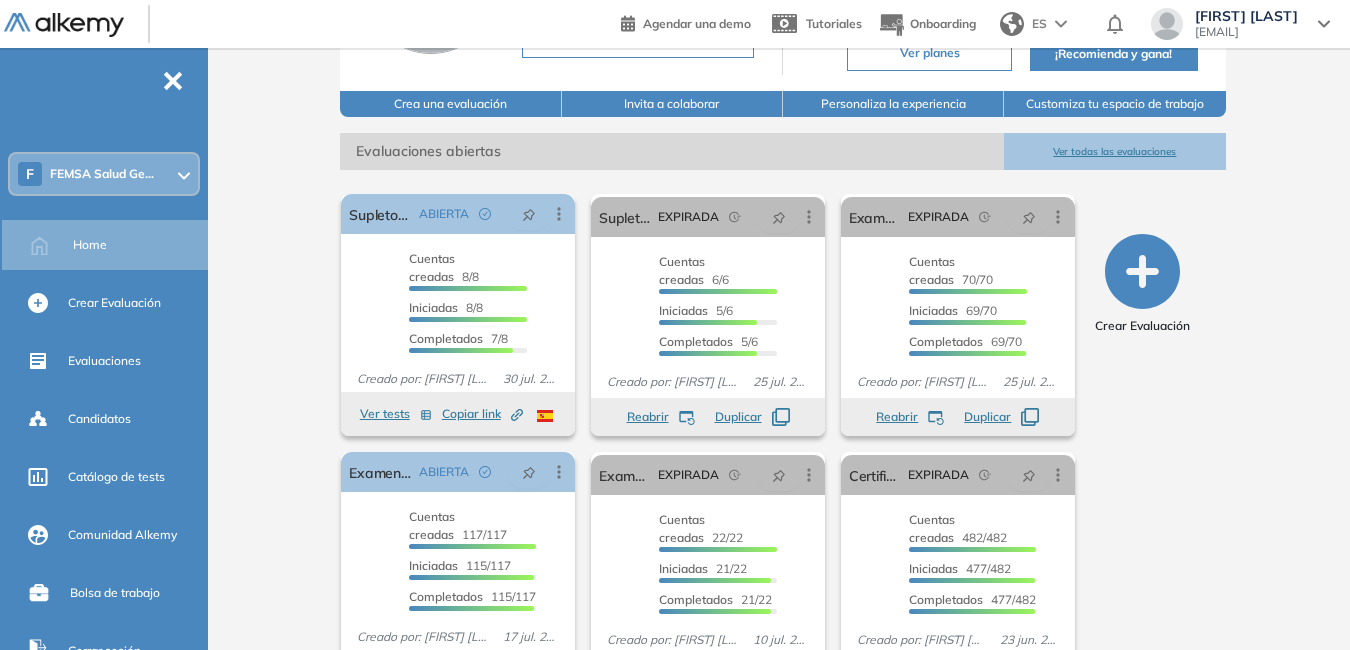 click on "Ver todas las evaluaciones" at bounding box center (1114, 151) 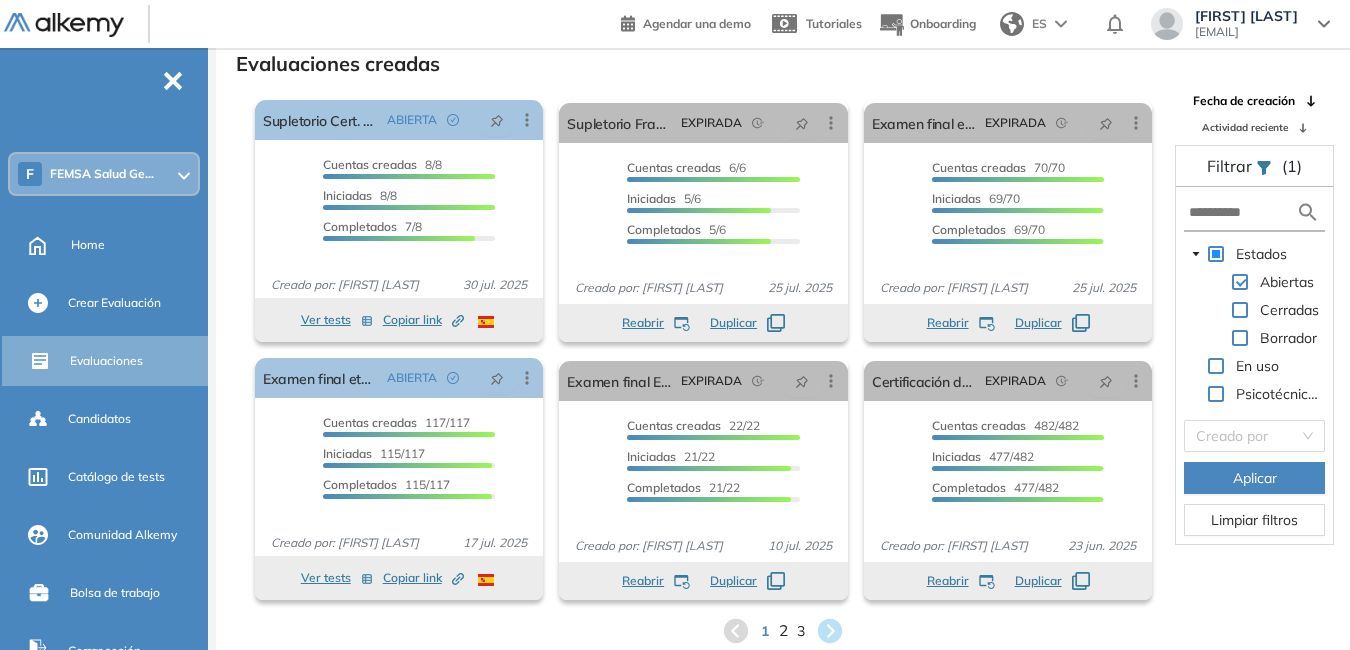 click on "2" at bounding box center [783, 630] 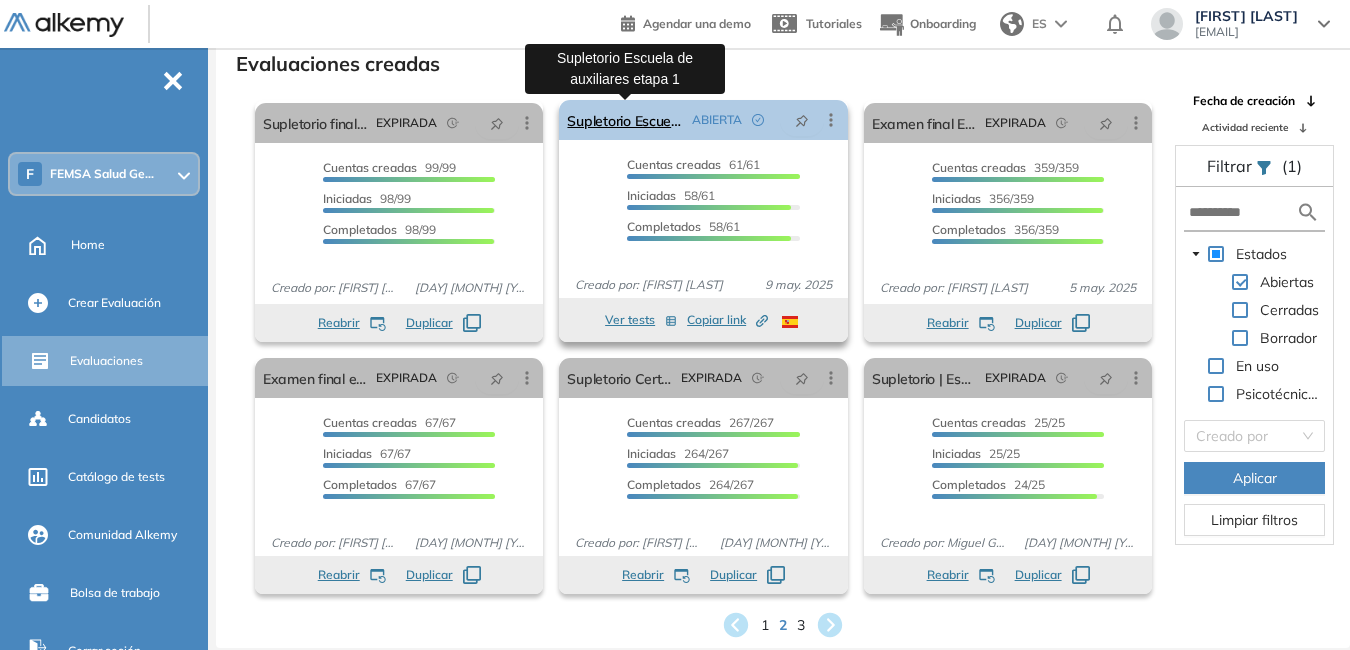 click on "Supletorio Escuela de auxiliares etapa 1" at bounding box center [625, 120] 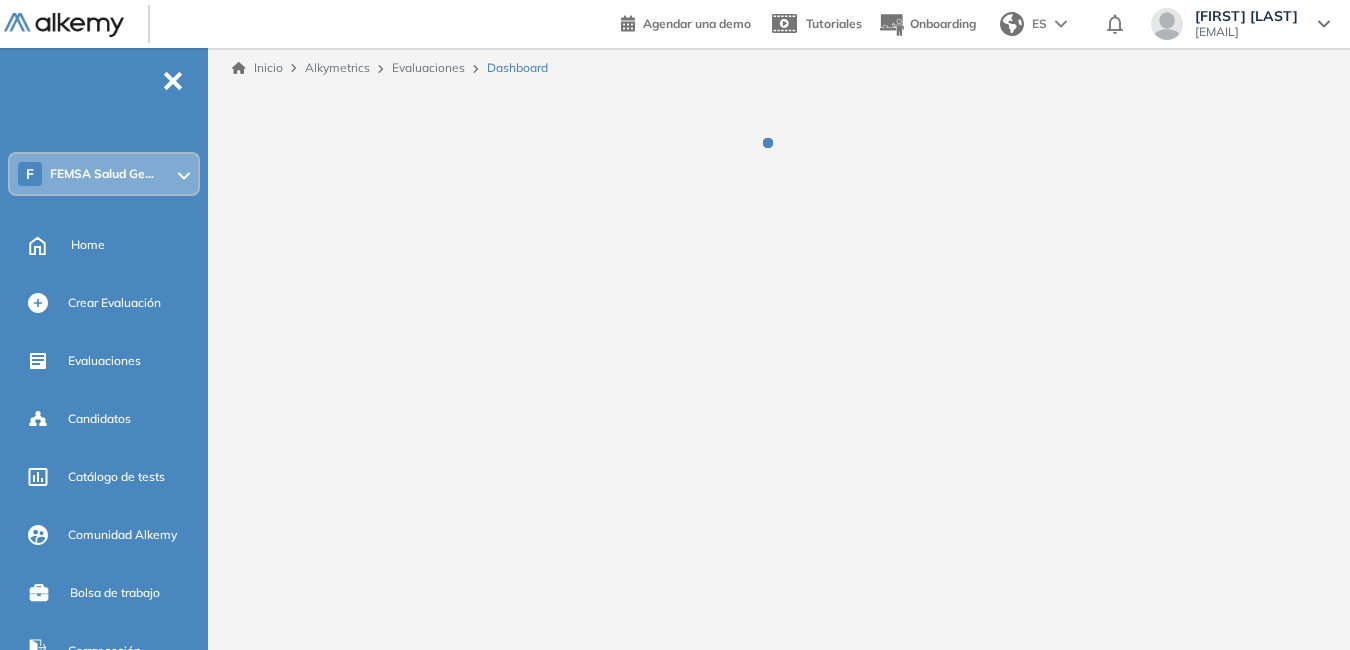 scroll, scrollTop: 0, scrollLeft: 0, axis: both 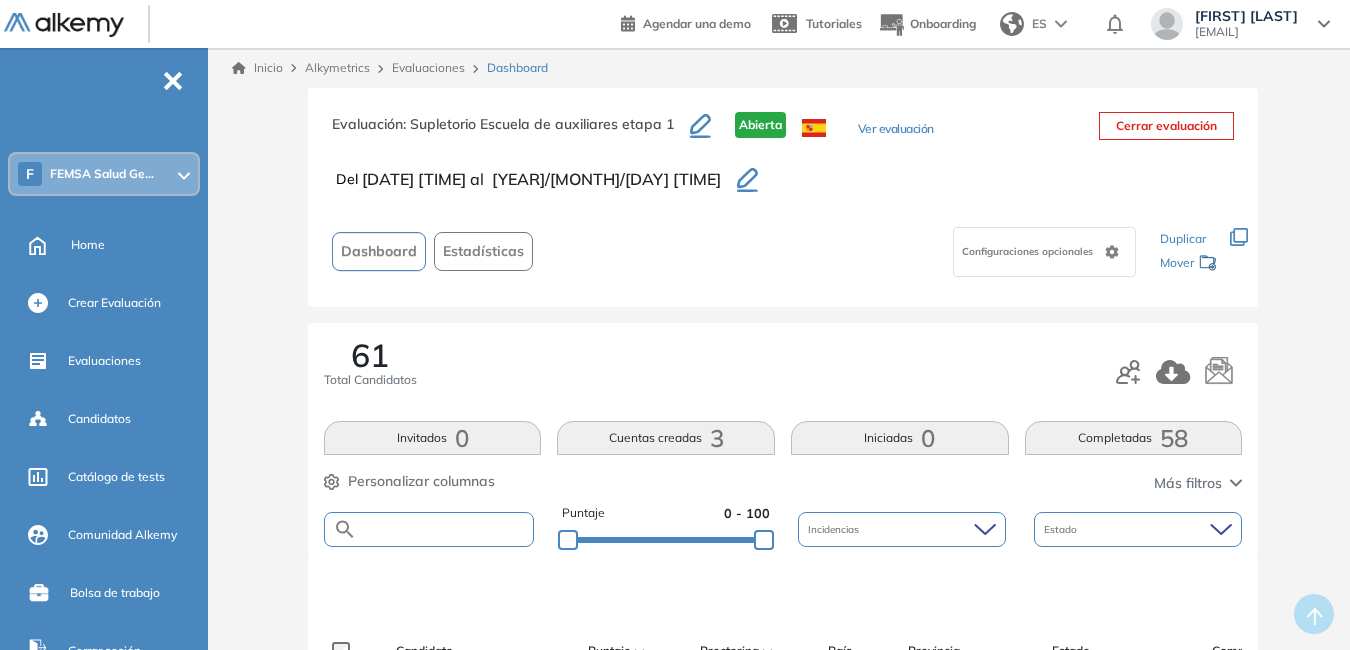click at bounding box center [445, 529] 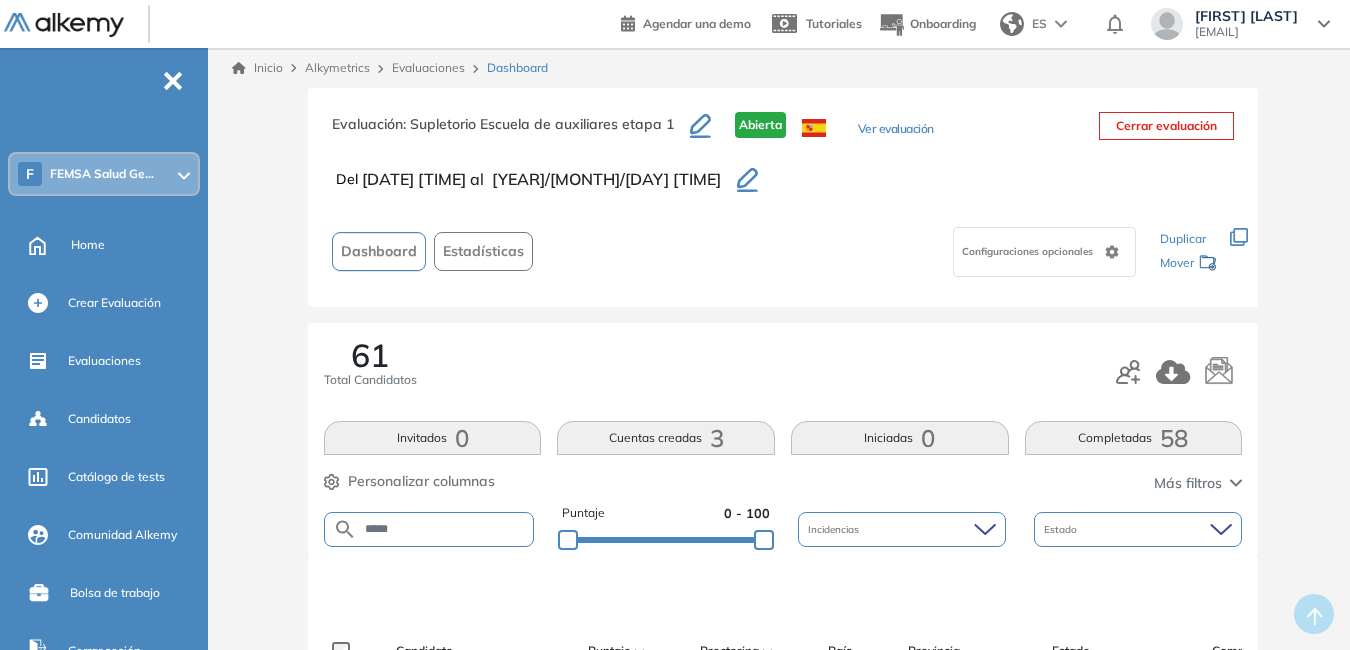 type on "*****" 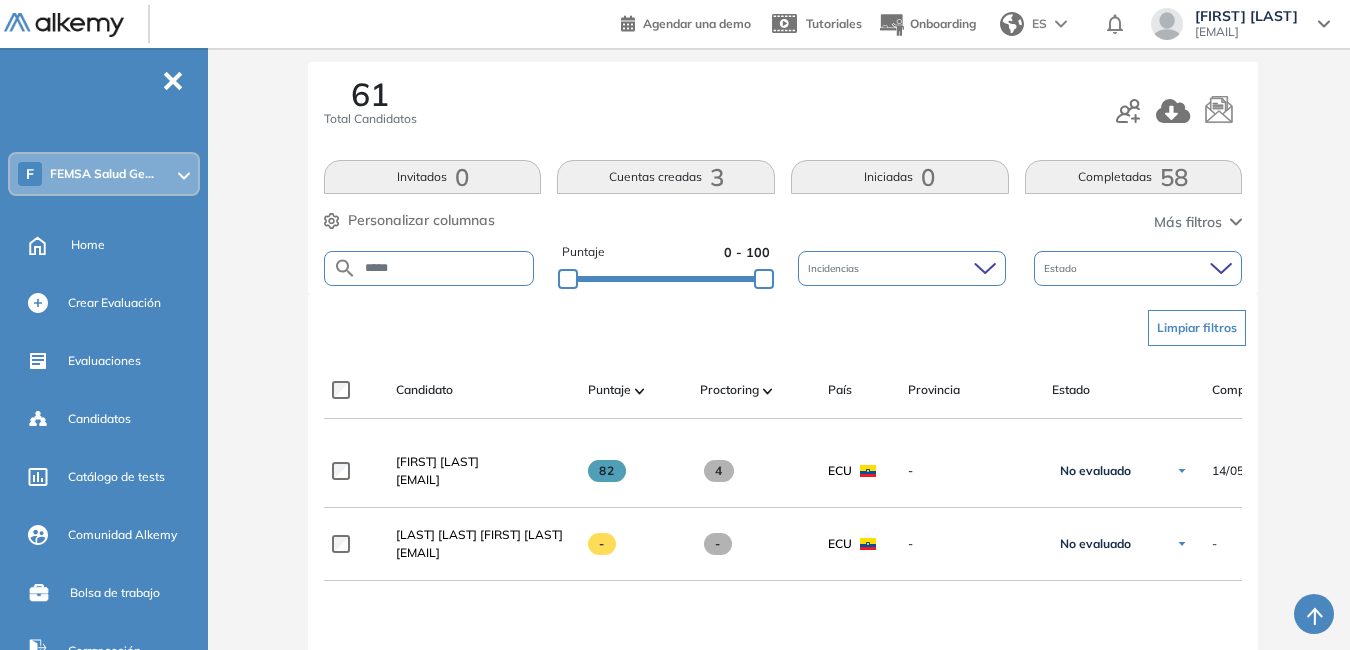 scroll, scrollTop: 279, scrollLeft: 0, axis: vertical 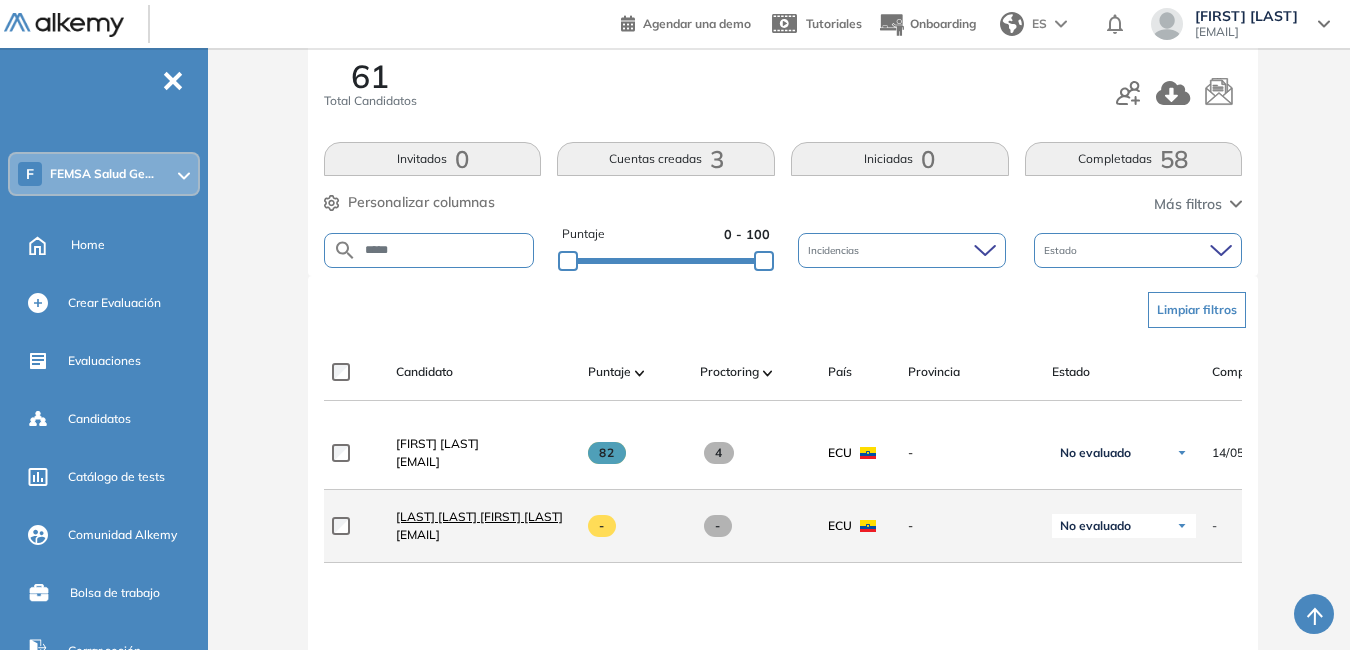 click on "[FIRST] [LAST] [LAST]" at bounding box center [479, 516] 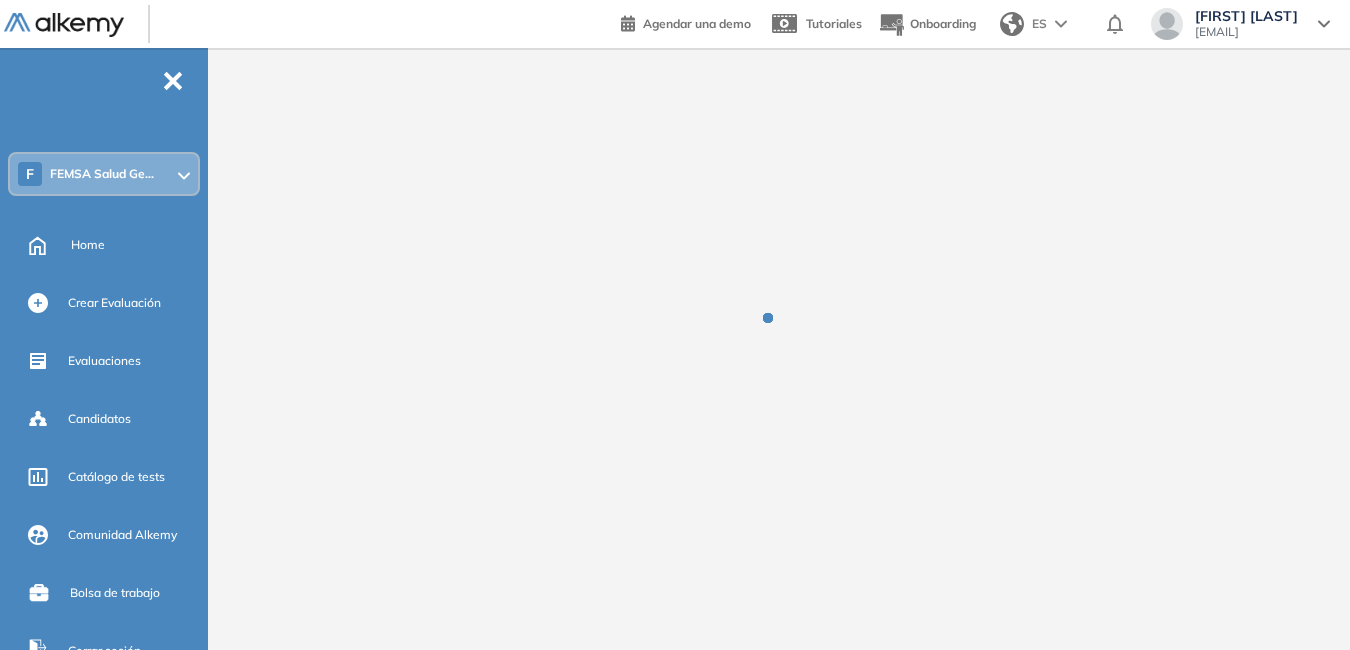 scroll, scrollTop: 0, scrollLeft: 0, axis: both 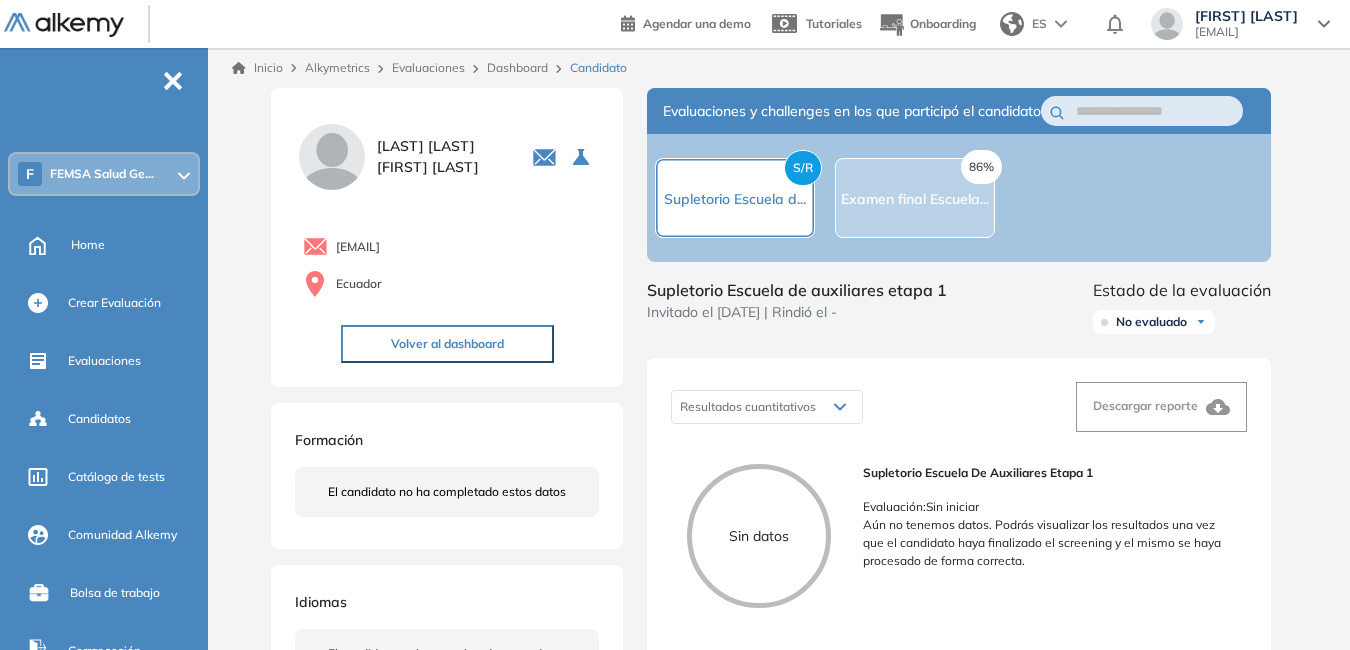 click on "Evaluaciones" at bounding box center [428, 67] 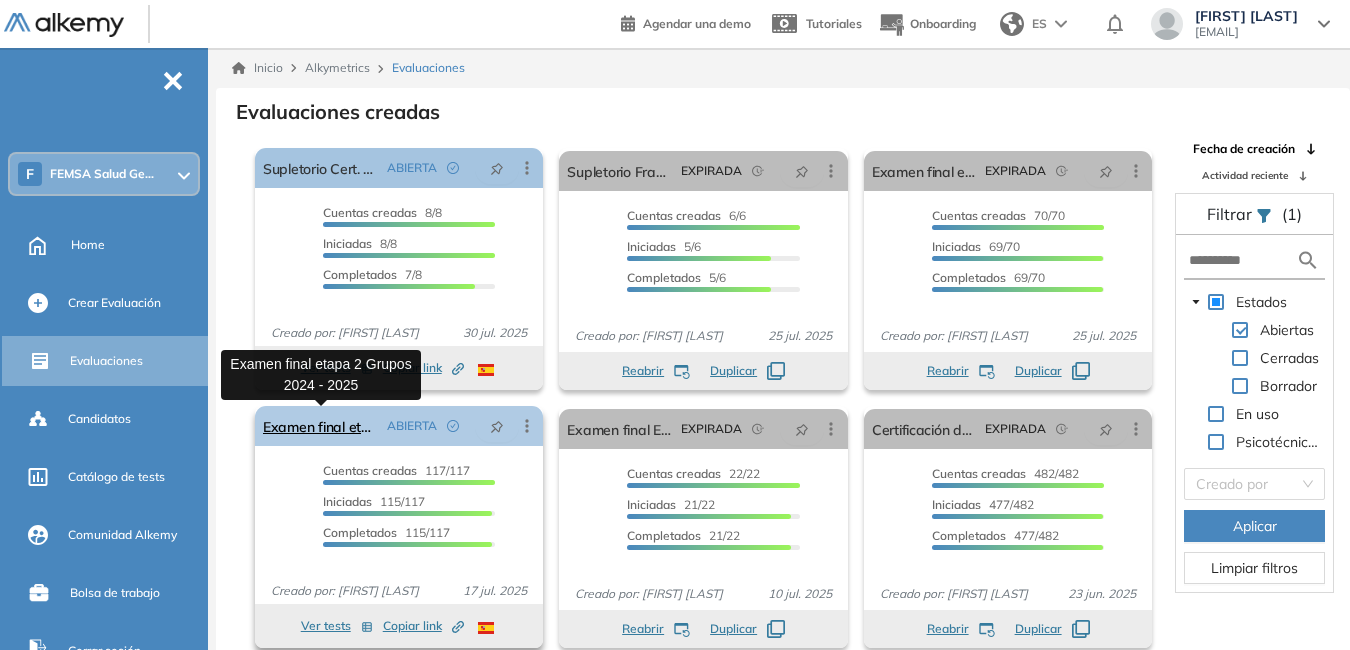 click on "Examen final etapa 2 Grupos 2024 - 2025" at bounding box center (321, 426) 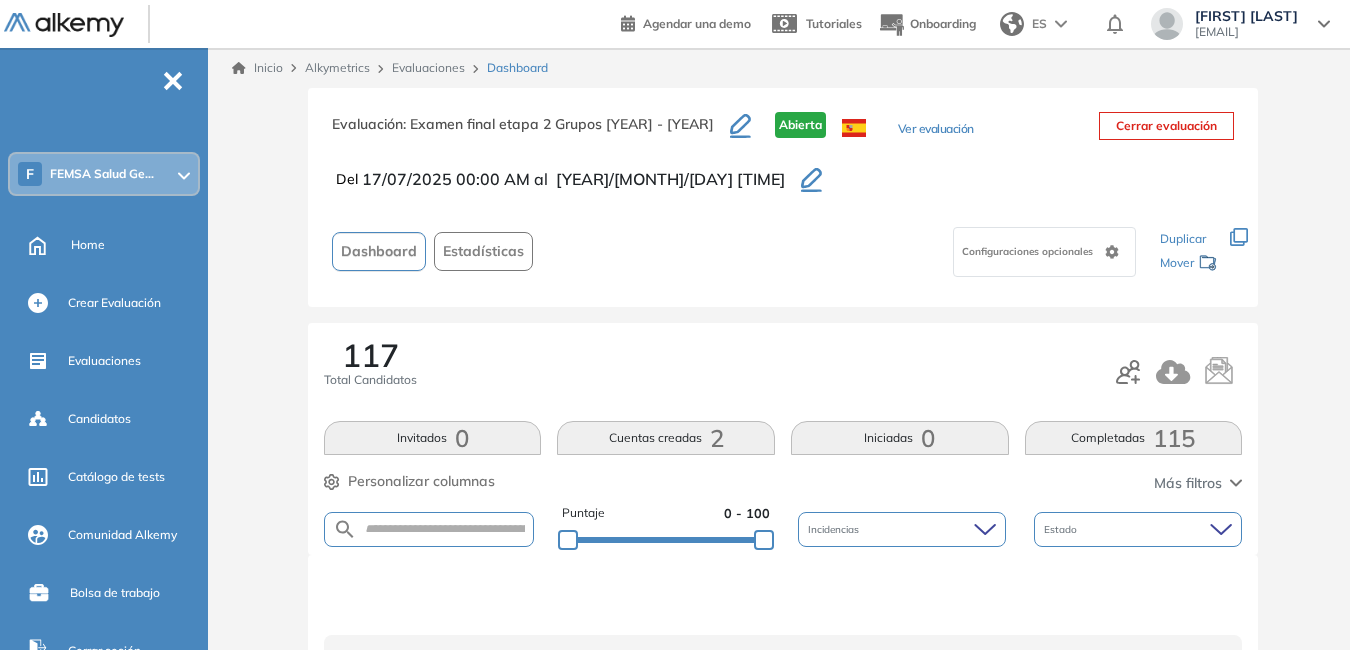 click on "Completadas 115" at bounding box center (1134, 438) 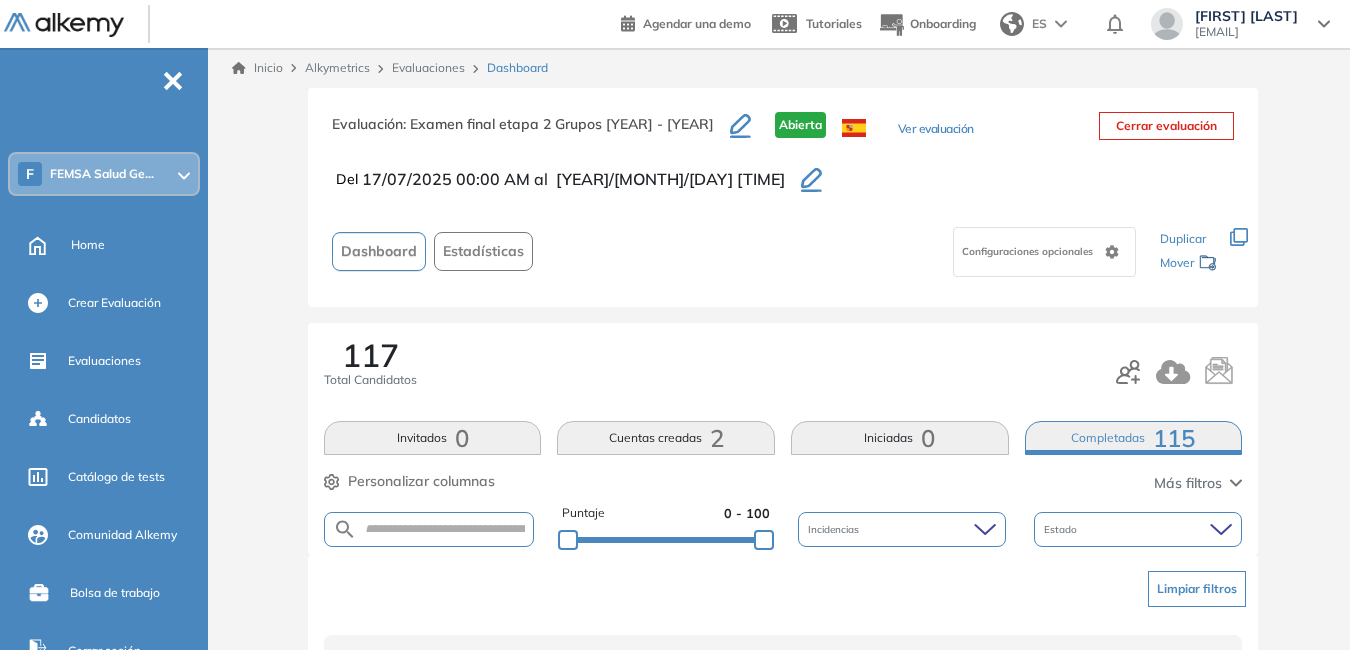 click on "Inicio" at bounding box center [257, 68] 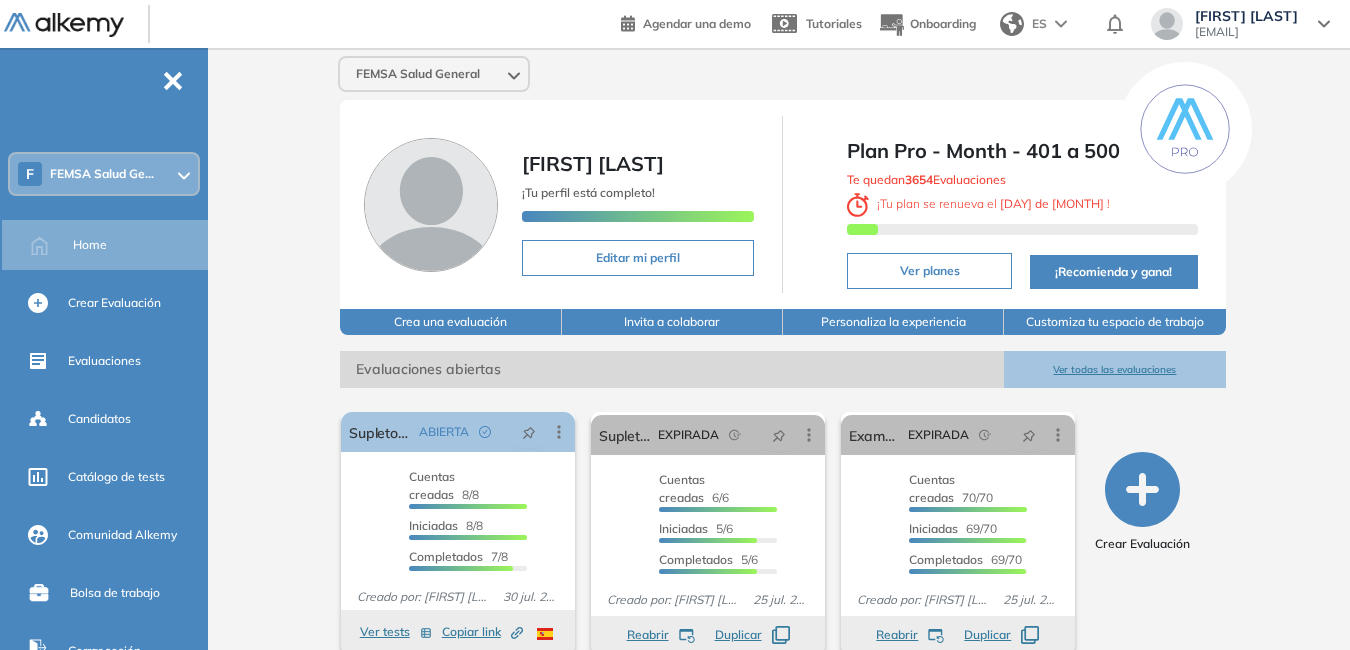 click on "Ver todas las evaluaciones" at bounding box center [1114, 369] 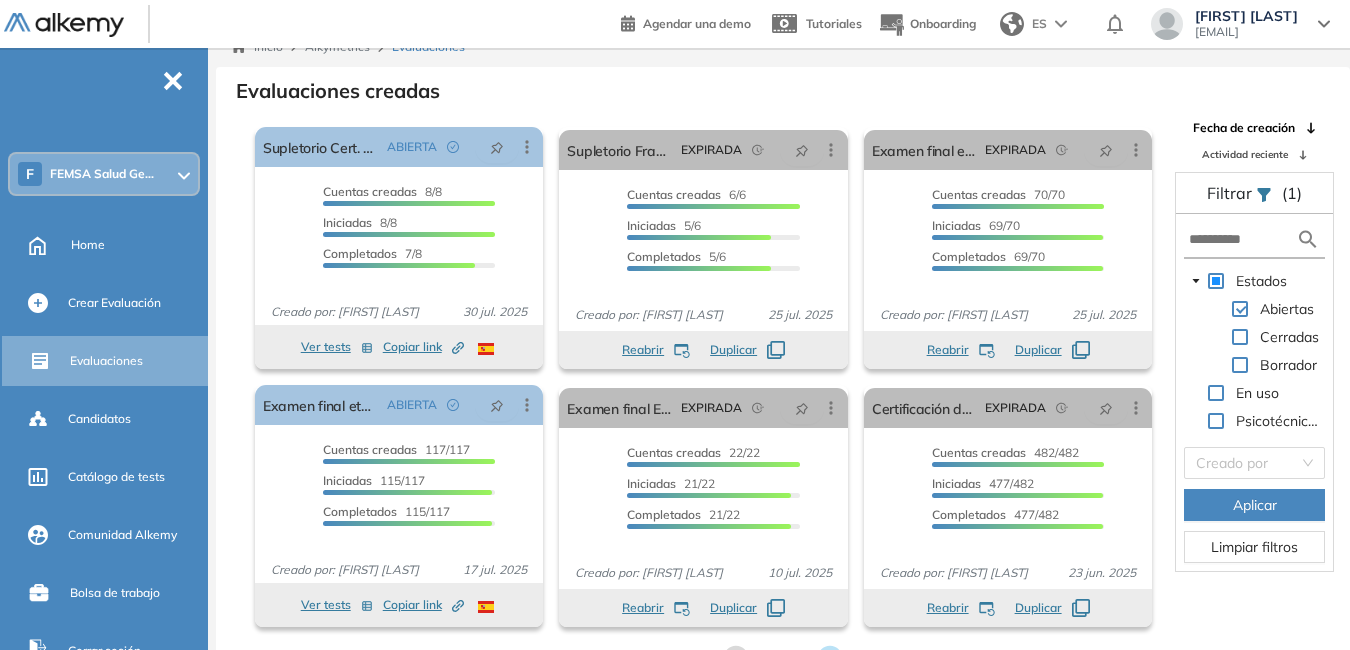 scroll, scrollTop: 48, scrollLeft: 0, axis: vertical 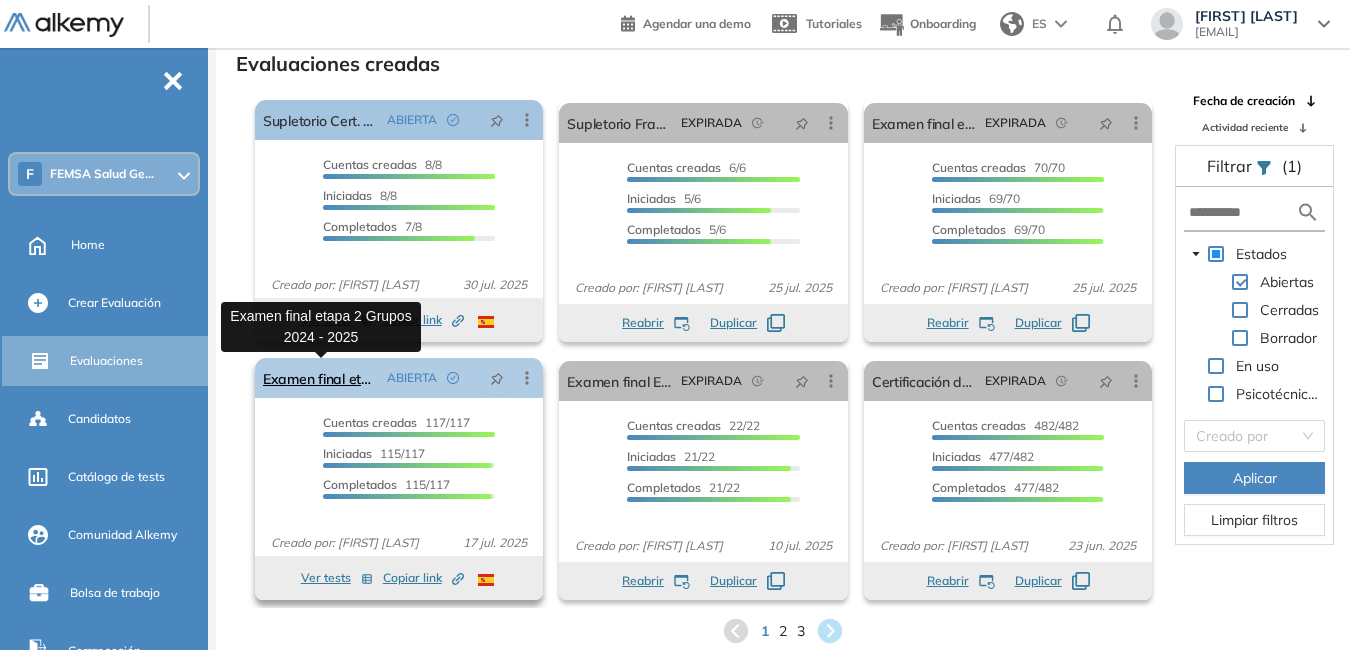 click on "Examen final etapa 2 Grupos 2024 - 2025" at bounding box center [321, 378] 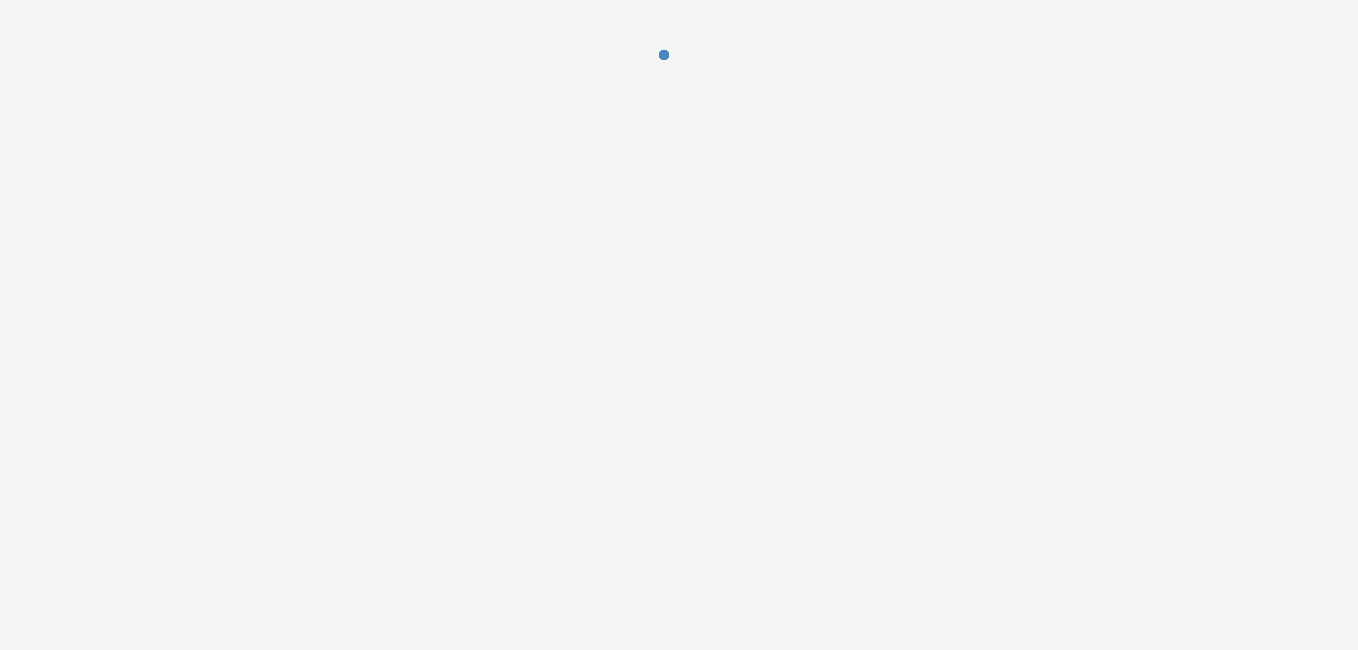 scroll, scrollTop: 0, scrollLeft: 0, axis: both 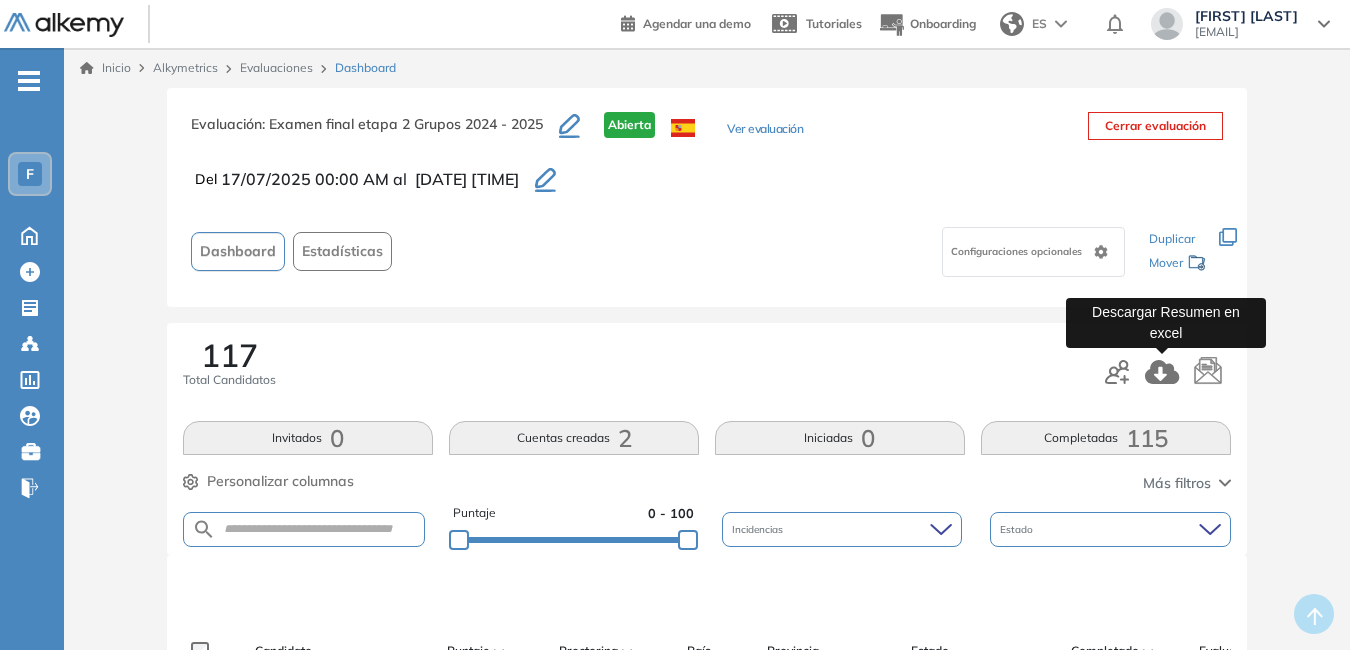 click 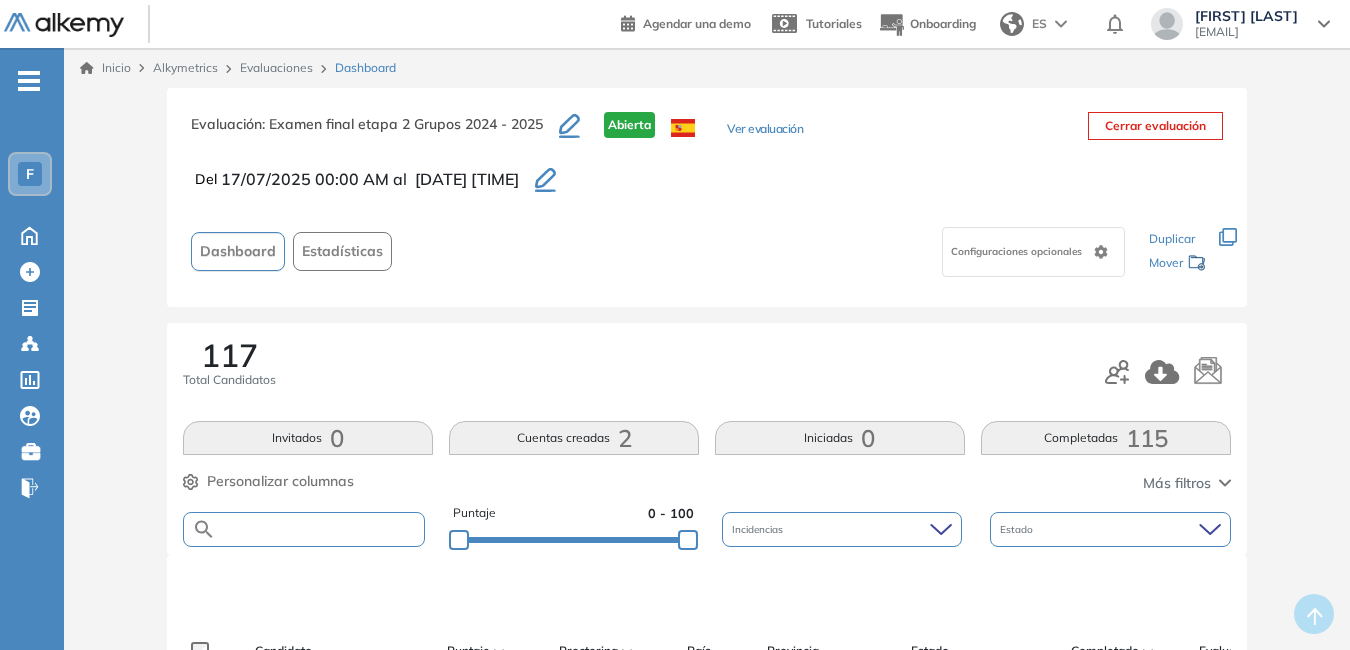 click at bounding box center (320, 529) 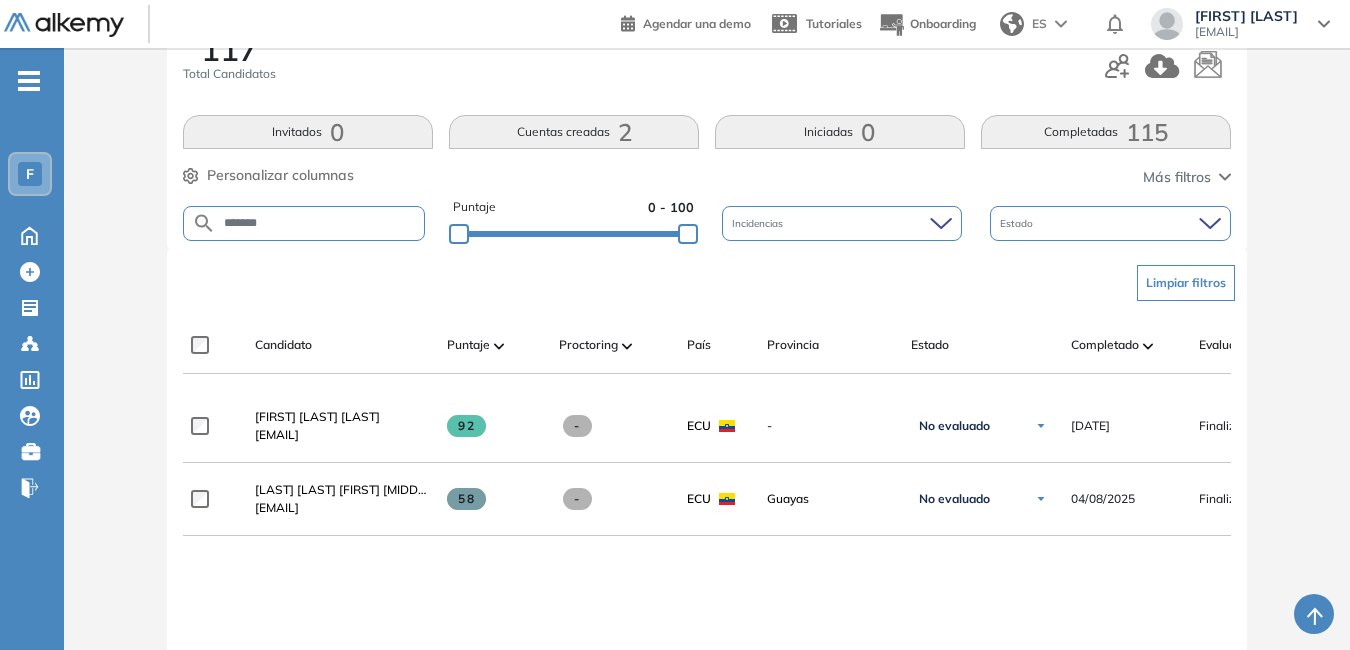 scroll, scrollTop: 310, scrollLeft: 0, axis: vertical 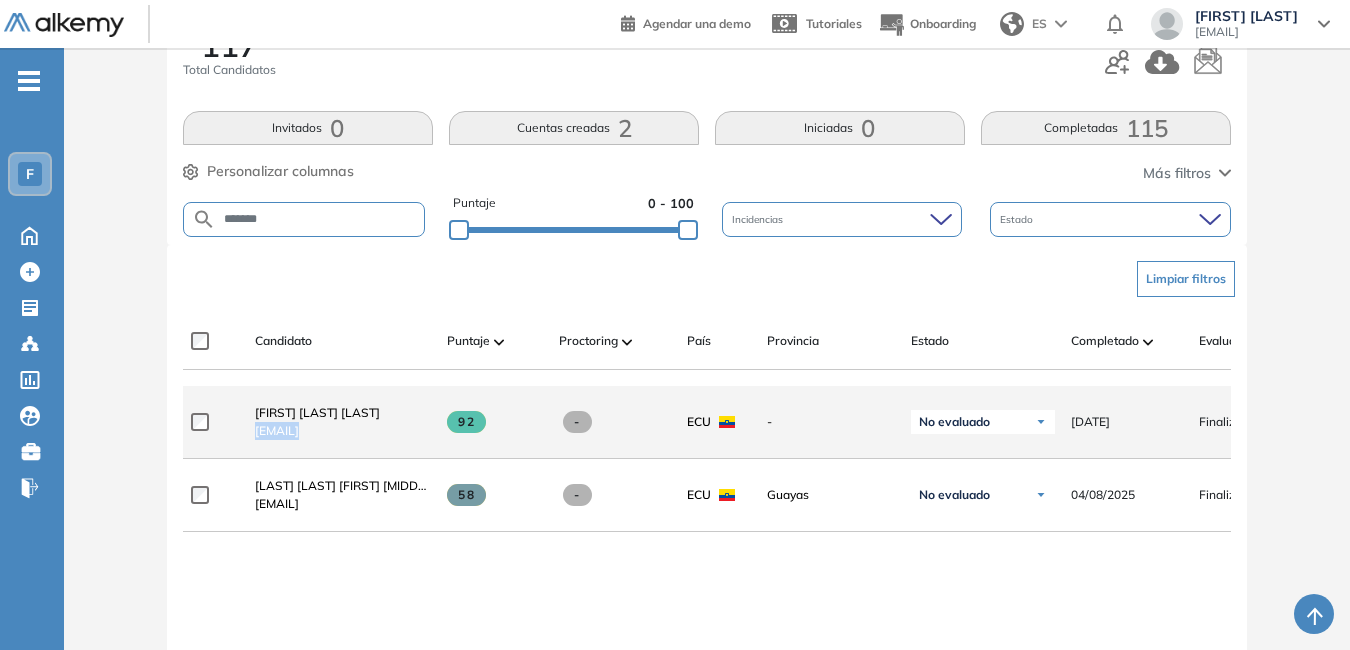 drag, startPoint x: 251, startPoint y: 440, endPoint x: 431, endPoint y: 439, distance: 180.00278 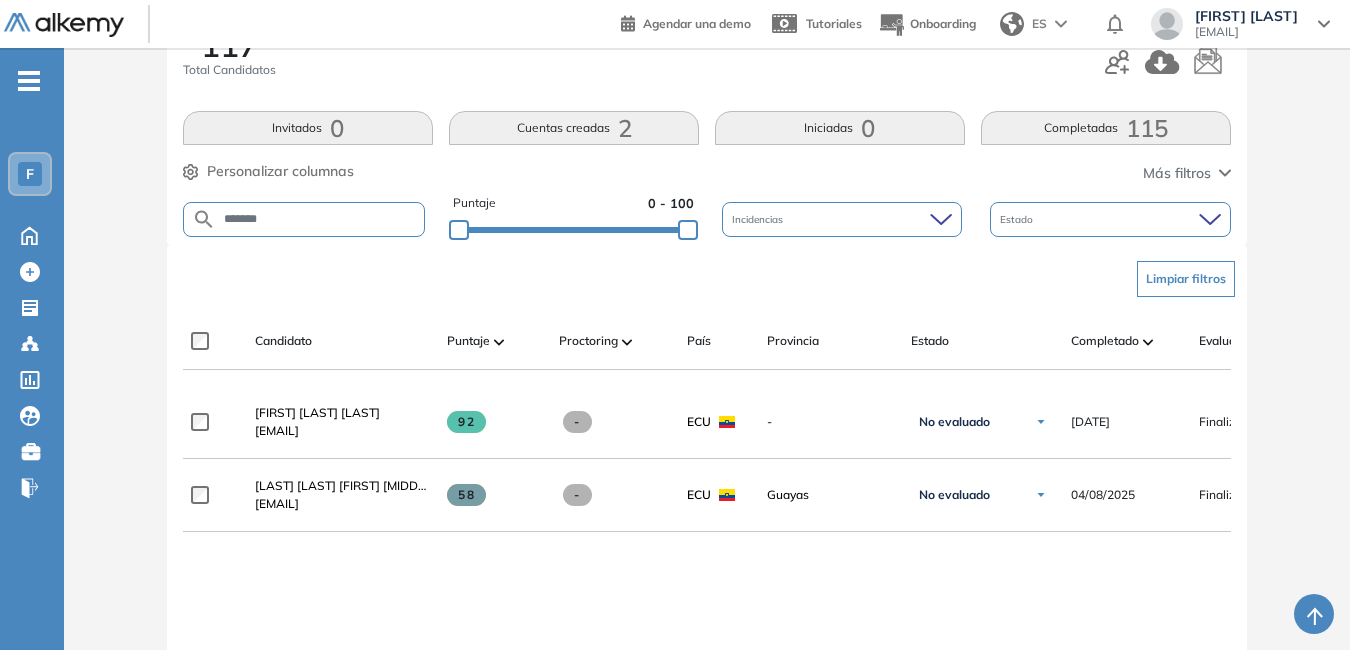 click on "*******" at bounding box center [304, 219] 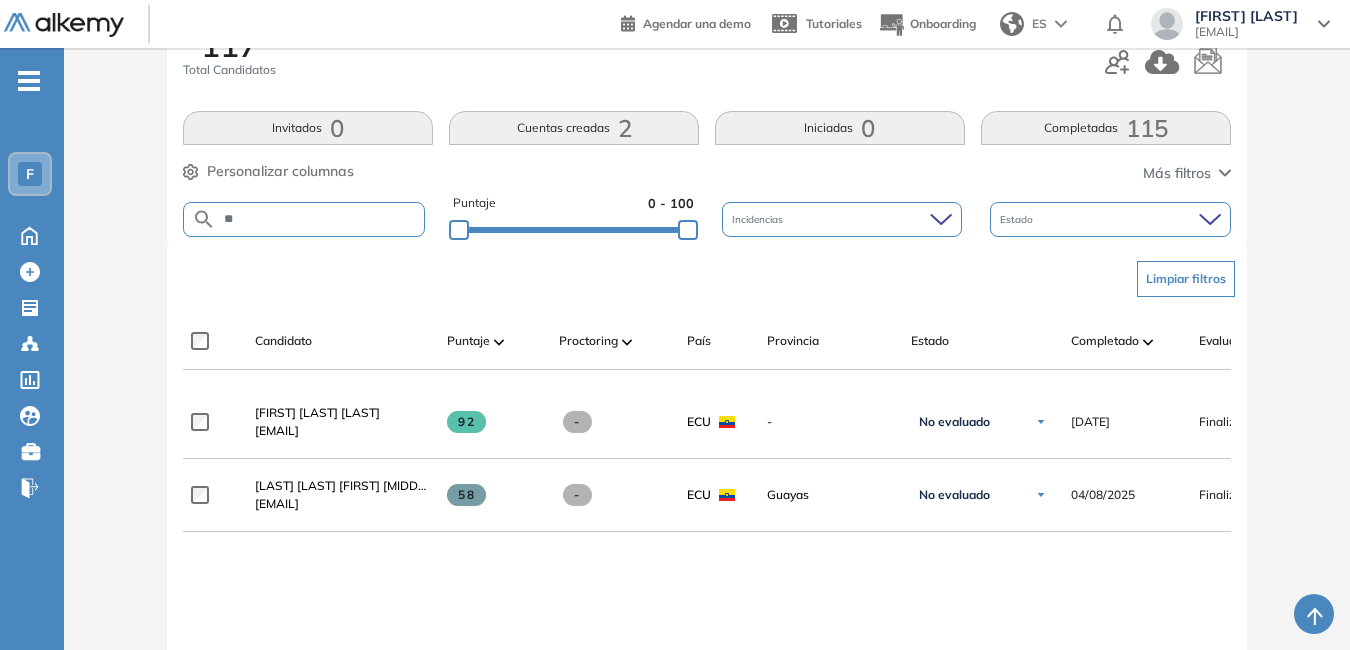type on "*" 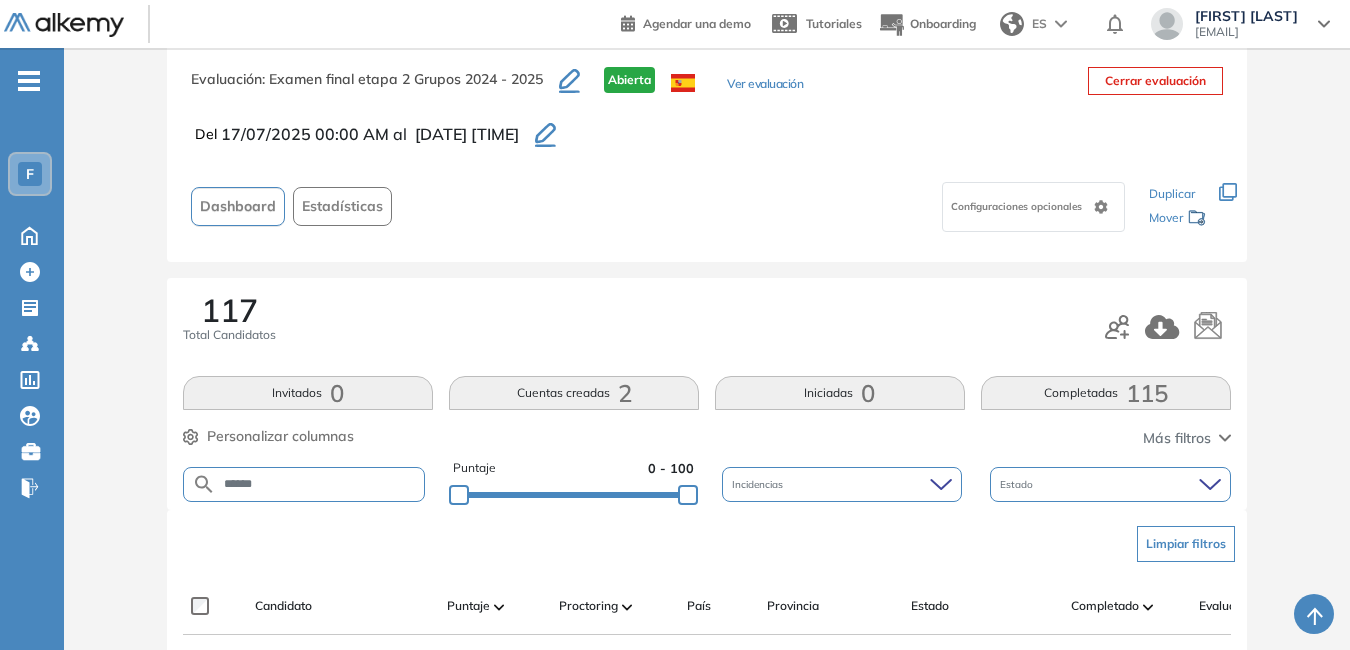 scroll, scrollTop: 310, scrollLeft: 0, axis: vertical 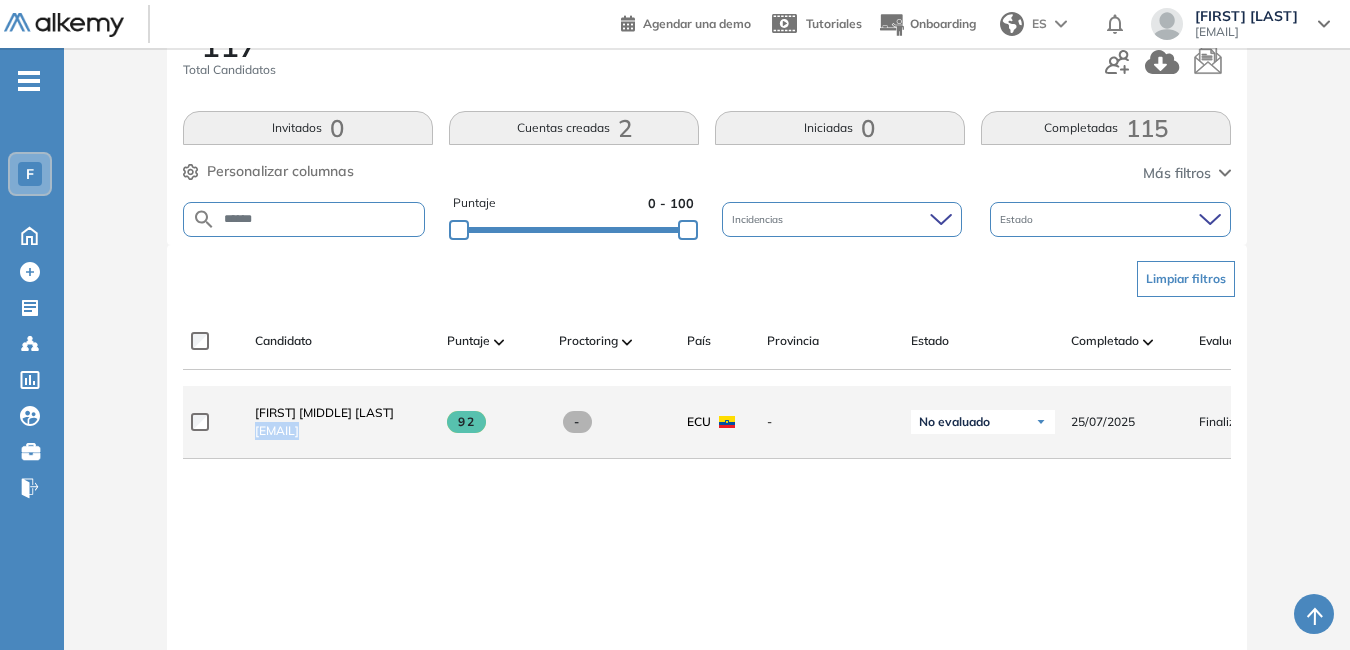 drag, startPoint x: 255, startPoint y: 436, endPoint x: 432, endPoint y: 446, distance: 177.28226 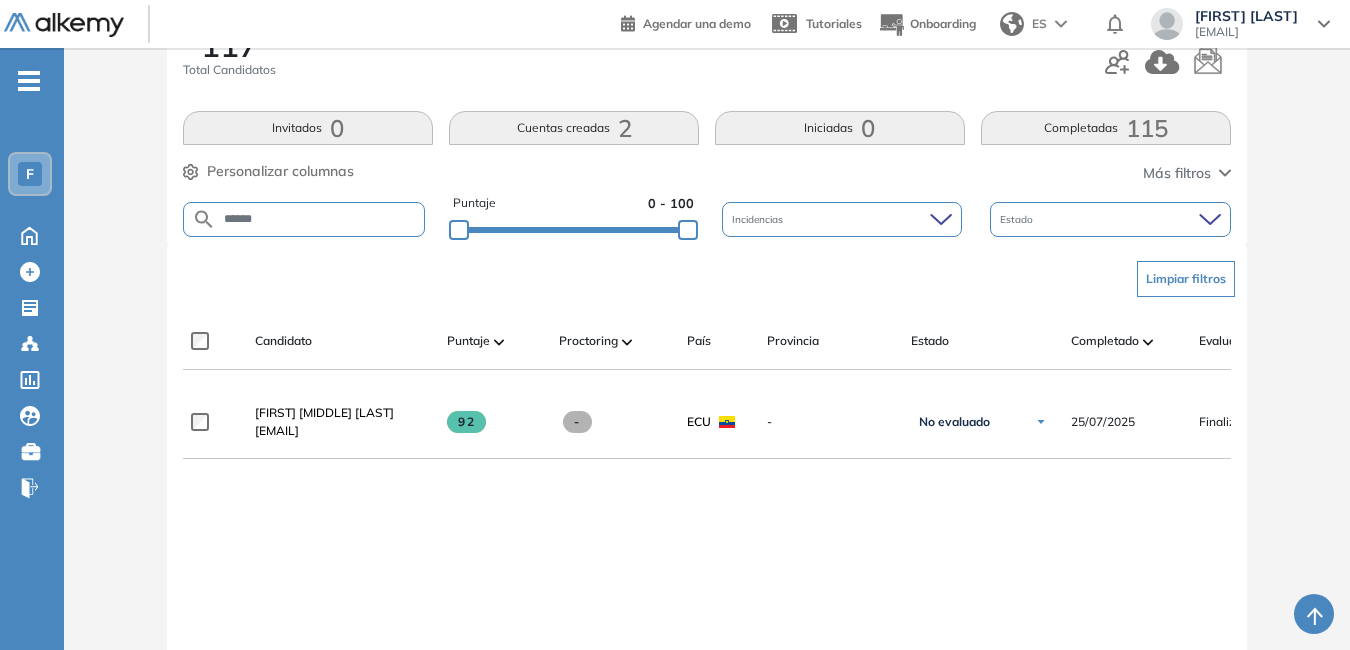 click on "******" at bounding box center (304, 219) 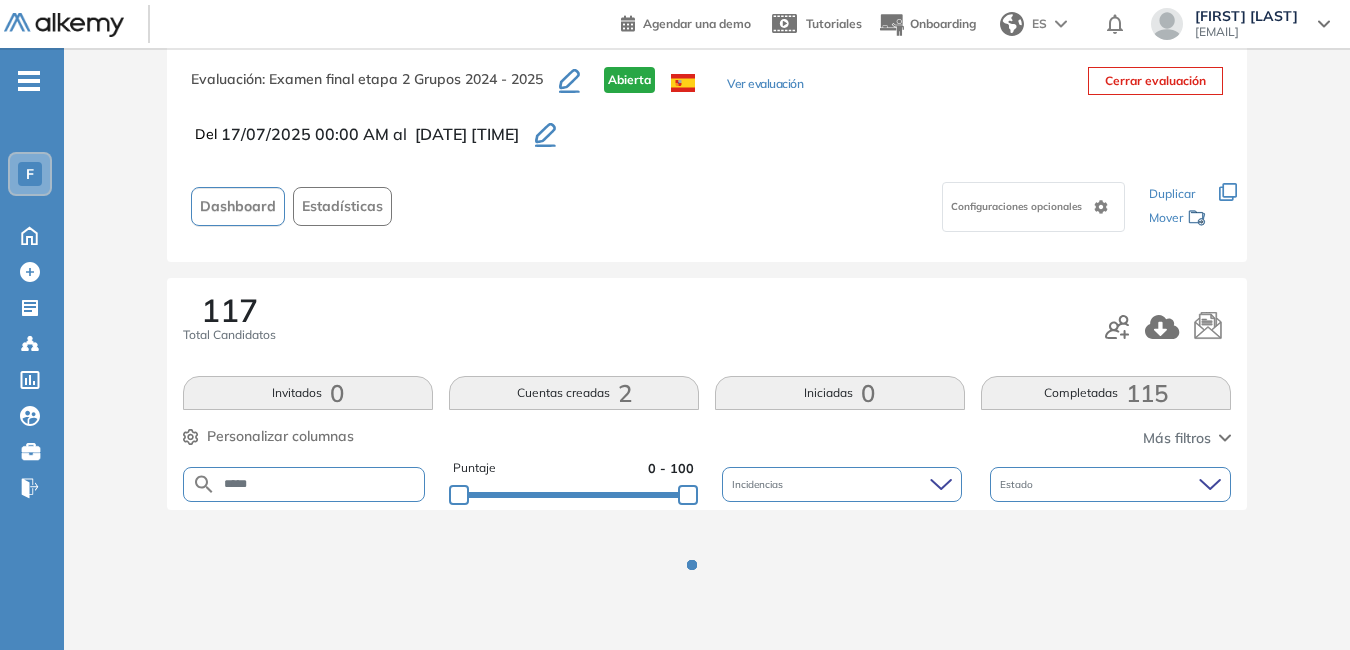 scroll, scrollTop: 310, scrollLeft: 0, axis: vertical 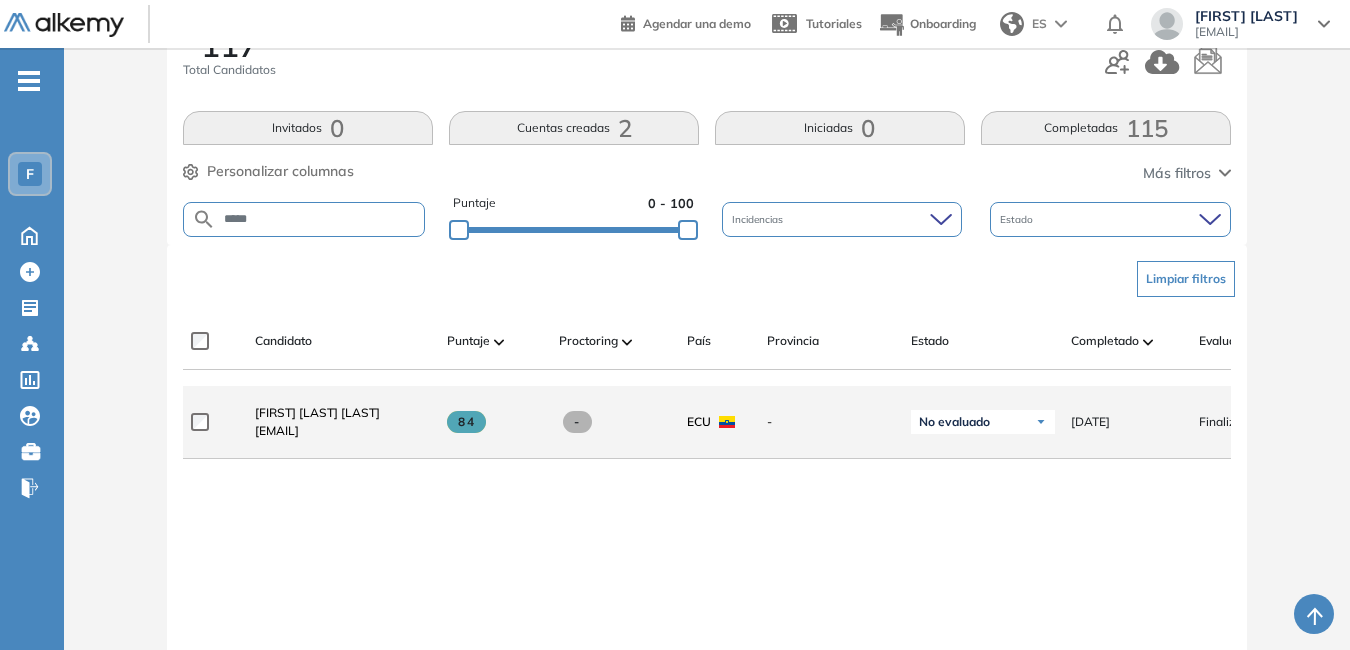 drag, startPoint x: 255, startPoint y: 442, endPoint x: 409, endPoint y: 434, distance: 154.20766 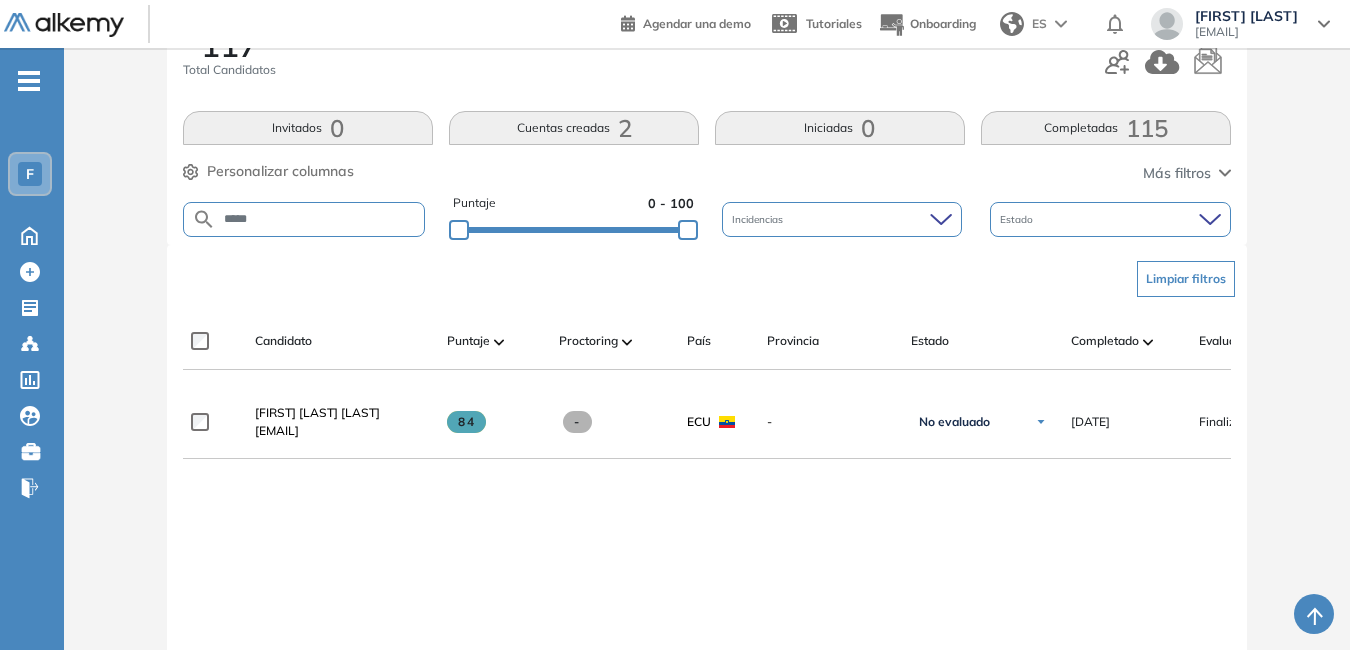 drag, startPoint x: 277, startPoint y: 224, endPoint x: 166, endPoint y: 214, distance: 111.44954 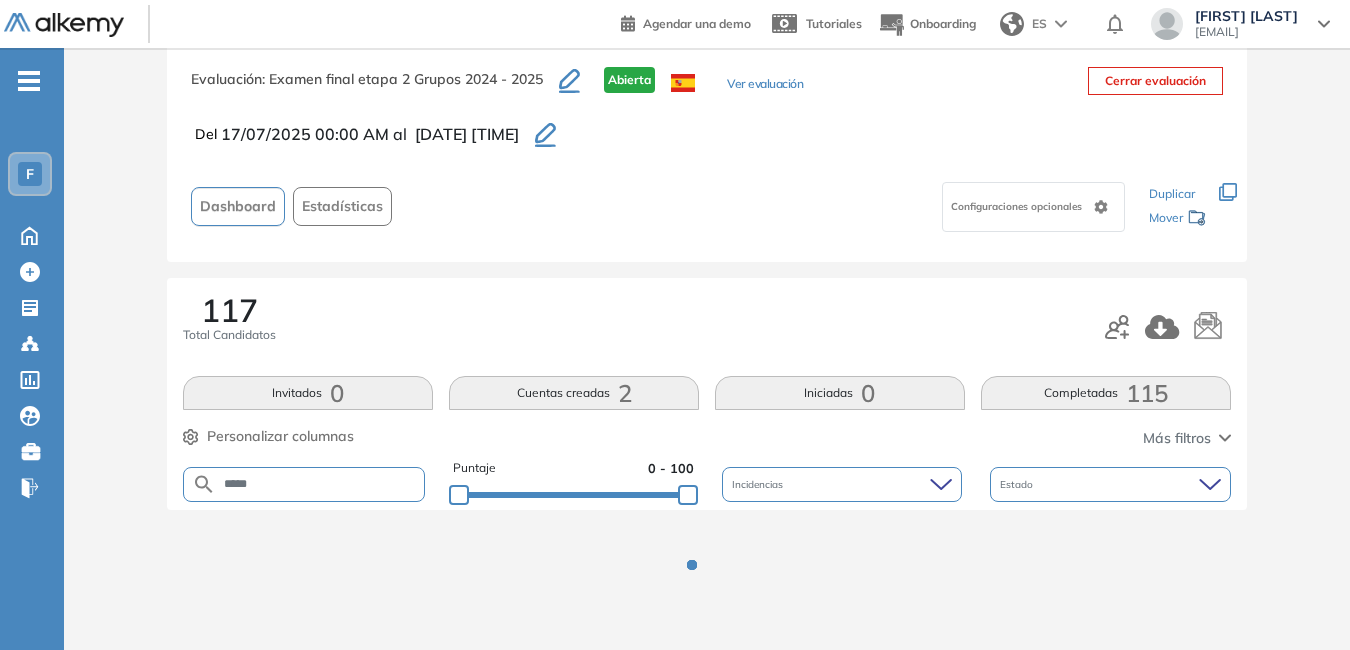 scroll, scrollTop: 310, scrollLeft: 0, axis: vertical 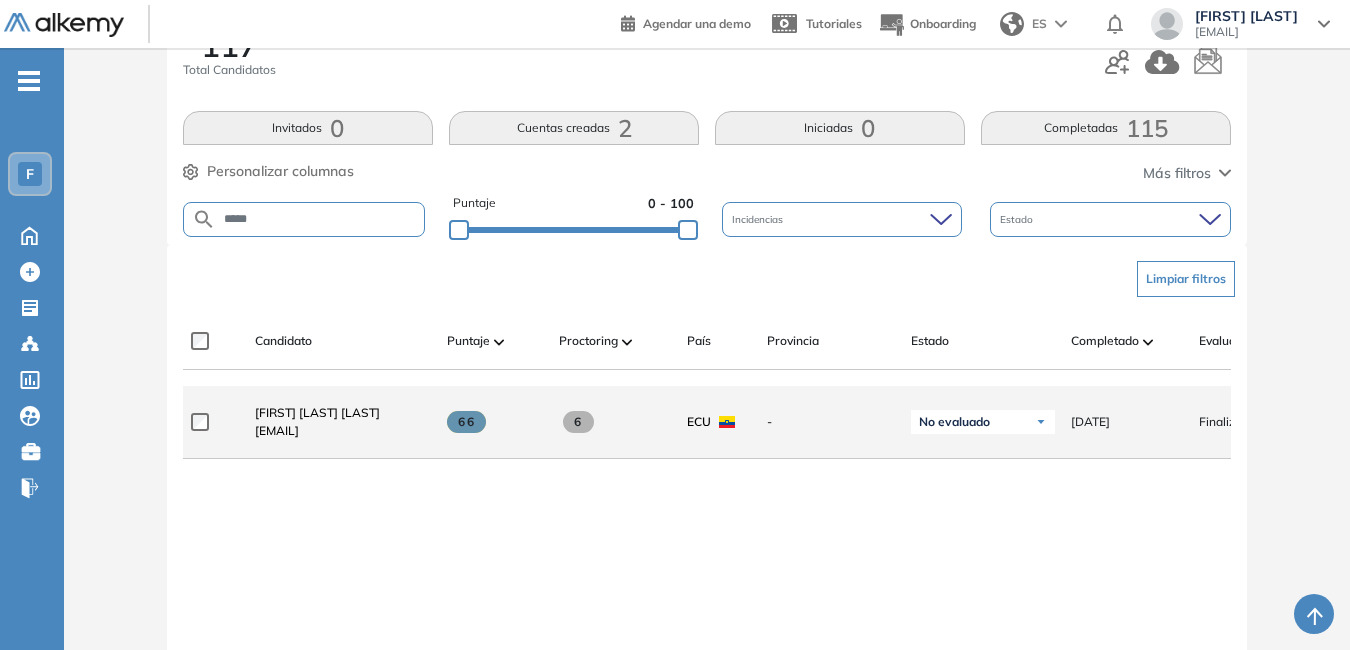 drag, startPoint x: 255, startPoint y: 442, endPoint x: 408, endPoint y: 440, distance: 153.01308 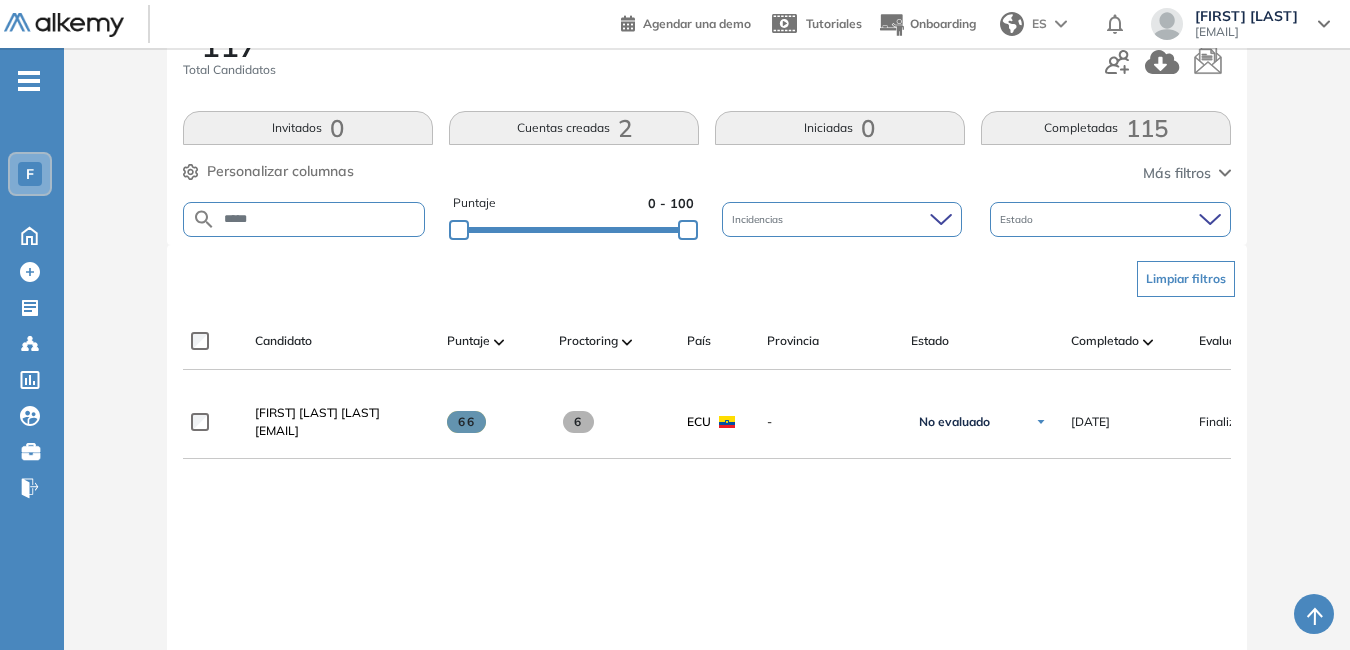 click on "*****" at bounding box center (320, 219) 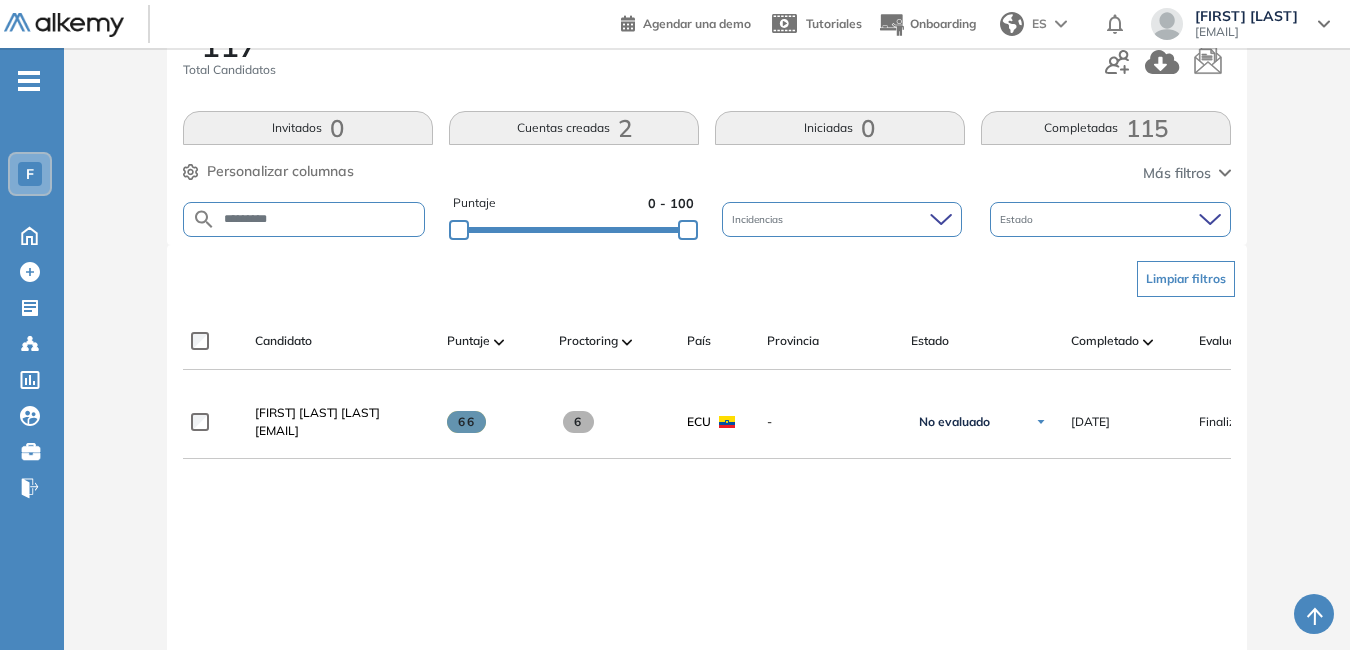 type on "*********" 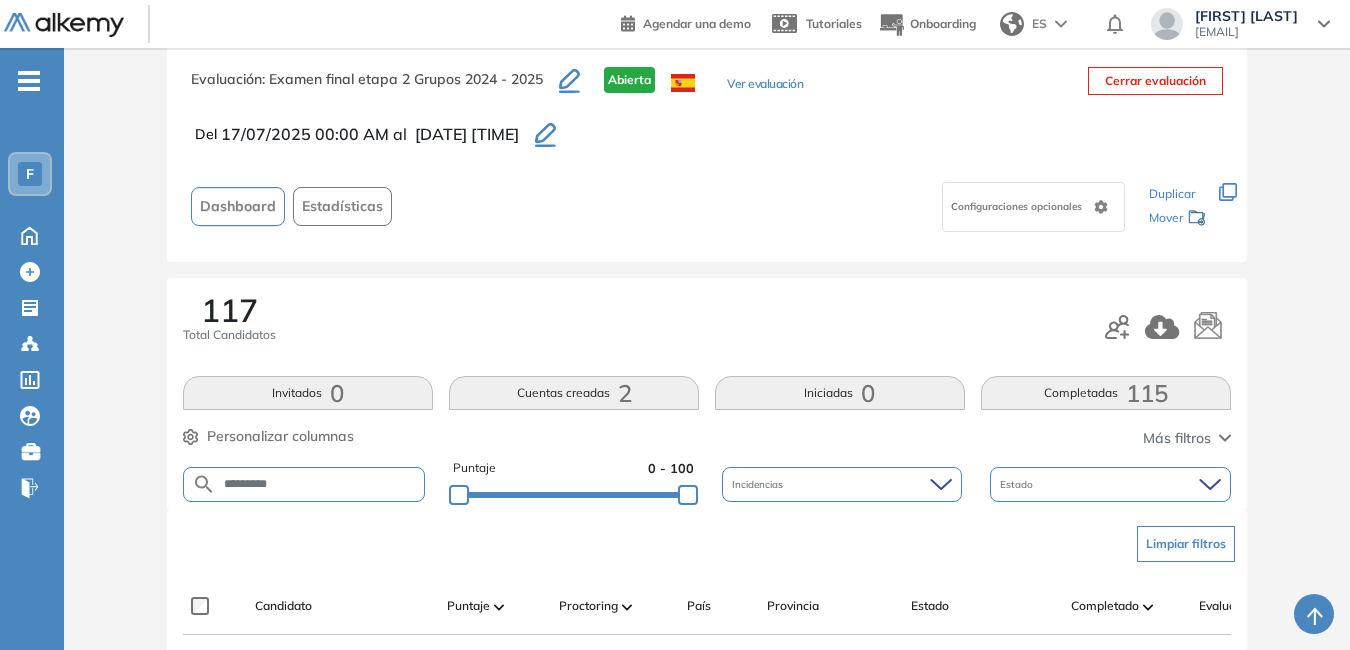 scroll, scrollTop: 310, scrollLeft: 0, axis: vertical 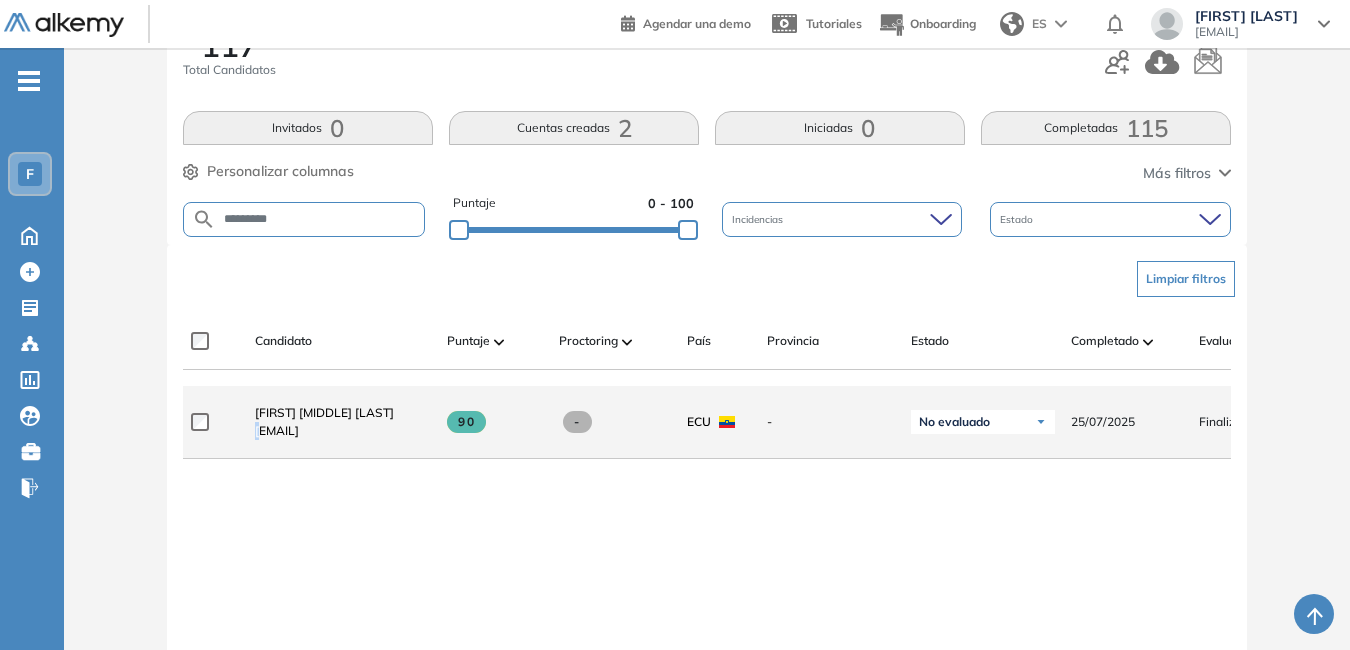click on "[EMAIL]" at bounding box center (324, 431) 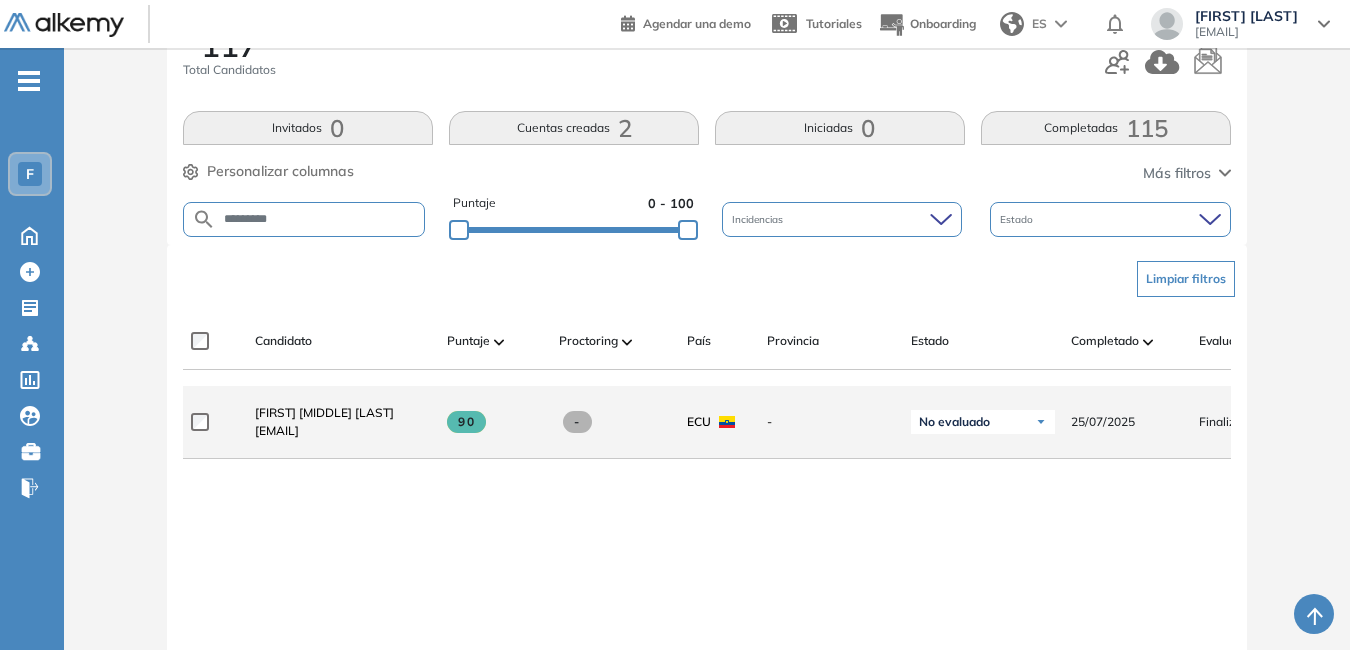 click on "[FIRST] [LAST] [EMAIL]" 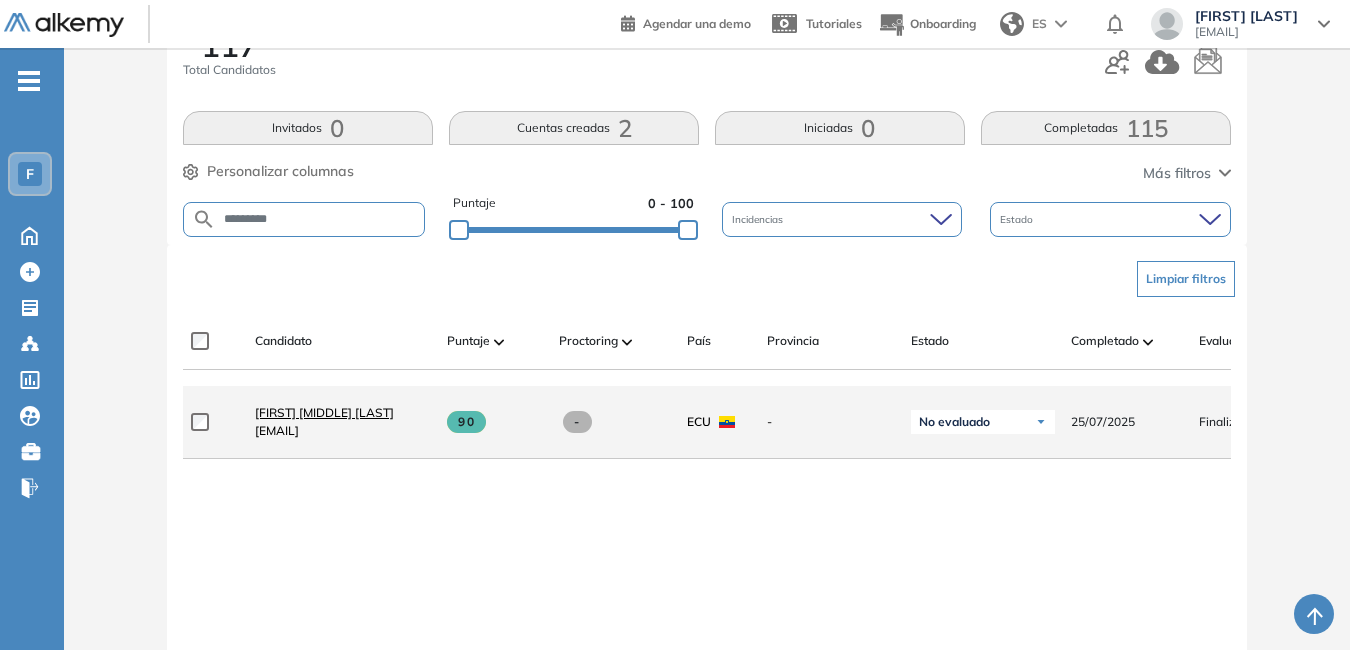 click on "[FIRST] [MIDDLE] [LAST]" at bounding box center (324, 412) 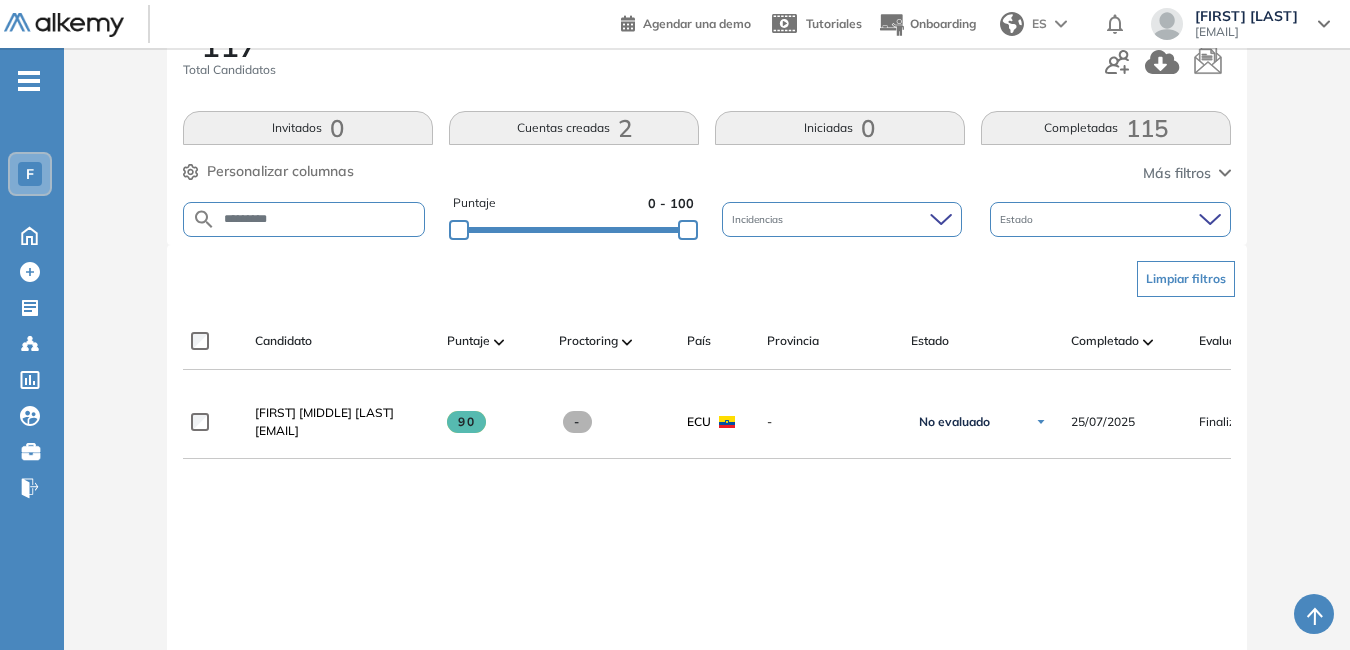 scroll, scrollTop: 0, scrollLeft: 0, axis: both 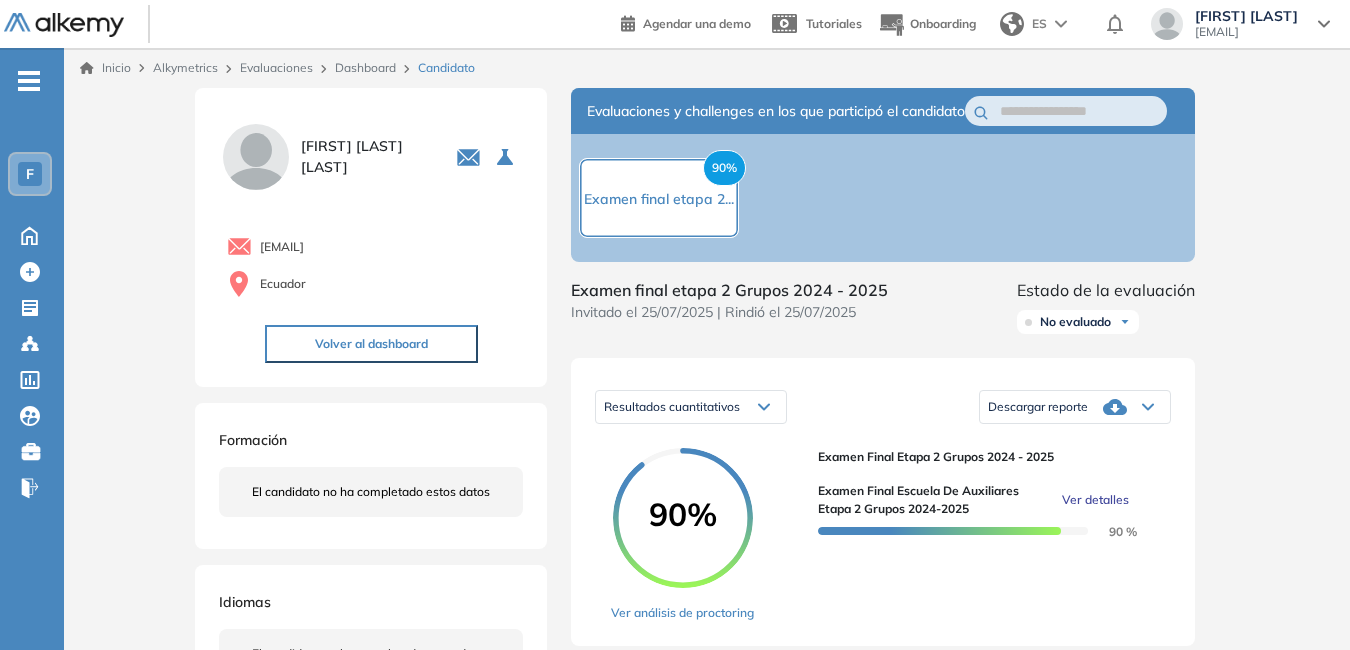 click on "[EMAIL]" at bounding box center (282, 247) 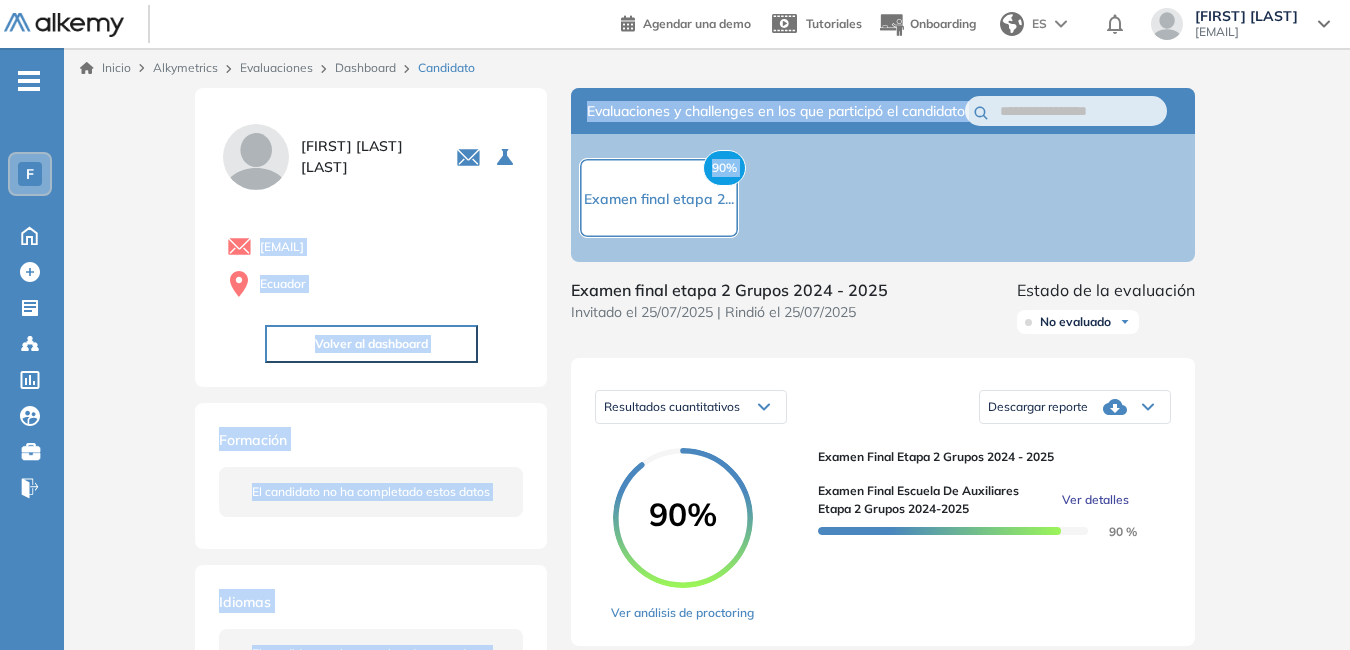 drag, startPoint x: 260, startPoint y: 246, endPoint x: 560, endPoint y: 262, distance: 300.42636 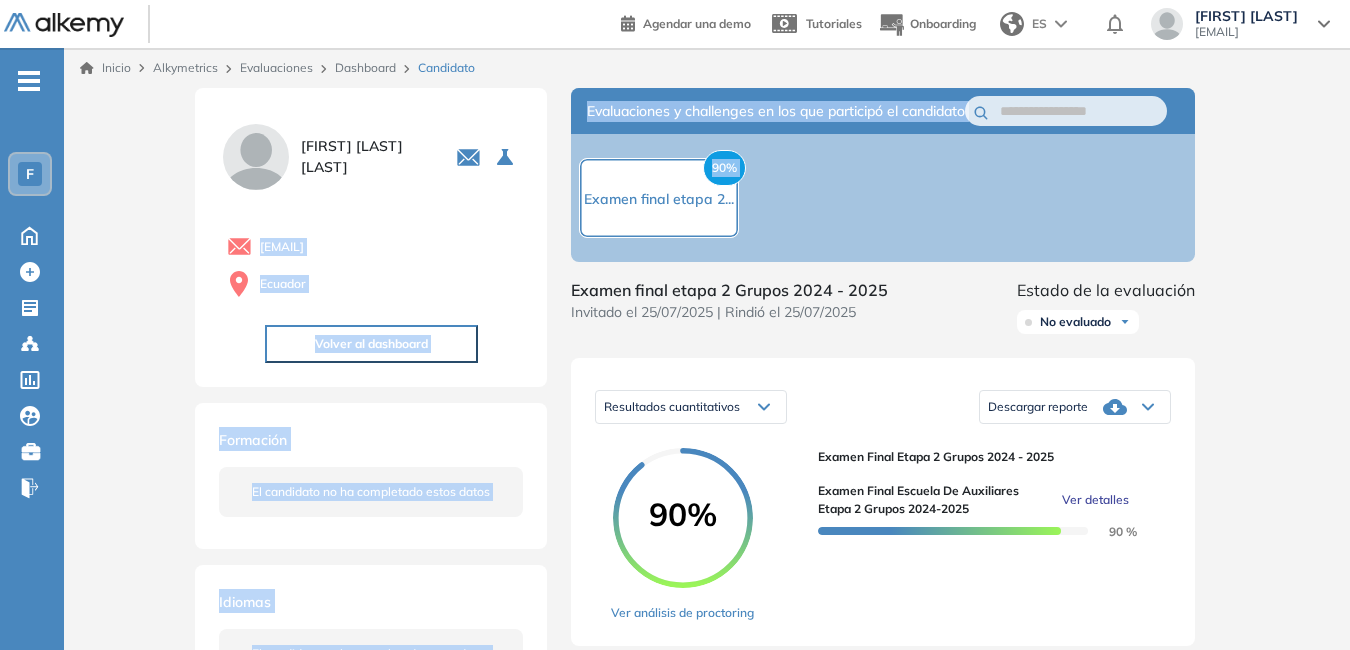 click on "Ecuador" at bounding box center [375, 284] 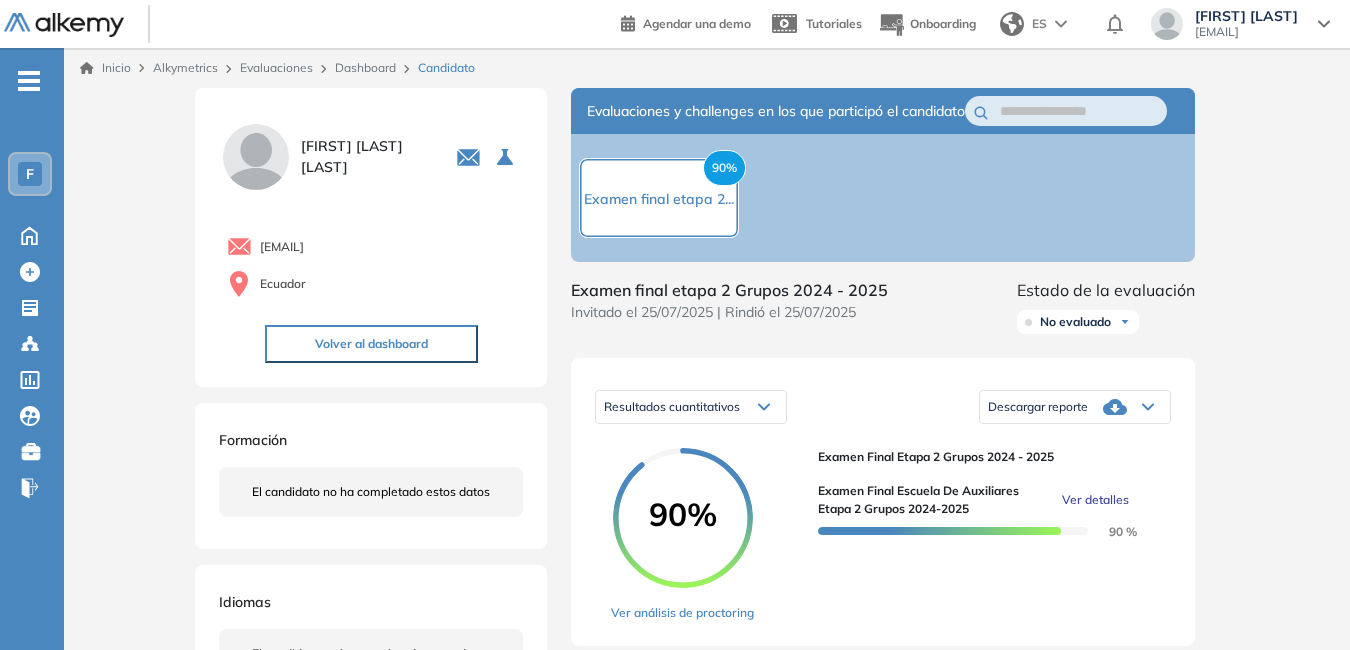 drag, startPoint x: 258, startPoint y: 247, endPoint x: 455, endPoint y: 247, distance: 197 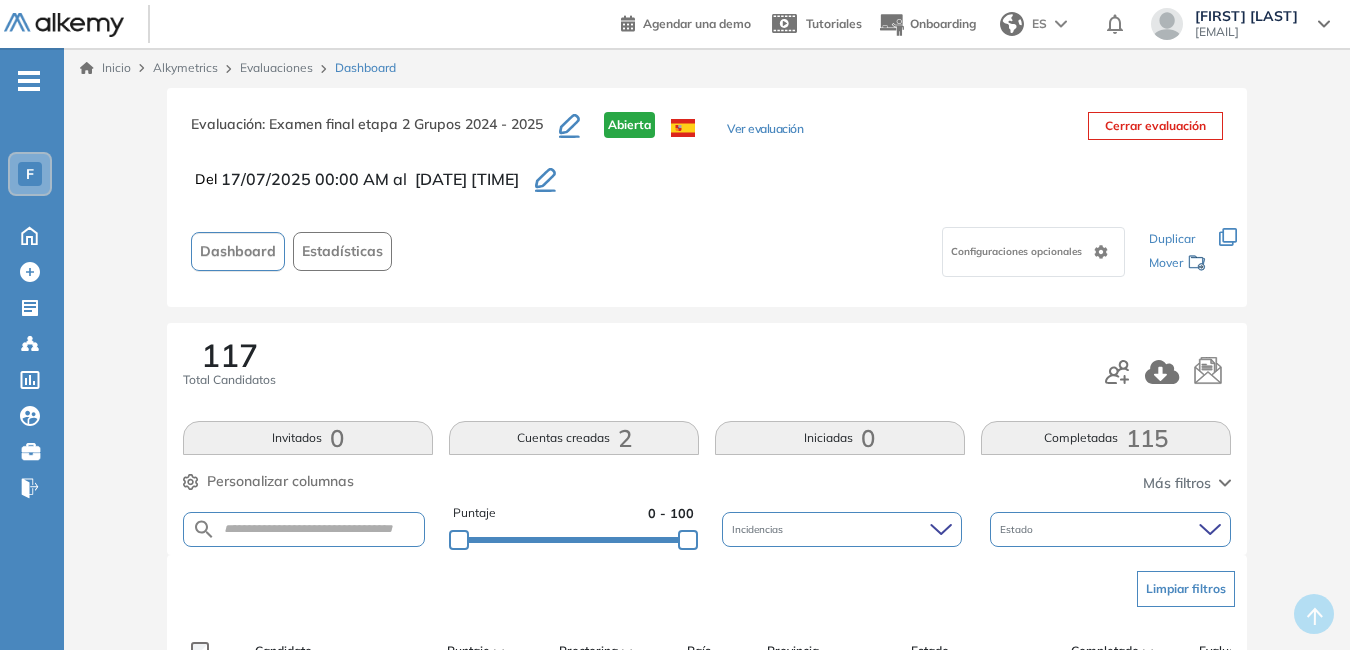 click at bounding box center [304, 529] 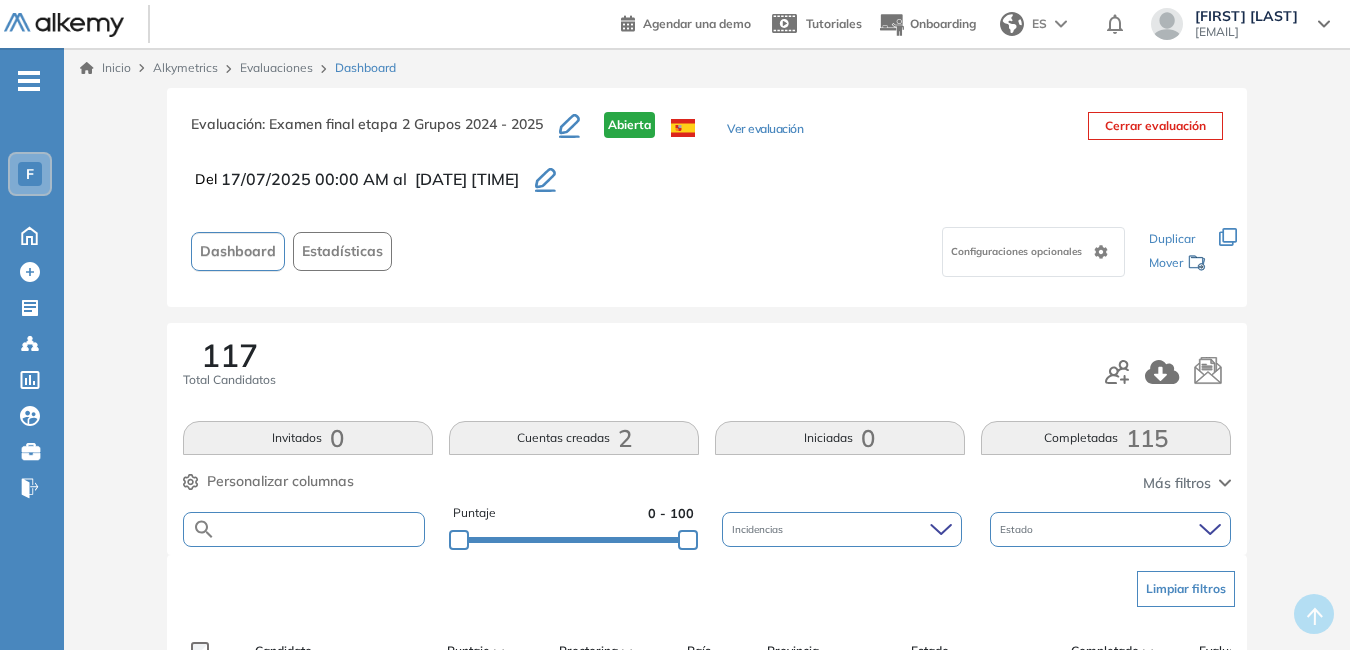 click at bounding box center [320, 529] 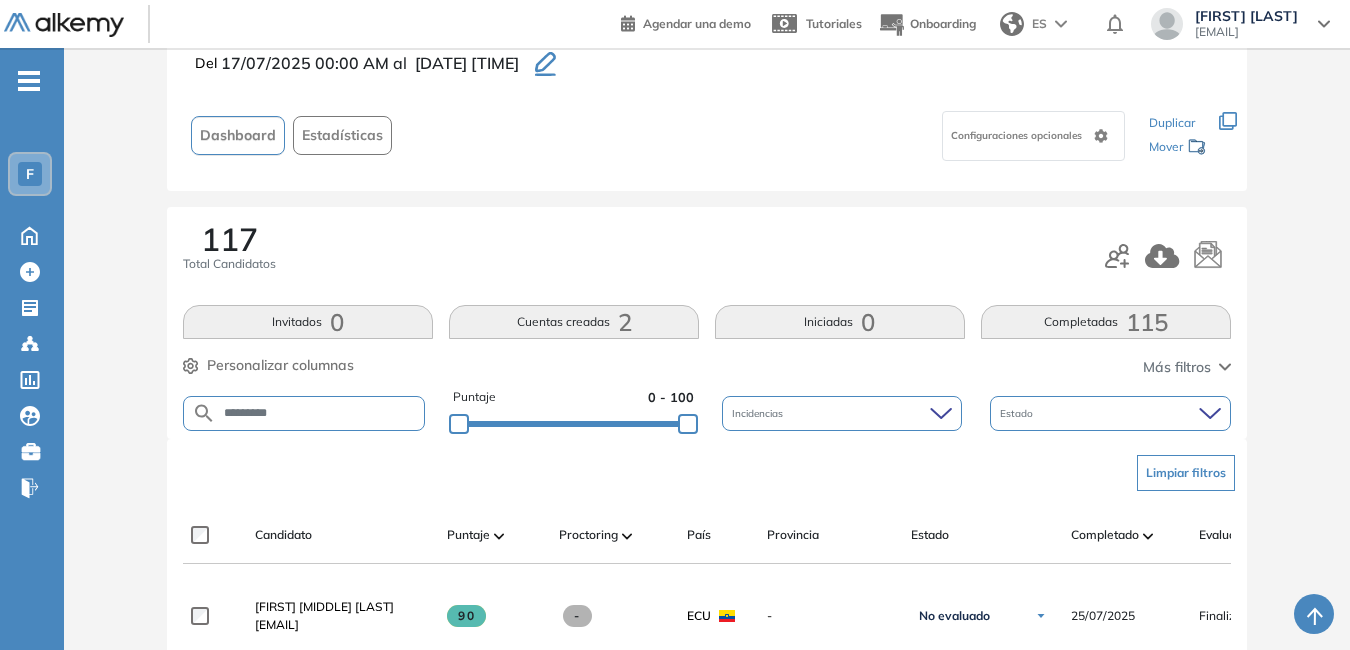 scroll, scrollTop: 129, scrollLeft: 0, axis: vertical 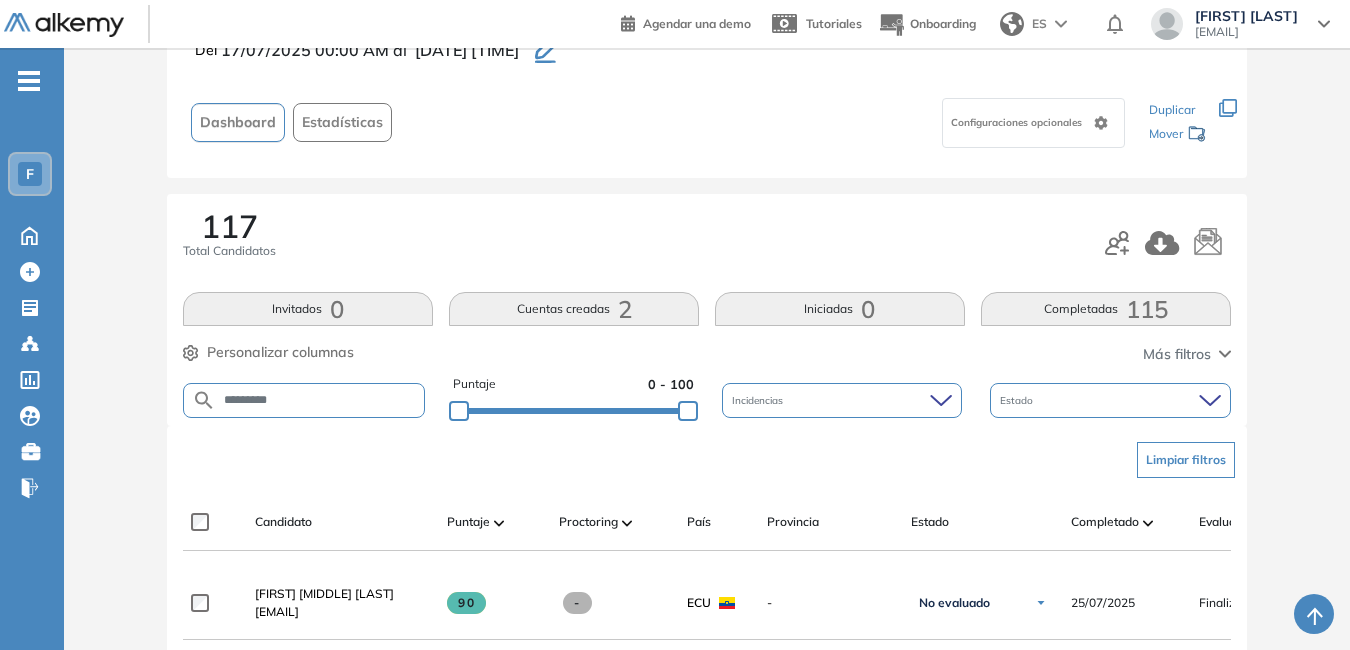 drag, startPoint x: 296, startPoint y: 392, endPoint x: 153, endPoint y: 384, distance: 143.2236 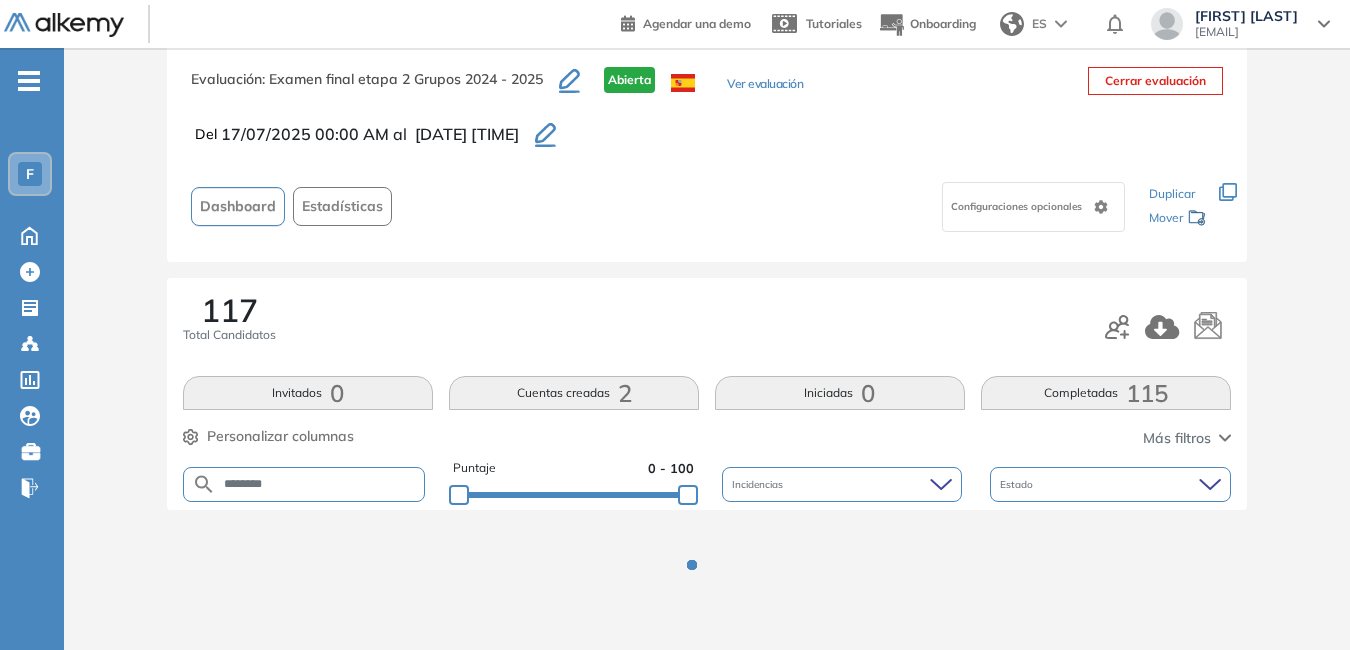 scroll, scrollTop: 129, scrollLeft: 0, axis: vertical 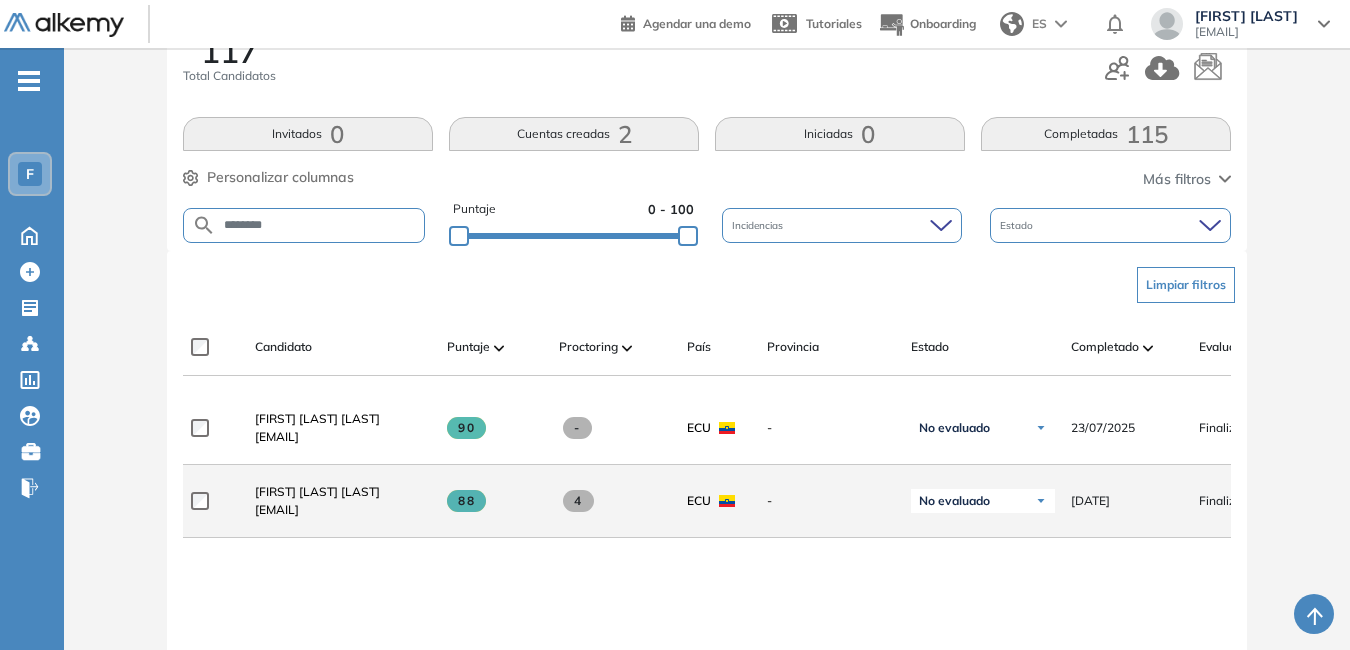 drag, startPoint x: 256, startPoint y: 522, endPoint x: 409, endPoint y: 520, distance: 153.01308 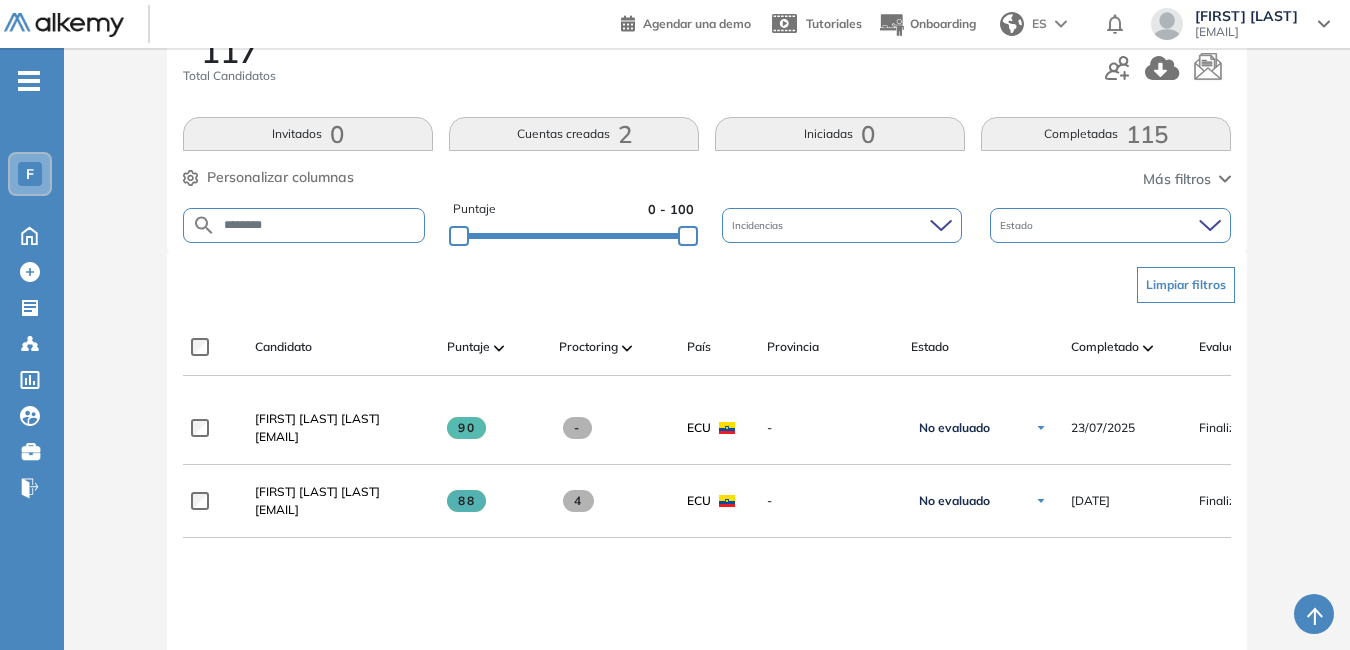 drag, startPoint x: 284, startPoint y: 216, endPoint x: 70, endPoint y: 222, distance: 214.08409 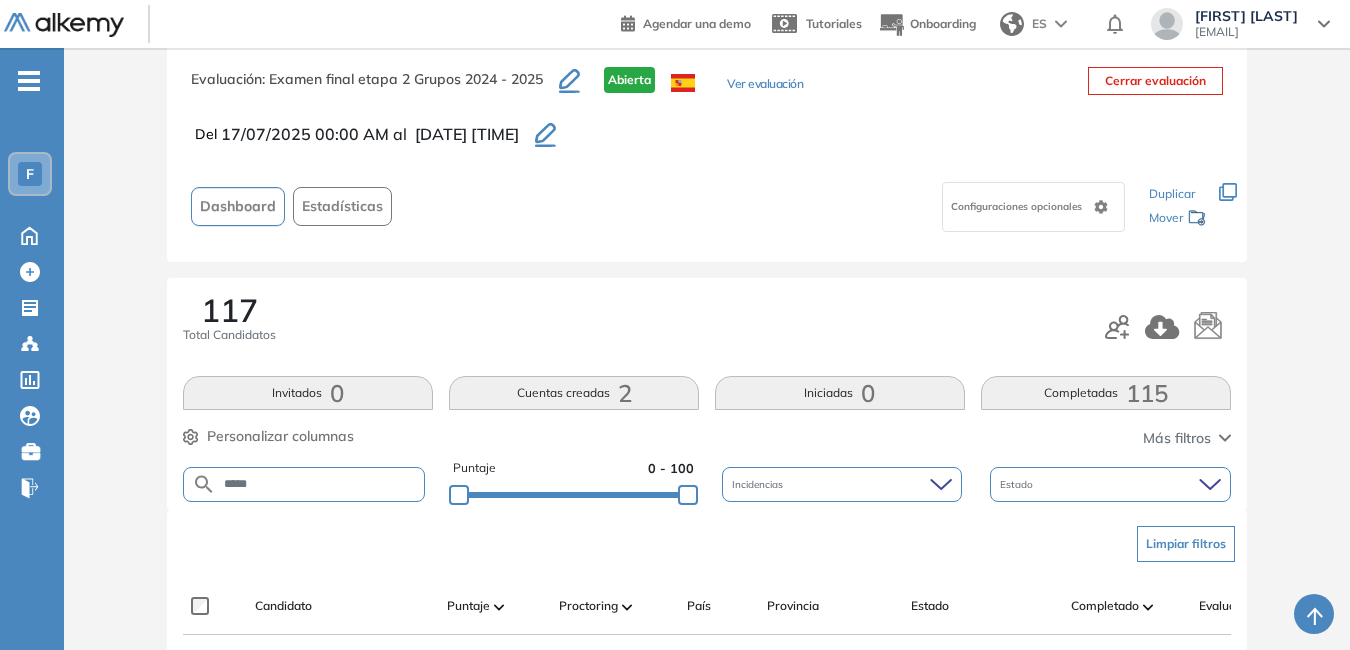 scroll, scrollTop: 304, scrollLeft: 0, axis: vertical 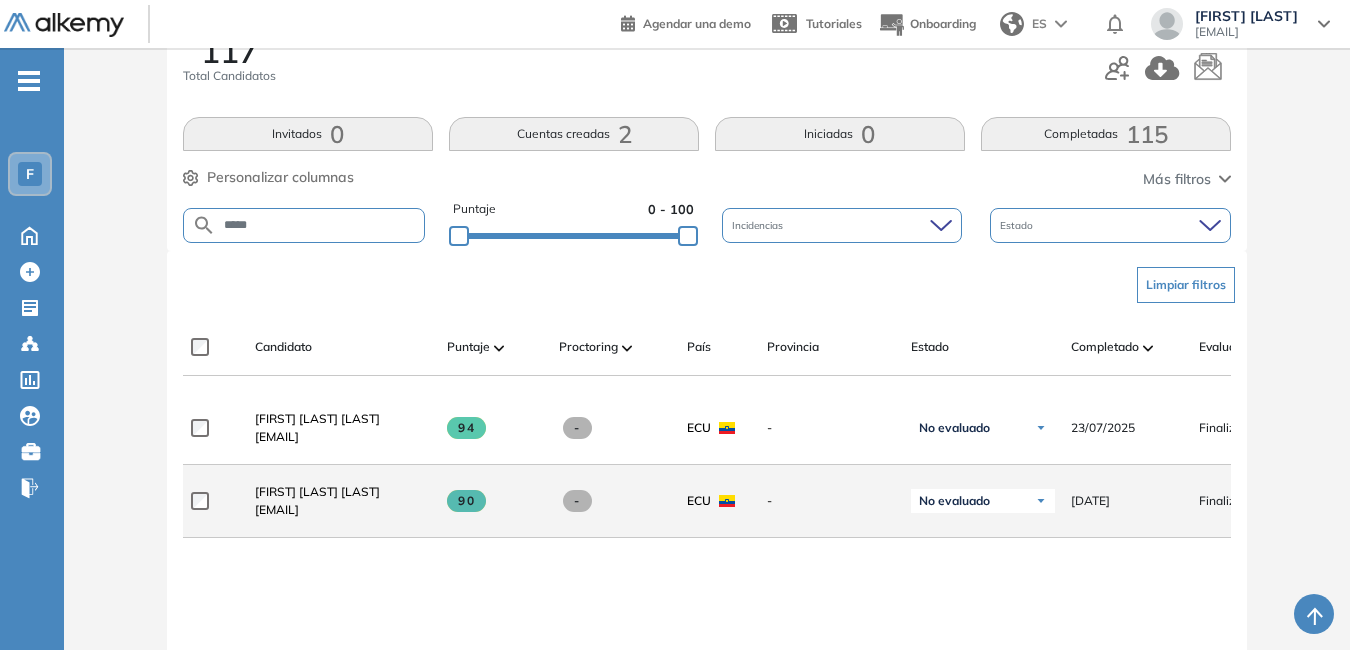 drag, startPoint x: 254, startPoint y: 521, endPoint x: 409, endPoint y: 518, distance: 155.02902 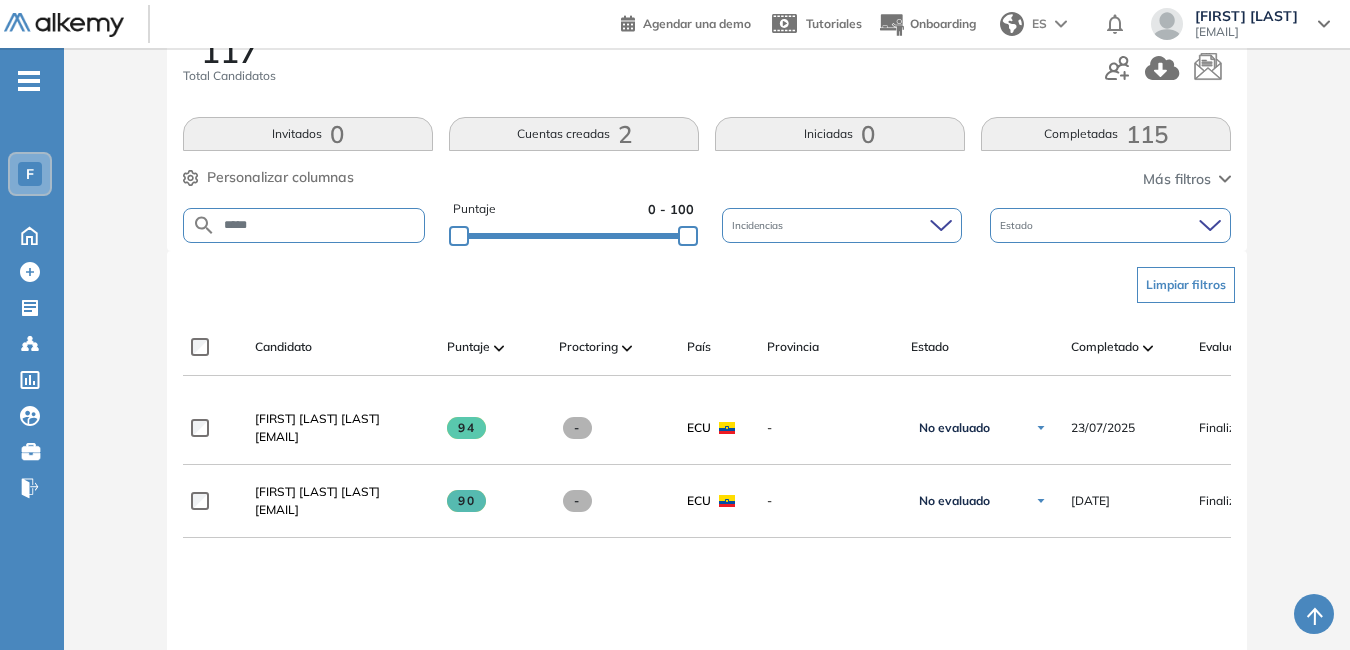 drag, startPoint x: 290, startPoint y: 219, endPoint x: 110, endPoint y: 228, distance: 180.22485 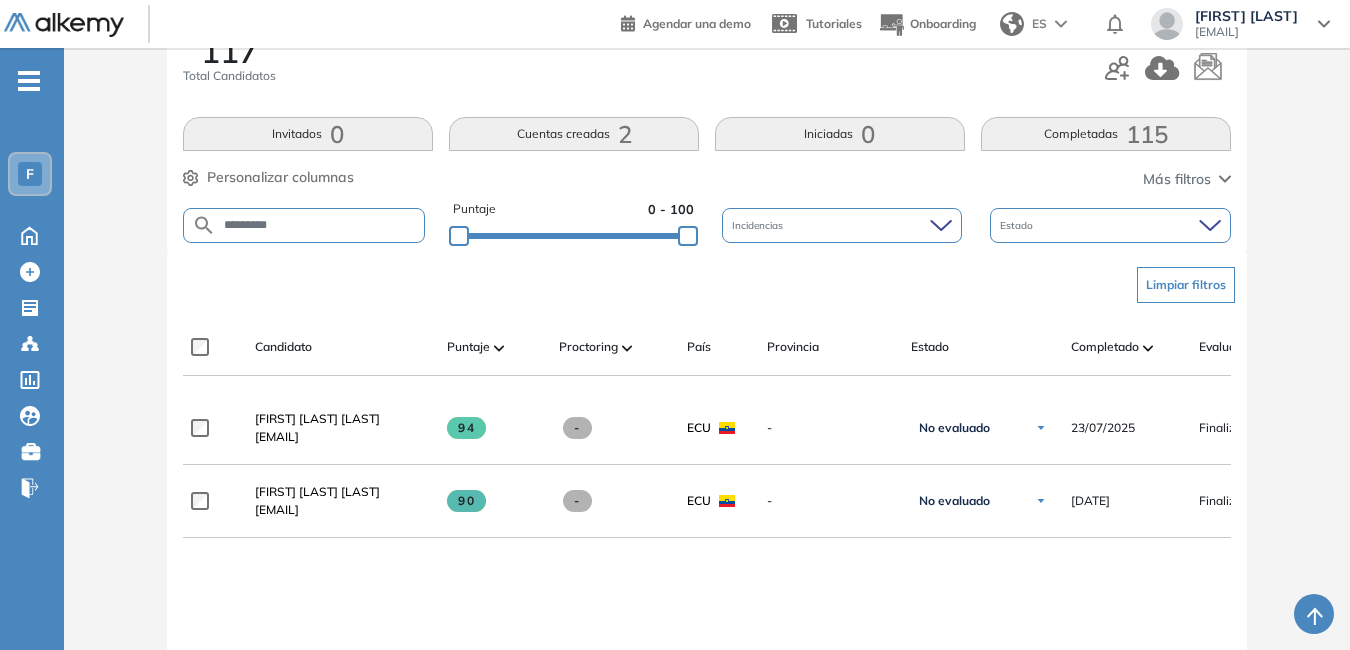 type on "*********" 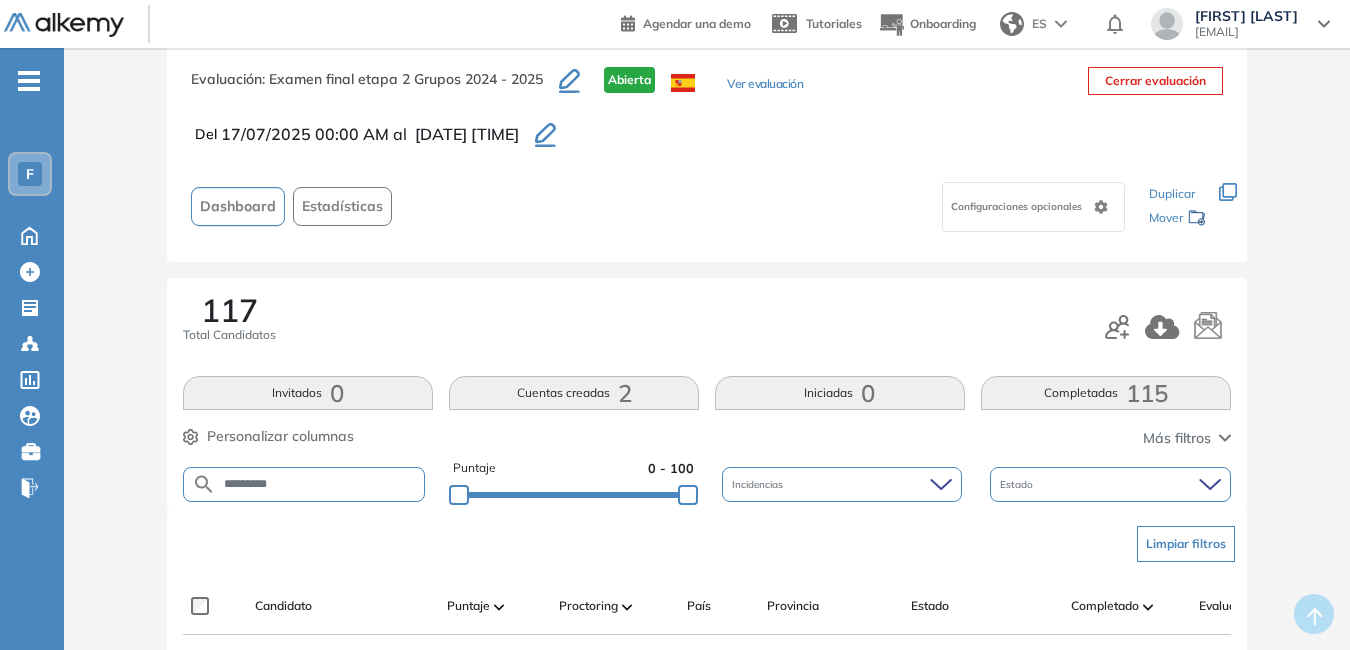 scroll, scrollTop: 304, scrollLeft: 0, axis: vertical 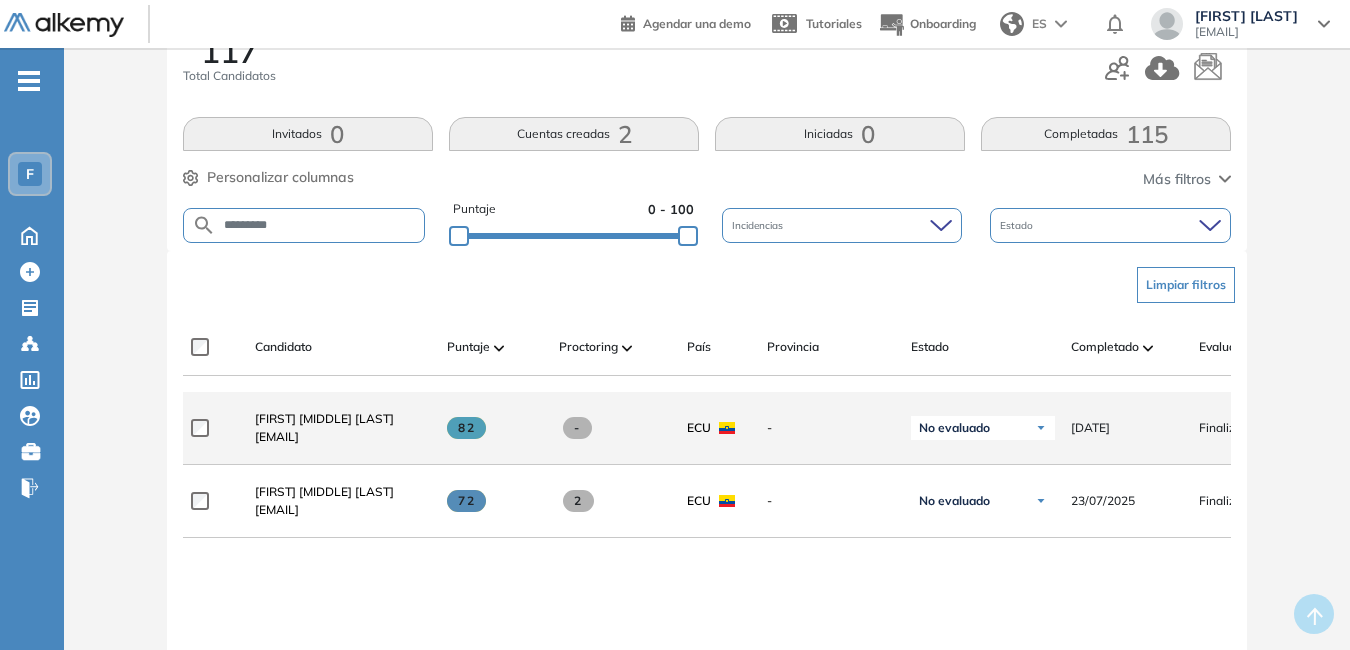 click on "[EMAIL]" at bounding box center (324, 437) 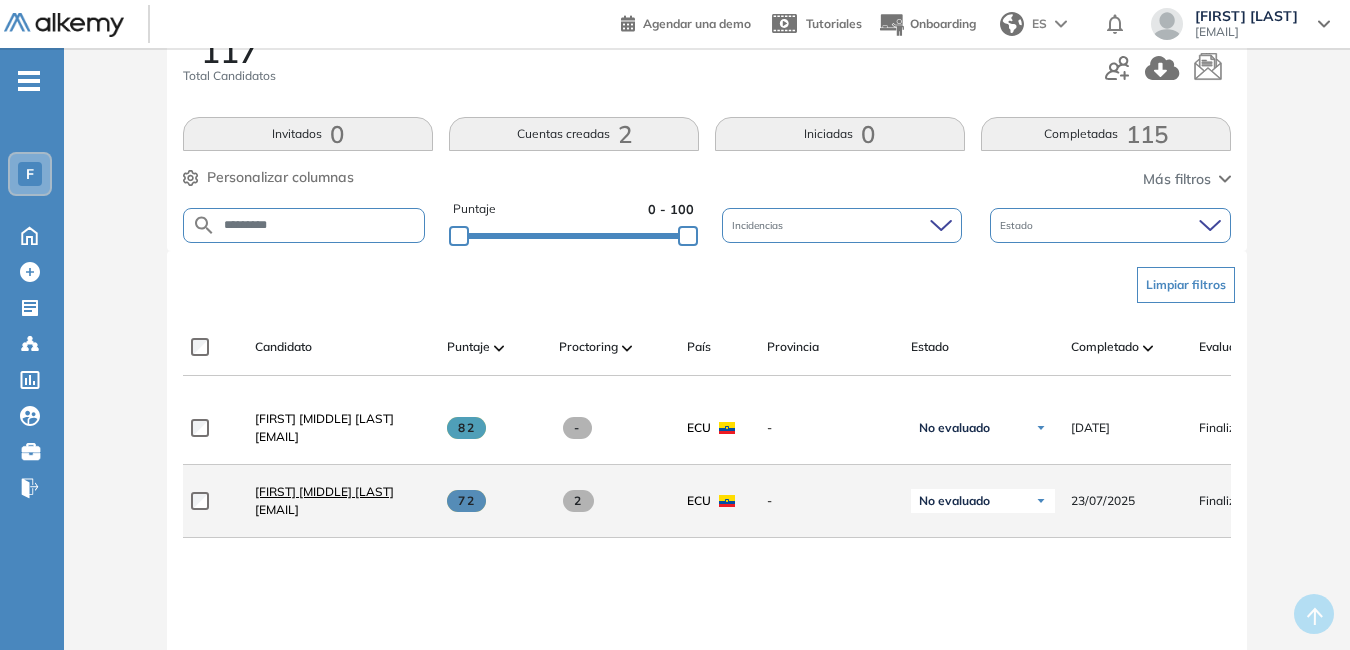 click on "[FIRST] [MIDDLE] [LAST]" at bounding box center [324, 491] 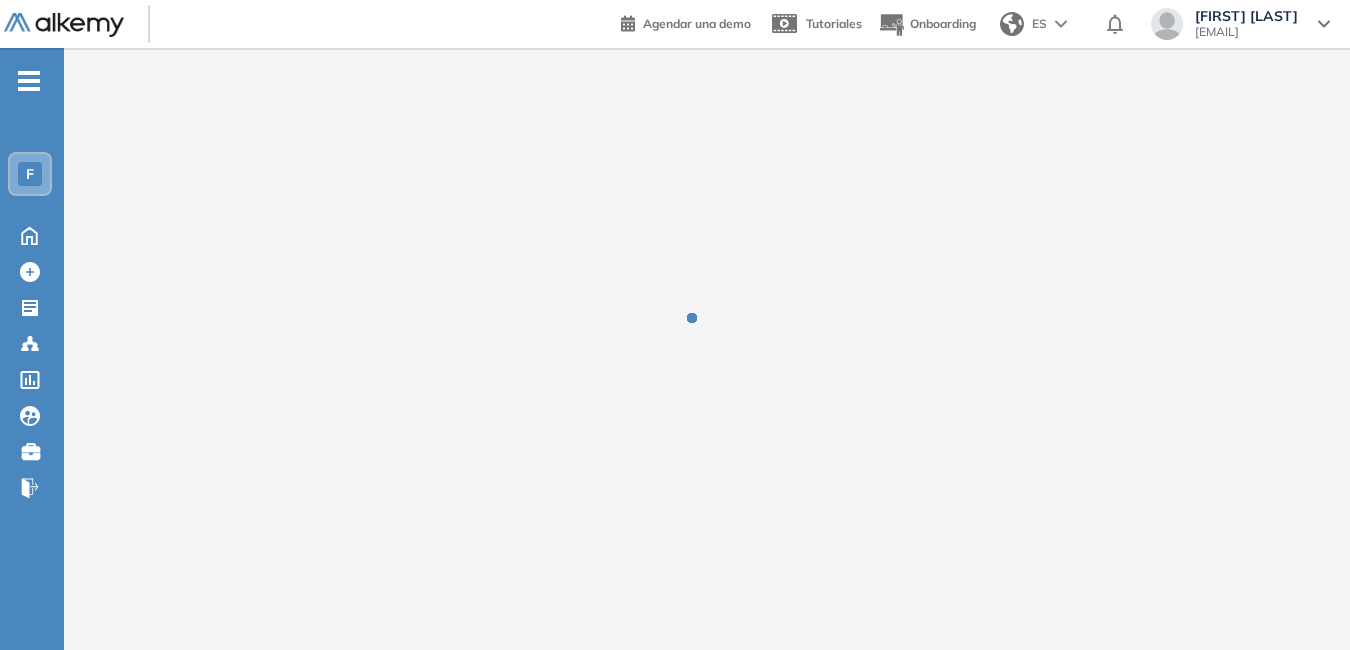 scroll, scrollTop: 0, scrollLeft: 0, axis: both 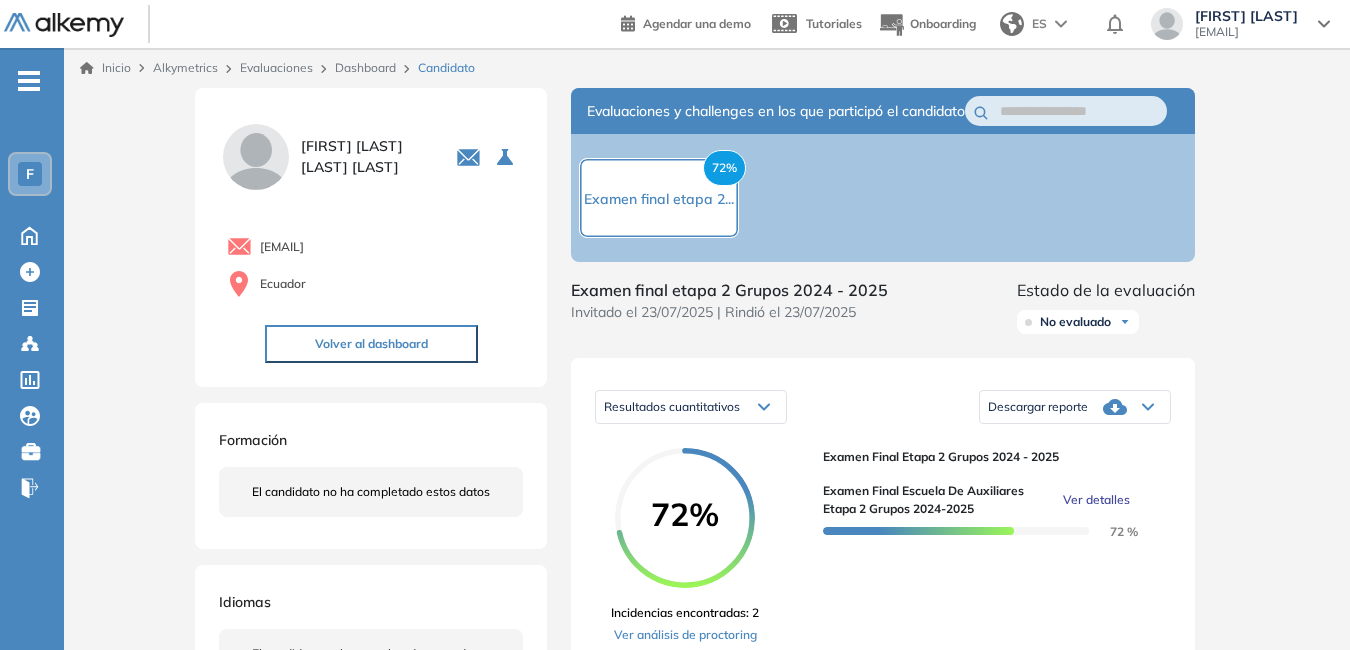 drag, startPoint x: 261, startPoint y: 247, endPoint x: 445, endPoint y: 247, distance: 184 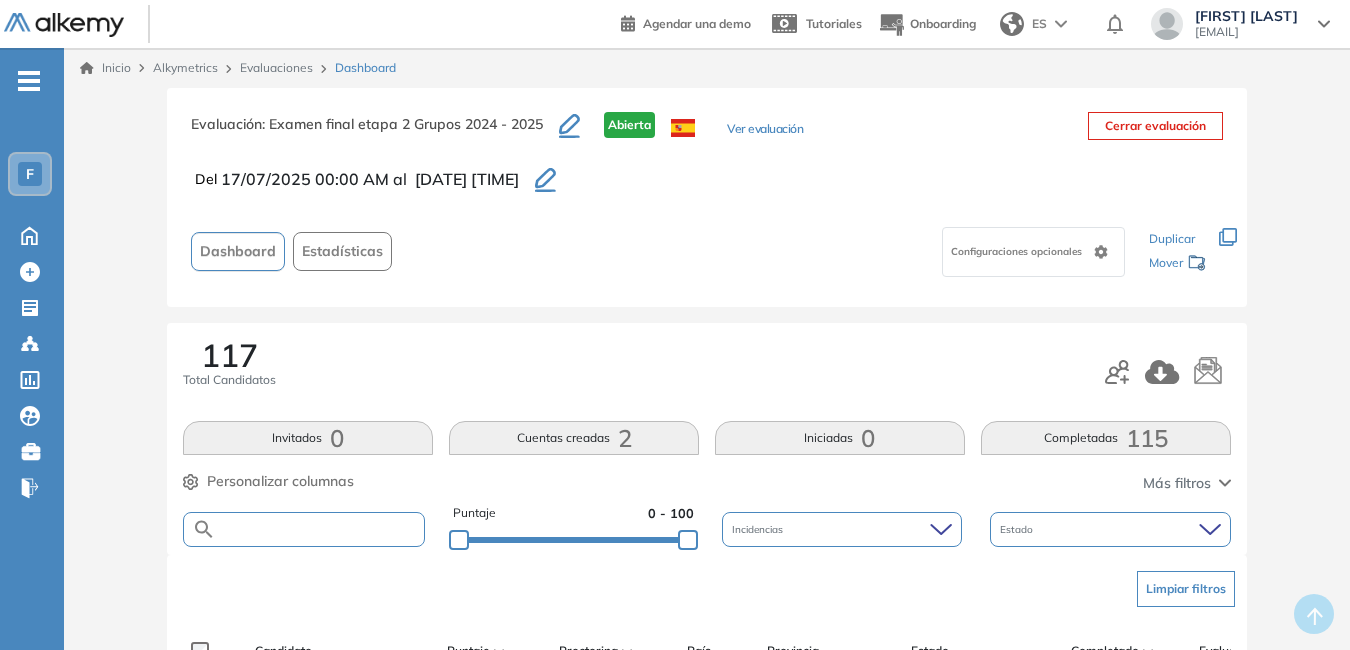 click at bounding box center (320, 529) 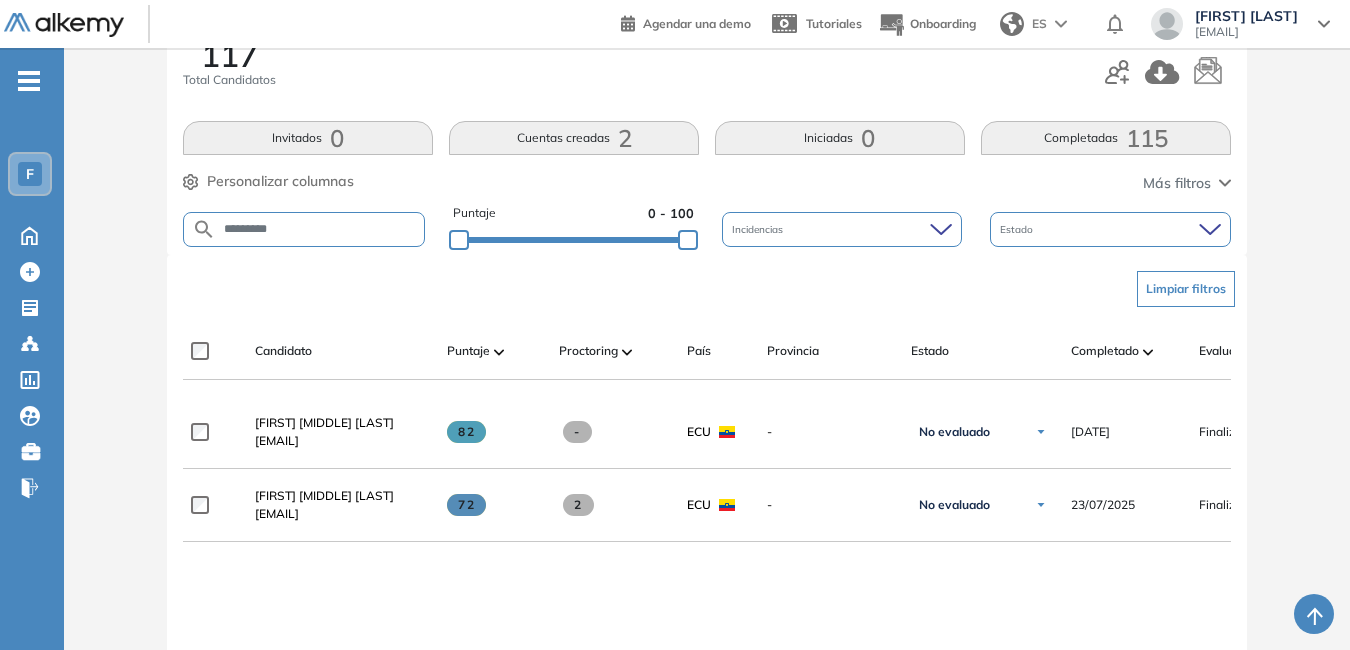 scroll, scrollTop: 304, scrollLeft: 0, axis: vertical 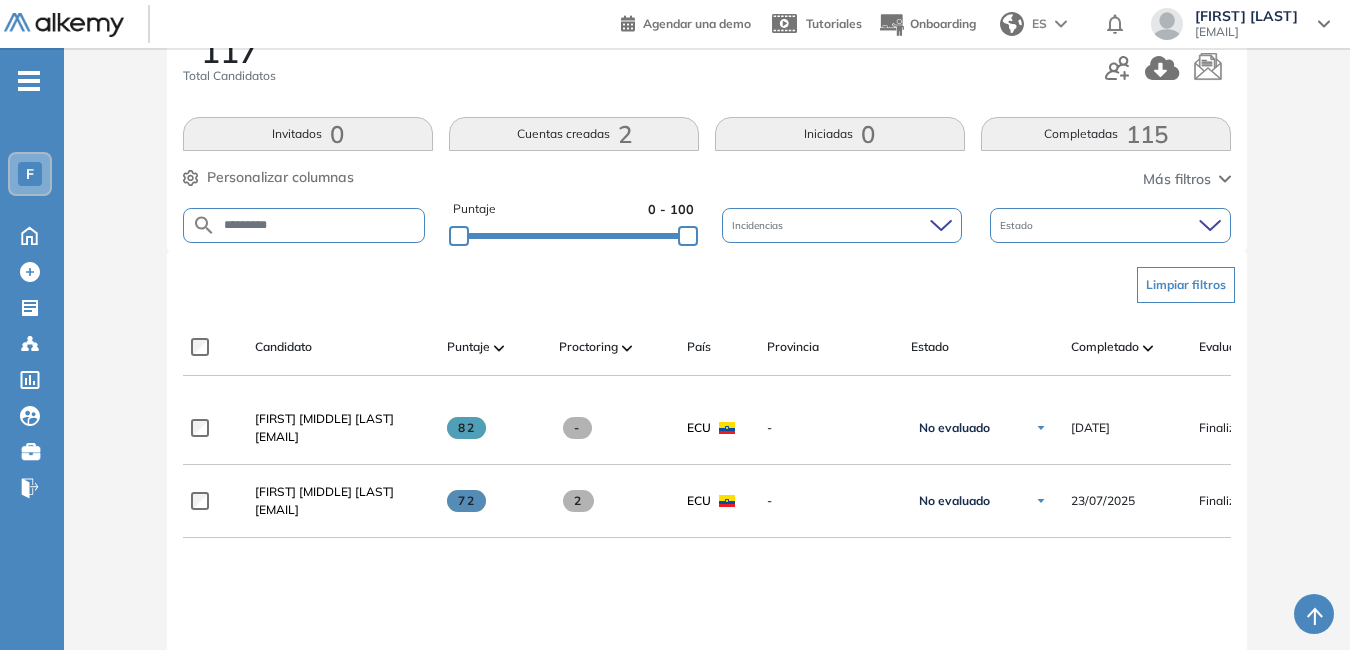 drag, startPoint x: 290, startPoint y: 222, endPoint x: 99, endPoint y: 224, distance: 191.01047 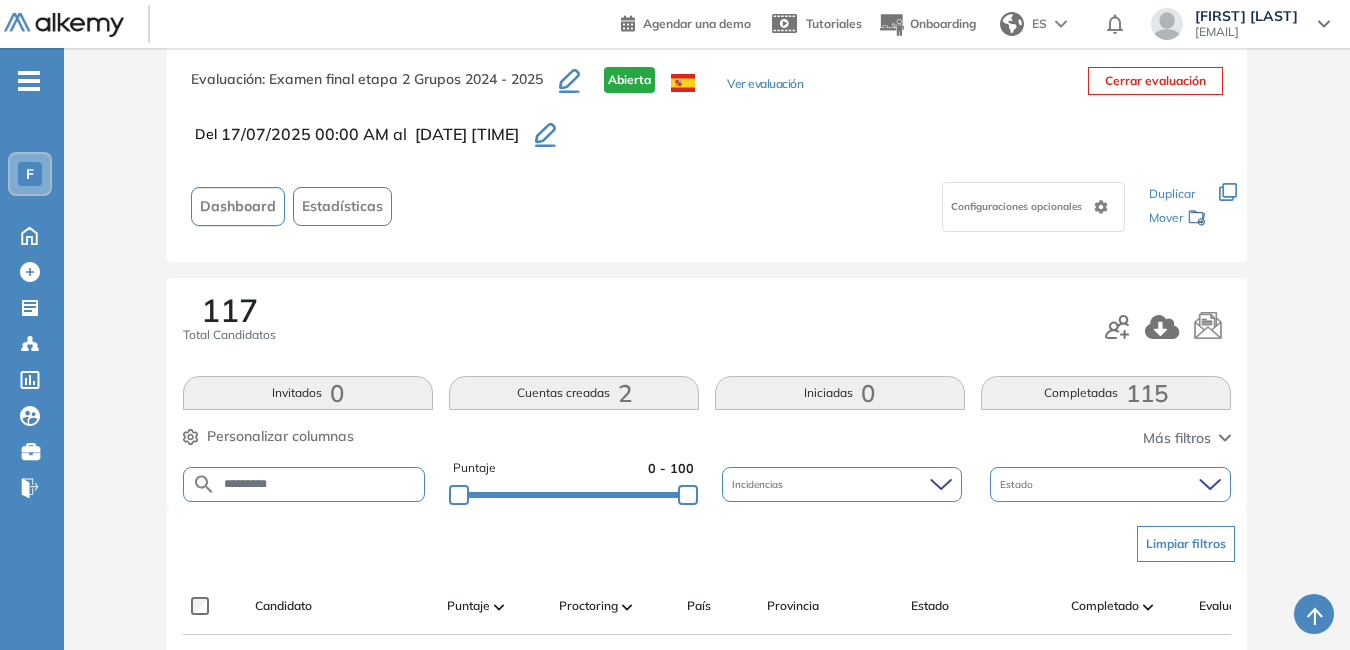 scroll, scrollTop: 304, scrollLeft: 0, axis: vertical 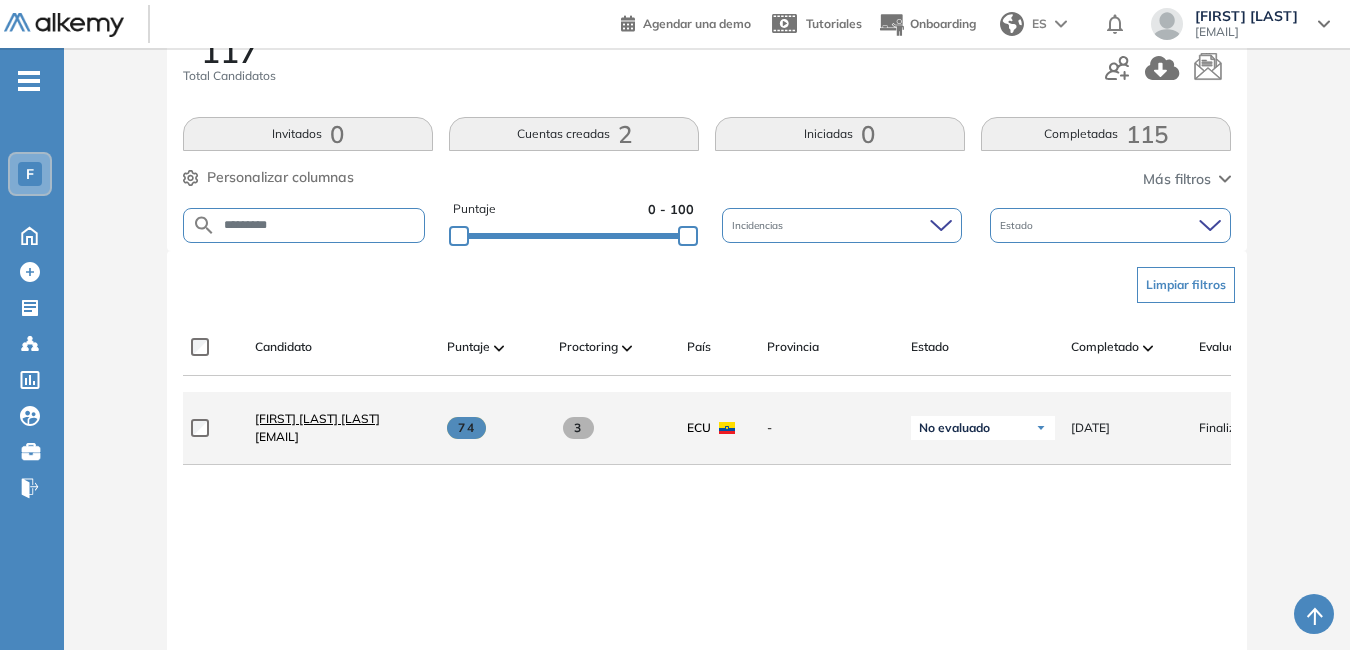 click on "[FIRST] [LAST] [LAST]" at bounding box center (317, 418) 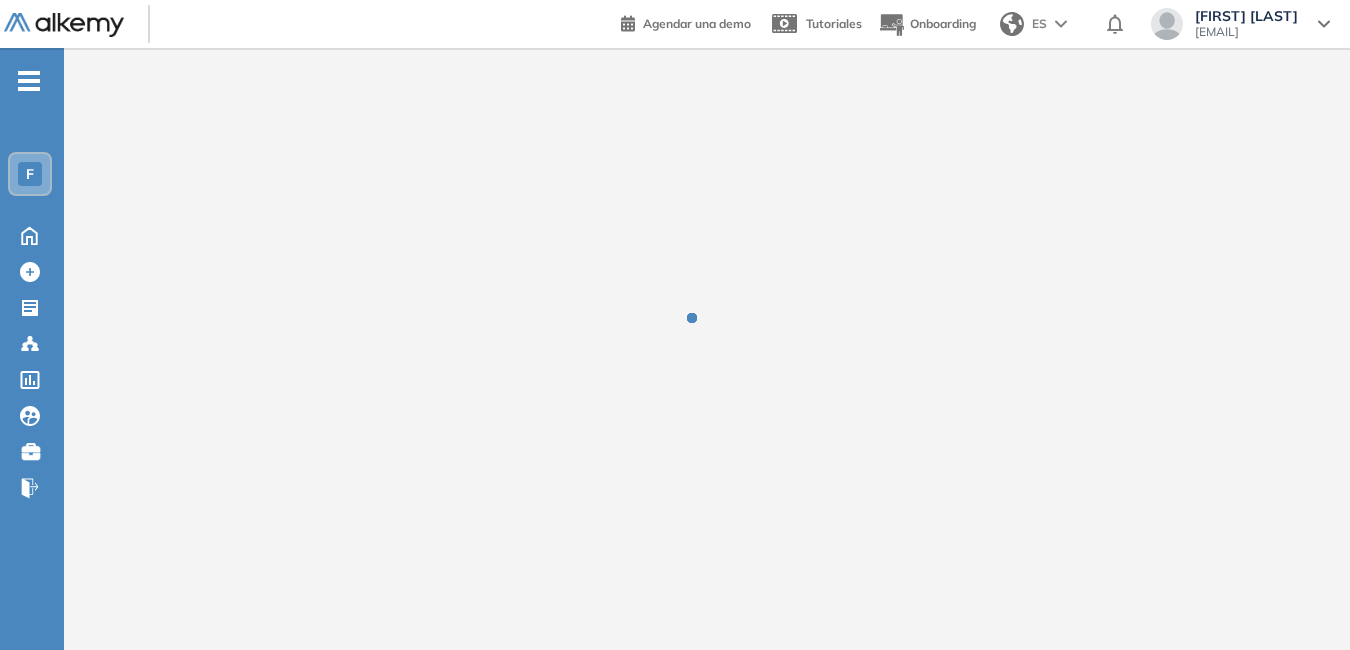 scroll, scrollTop: 0, scrollLeft: 0, axis: both 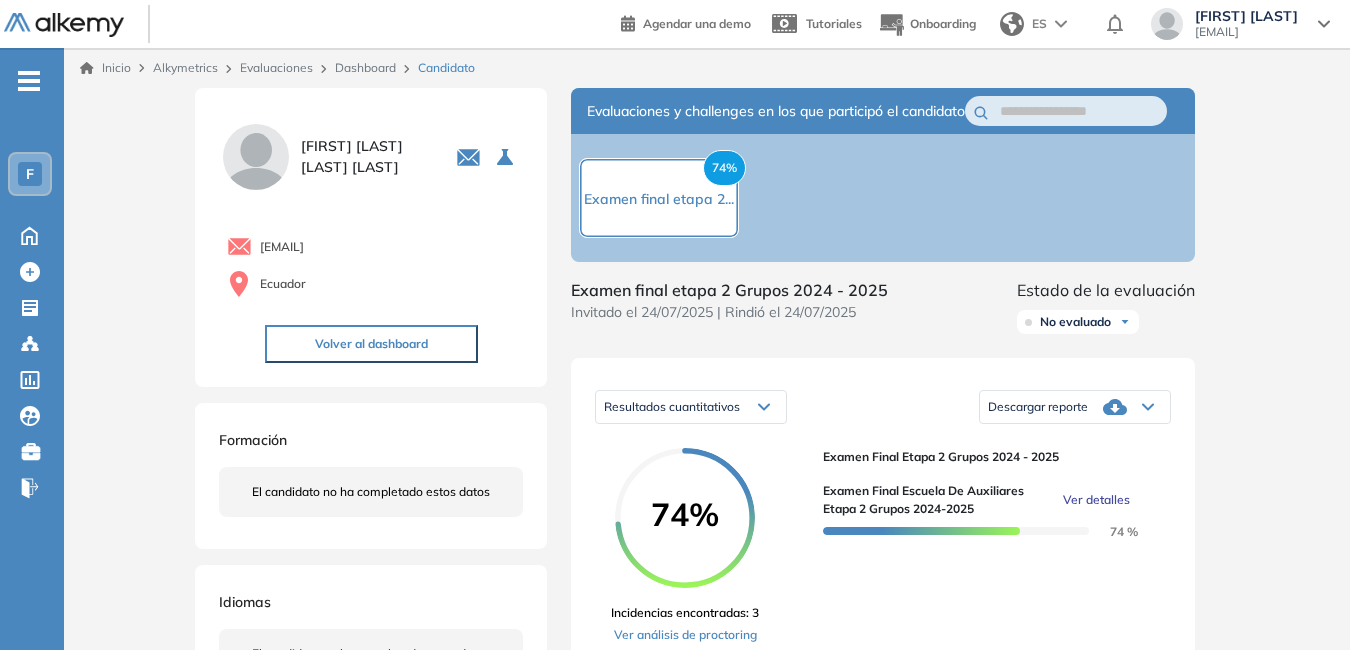drag, startPoint x: 262, startPoint y: 251, endPoint x: 489, endPoint y: 247, distance: 227.03523 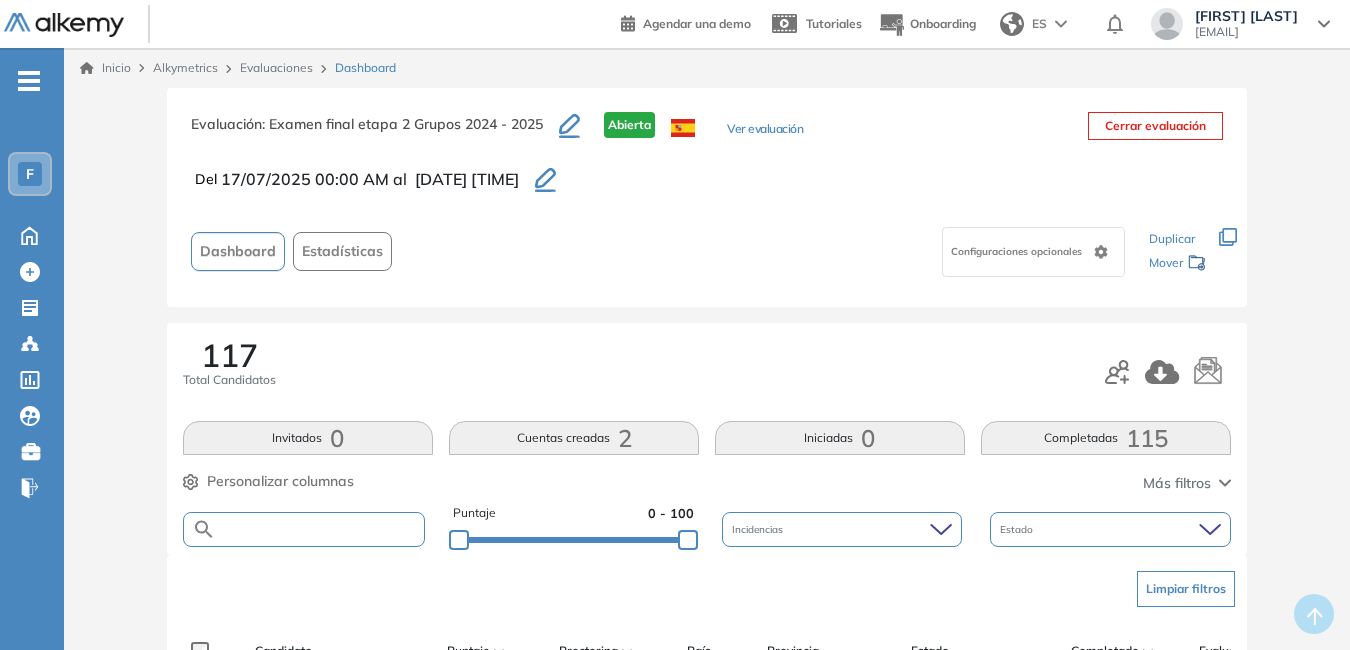 click at bounding box center [320, 529] 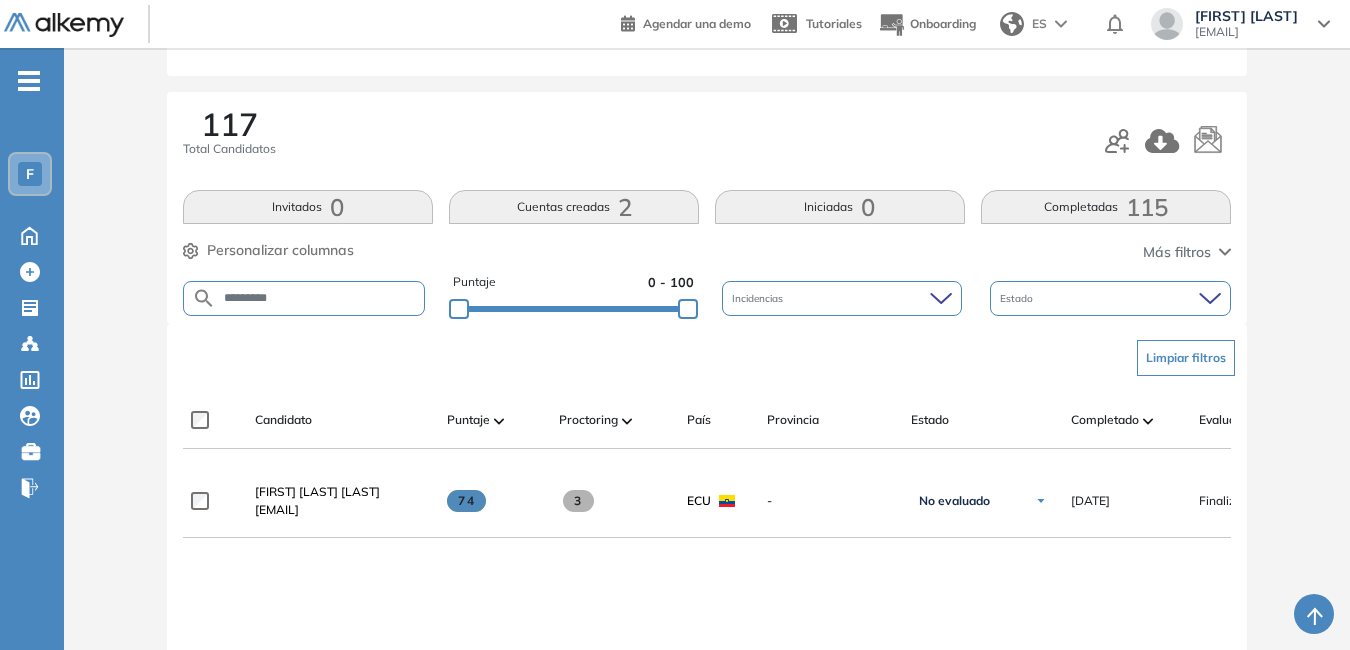 scroll, scrollTop: 234, scrollLeft: 0, axis: vertical 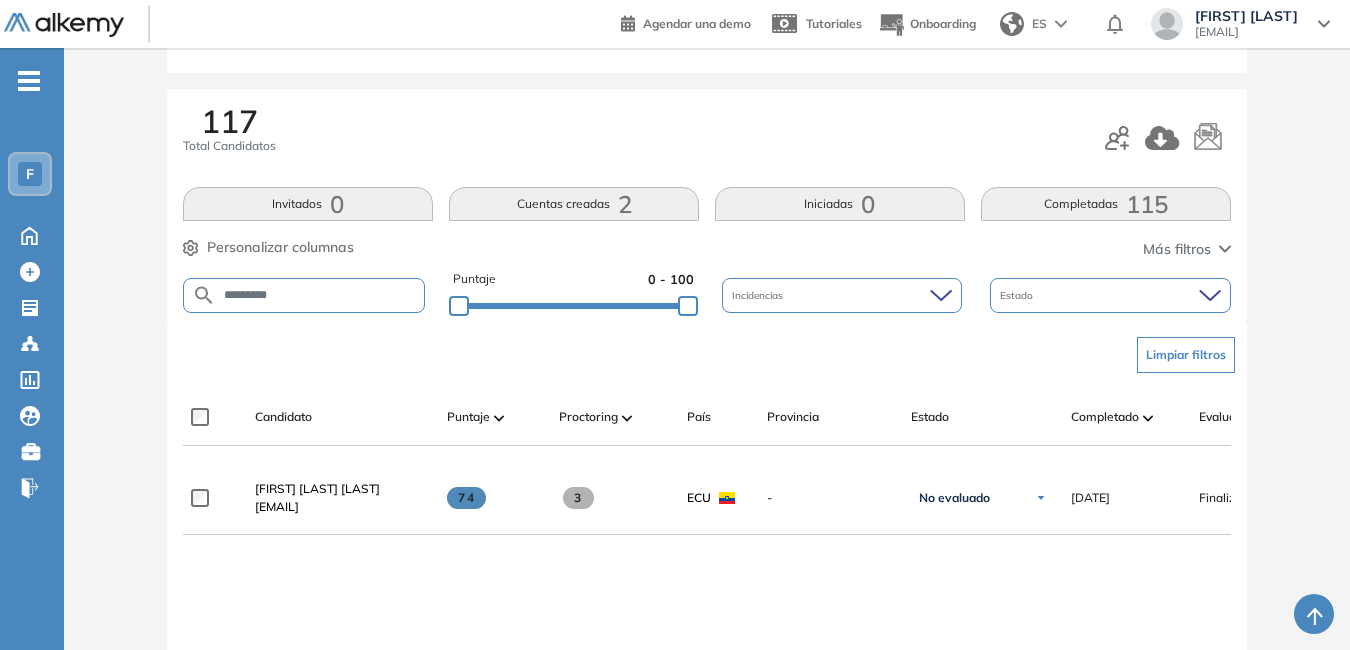 drag, startPoint x: 298, startPoint y: 294, endPoint x: 130, endPoint y: 294, distance: 168 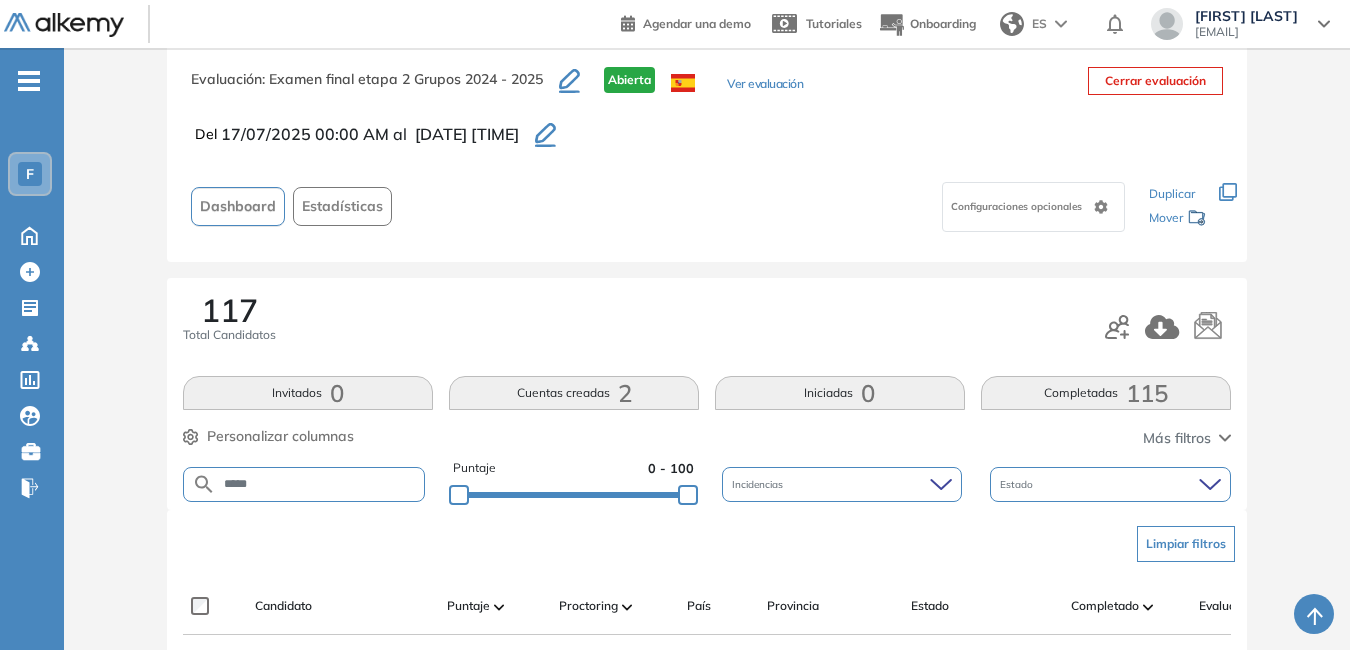 scroll, scrollTop: 234, scrollLeft: 0, axis: vertical 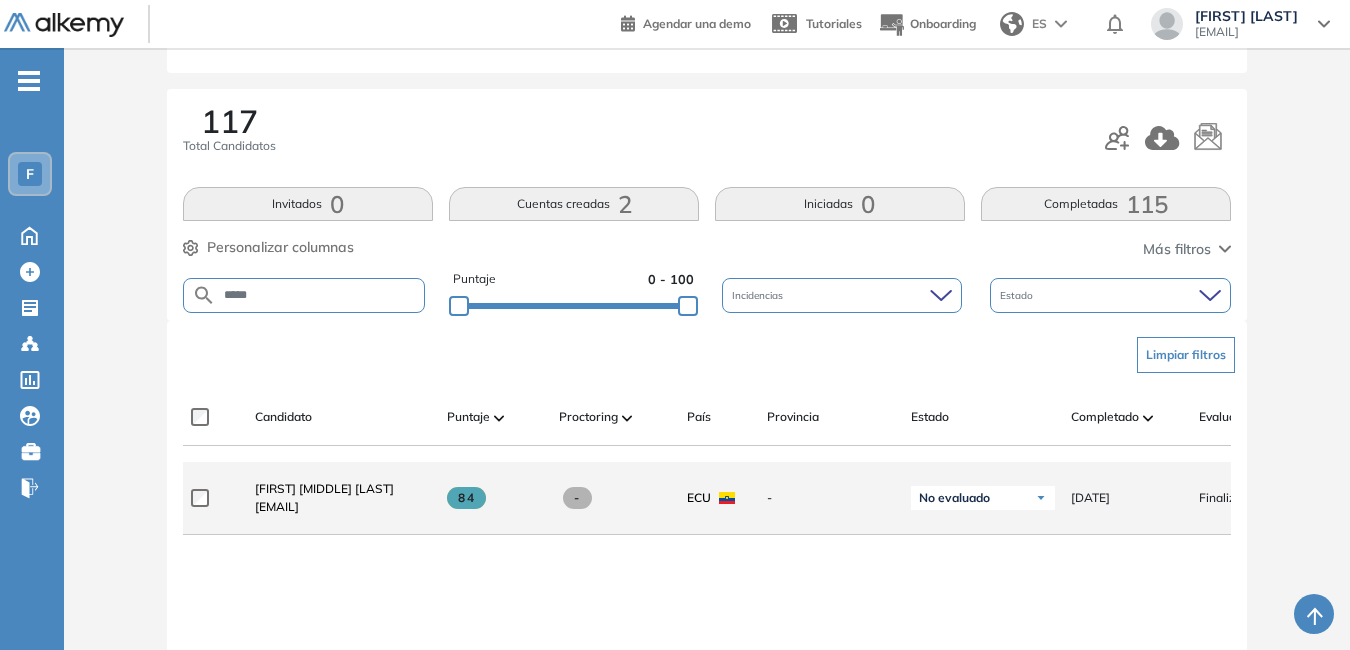 drag, startPoint x: 255, startPoint y: 517, endPoint x: 395, endPoint y: 520, distance: 140.03214 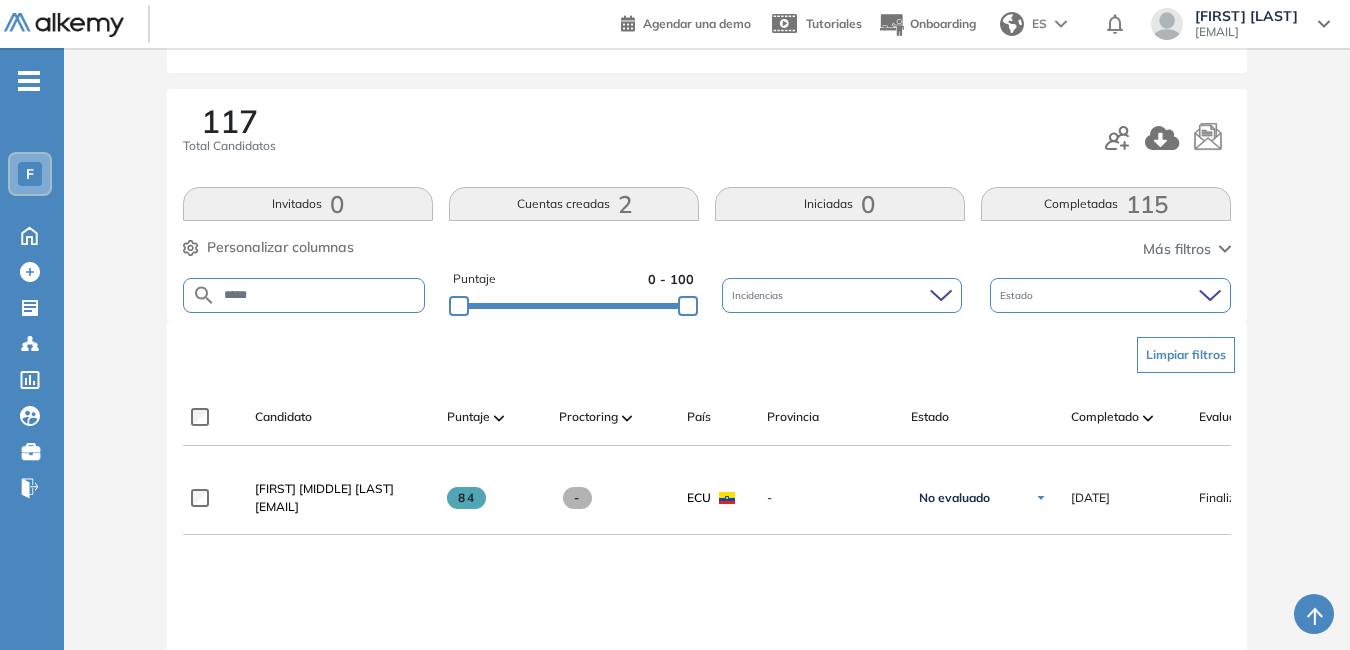 drag, startPoint x: 285, startPoint y: 292, endPoint x: 85, endPoint y: 284, distance: 200.15994 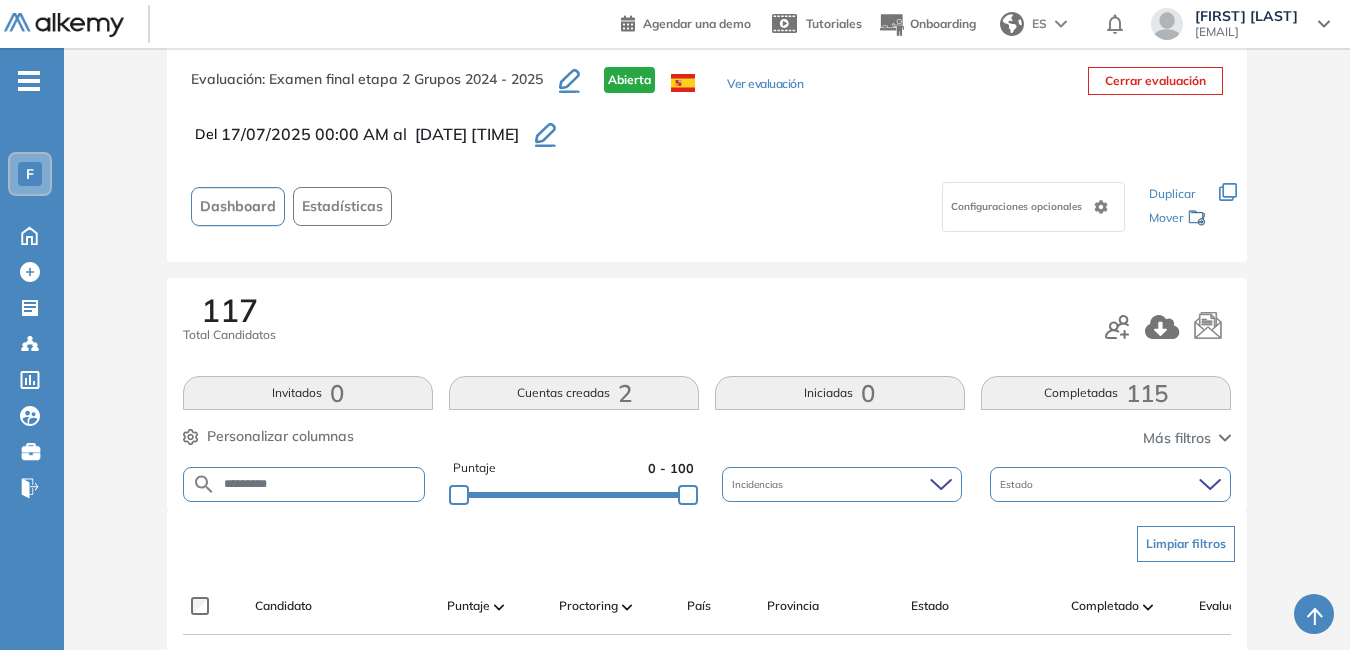 scroll, scrollTop: 234, scrollLeft: 0, axis: vertical 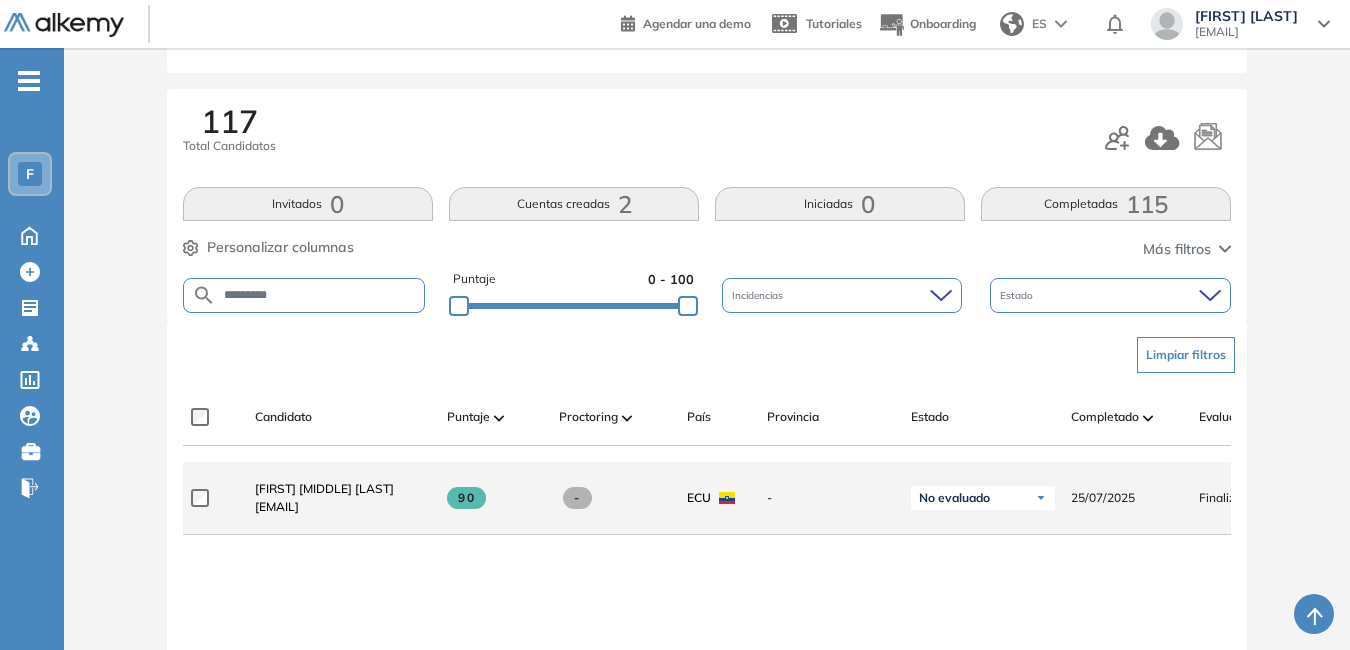 drag, startPoint x: 253, startPoint y: 513, endPoint x: 427, endPoint y: 512, distance: 174.00287 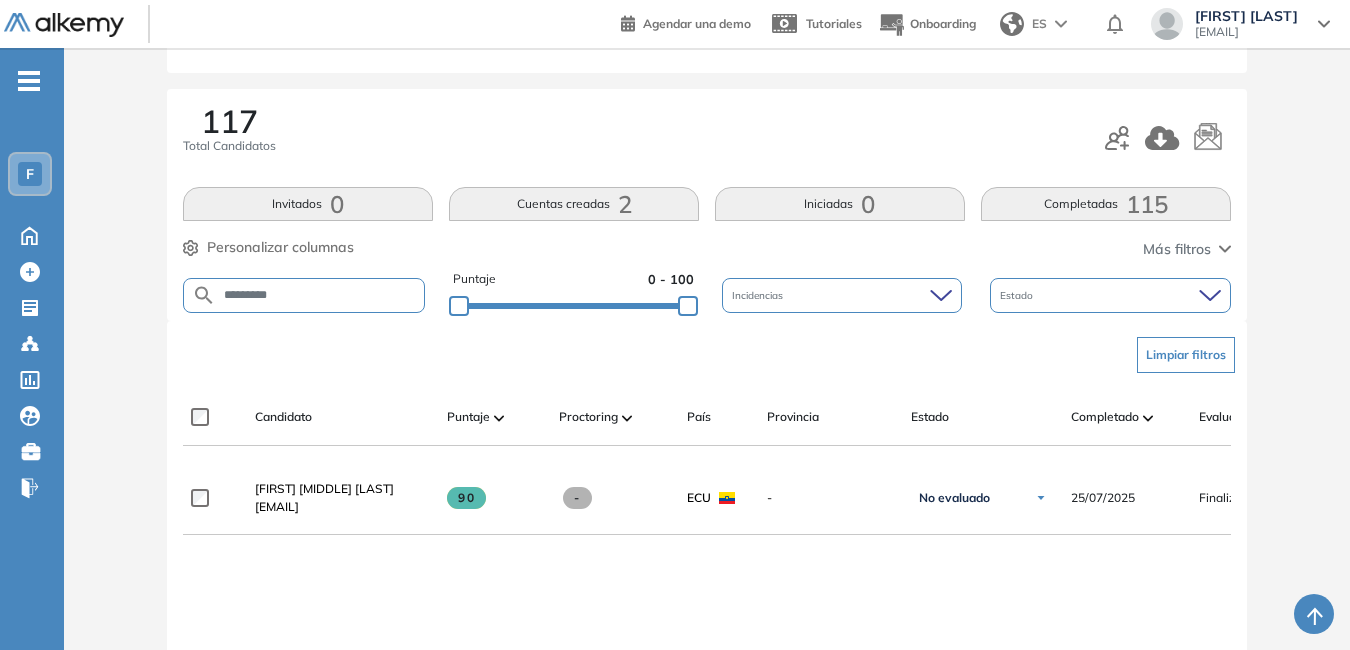 drag, startPoint x: 318, startPoint y: 297, endPoint x: 127, endPoint y: 256, distance: 195.35097 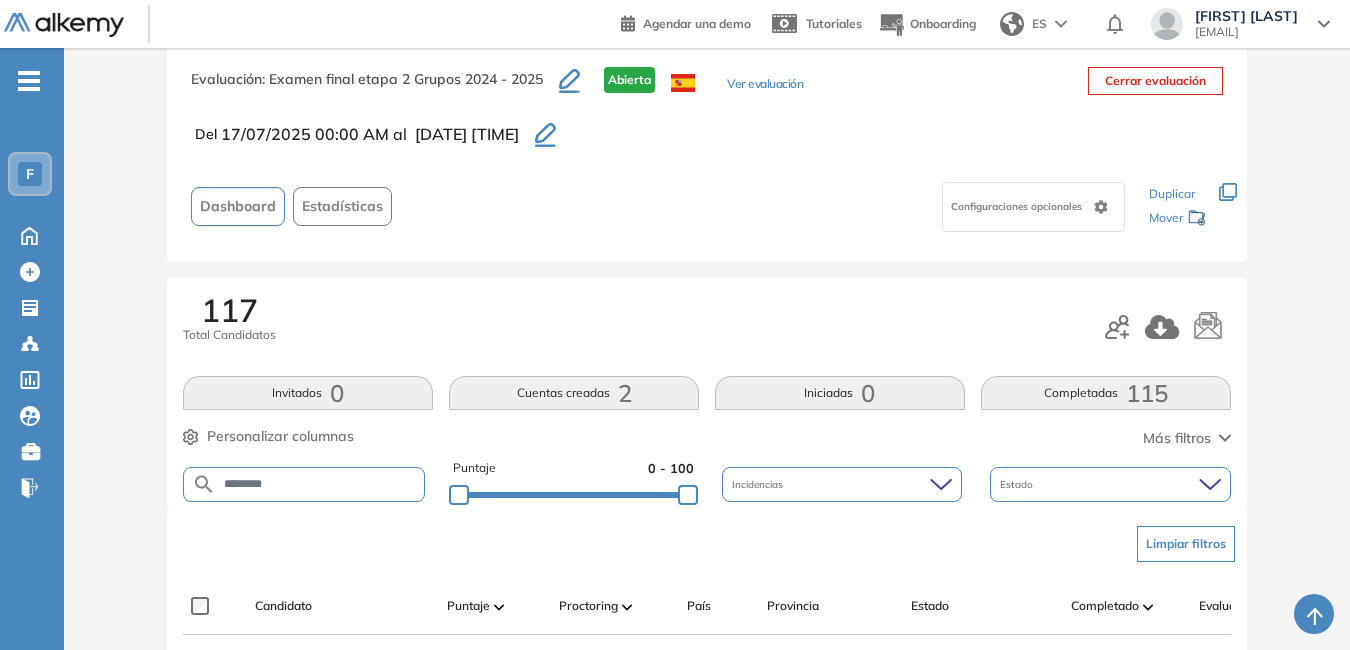 scroll, scrollTop: 234, scrollLeft: 0, axis: vertical 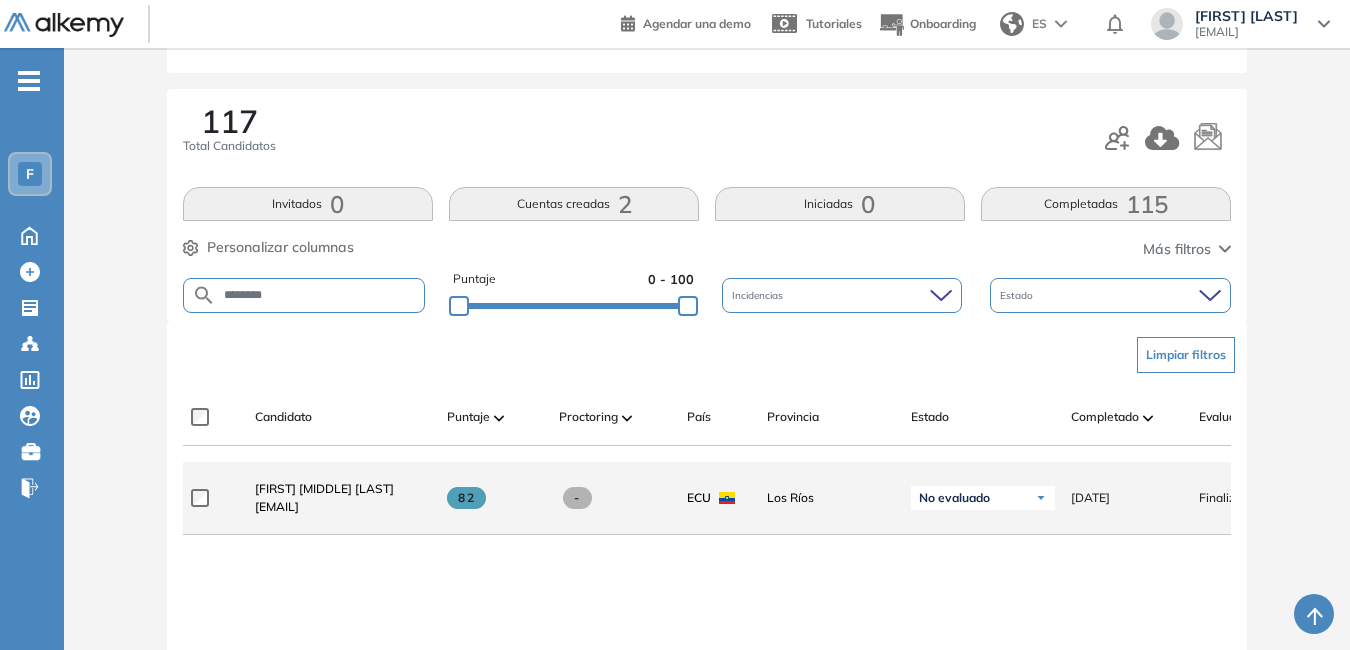 drag, startPoint x: 256, startPoint y: 513, endPoint x: 426, endPoint y: 513, distance: 170 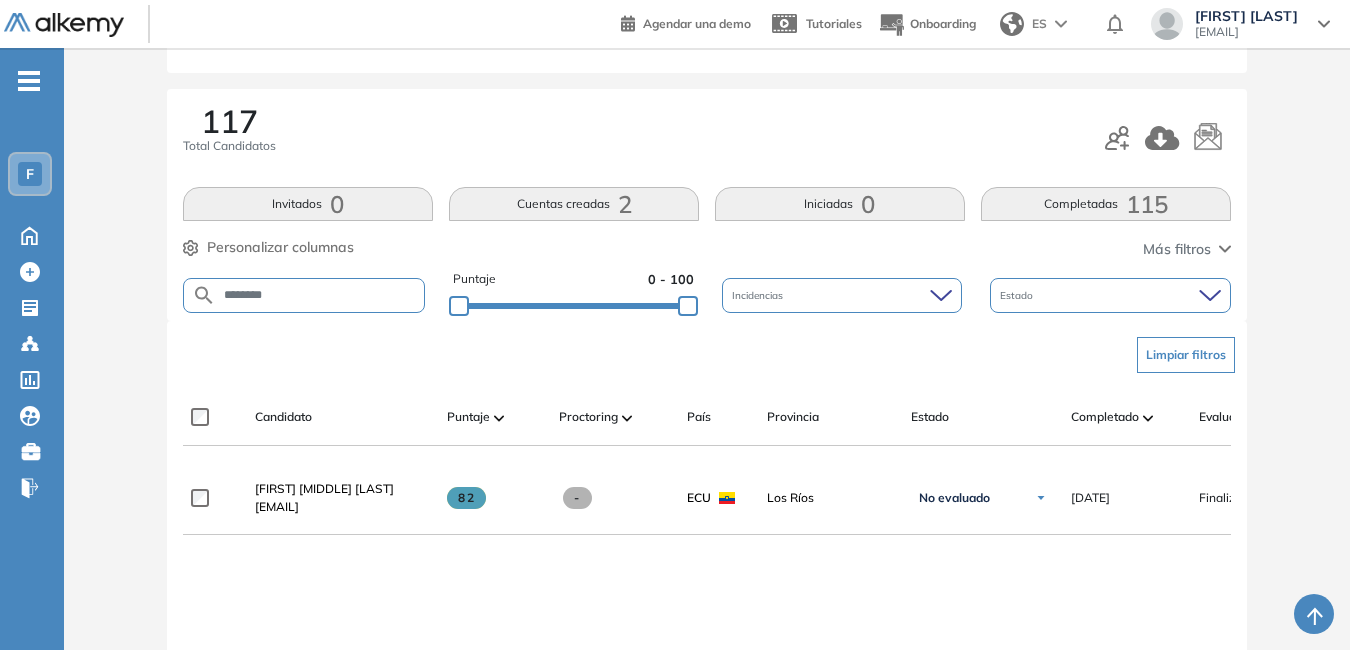 drag, startPoint x: 310, startPoint y: 302, endPoint x: 94, endPoint y: 301, distance: 216.00232 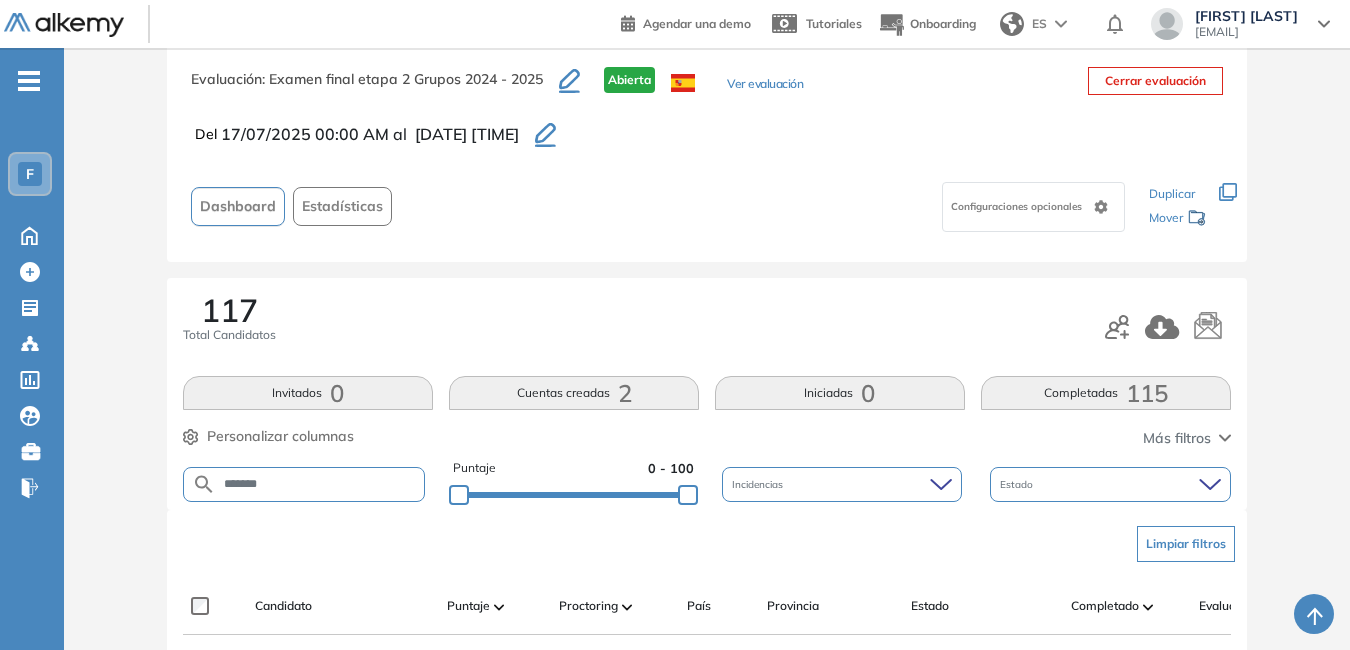 scroll, scrollTop: 234, scrollLeft: 0, axis: vertical 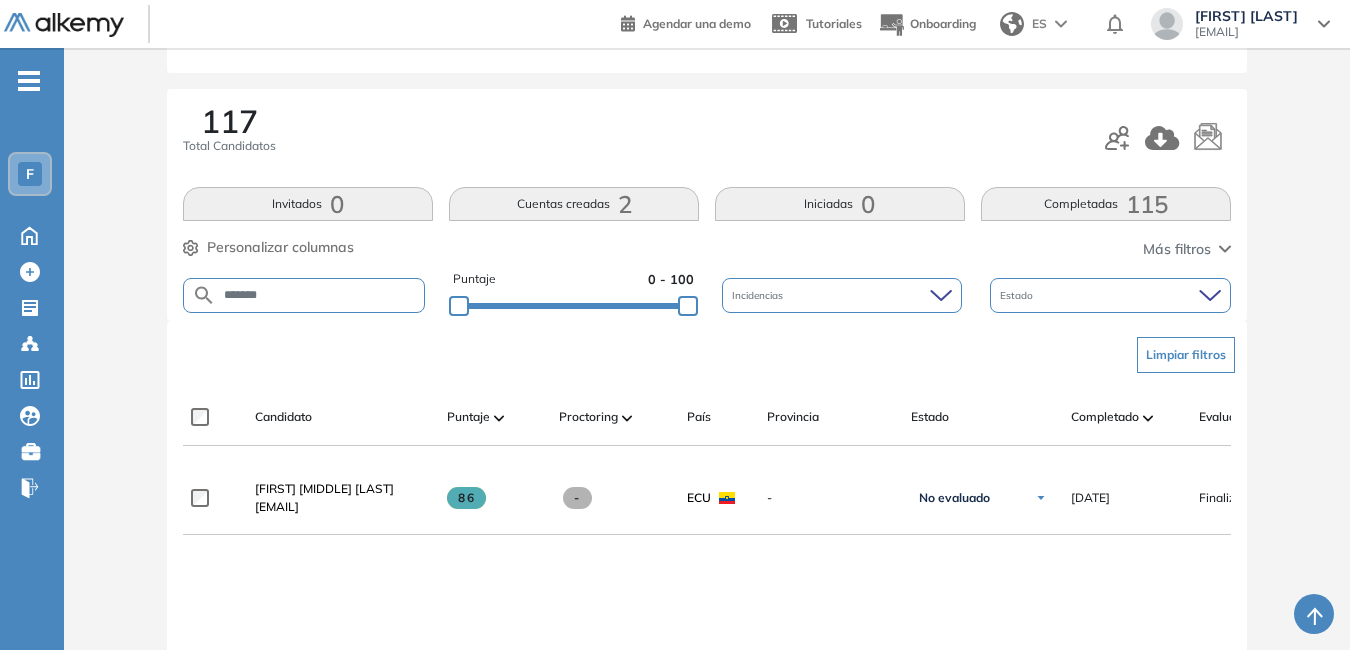 drag, startPoint x: 278, startPoint y: 297, endPoint x: 111, endPoint y: 298, distance: 167.00299 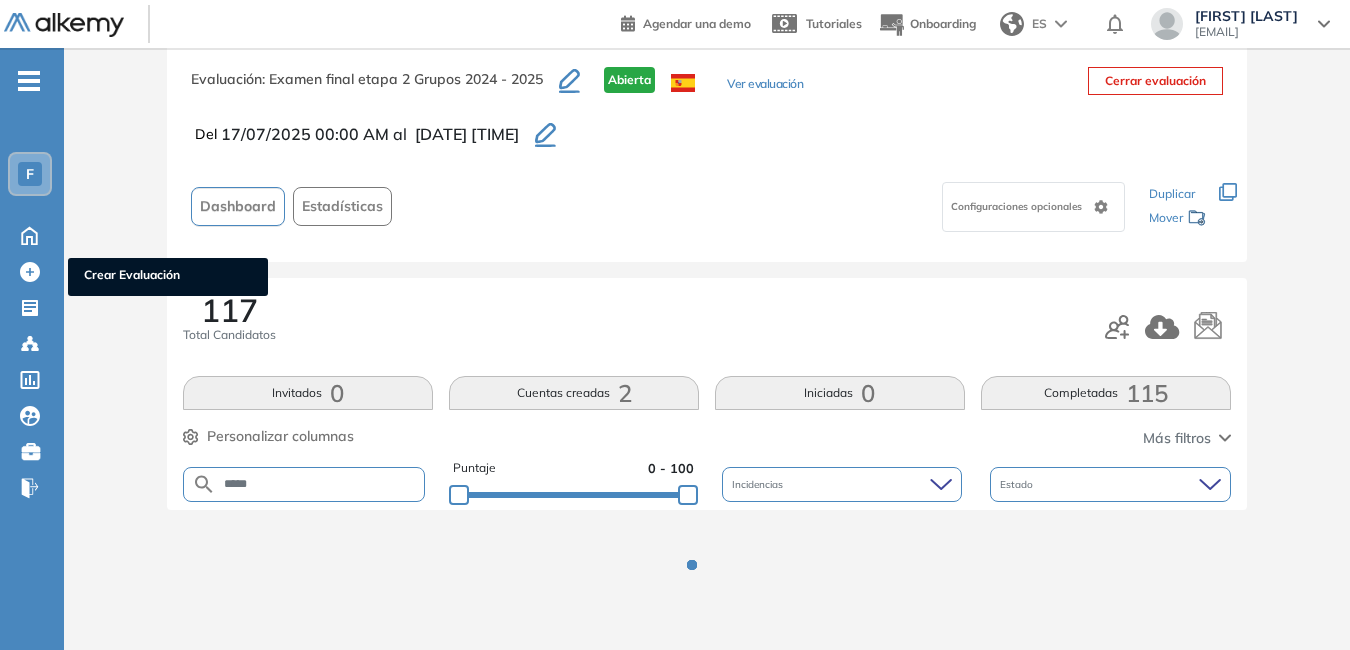 scroll, scrollTop: 234, scrollLeft: 0, axis: vertical 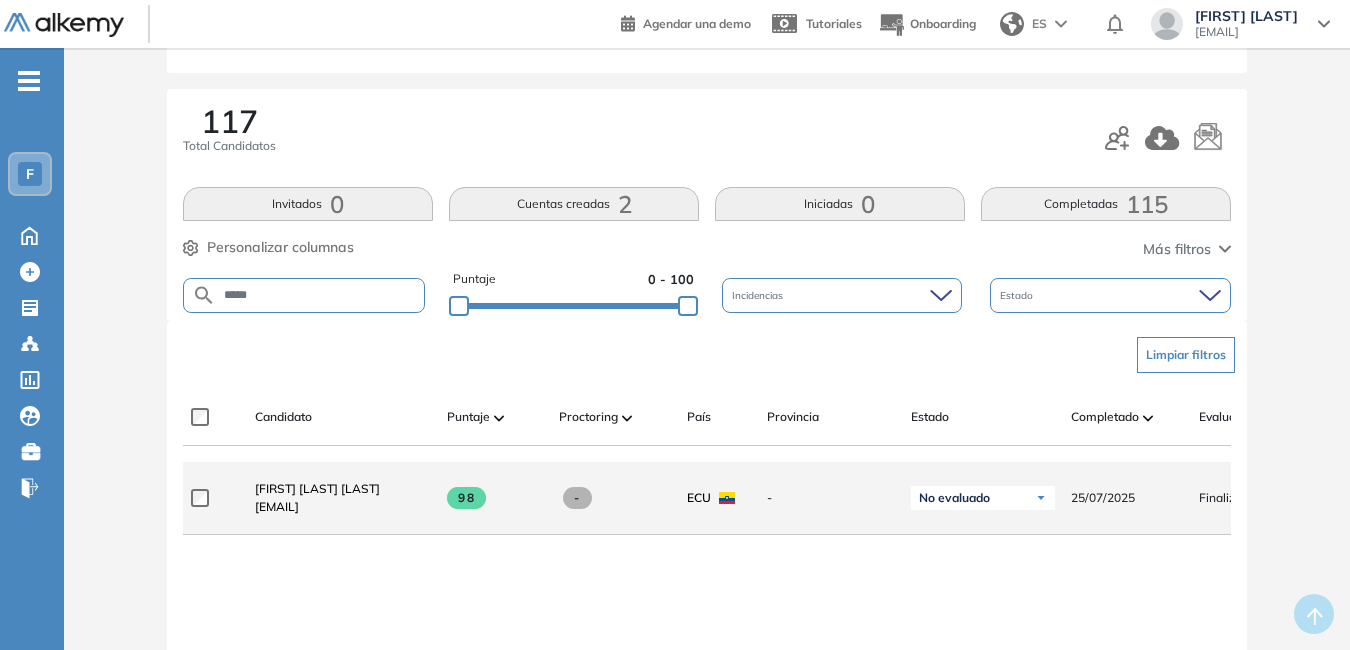 drag, startPoint x: 251, startPoint y: 514, endPoint x: 399, endPoint y: 519, distance: 148.08444 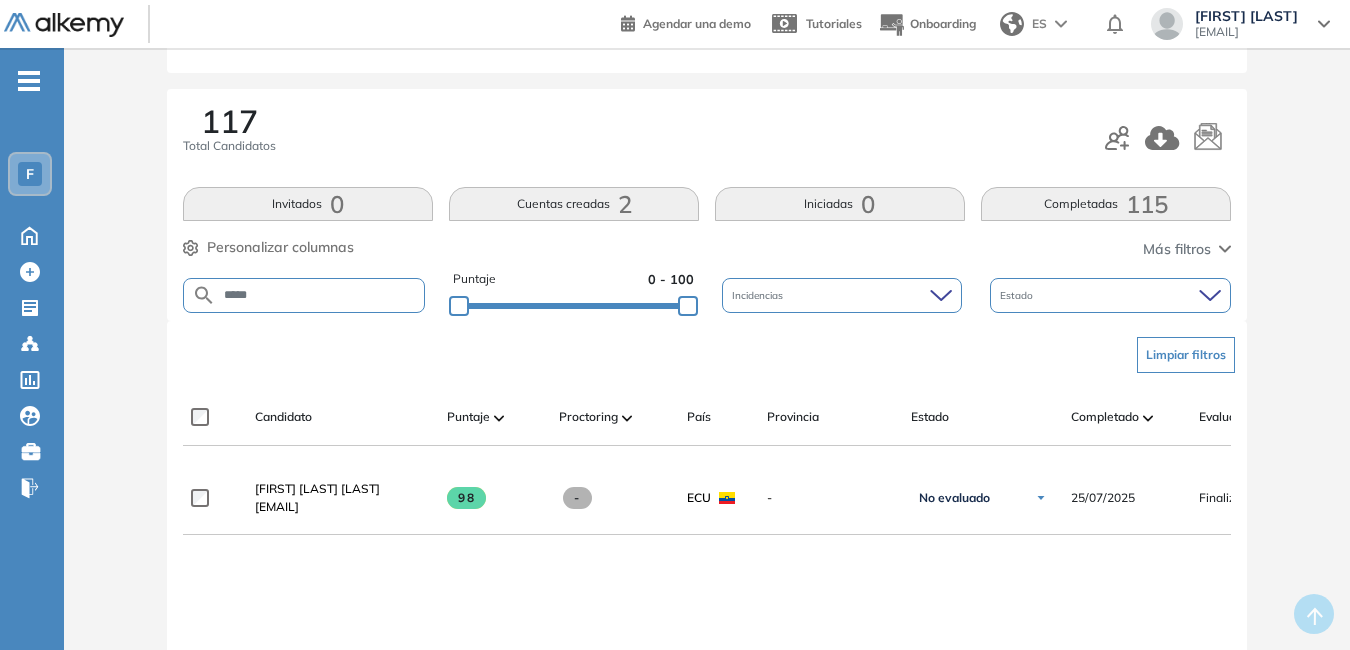 drag, startPoint x: 294, startPoint y: 287, endPoint x: 128, endPoint y: 293, distance: 166.1084 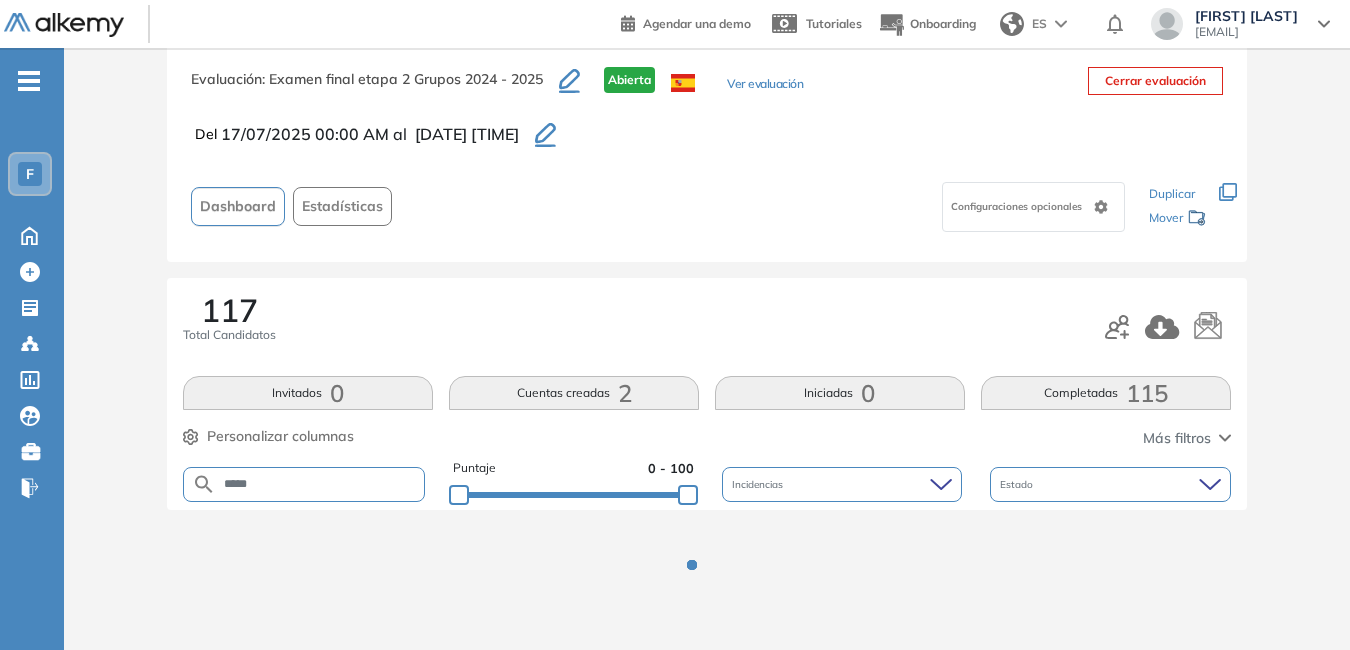 scroll, scrollTop: 234, scrollLeft: 0, axis: vertical 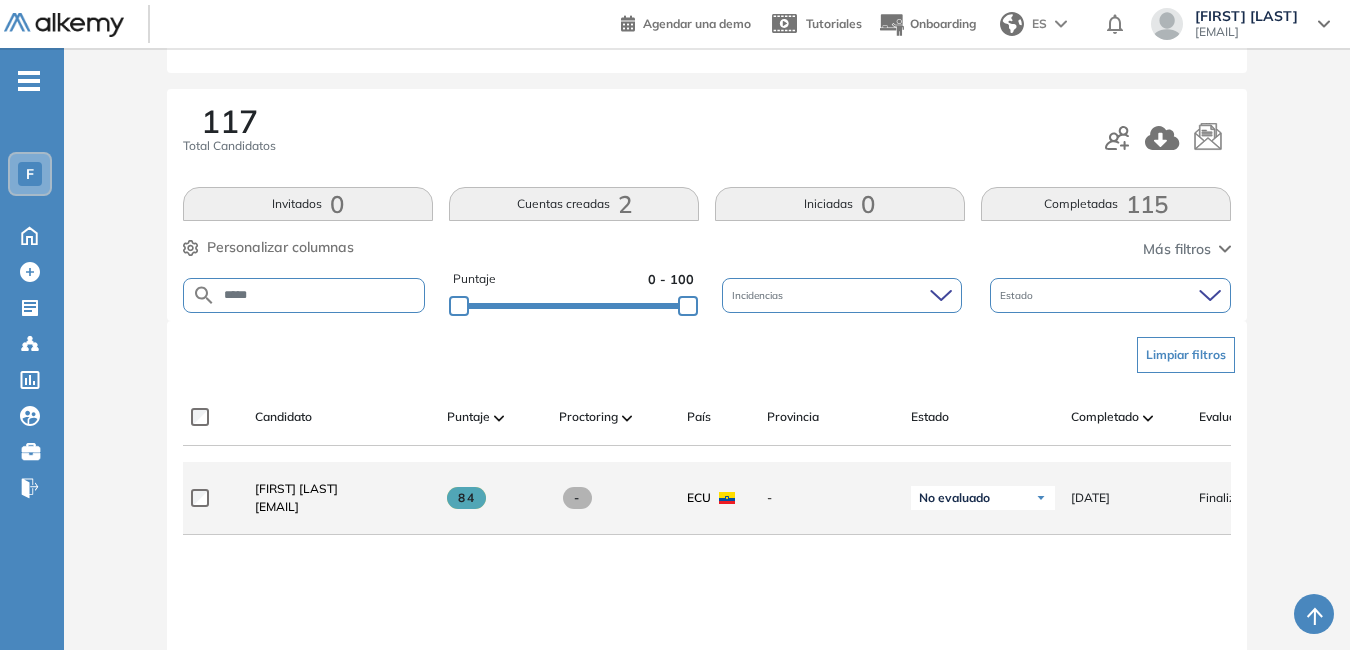 drag, startPoint x: 254, startPoint y: 513, endPoint x: 421, endPoint y: 517, distance: 167.0479 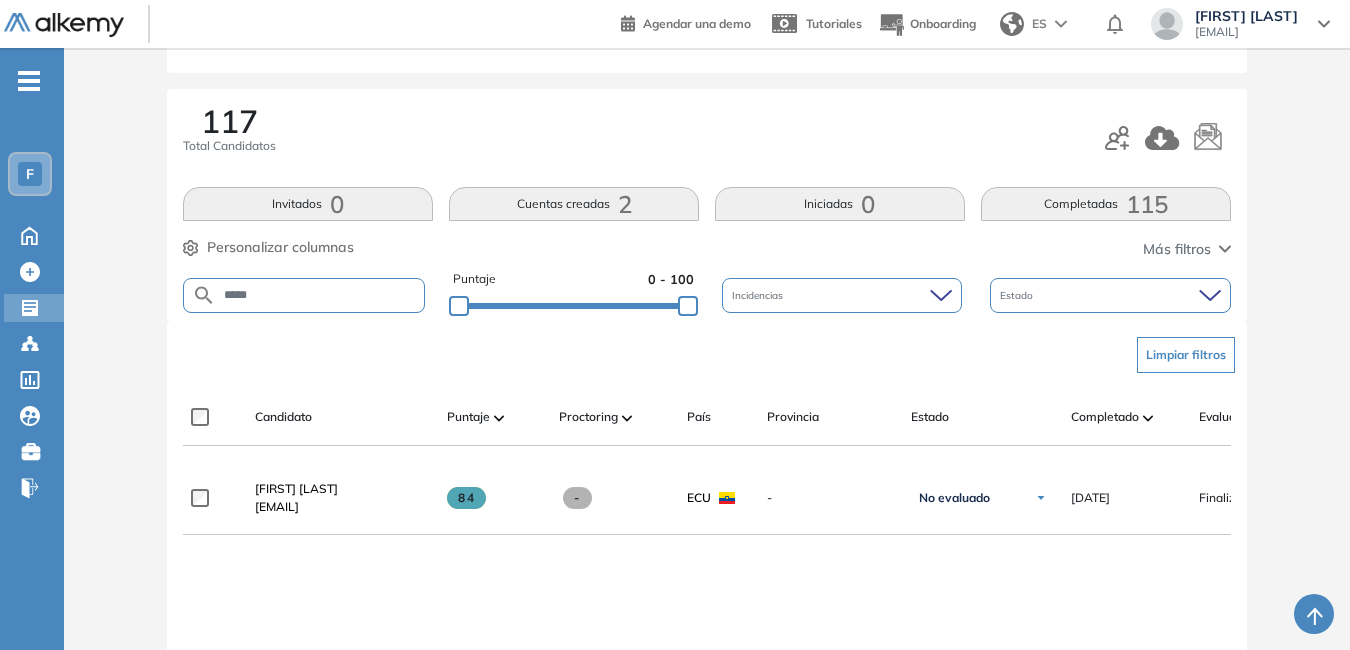 drag, startPoint x: 277, startPoint y: 293, endPoint x: 47, endPoint y: 303, distance: 230.21729 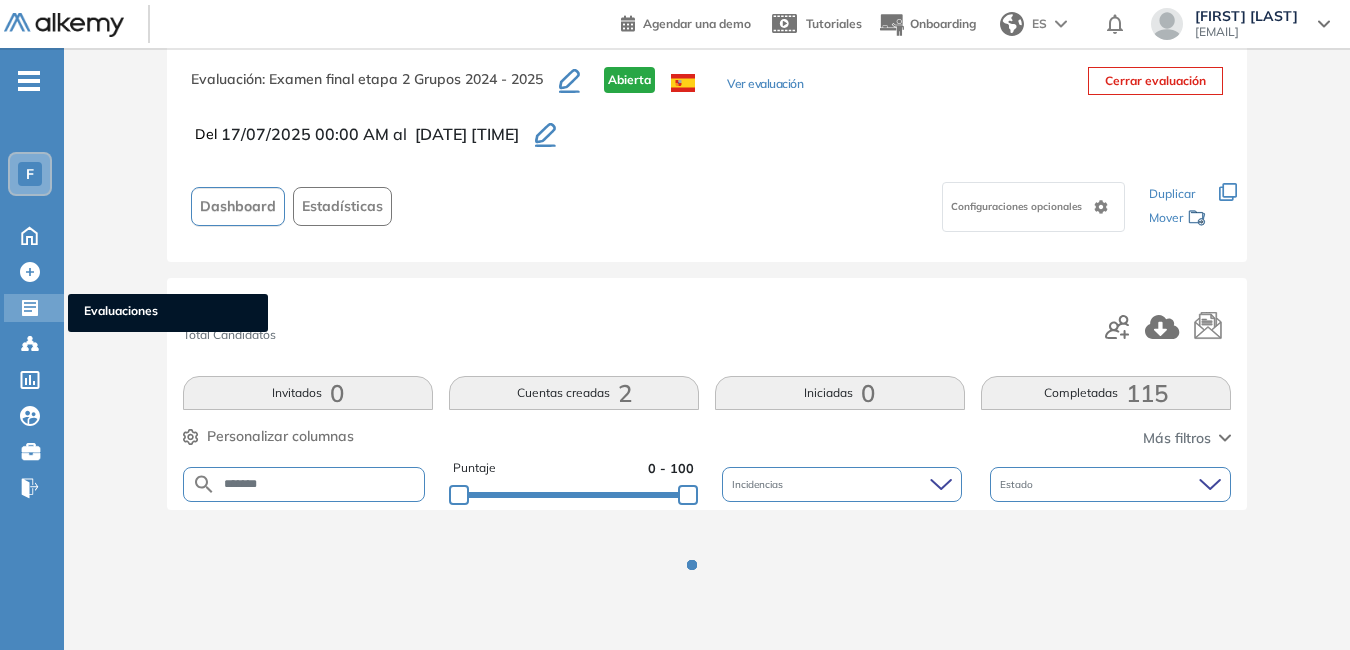 scroll, scrollTop: 234, scrollLeft: 0, axis: vertical 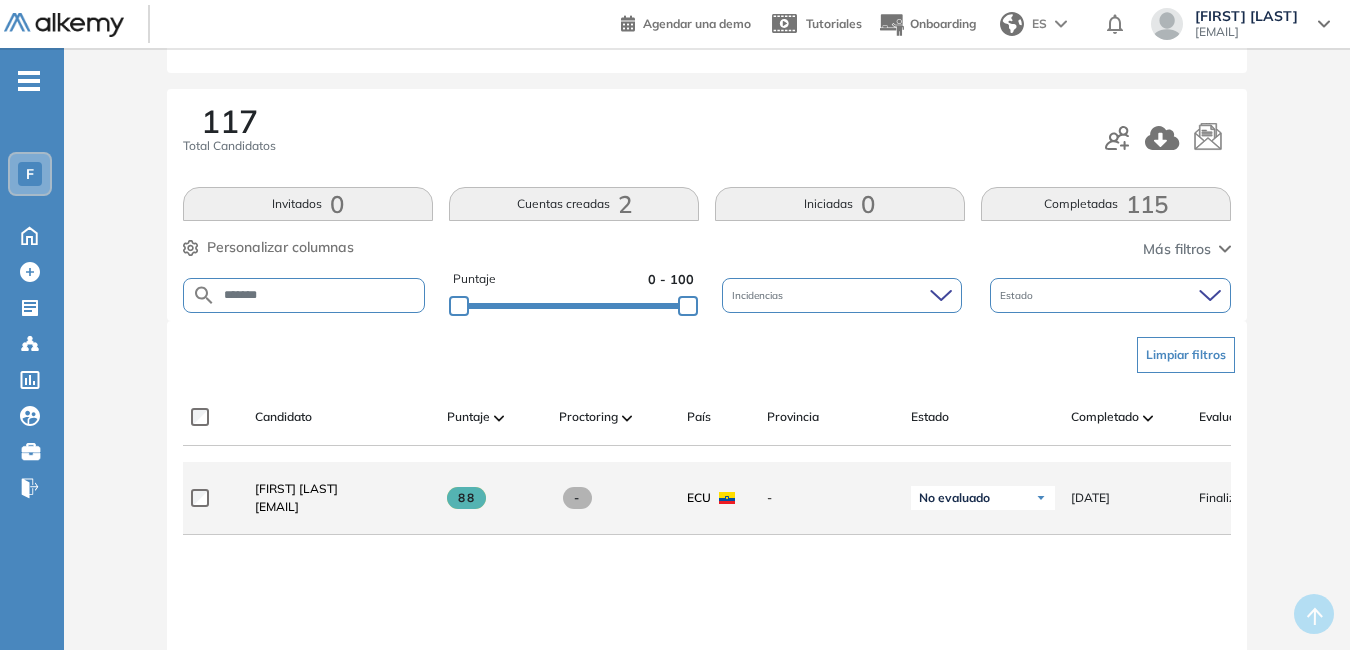 drag, startPoint x: 255, startPoint y: 513, endPoint x: 414, endPoint y: 517, distance: 159.05031 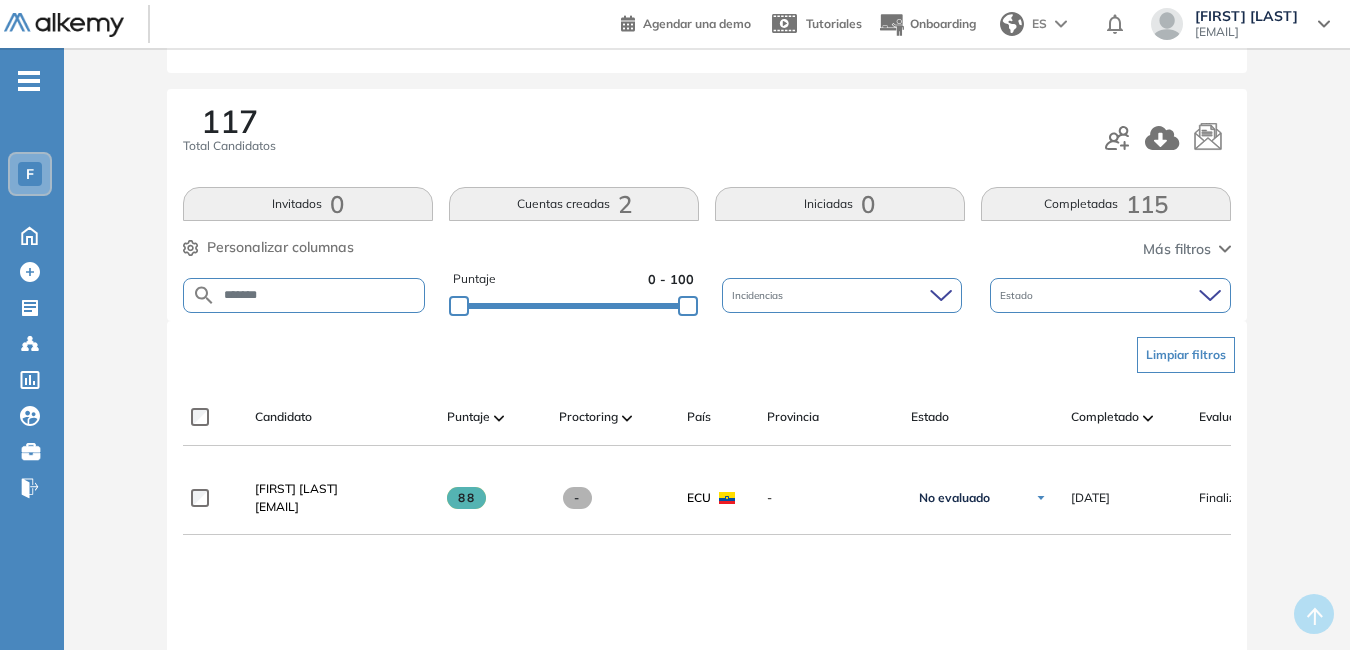 drag, startPoint x: 269, startPoint y: 299, endPoint x: 177, endPoint y: 290, distance: 92.43917 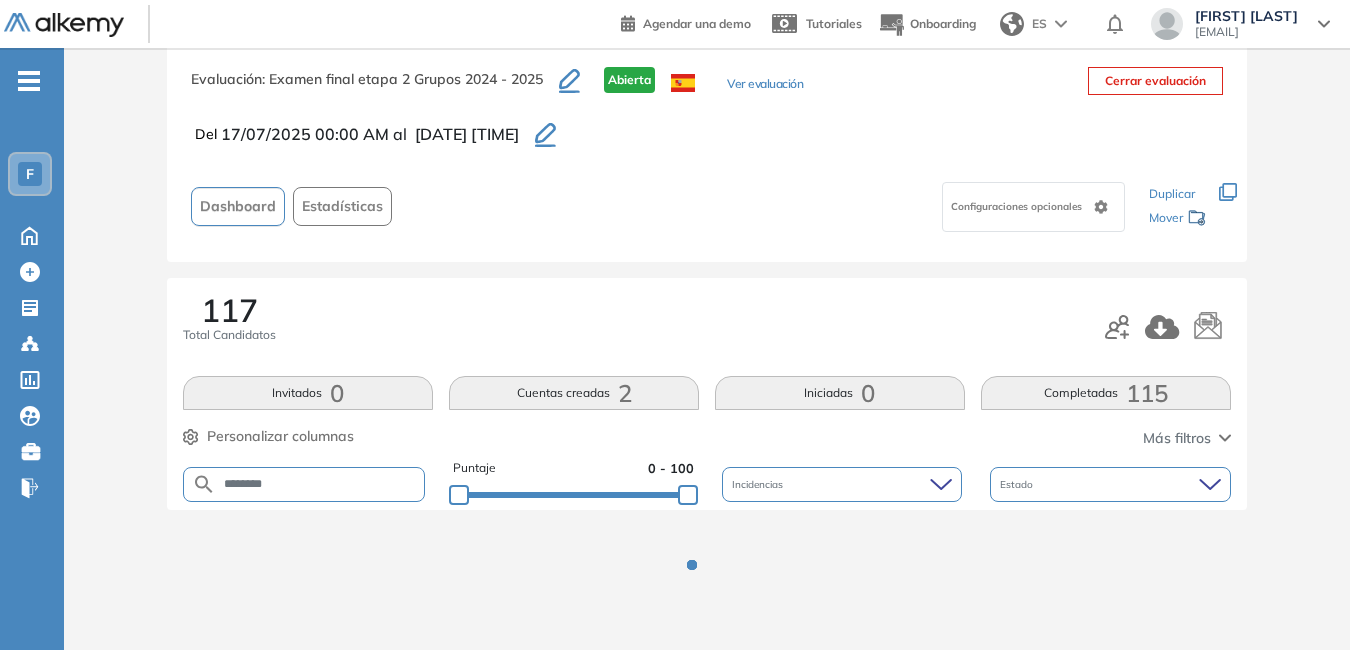 scroll, scrollTop: 234, scrollLeft: 0, axis: vertical 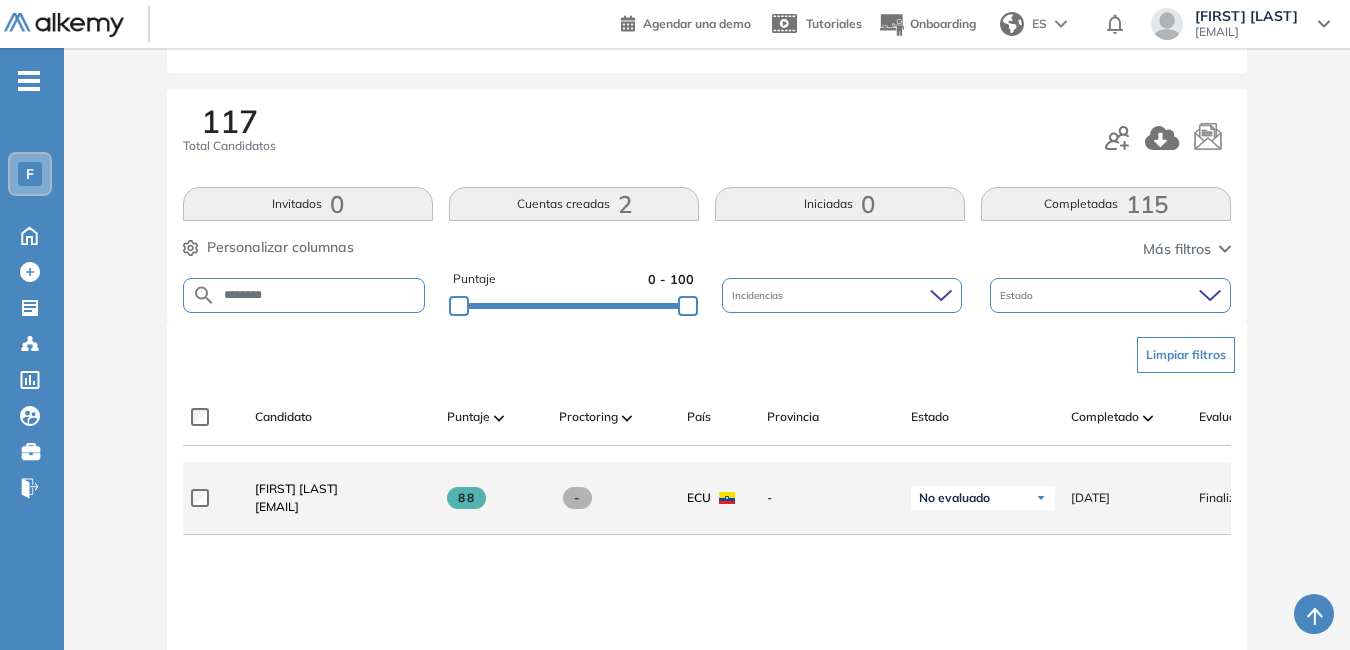 drag, startPoint x: 253, startPoint y: 520, endPoint x: 403, endPoint y: 514, distance: 150.11995 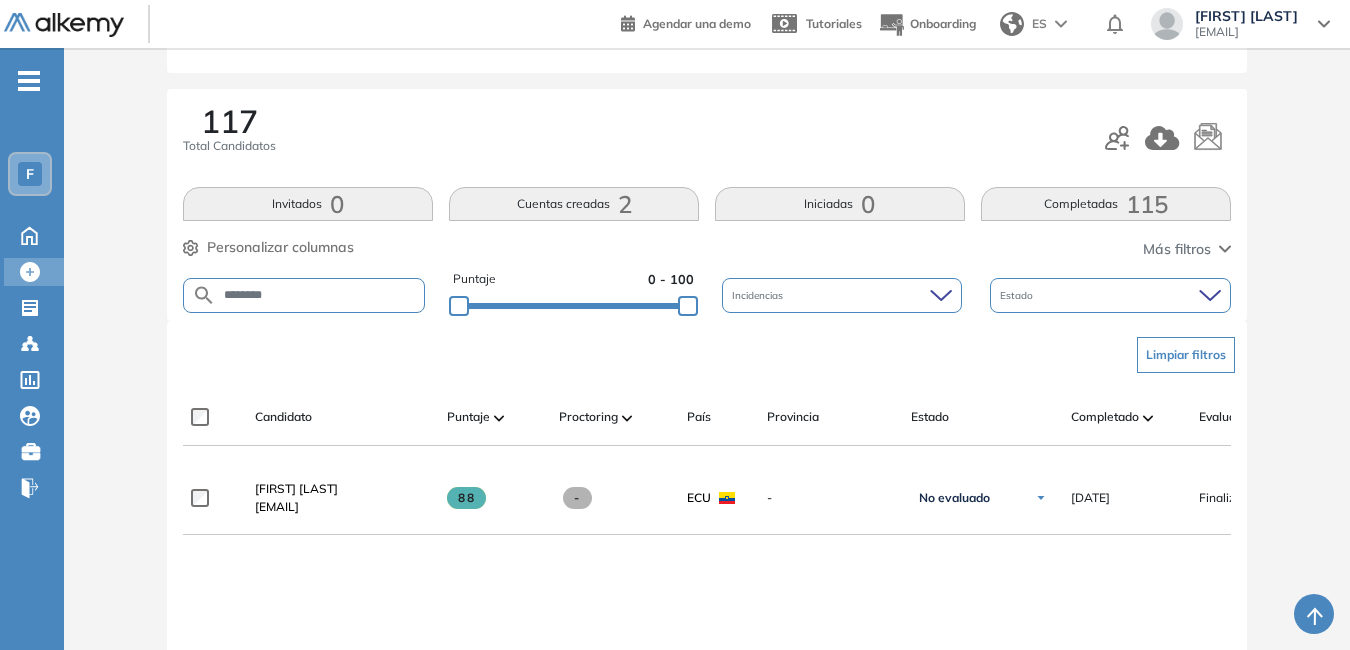 drag, startPoint x: 280, startPoint y: 298, endPoint x: 32, endPoint y: 267, distance: 249.93 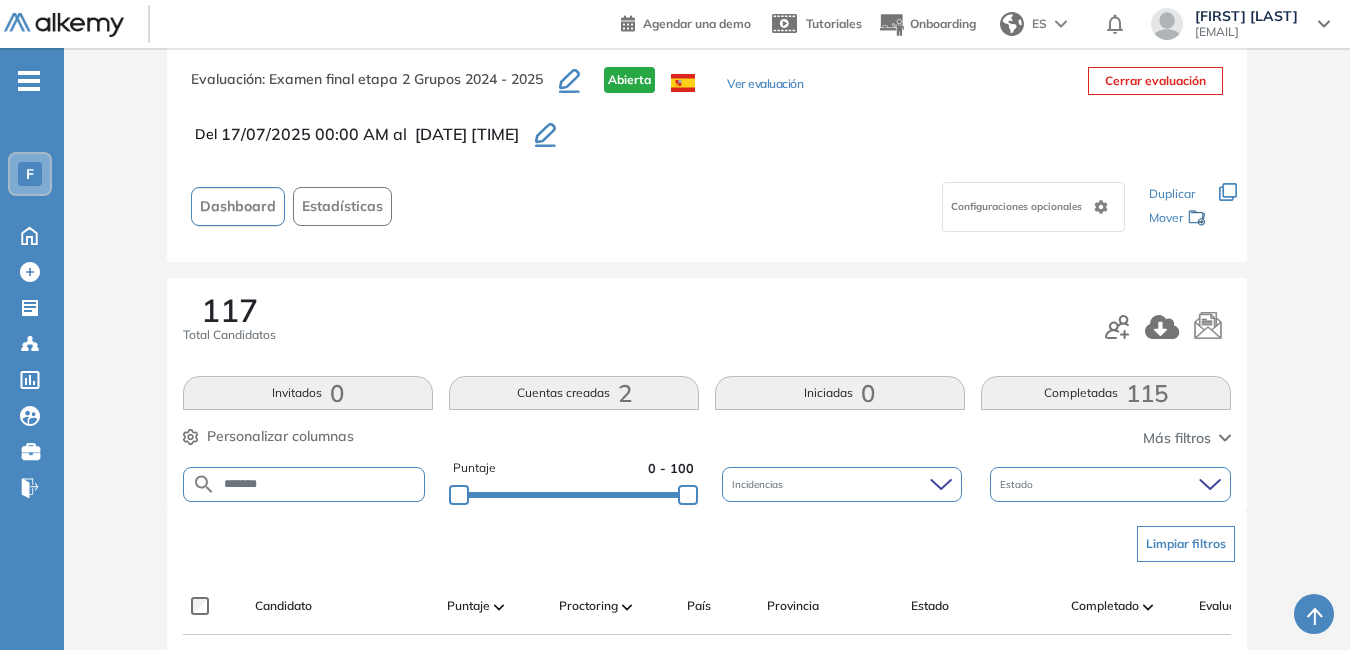 scroll, scrollTop: 234, scrollLeft: 0, axis: vertical 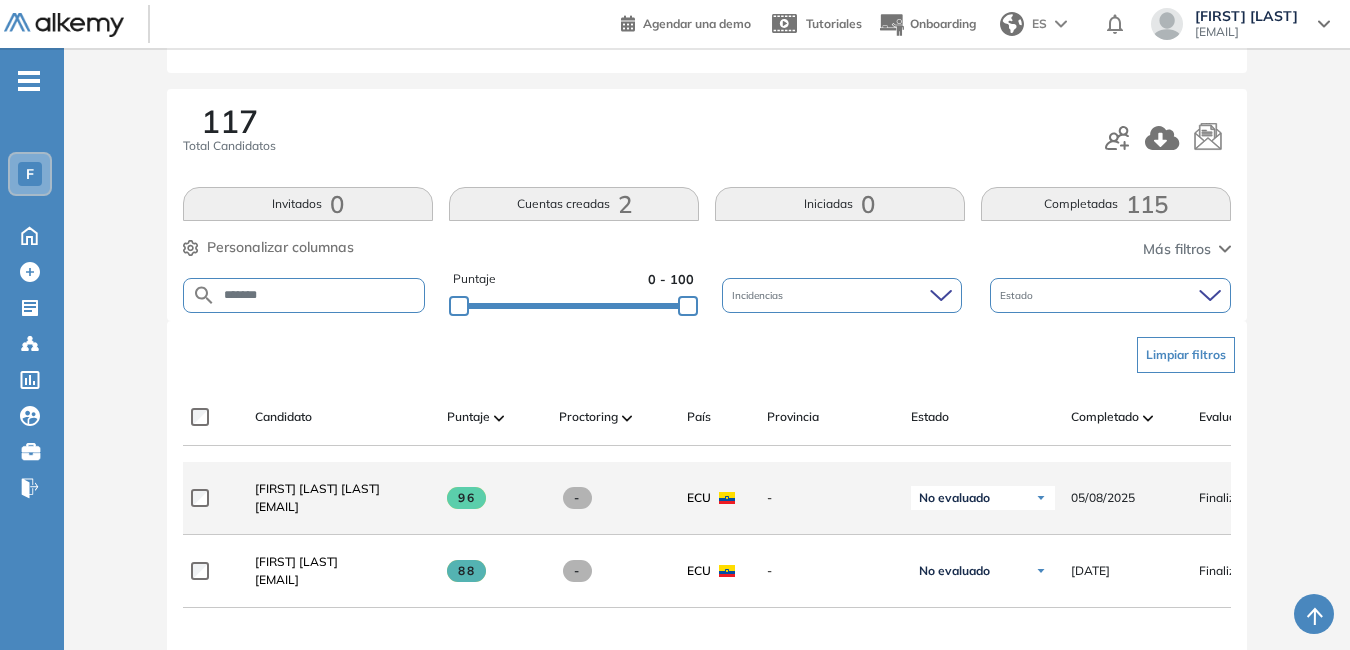 drag, startPoint x: 252, startPoint y: 517, endPoint x: 429, endPoint y: 519, distance: 177.01129 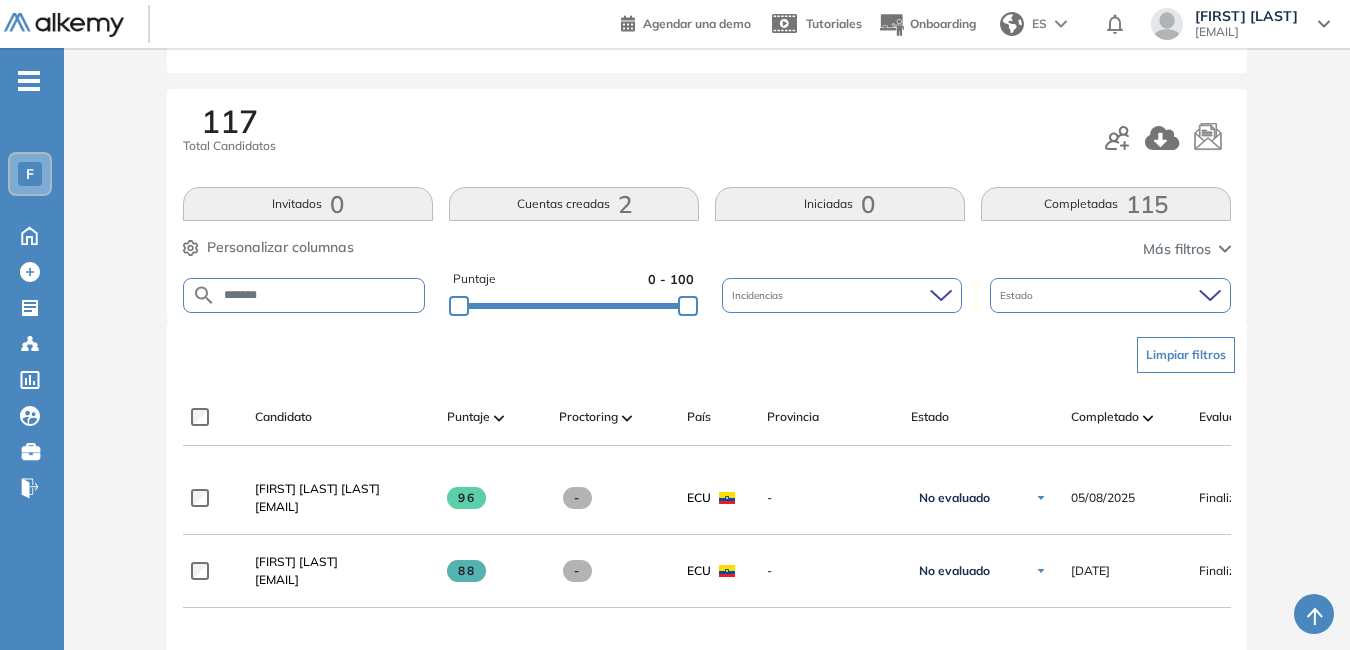 drag, startPoint x: 307, startPoint y: 296, endPoint x: 78, endPoint y: 309, distance: 229.3687 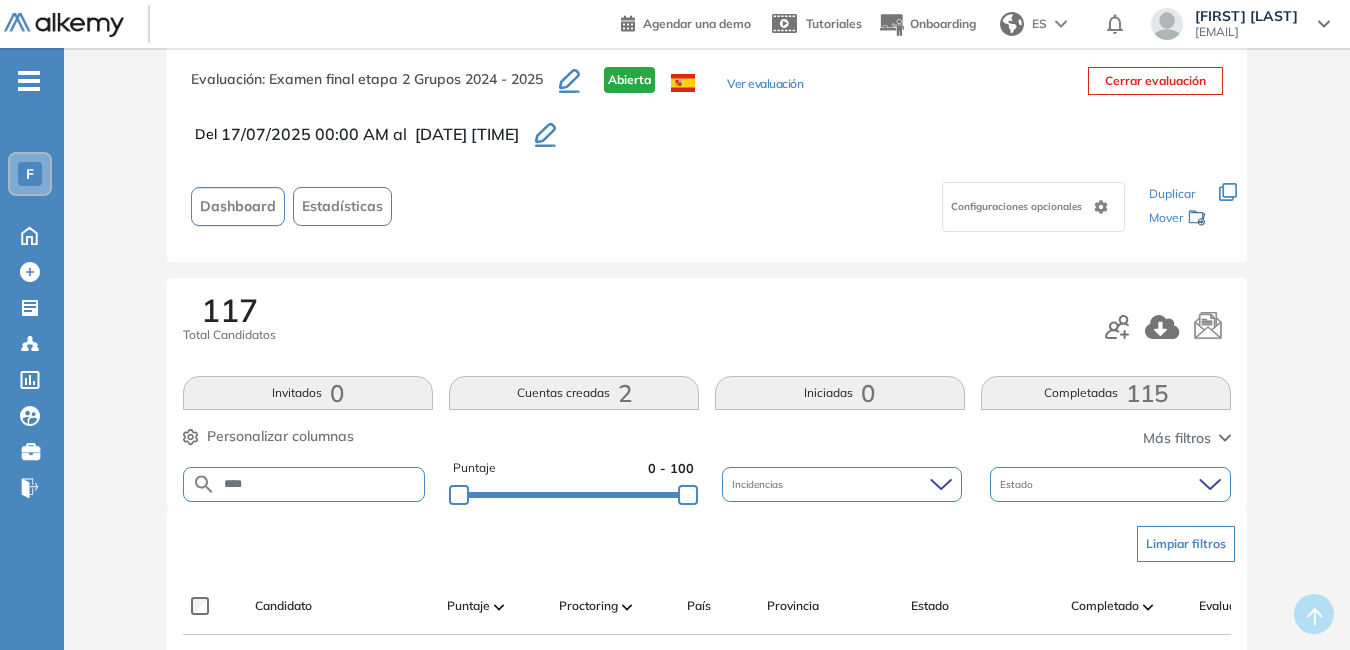 scroll, scrollTop: 234, scrollLeft: 0, axis: vertical 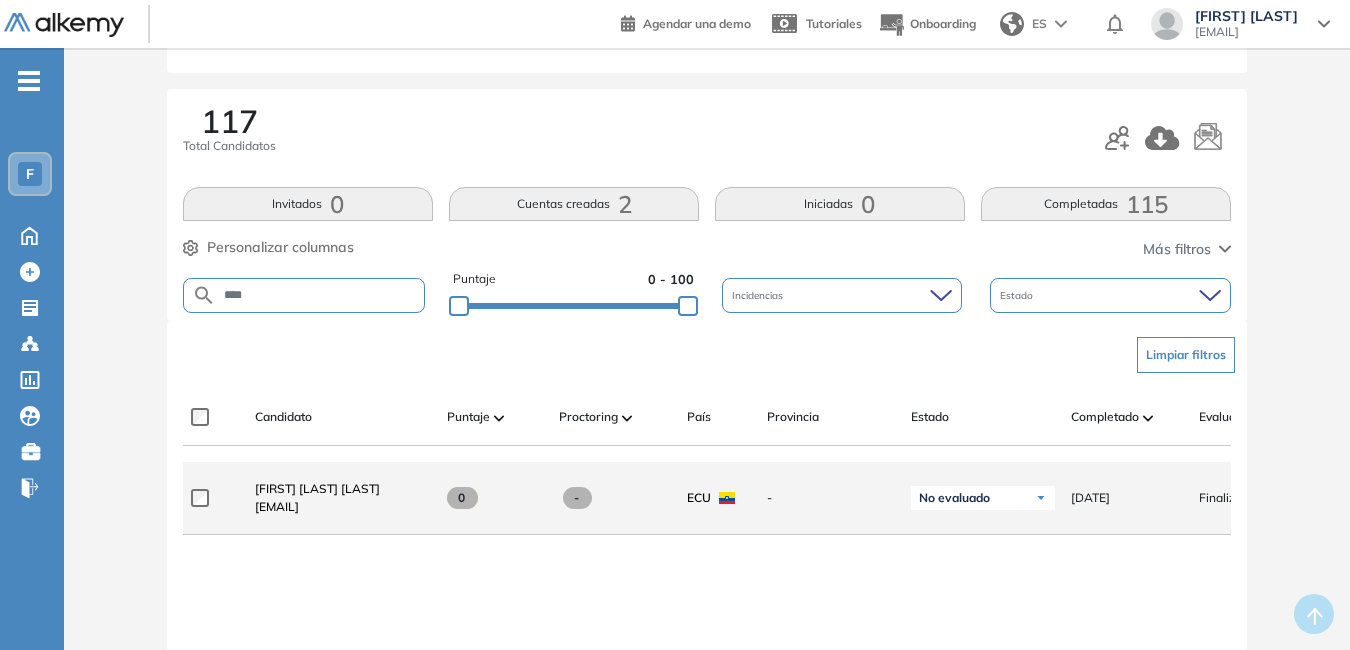 drag, startPoint x: 257, startPoint y: 512, endPoint x: 401, endPoint y: 519, distance: 144.17004 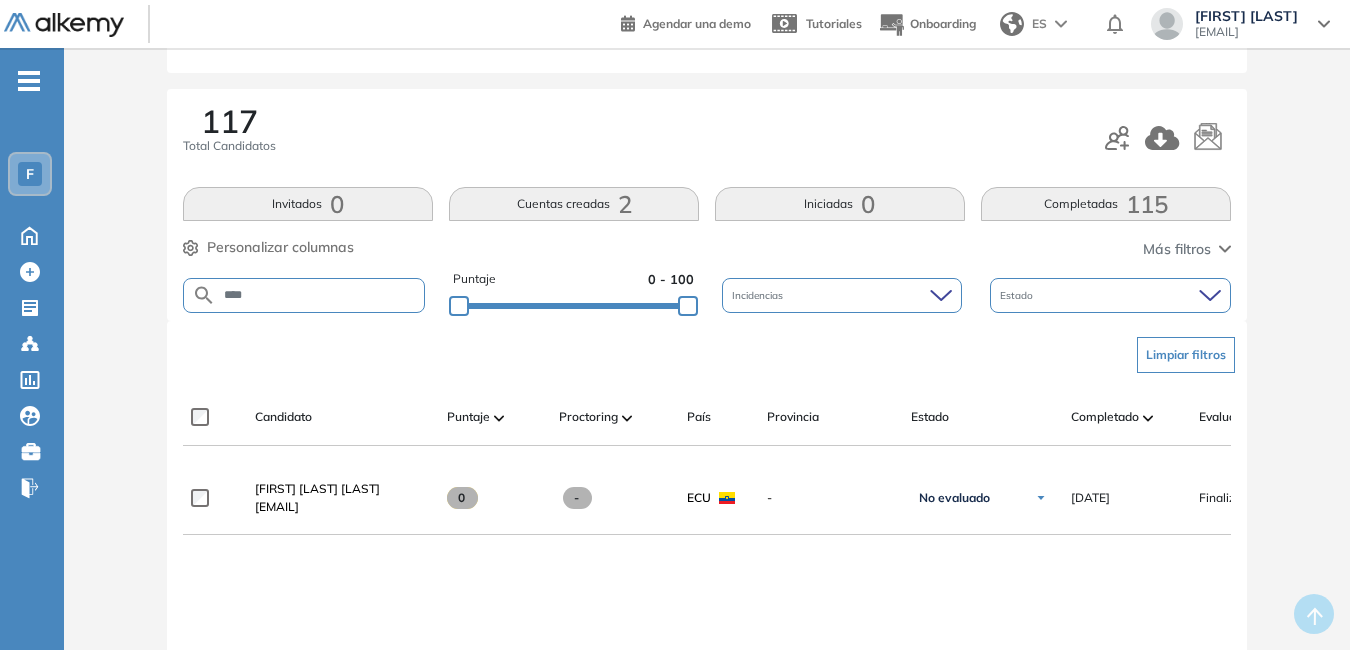drag, startPoint x: 286, startPoint y: 290, endPoint x: 132, endPoint y: 284, distance: 154.11684 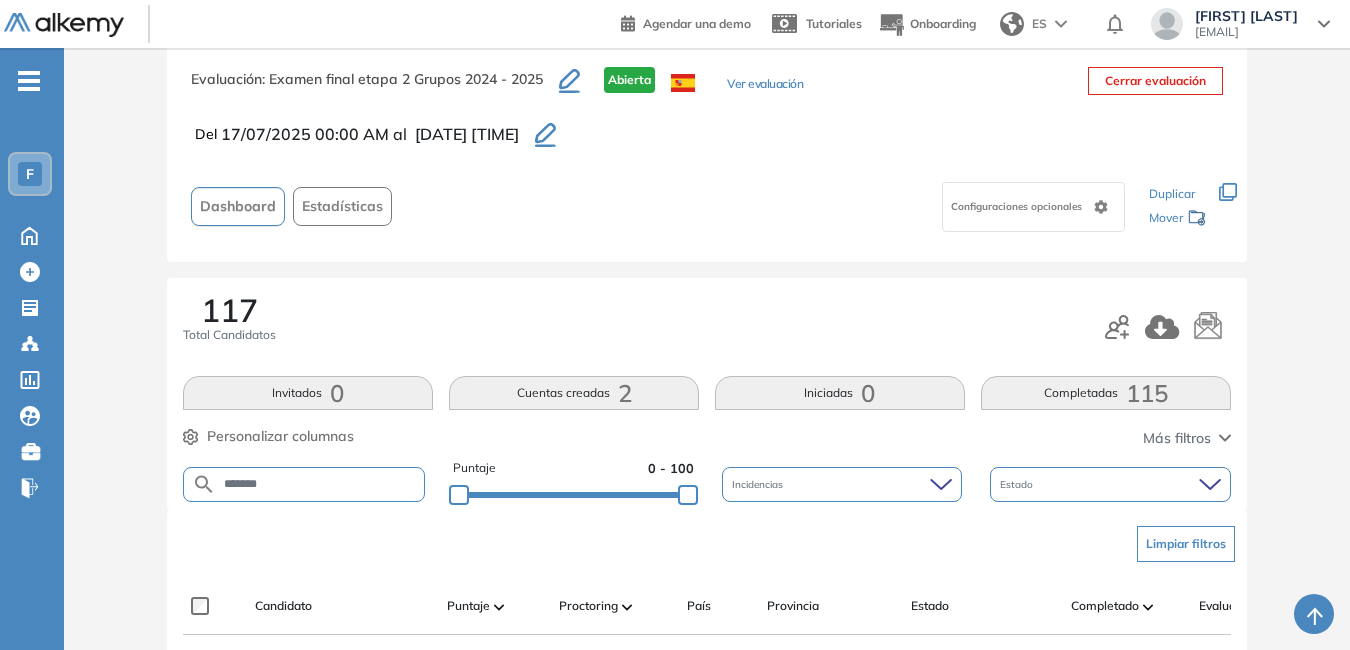 scroll, scrollTop: 234, scrollLeft: 0, axis: vertical 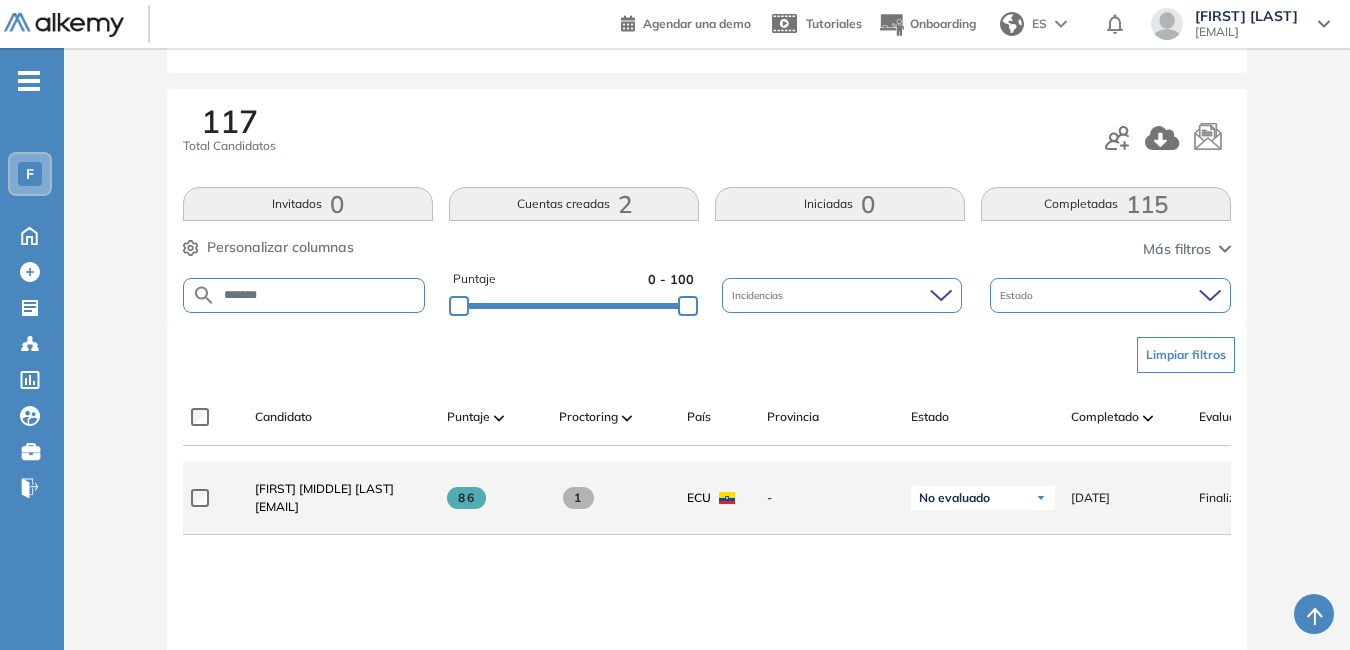 drag, startPoint x: 256, startPoint y: 511, endPoint x: 425, endPoint y: 517, distance: 169.10648 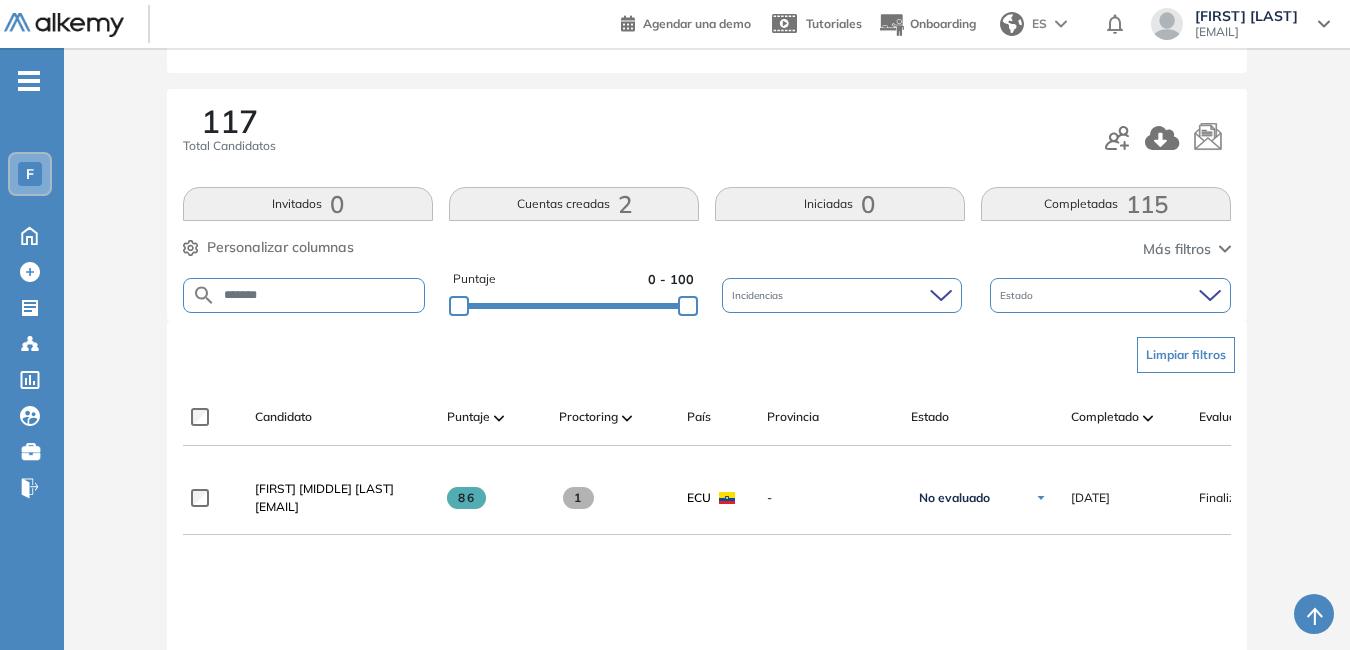 click on "*******" at bounding box center (304, 295) 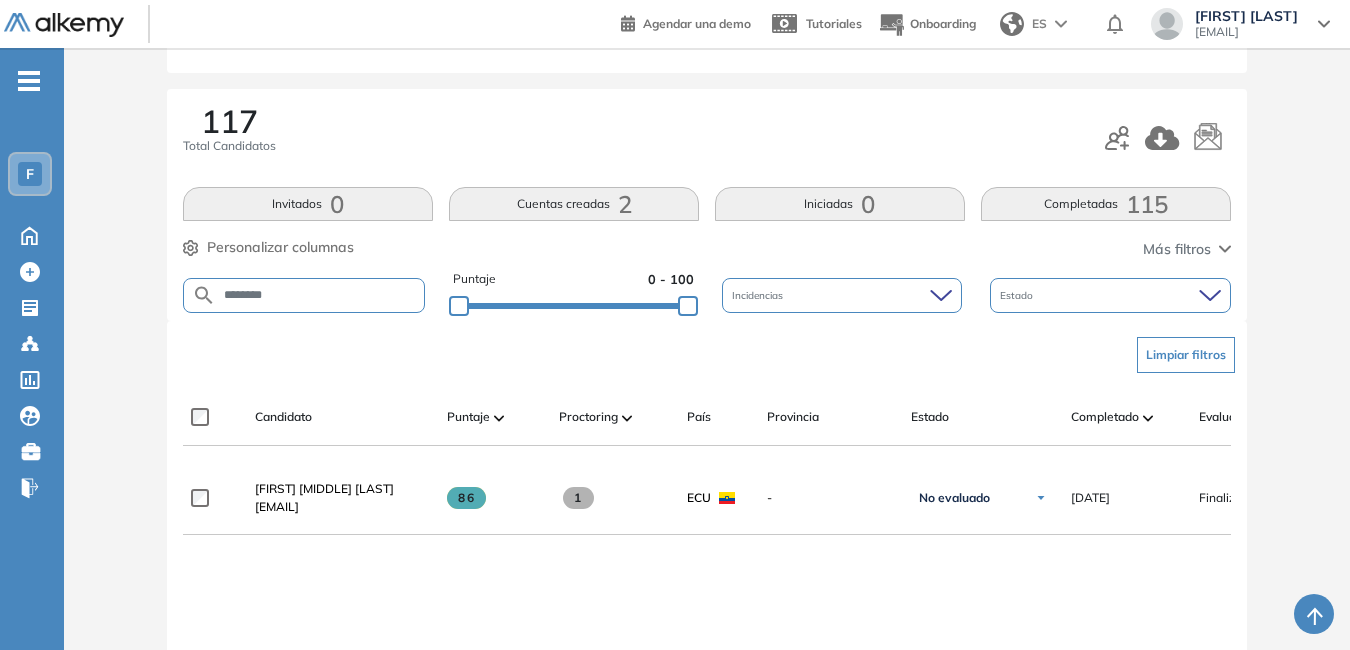 type on "********" 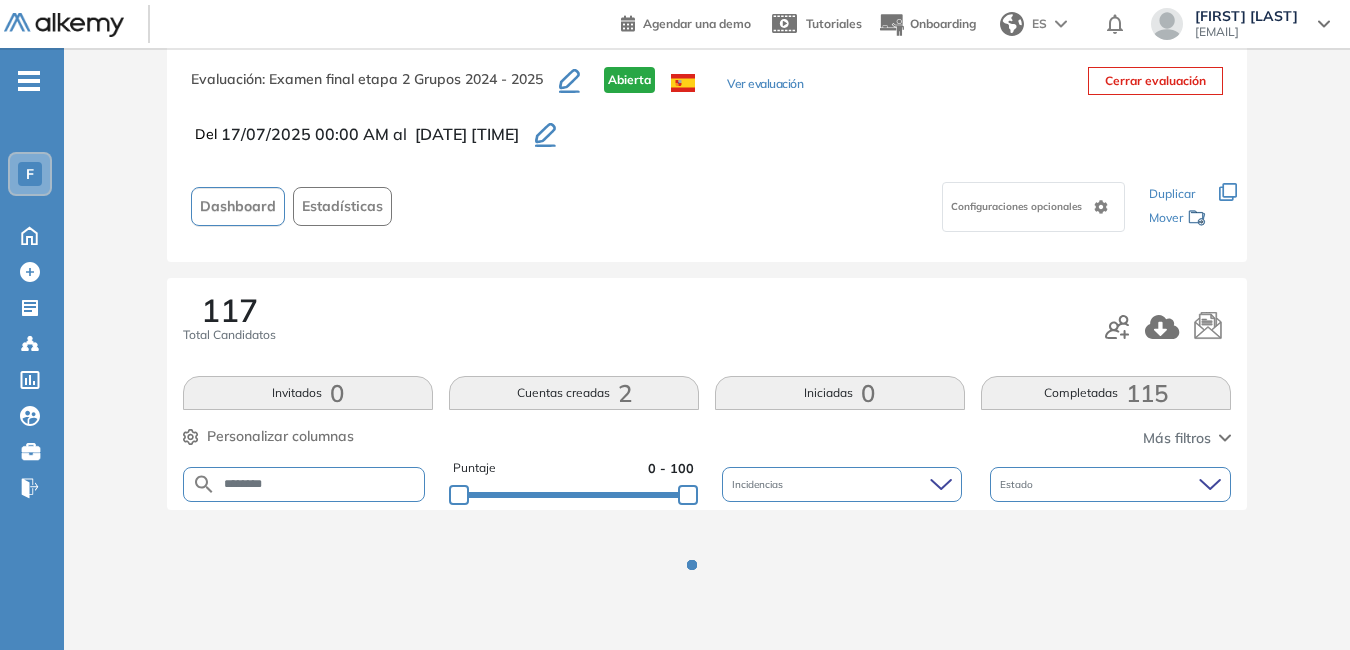 scroll, scrollTop: 234, scrollLeft: 0, axis: vertical 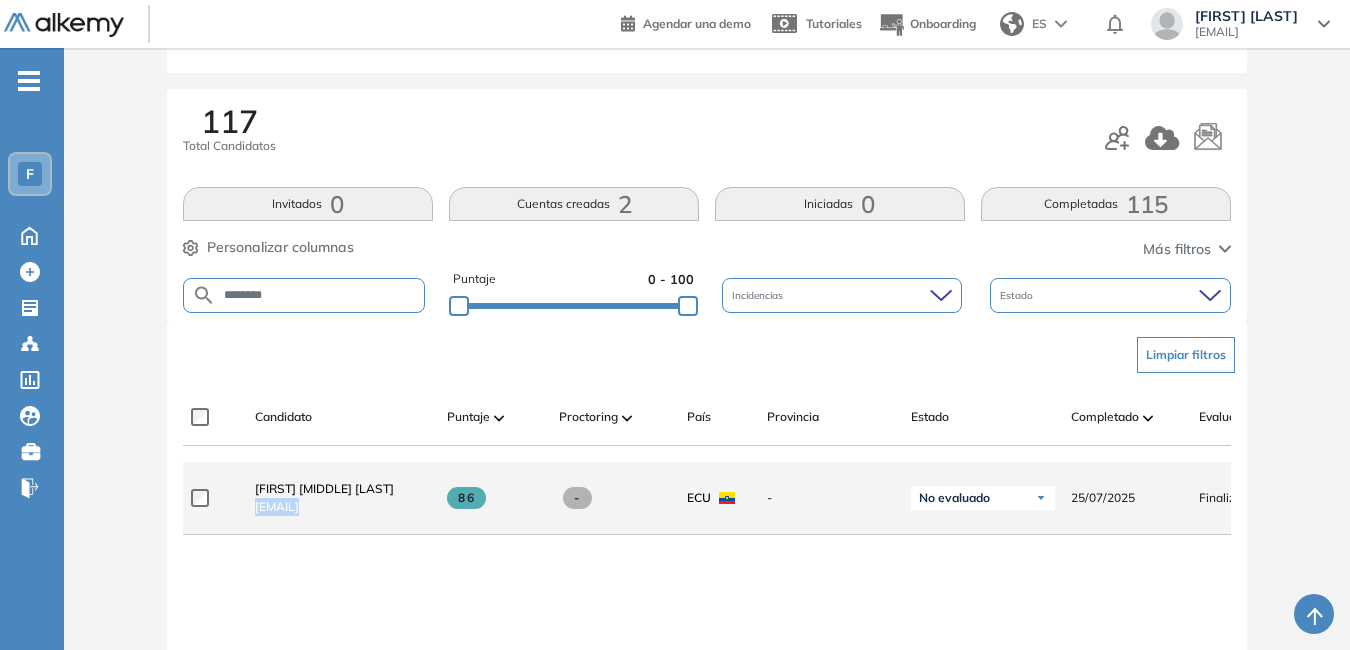 drag, startPoint x: 256, startPoint y: 513, endPoint x: 433, endPoint y: 517, distance: 177.0452 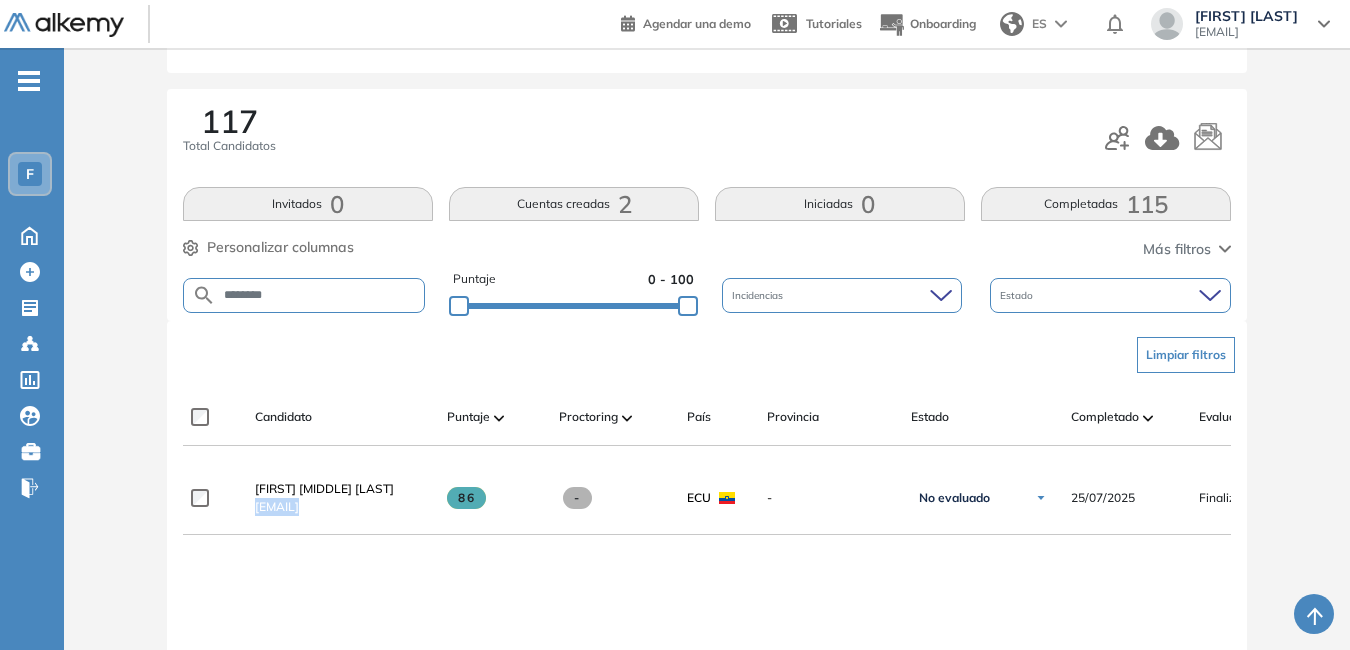 drag, startPoint x: 424, startPoint y: 514, endPoint x: 393, endPoint y: 496, distance: 35.846897 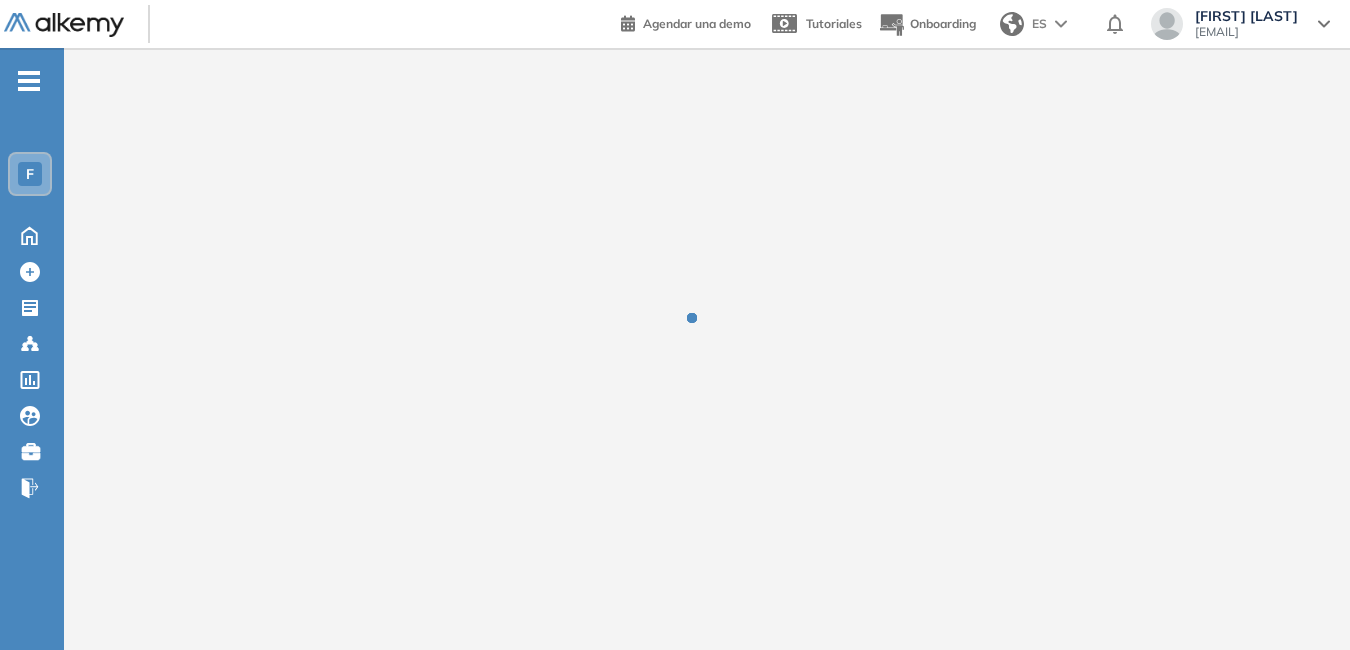 scroll, scrollTop: 0, scrollLeft: 0, axis: both 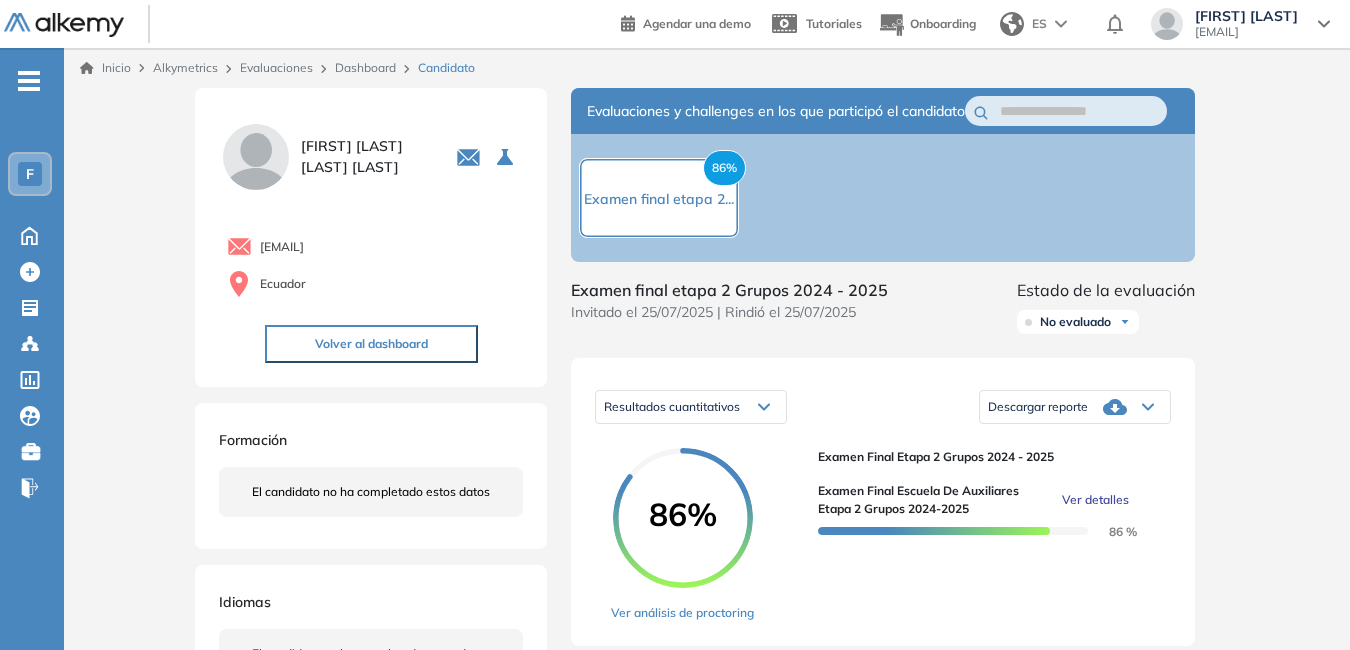 drag, startPoint x: 258, startPoint y: 243, endPoint x: 462, endPoint y: 245, distance: 204.0098 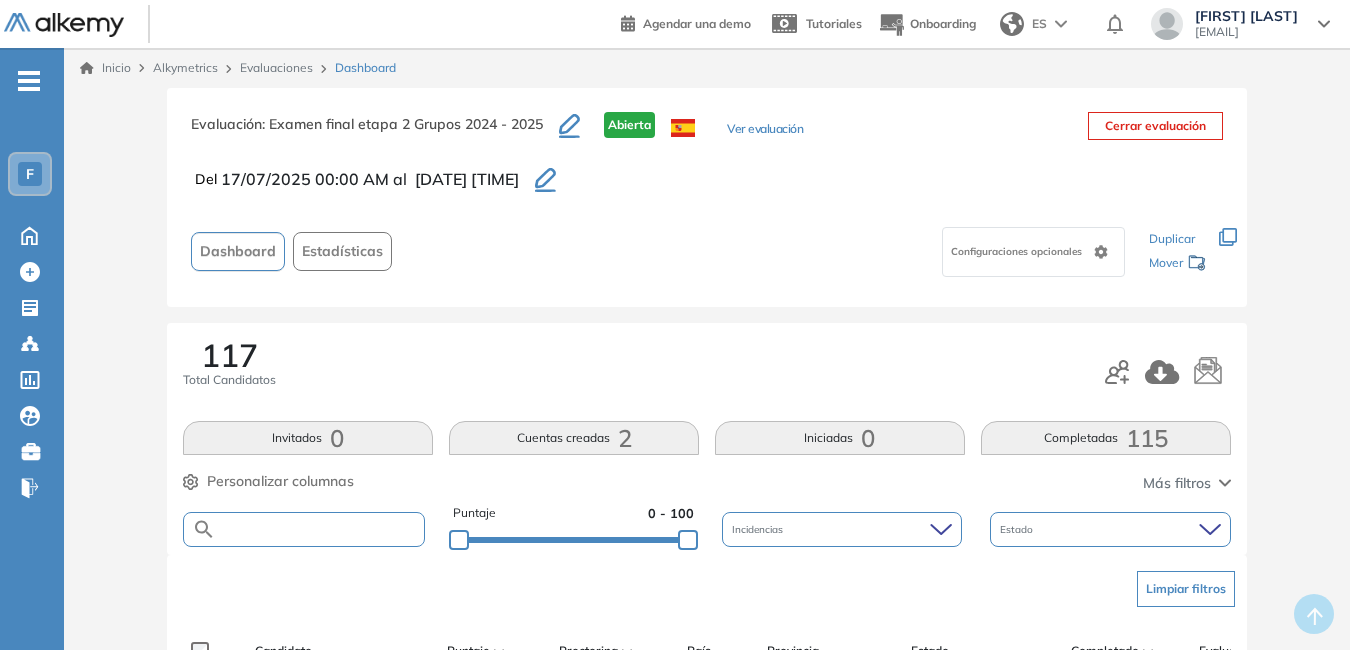 click at bounding box center [320, 529] 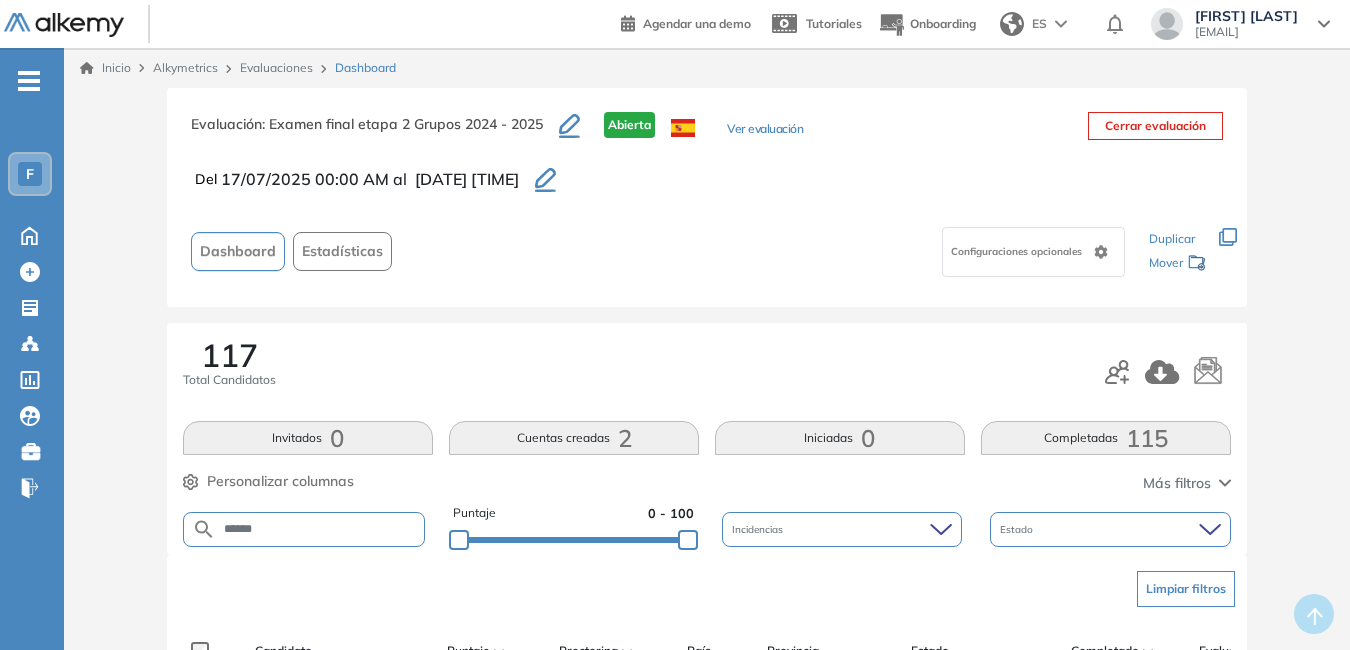 type on "******" 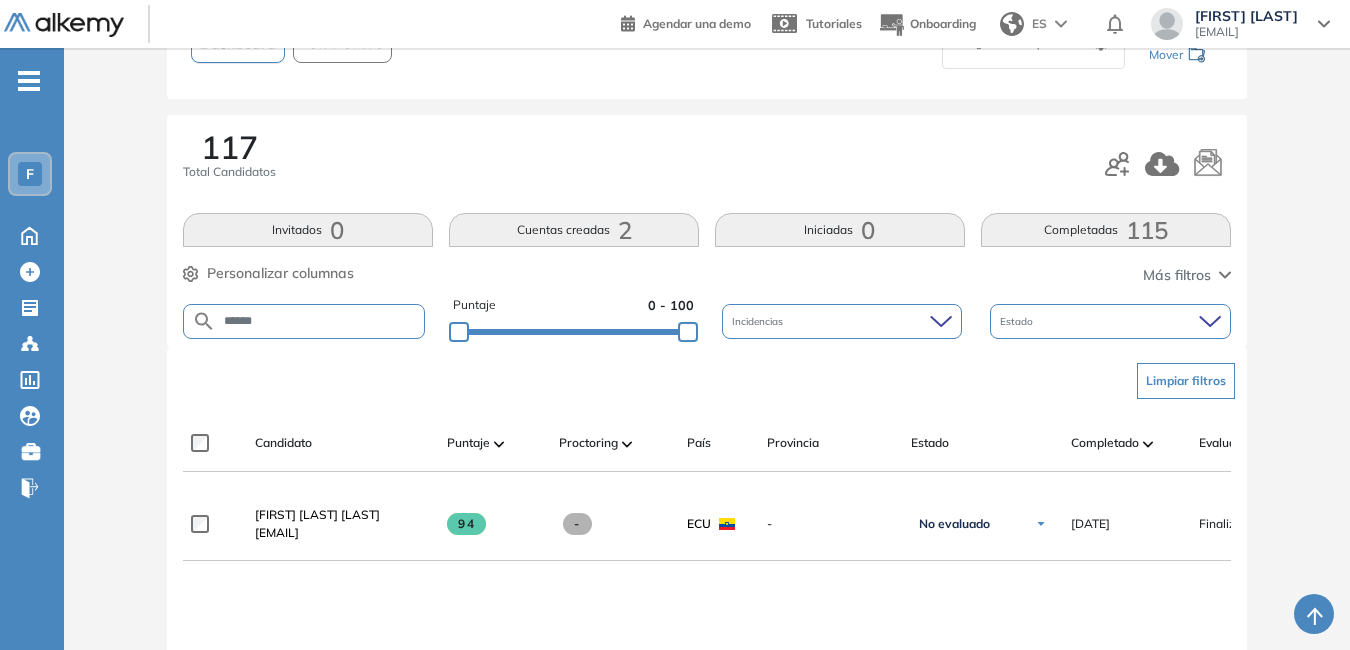 scroll, scrollTop: 223, scrollLeft: 0, axis: vertical 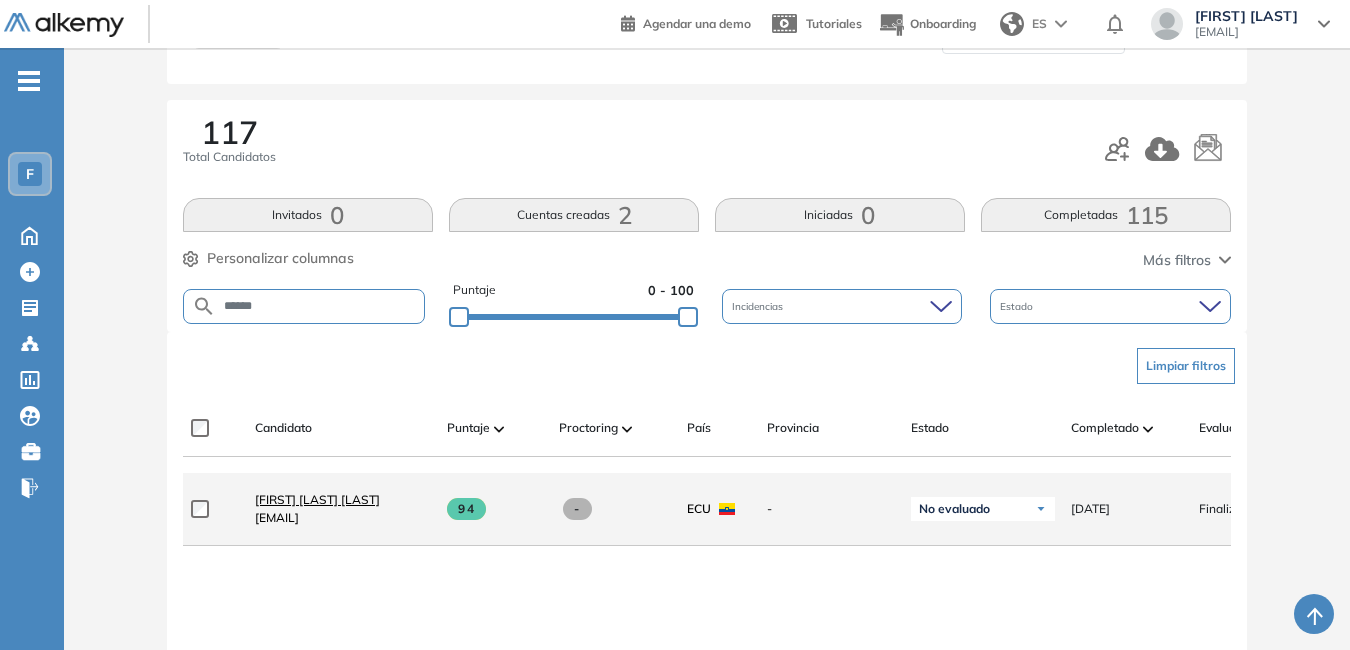 click on "[FIRST] [LAST] [LAST]" at bounding box center [317, 499] 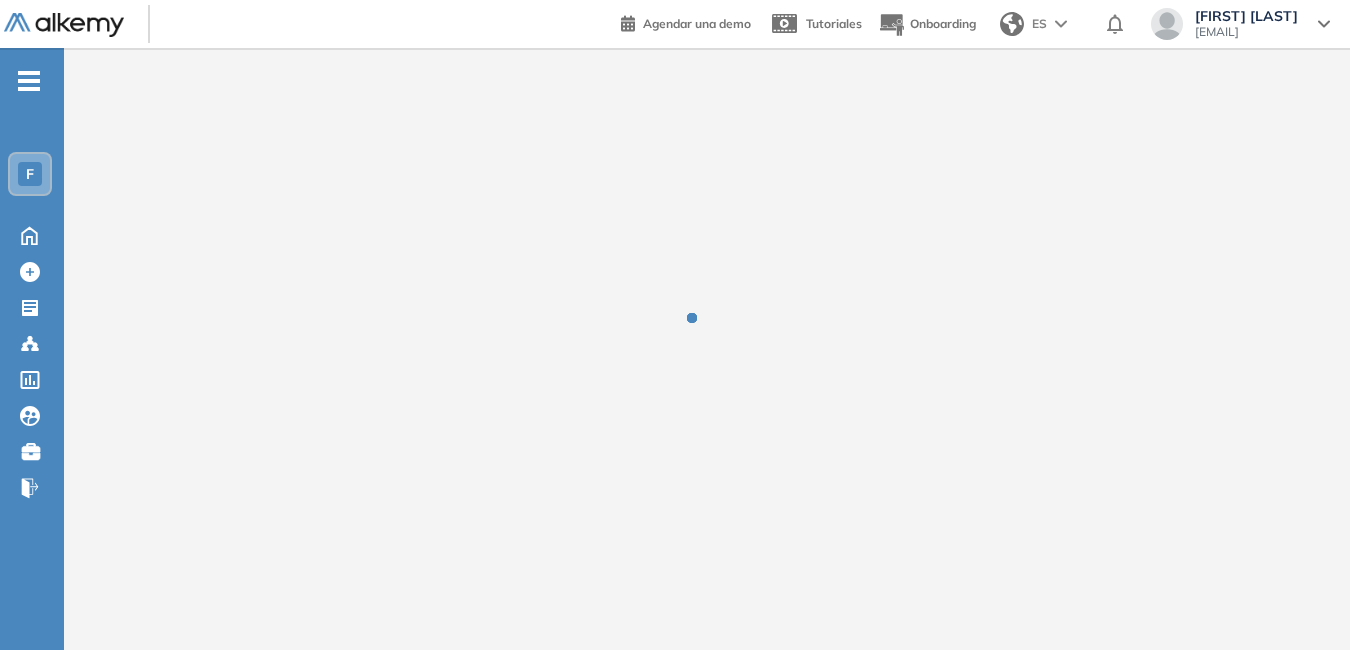 scroll, scrollTop: 0, scrollLeft: 0, axis: both 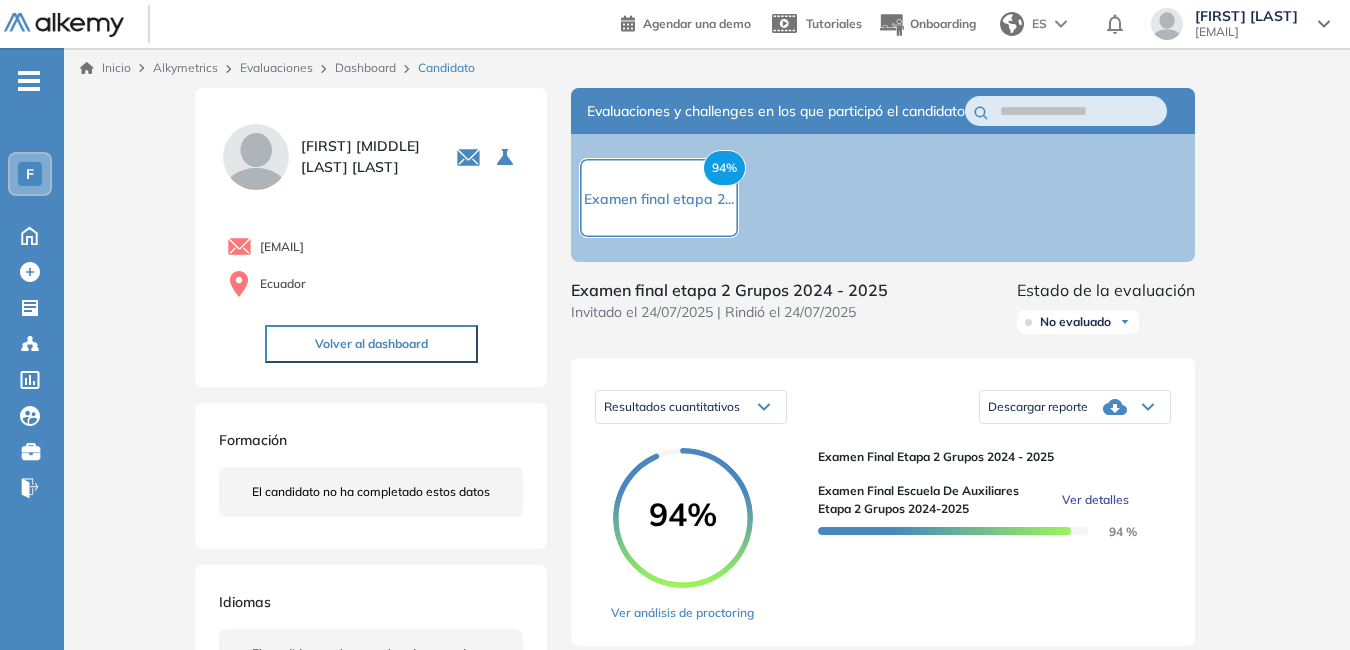 drag, startPoint x: 258, startPoint y: 245, endPoint x: 490, endPoint y: 248, distance: 232.0194 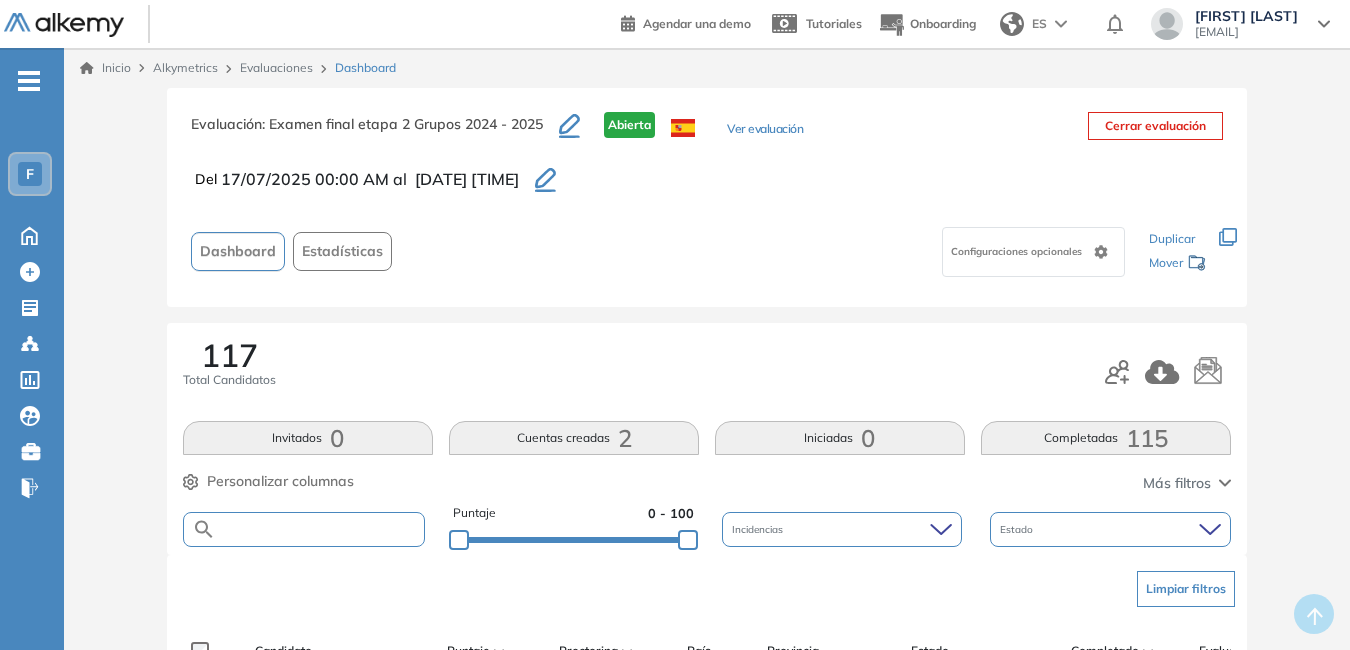 click at bounding box center (320, 529) 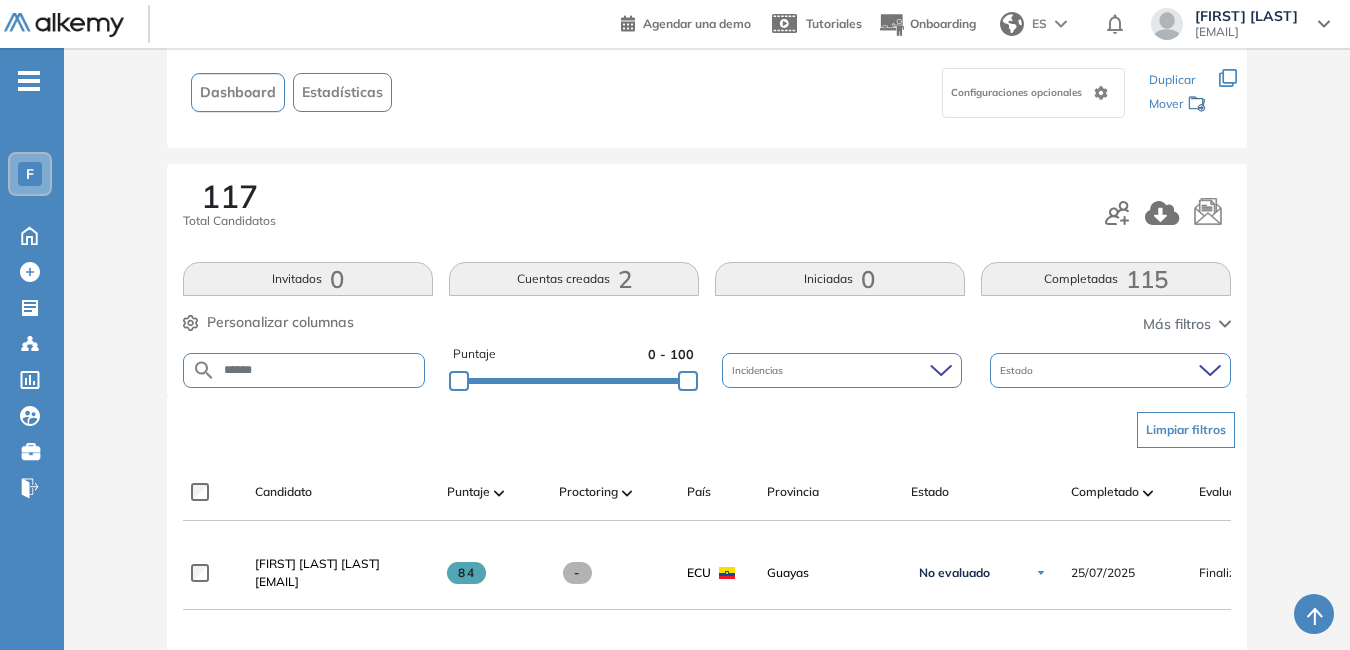 scroll, scrollTop: 259, scrollLeft: 0, axis: vertical 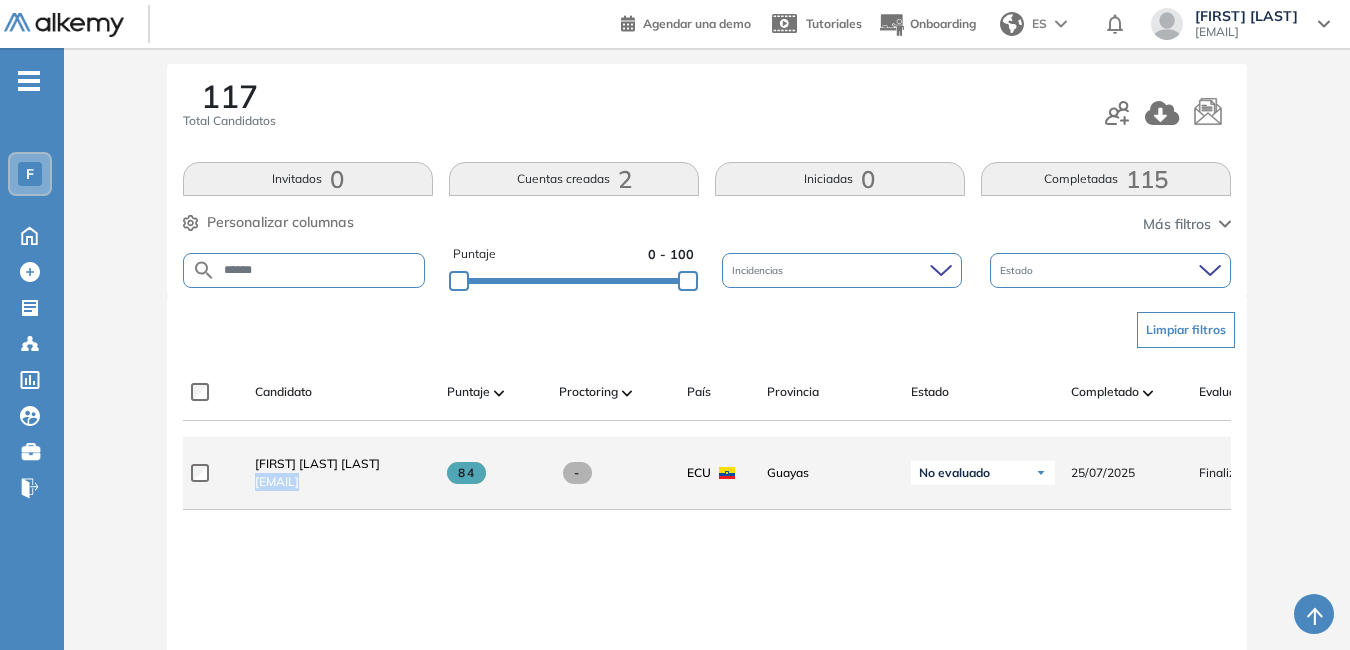 drag, startPoint x: 257, startPoint y: 491, endPoint x: 445, endPoint y: 505, distance: 188.52055 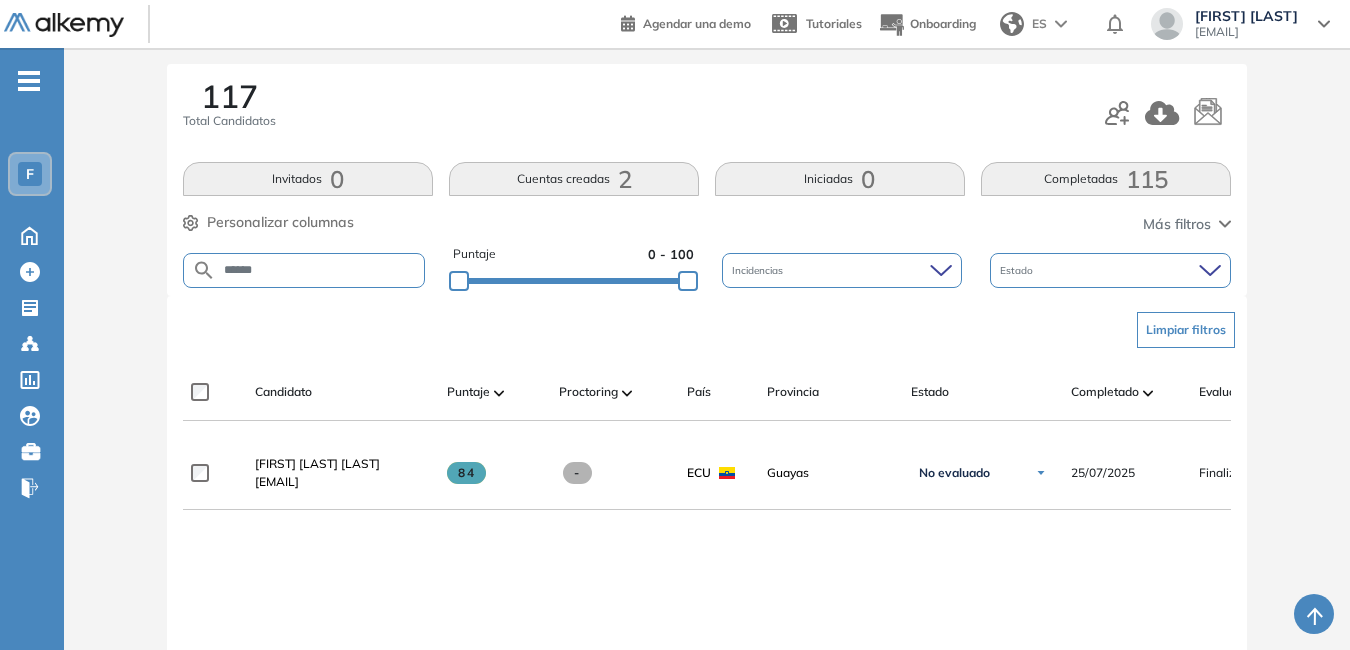 drag, startPoint x: 303, startPoint y: 266, endPoint x: 191, endPoint y: 264, distance: 112.01785 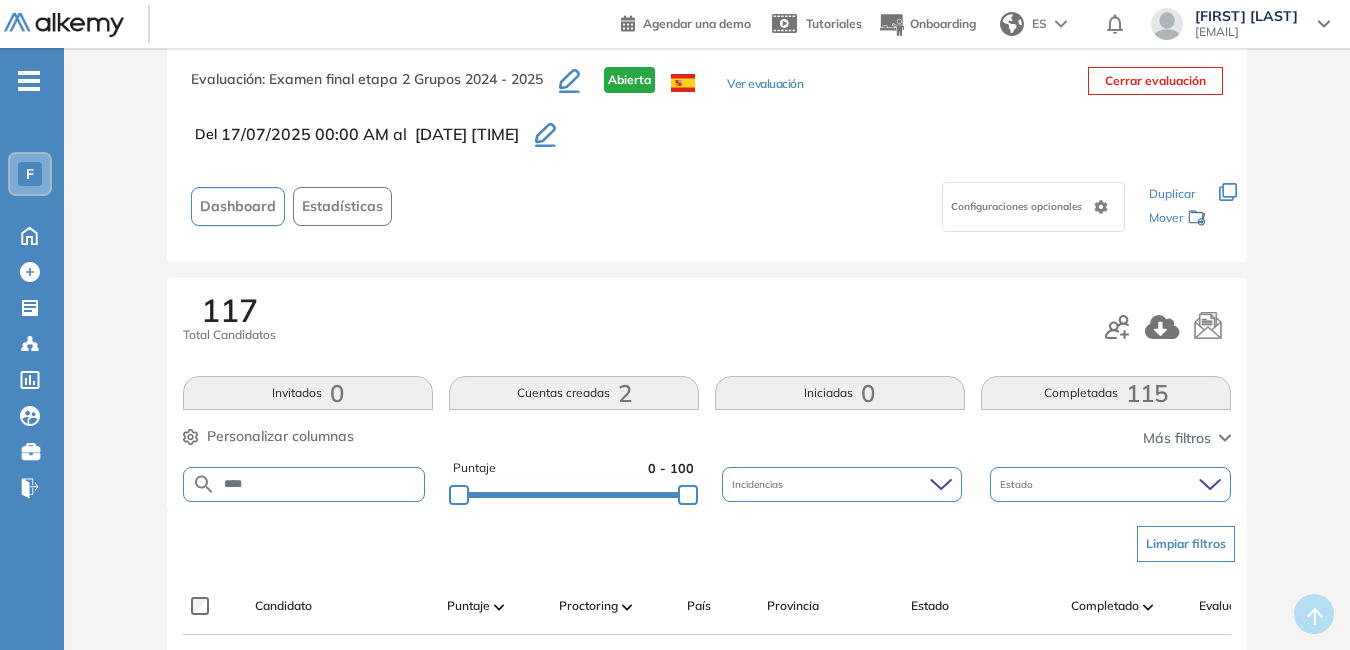 scroll, scrollTop: 259, scrollLeft: 0, axis: vertical 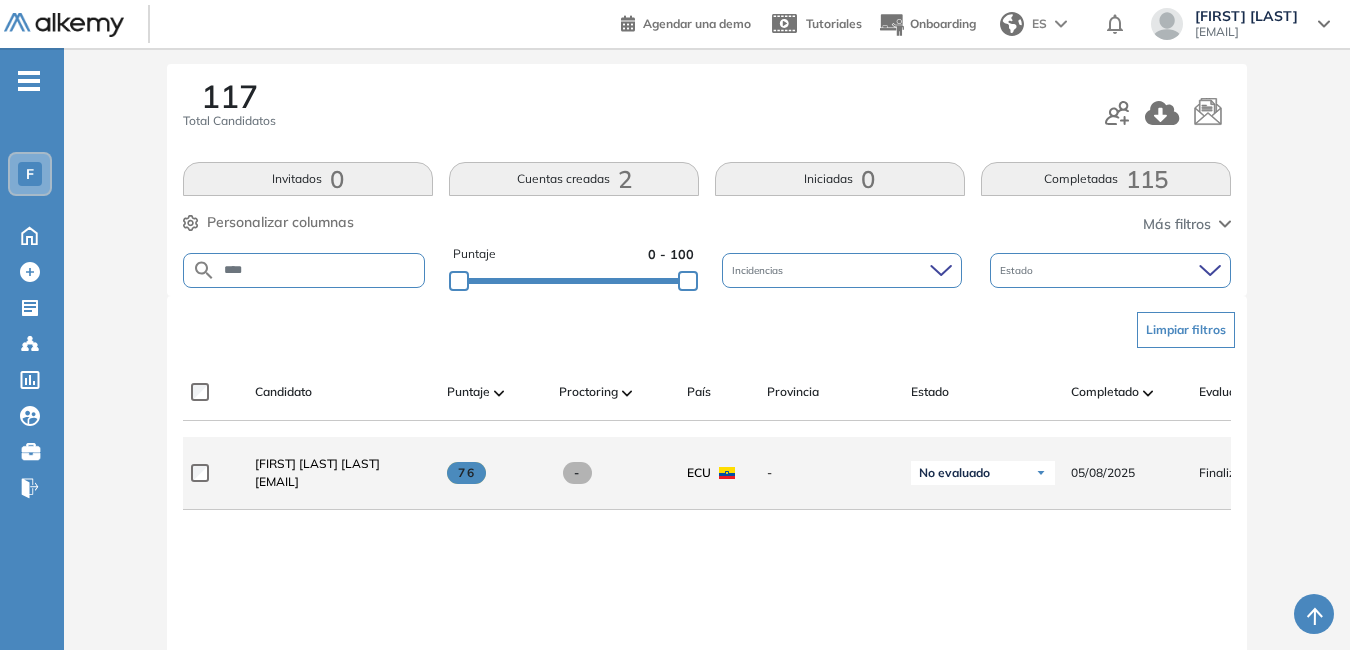 drag, startPoint x: 255, startPoint y: 488, endPoint x: 399, endPoint y: 487, distance: 144.00348 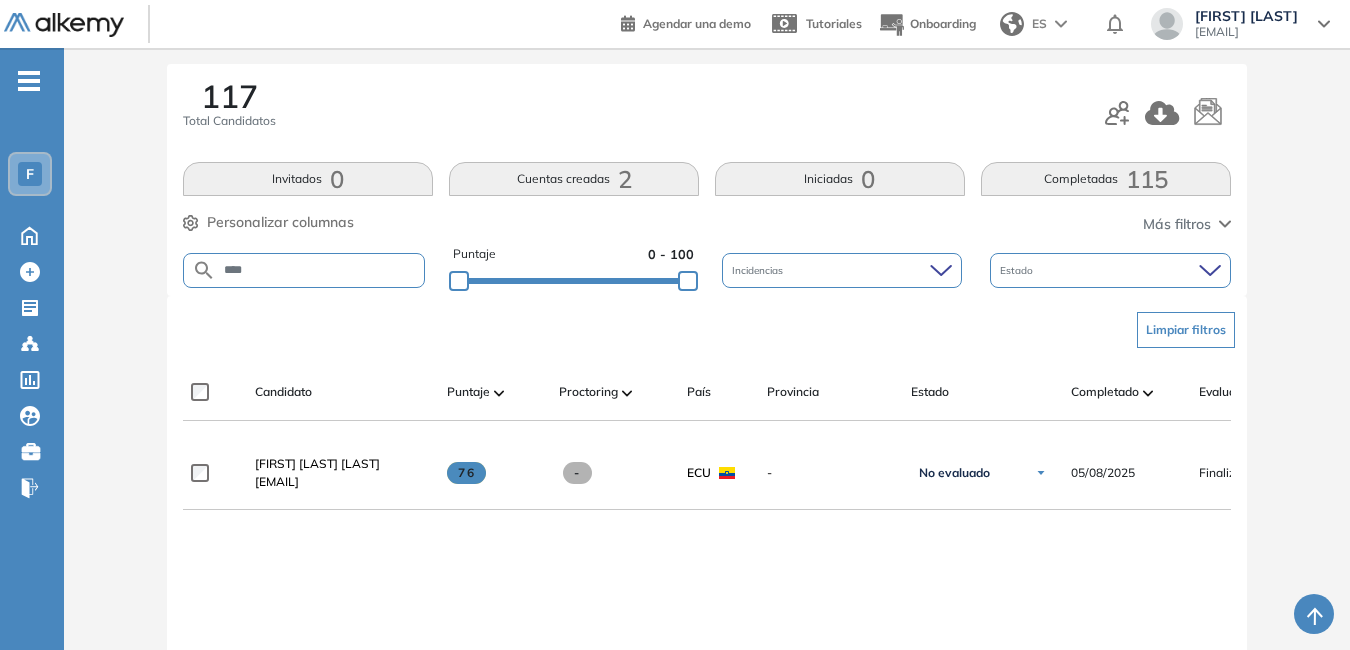 drag, startPoint x: 324, startPoint y: 270, endPoint x: 143, endPoint y: 264, distance: 181.09943 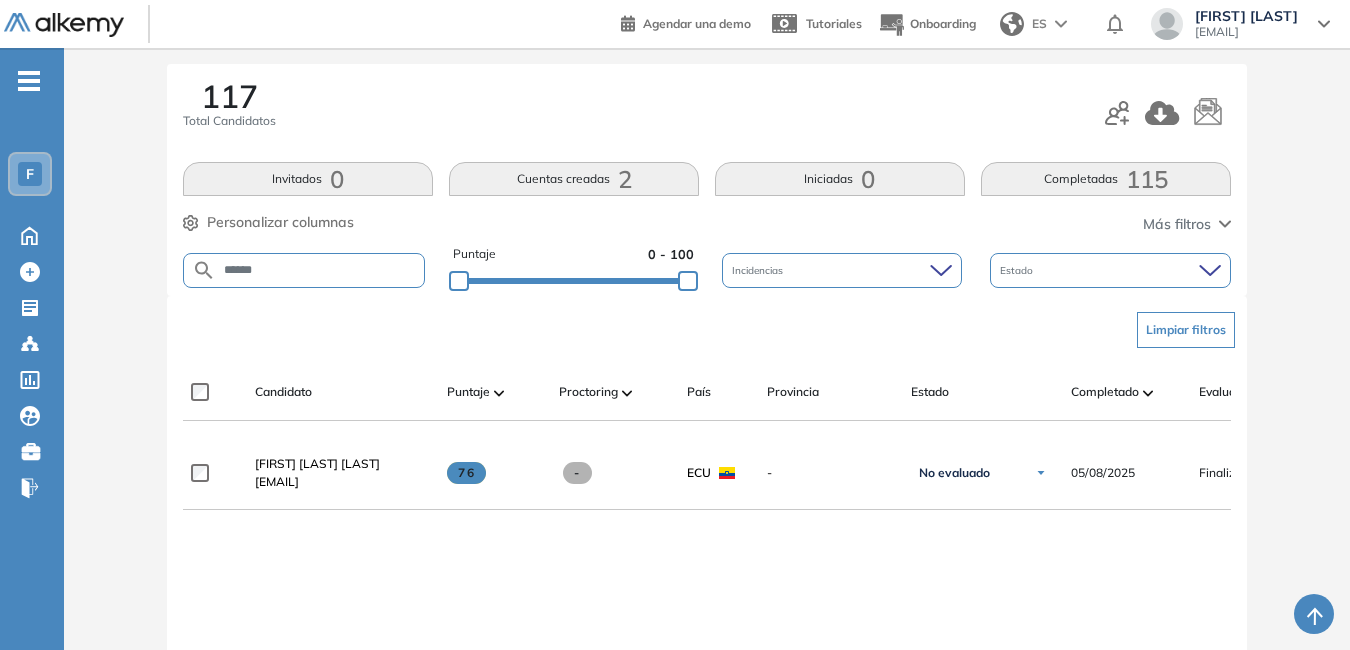 type on "******" 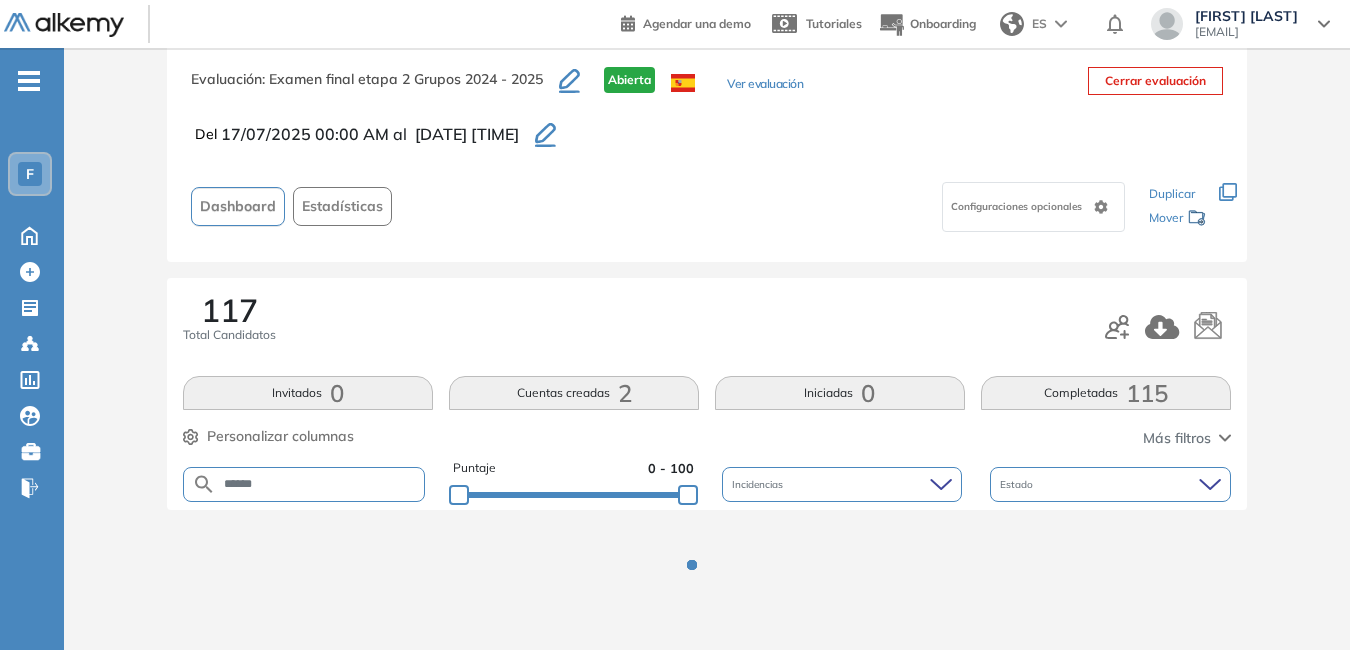 scroll, scrollTop: 259, scrollLeft: 0, axis: vertical 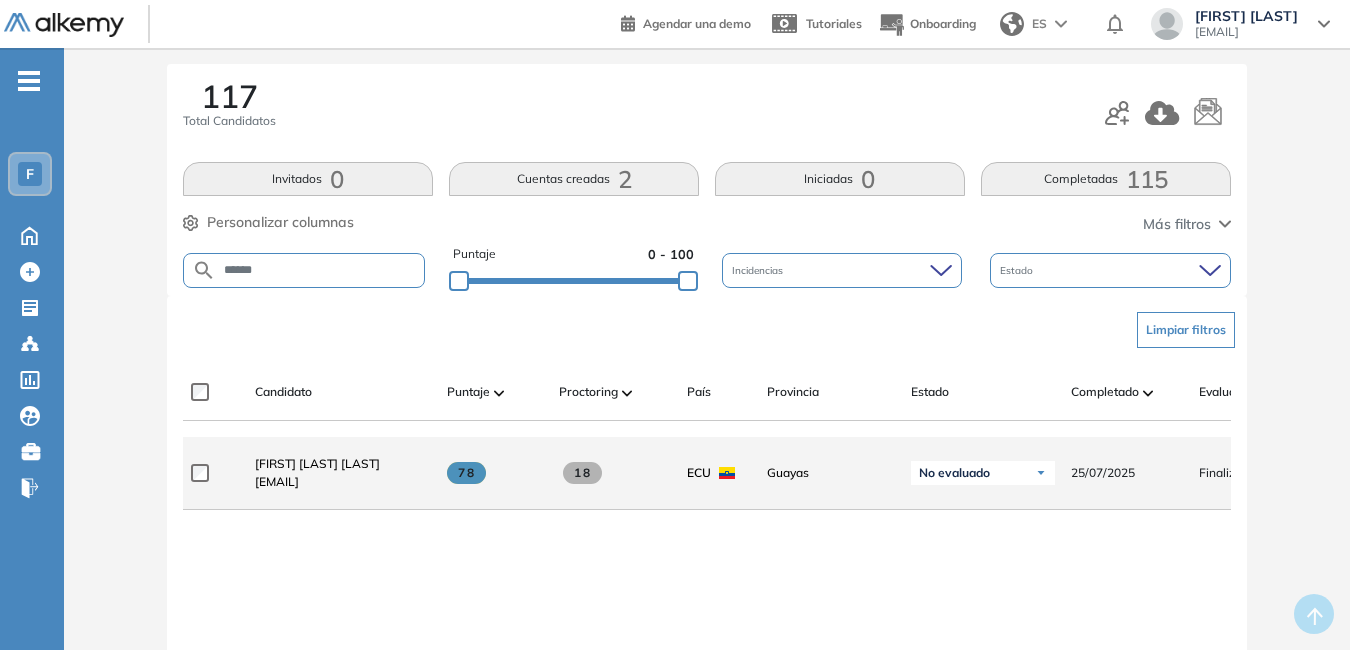 drag, startPoint x: 256, startPoint y: 489, endPoint x: 405, endPoint y: 497, distance: 149.21461 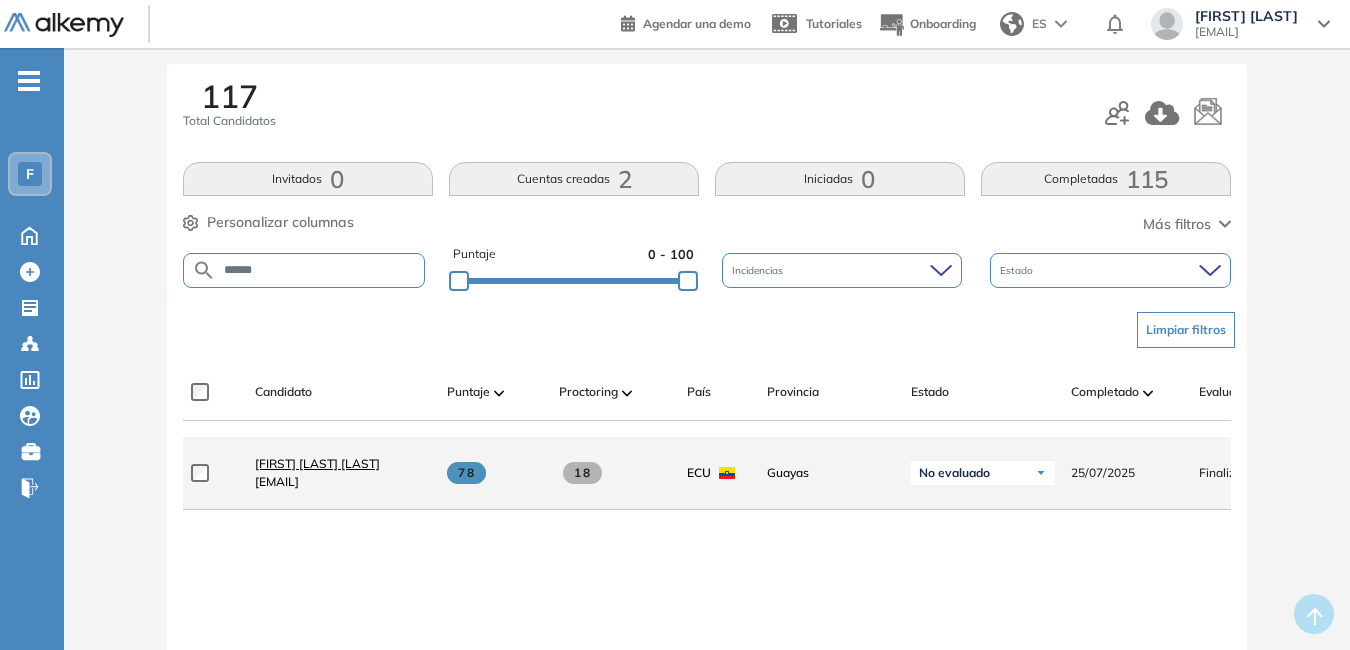 click on "[FIRST] [LAST] [LAST]" at bounding box center (317, 463) 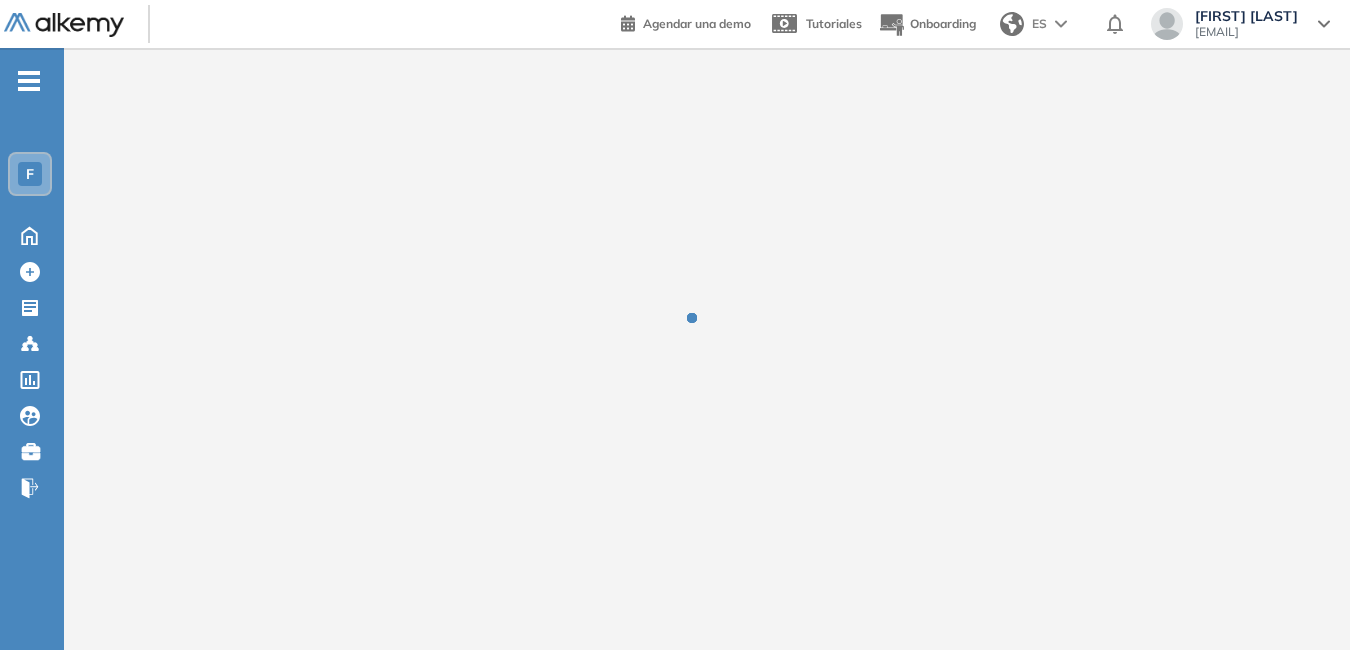 scroll, scrollTop: 0, scrollLeft: 0, axis: both 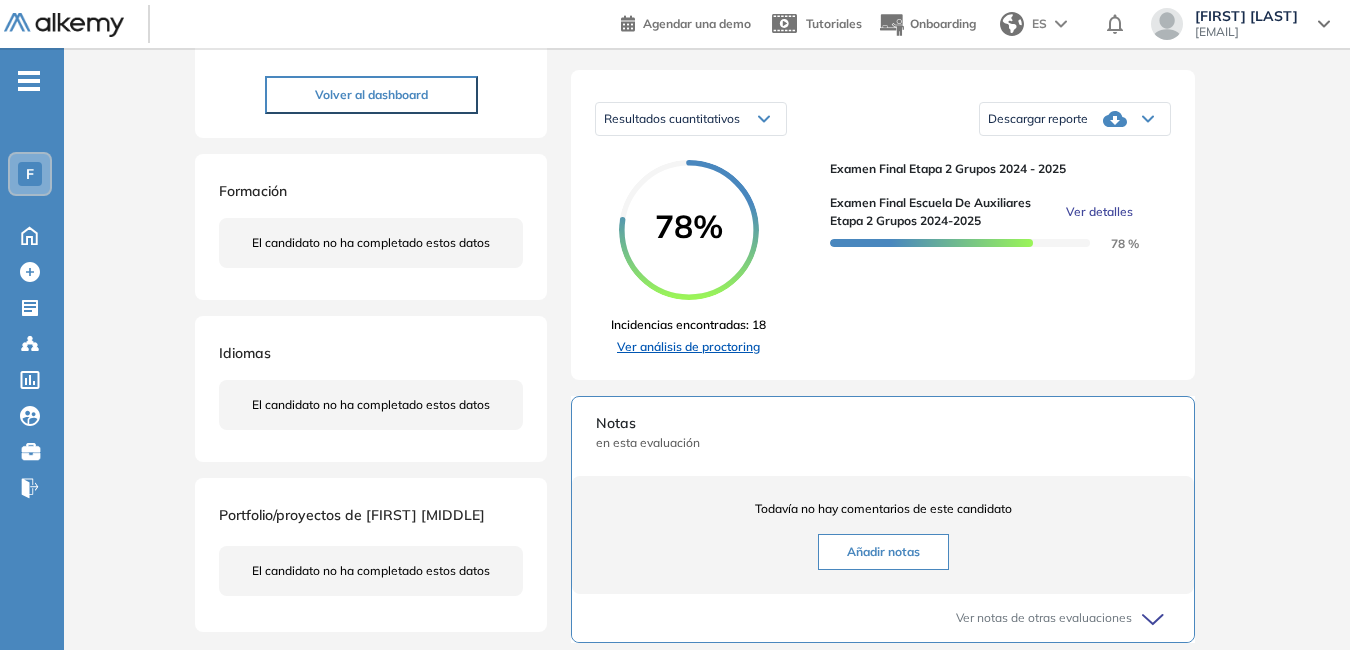 click on "Ver análisis de proctoring" at bounding box center (688, 347) 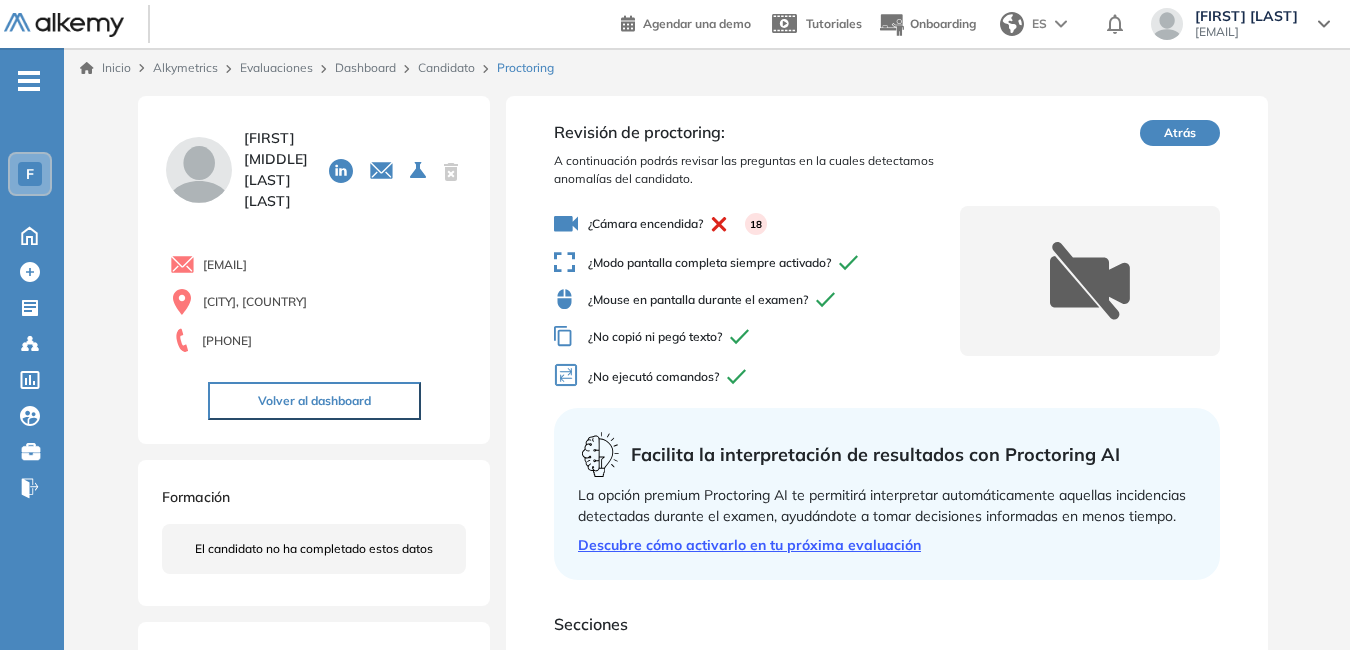 click on "Candidato" at bounding box center (446, 67) 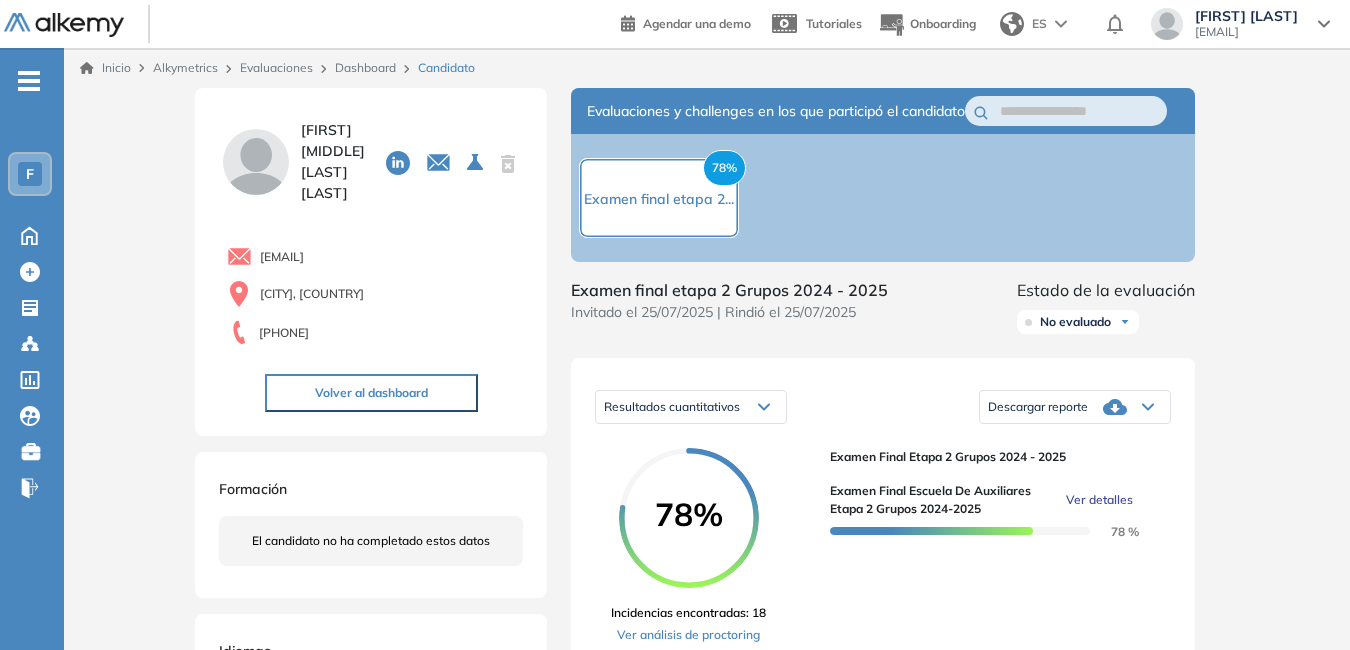 click on "Dashboard" at bounding box center (365, 67) 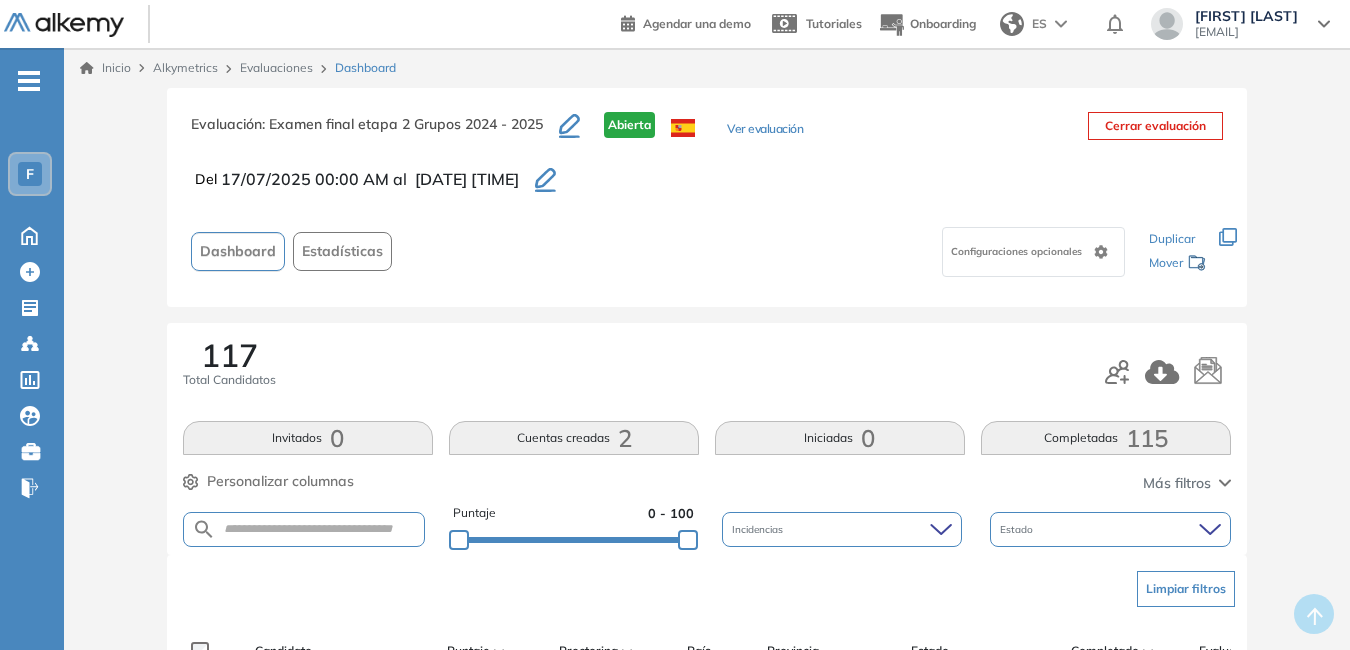 click at bounding box center [304, 529] 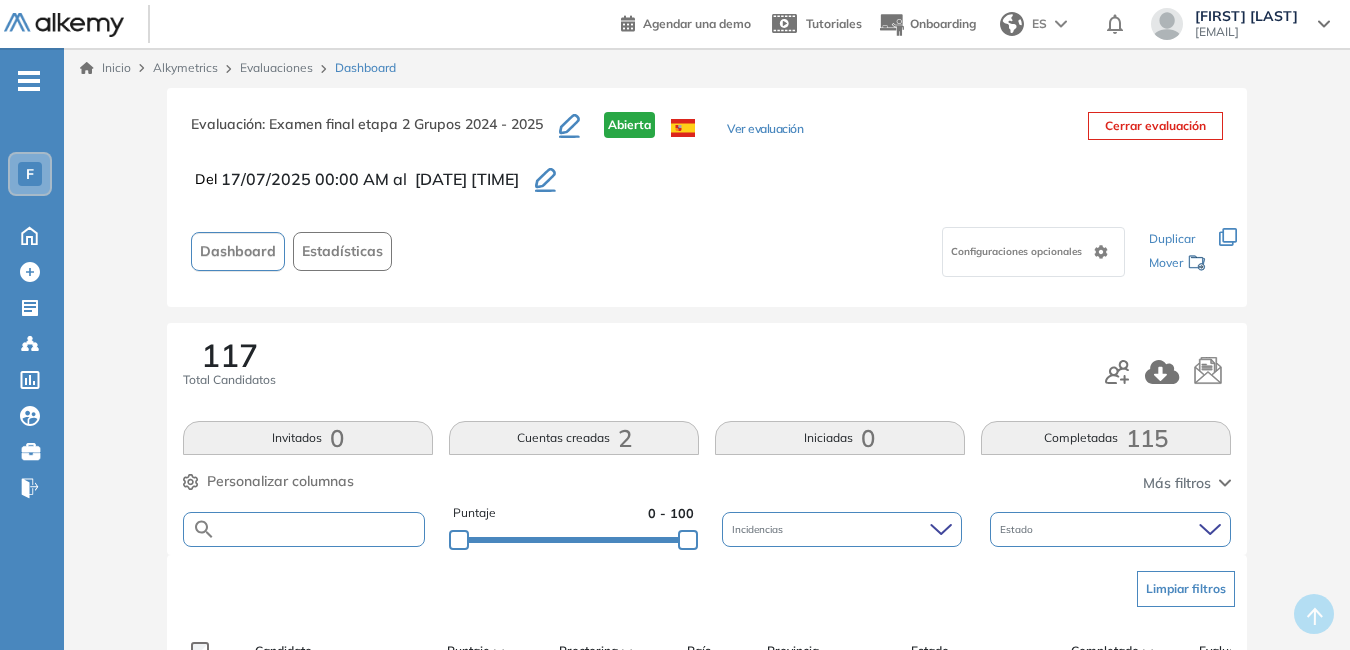 click at bounding box center (320, 529) 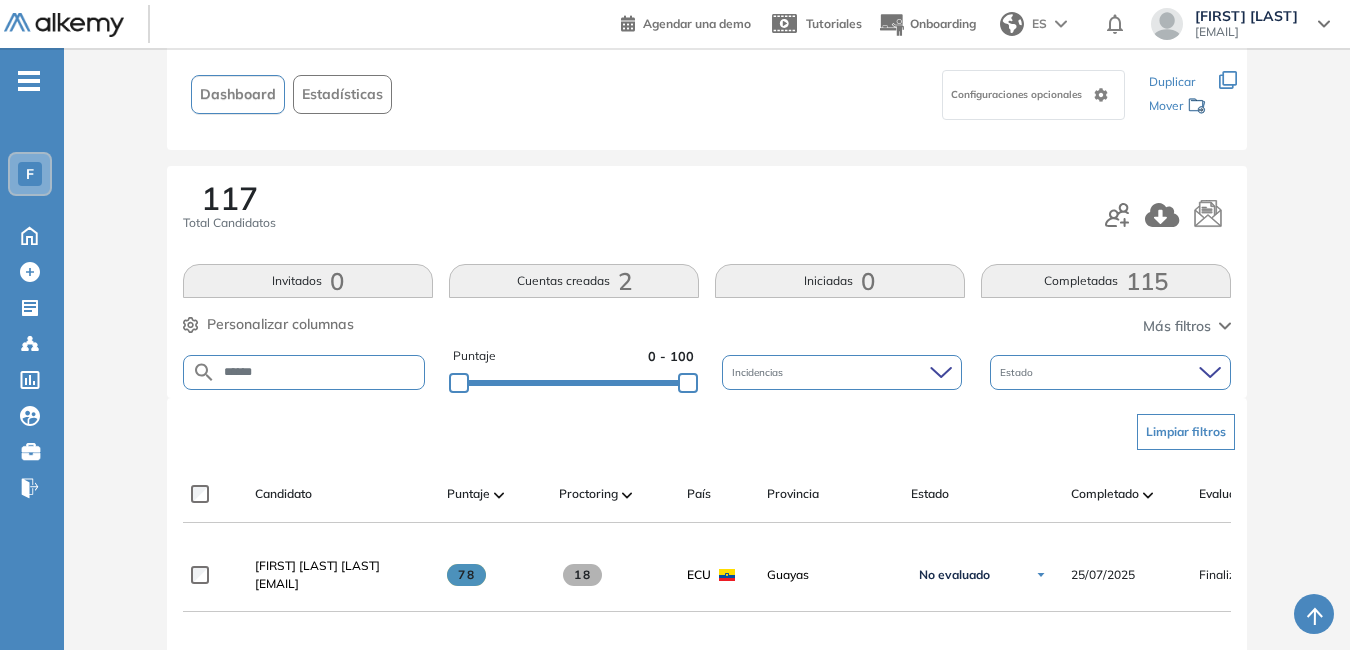 scroll, scrollTop: 176, scrollLeft: 0, axis: vertical 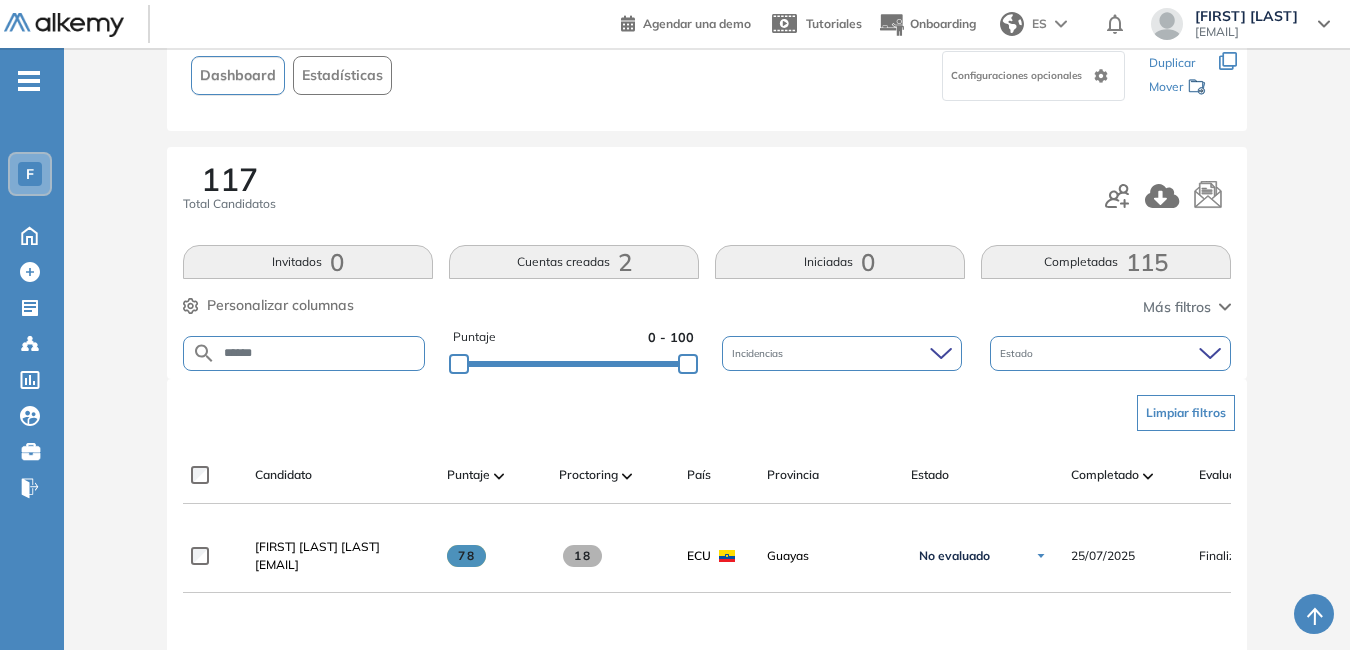 drag, startPoint x: 320, startPoint y: 353, endPoint x: 157, endPoint y: 354, distance: 163.00307 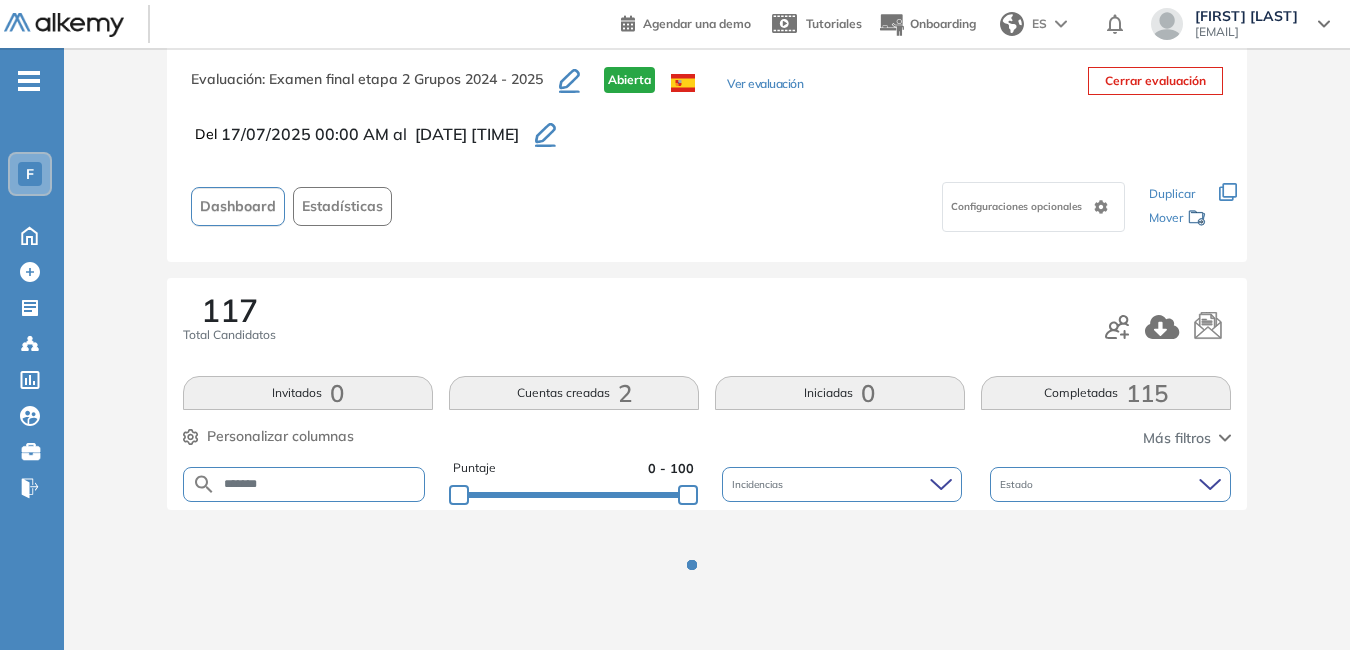 scroll, scrollTop: 176, scrollLeft: 0, axis: vertical 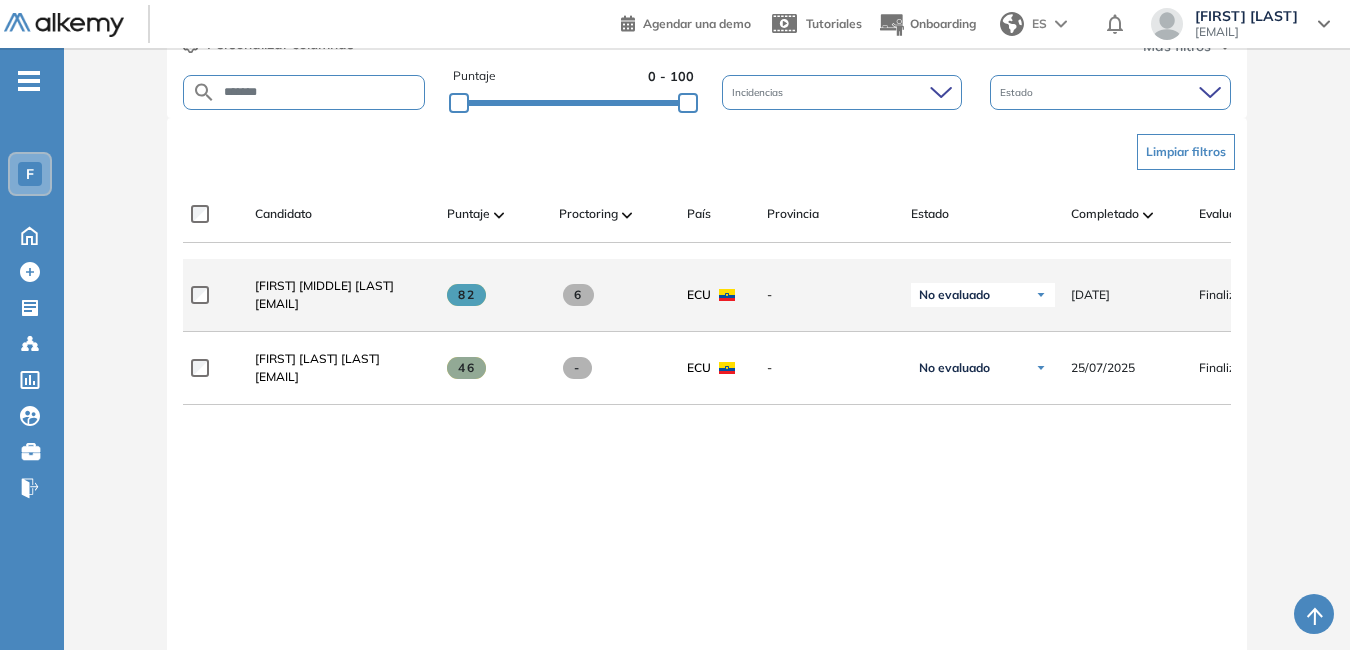 drag, startPoint x: 252, startPoint y: 314, endPoint x: 417, endPoint y: 320, distance: 165.10905 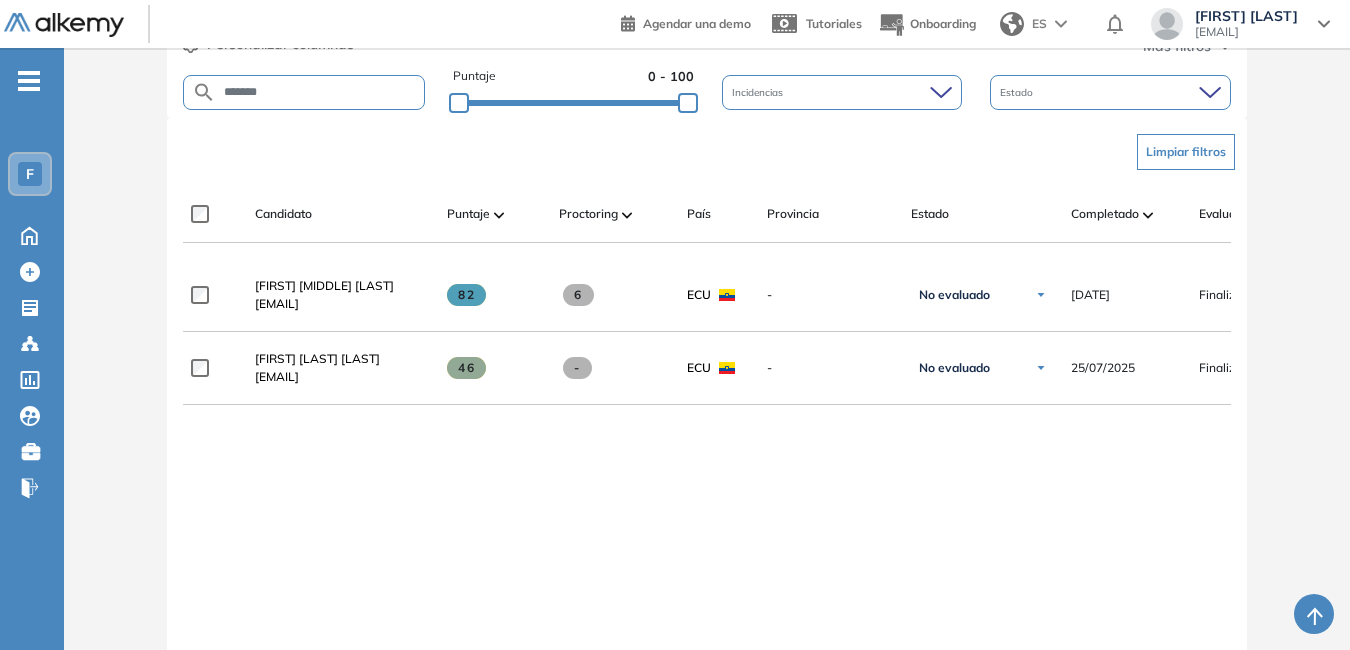 drag, startPoint x: 284, startPoint y: 91, endPoint x: 49, endPoint y: 69, distance: 236.02754 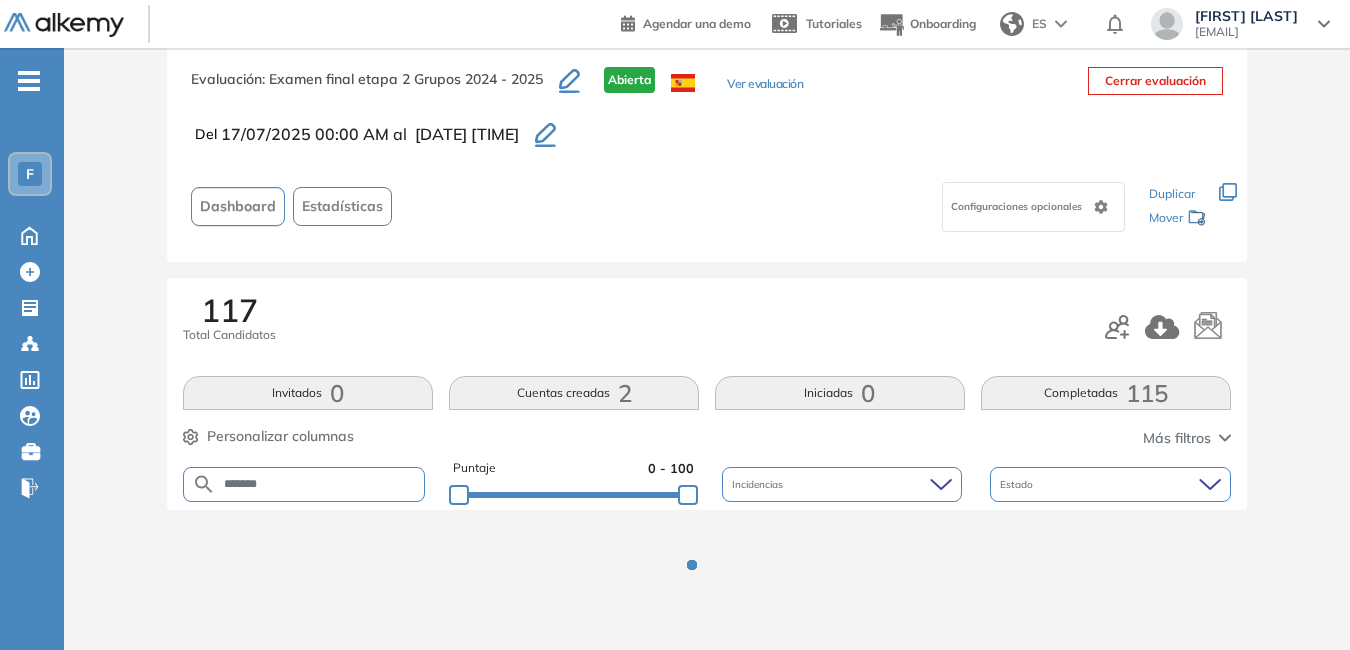 scroll, scrollTop: 437, scrollLeft: 0, axis: vertical 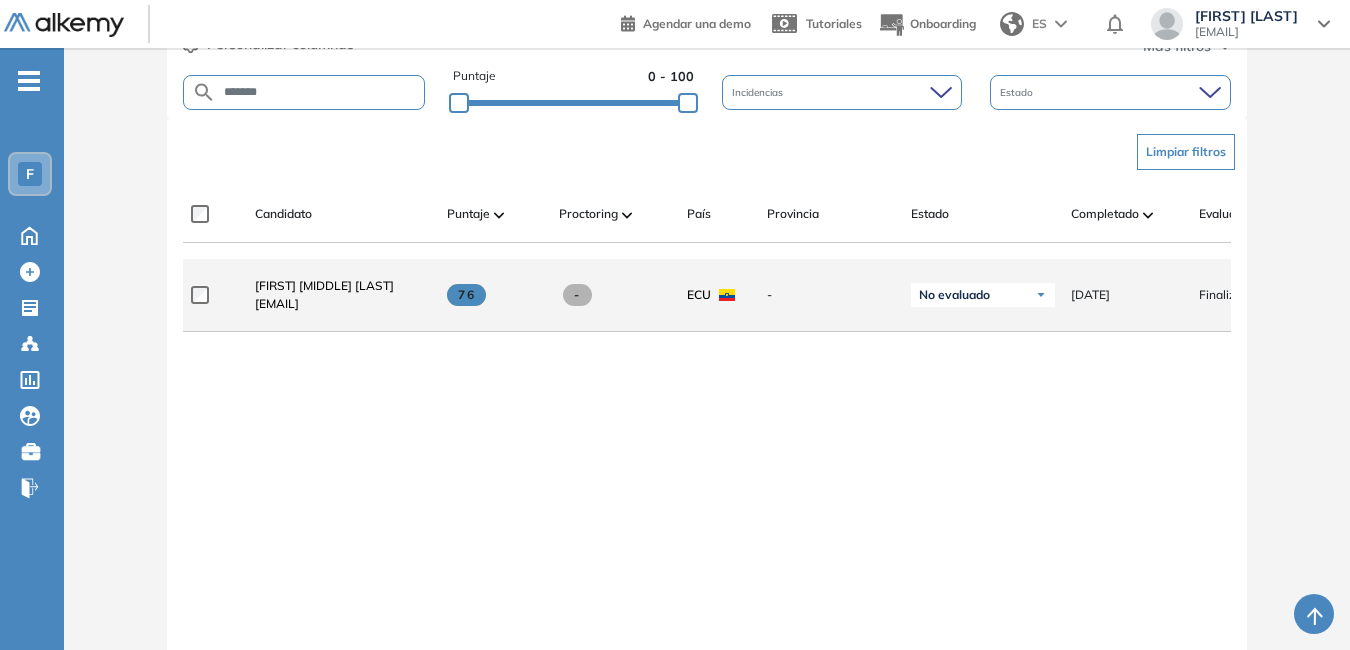 drag, startPoint x: 256, startPoint y: 313, endPoint x: 427, endPoint y: 313, distance: 171 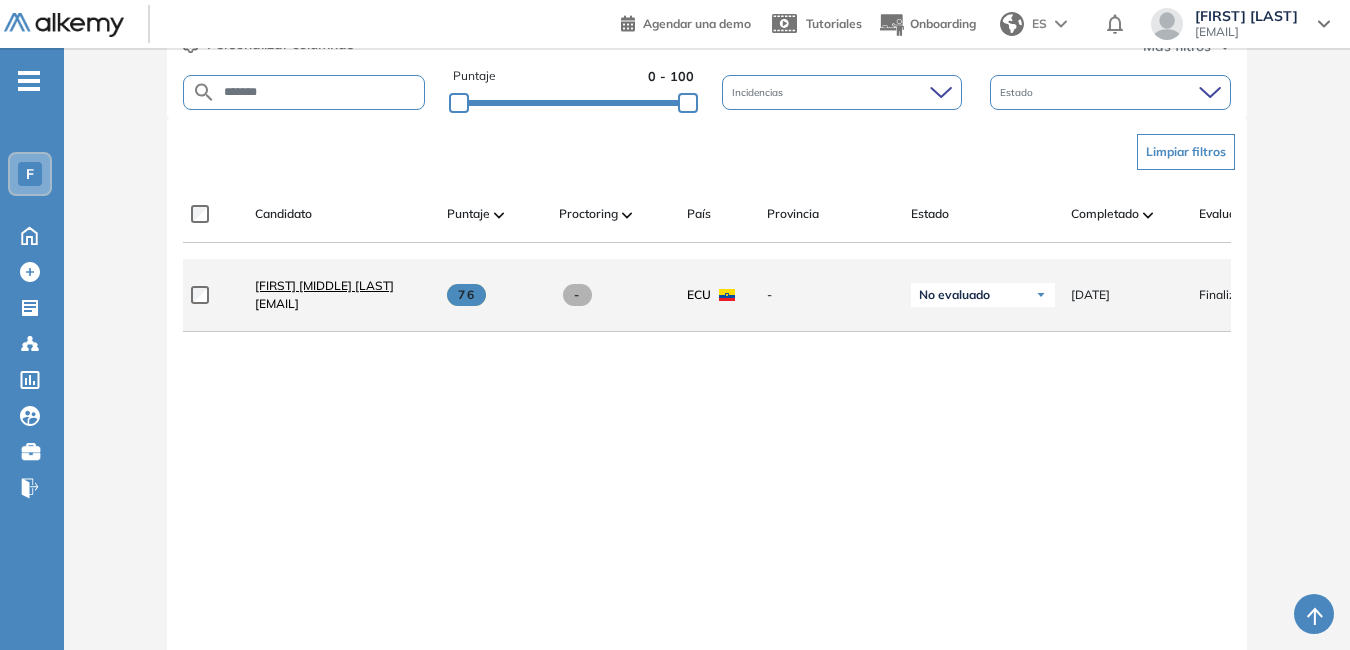 drag, startPoint x: 427, startPoint y: 313, endPoint x: 397, endPoint y: 293, distance: 36.05551 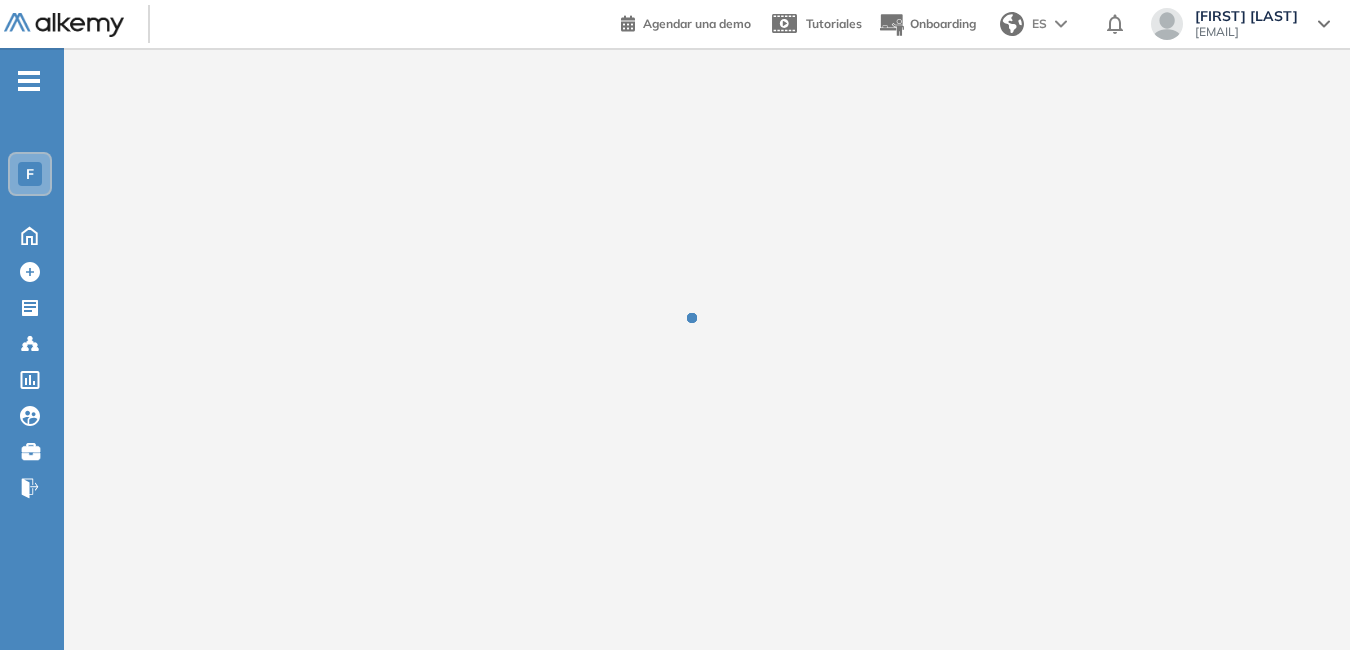 scroll, scrollTop: 0, scrollLeft: 0, axis: both 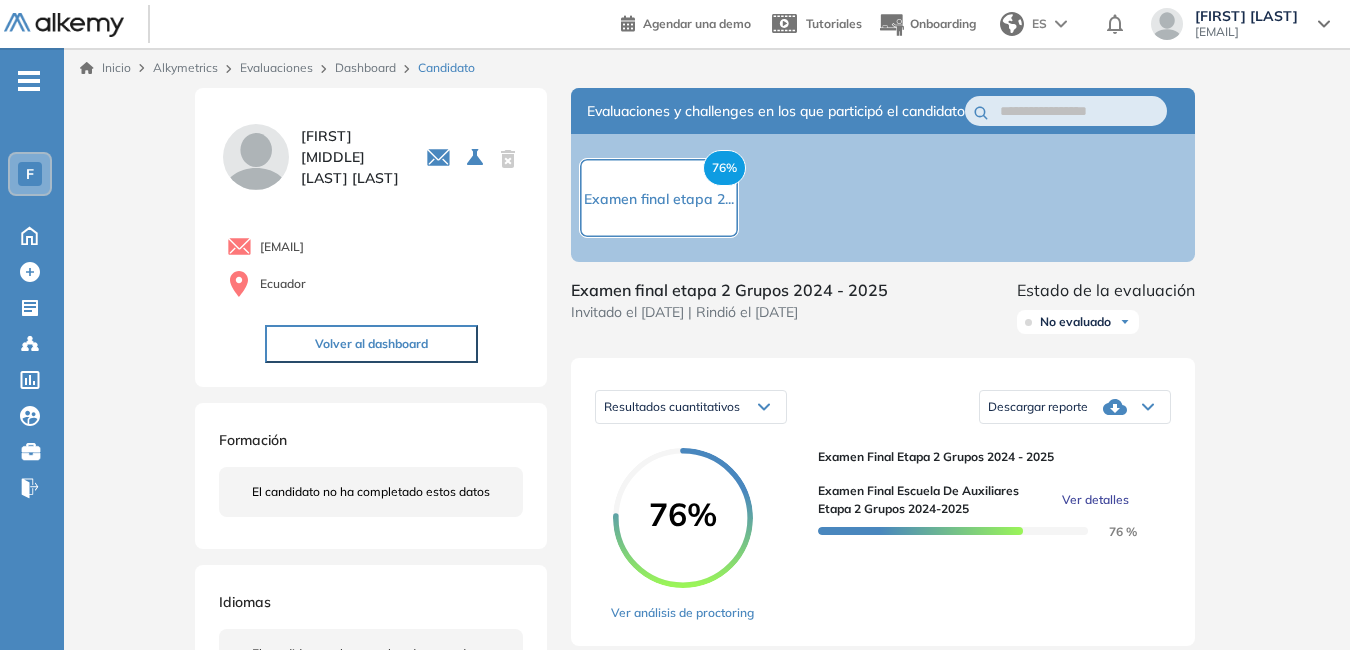 drag, startPoint x: 263, startPoint y: 246, endPoint x: 460, endPoint y: 246, distance: 197 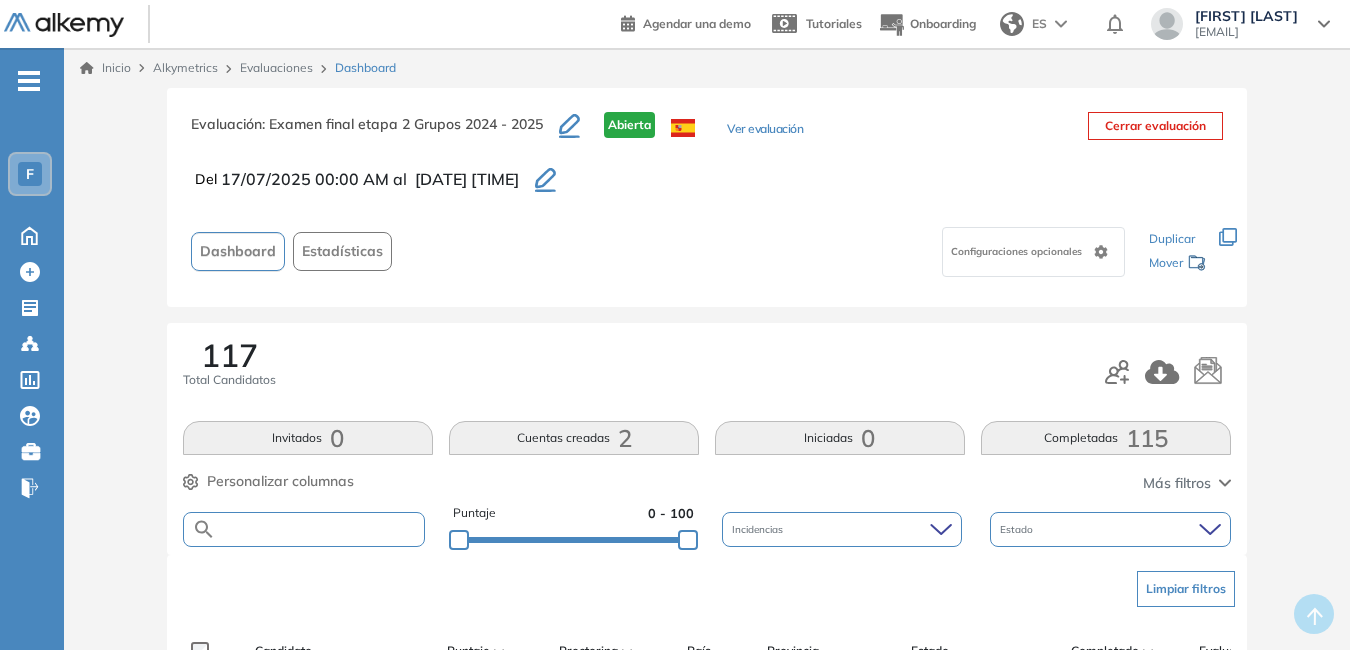 click at bounding box center [320, 529] 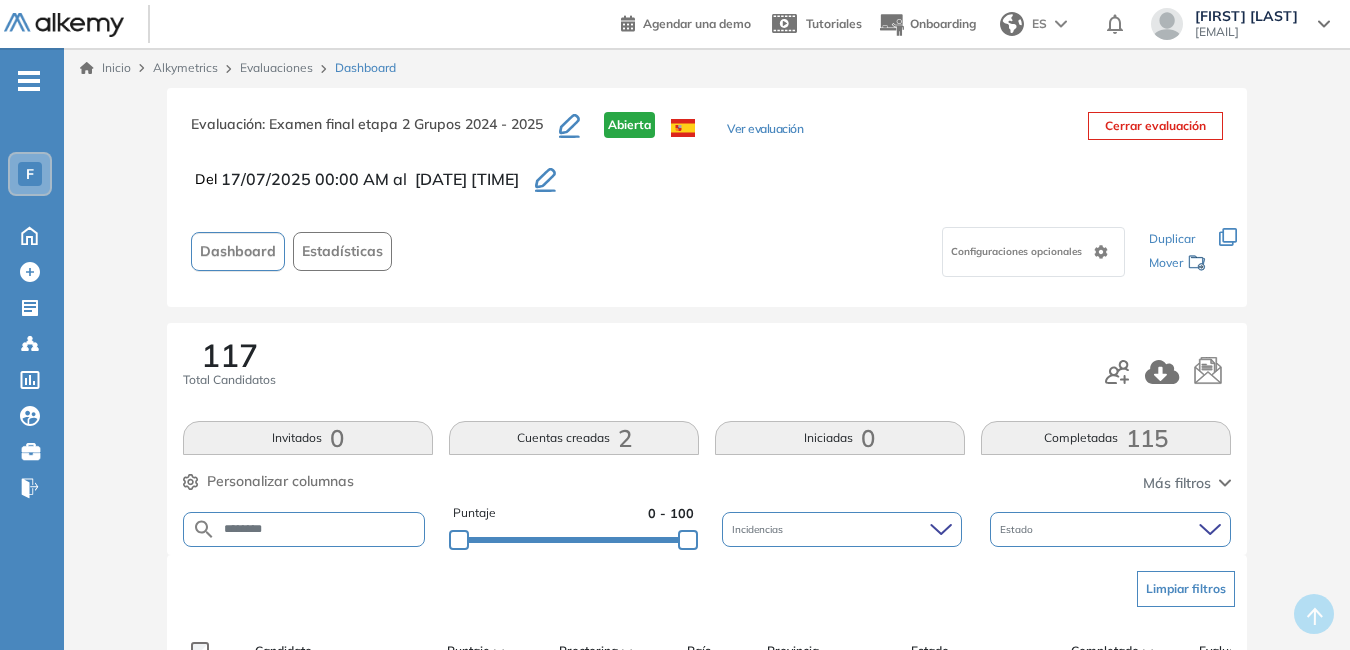 type on "********" 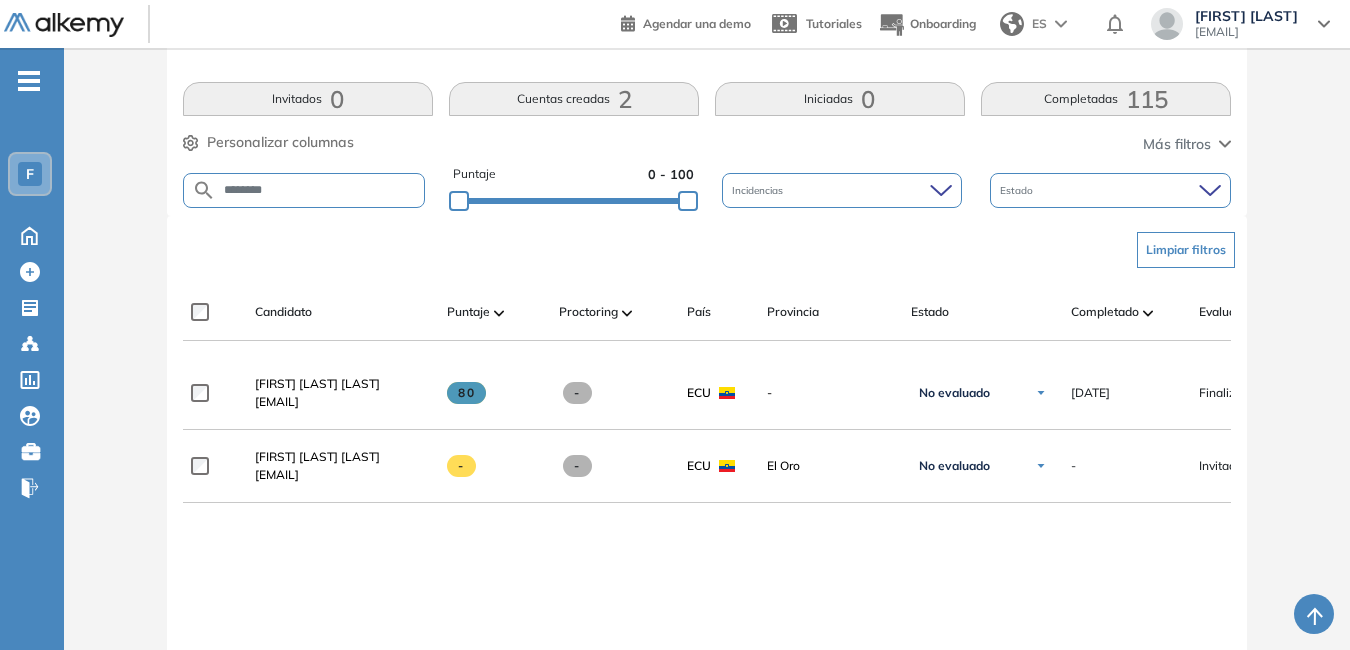 scroll, scrollTop: 373, scrollLeft: 0, axis: vertical 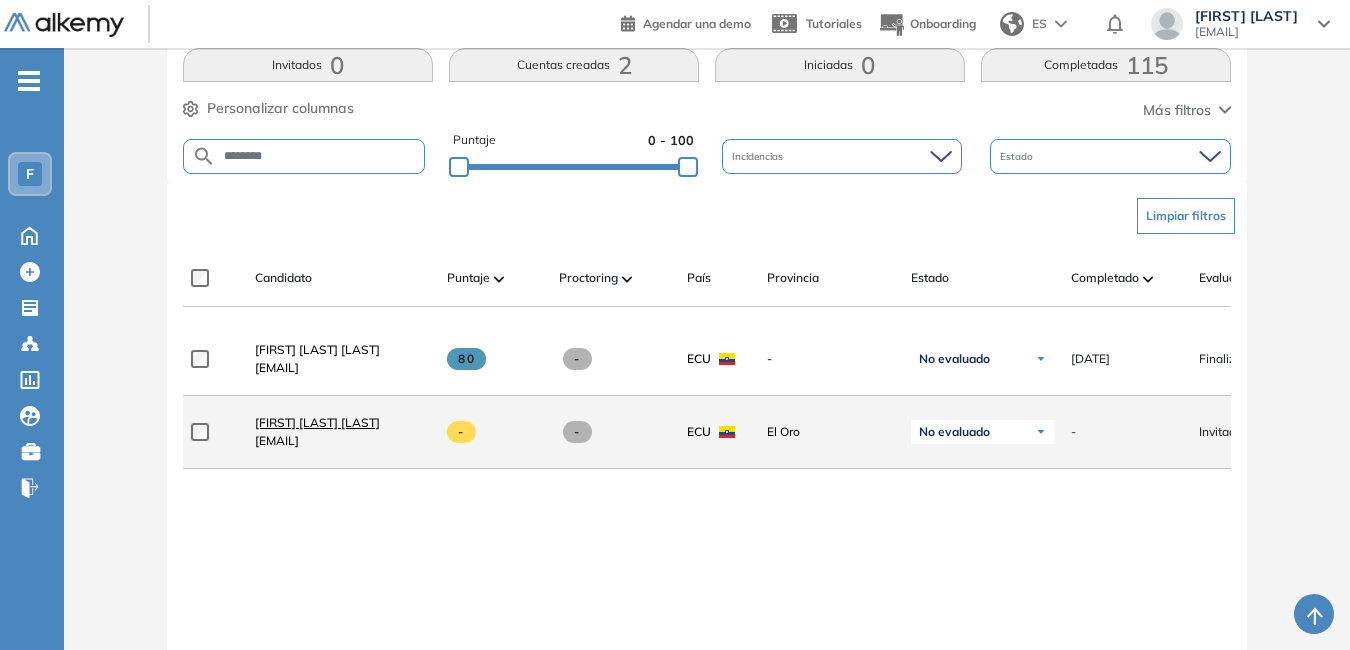 click on "[FIRST] [LAST] [LAST]" at bounding box center [317, 422] 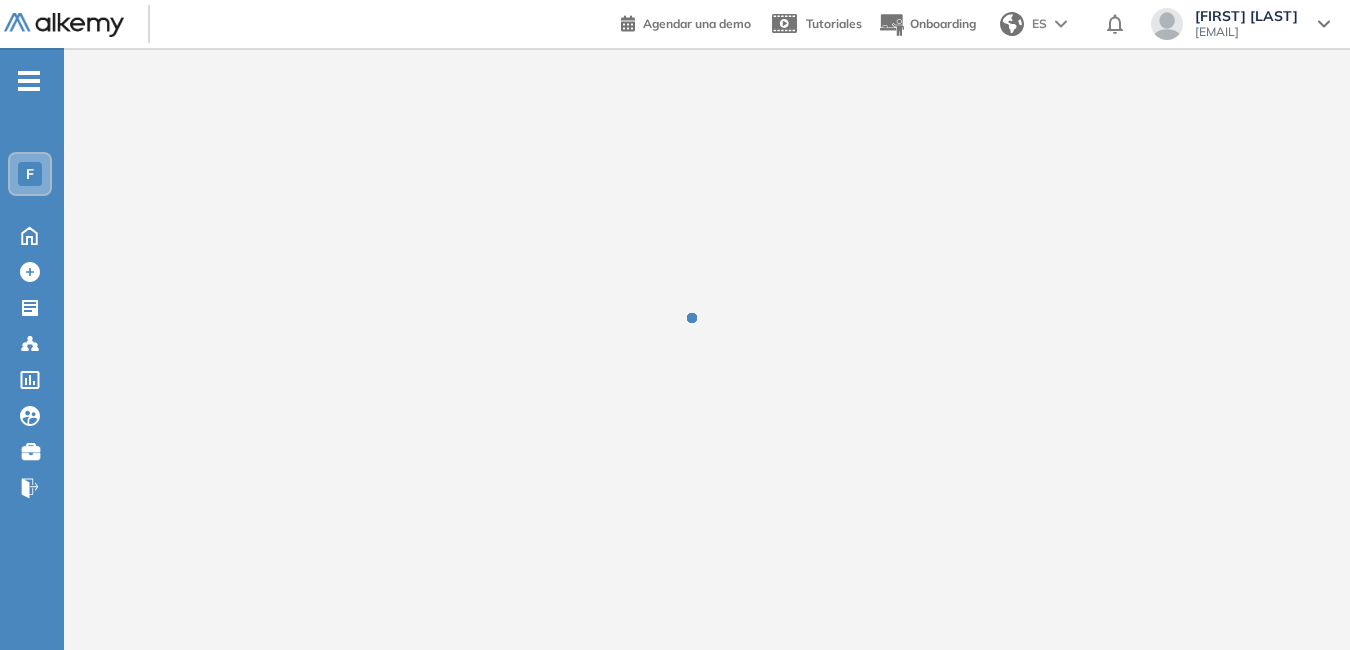 scroll, scrollTop: 0, scrollLeft: 0, axis: both 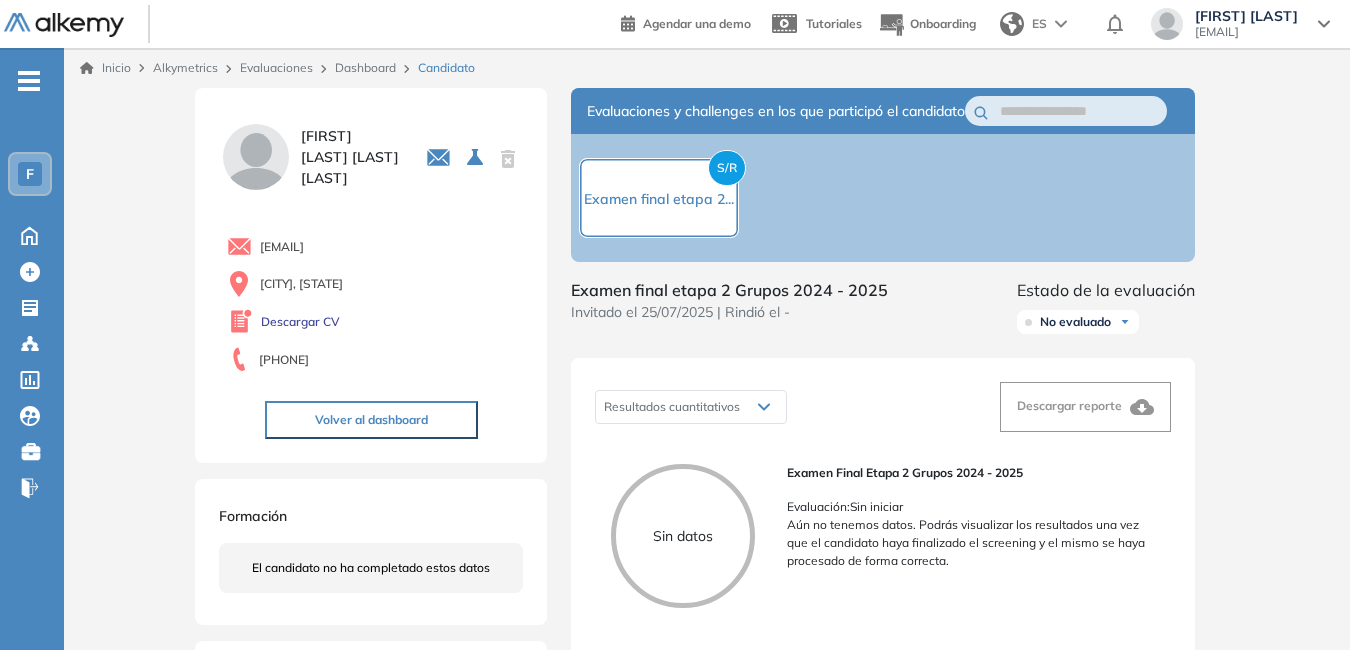 click on "Dashboard" at bounding box center [365, 67] 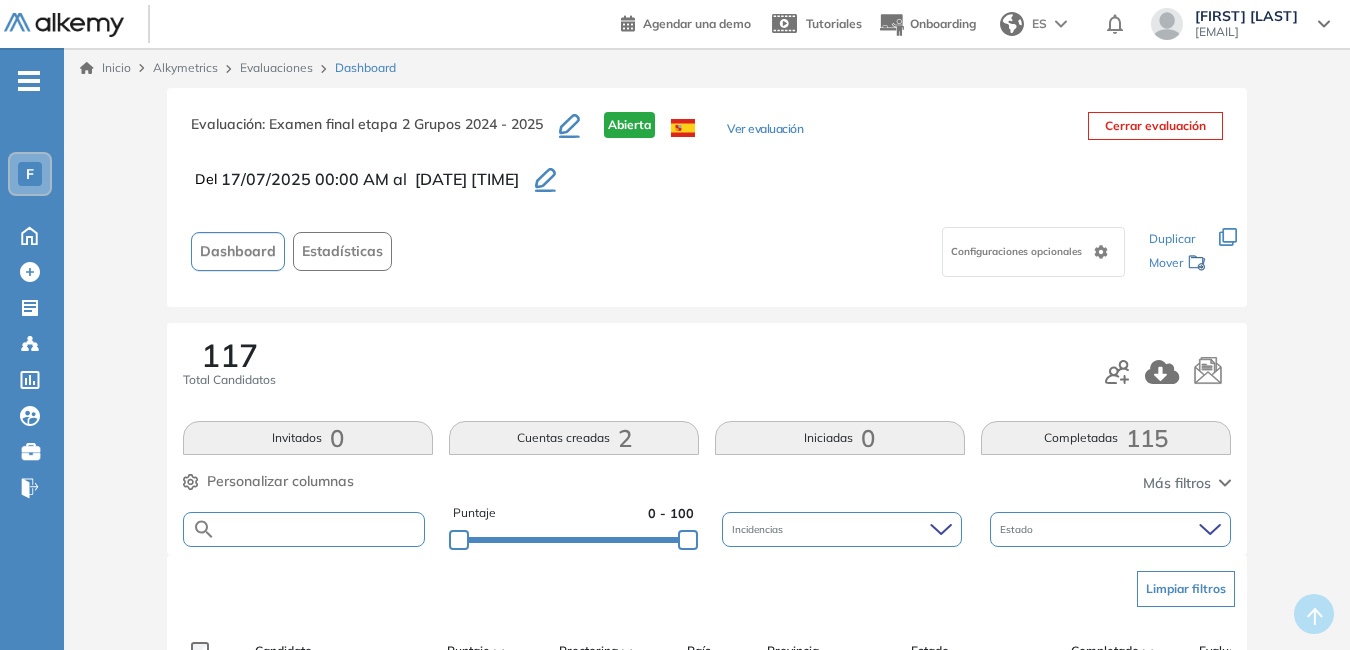 click at bounding box center [320, 529] 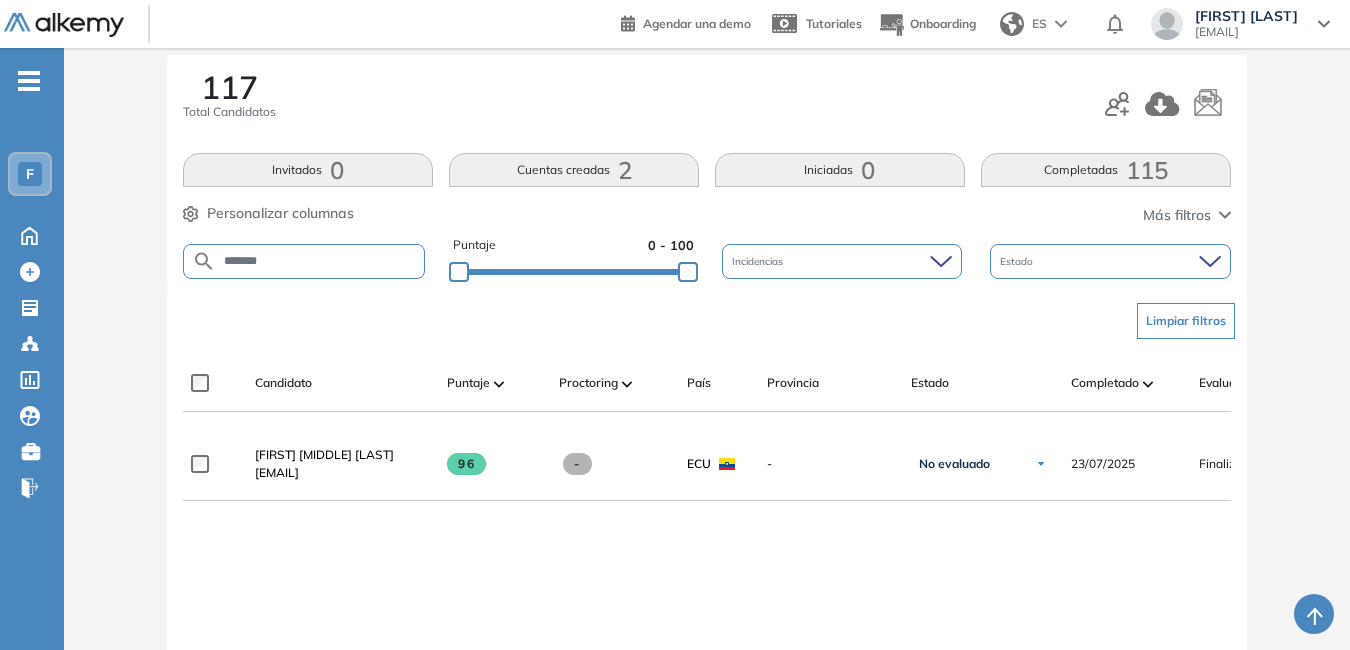 scroll, scrollTop: 289, scrollLeft: 0, axis: vertical 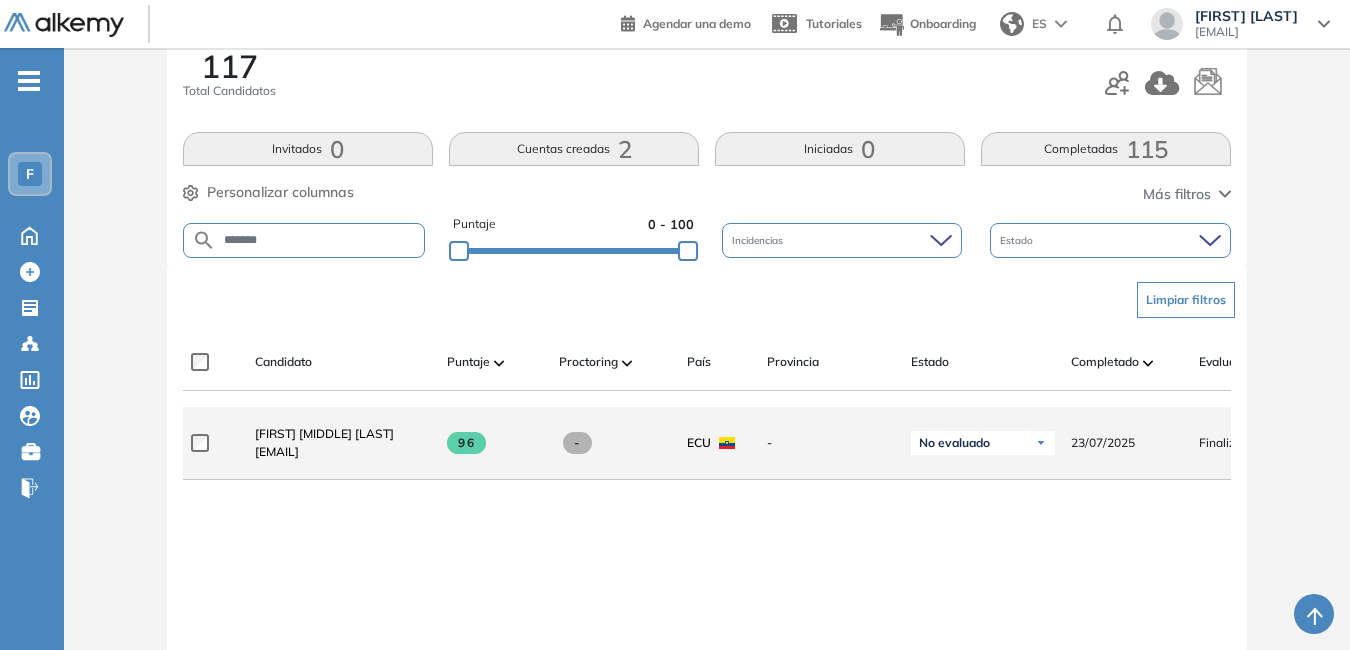 drag, startPoint x: 257, startPoint y: 461, endPoint x: 342, endPoint y: 479, distance: 86.88498 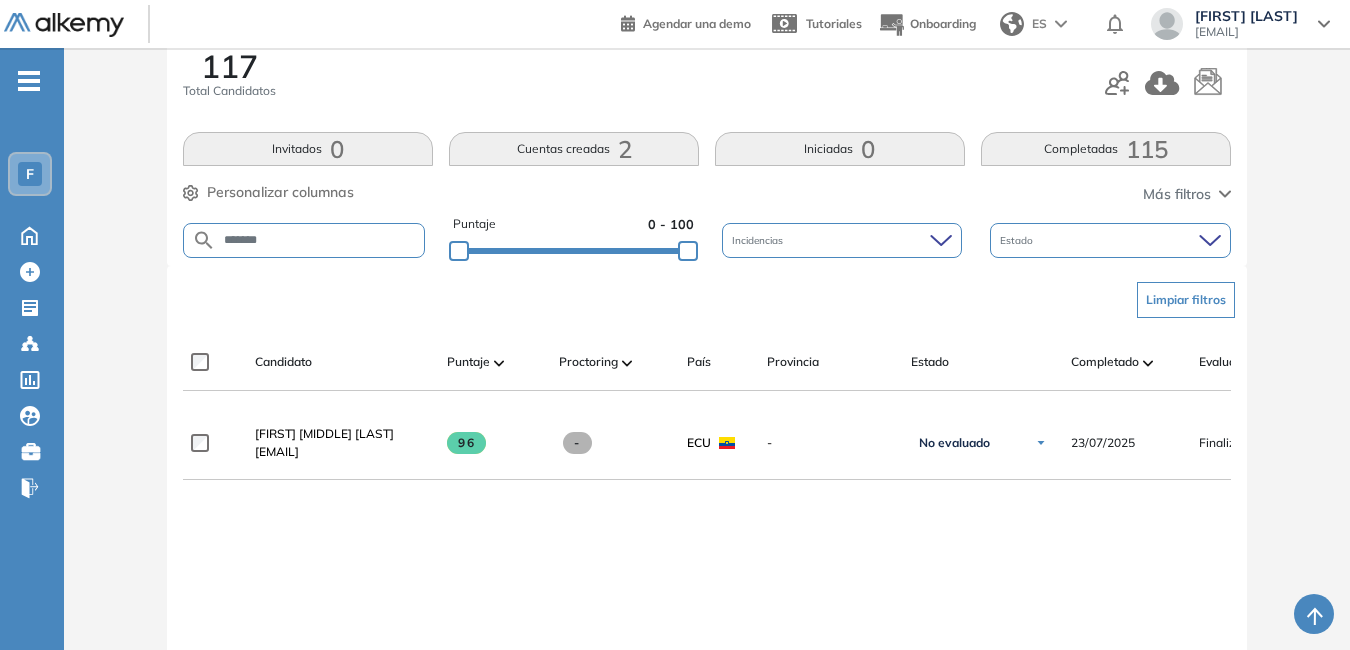 drag, startPoint x: 301, startPoint y: 225, endPoint x: 293, endPoint y: 232, distance: 10.630146 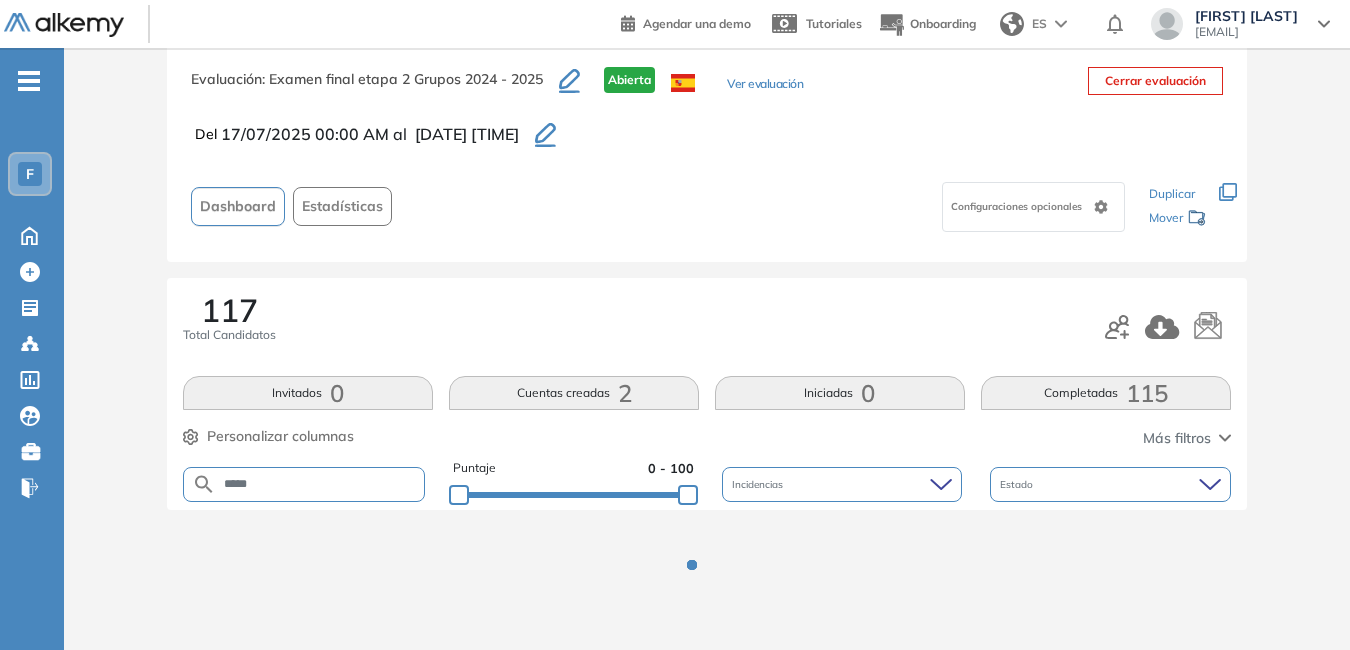 scroll, scrollTop: 289, scrollLeft: 0, axis: vertical 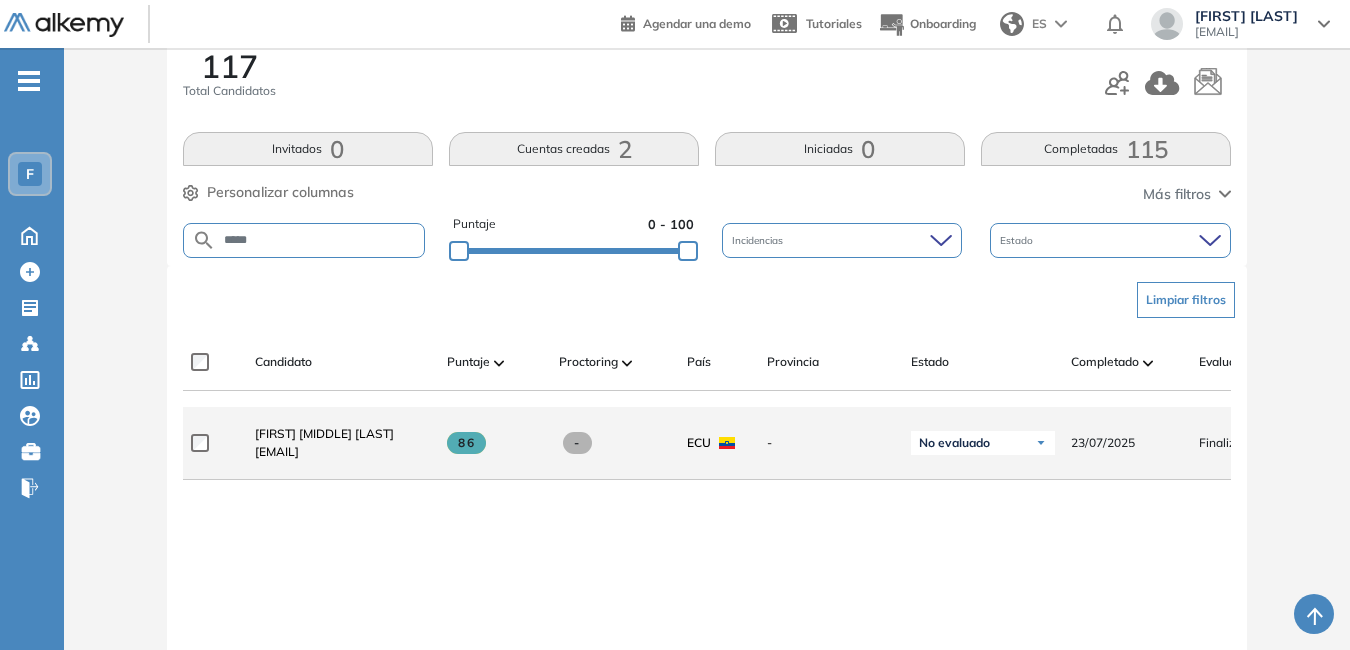 click on "[FIRST] [MIDDLE] [LAST] [EMAIL]" 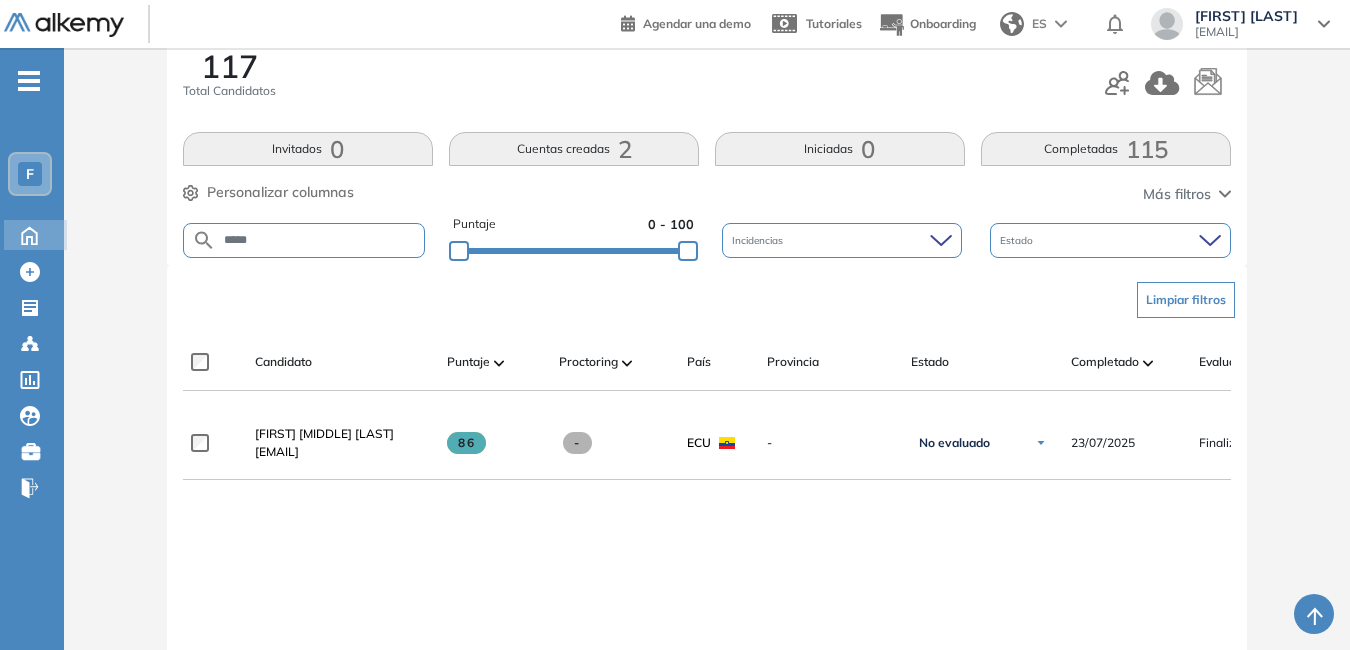 drag, startPoint x: 333, startPoint y: 232, endPoint x: 48, endPoint y: 231, distance: 285.00174 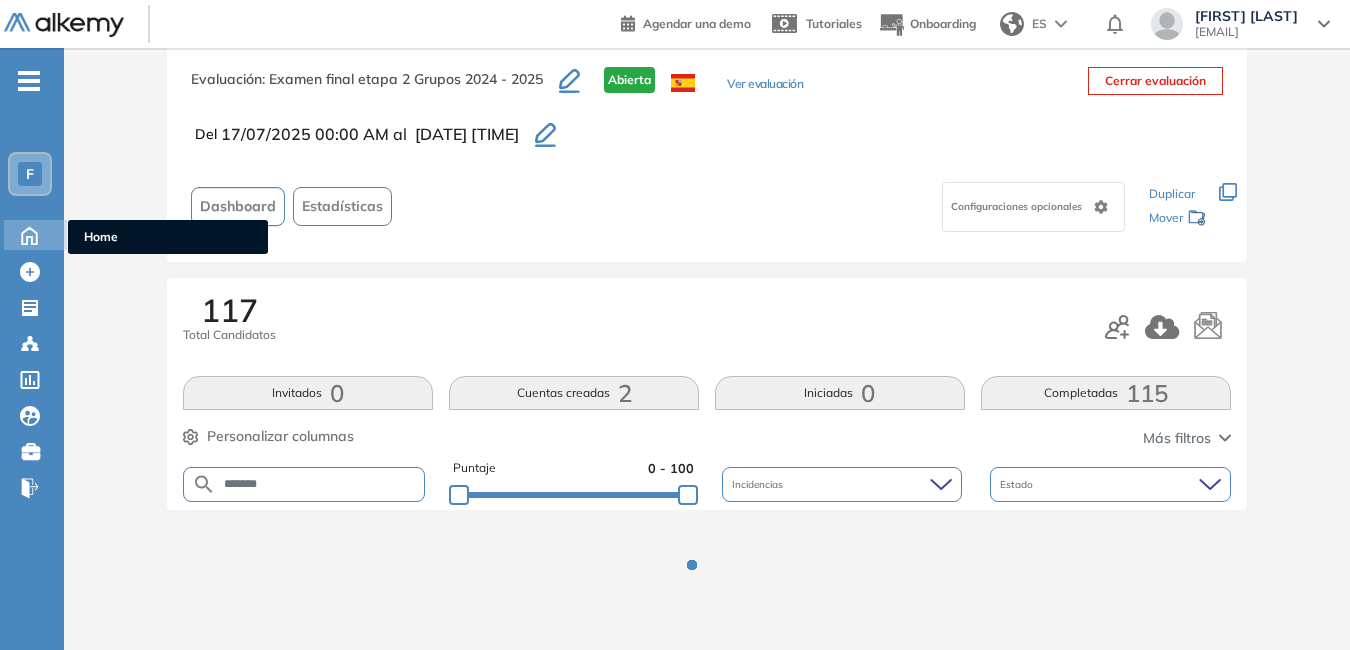 scroll, scrollTop: 125, scrollLeft: 0, axis: vertical 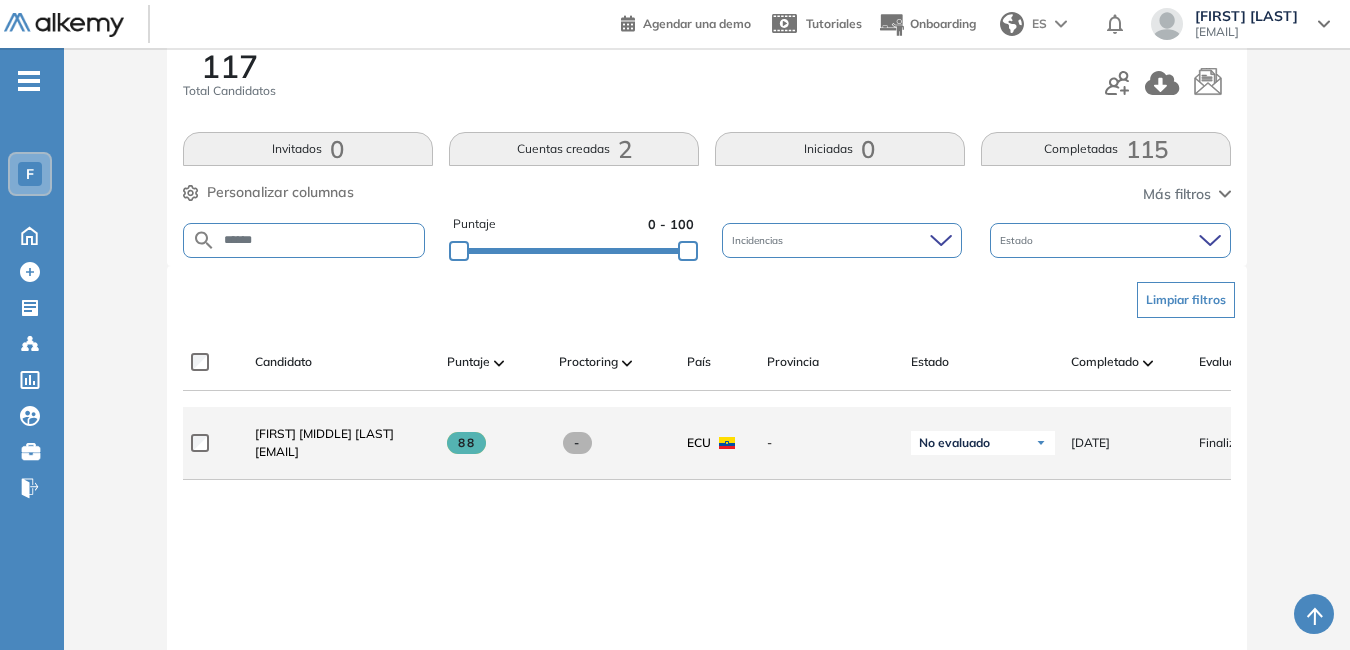 drag, startPoint x: 253, startPoint y: 459, endPoint x: 379, endPoint y: 474, distance: 126.88972 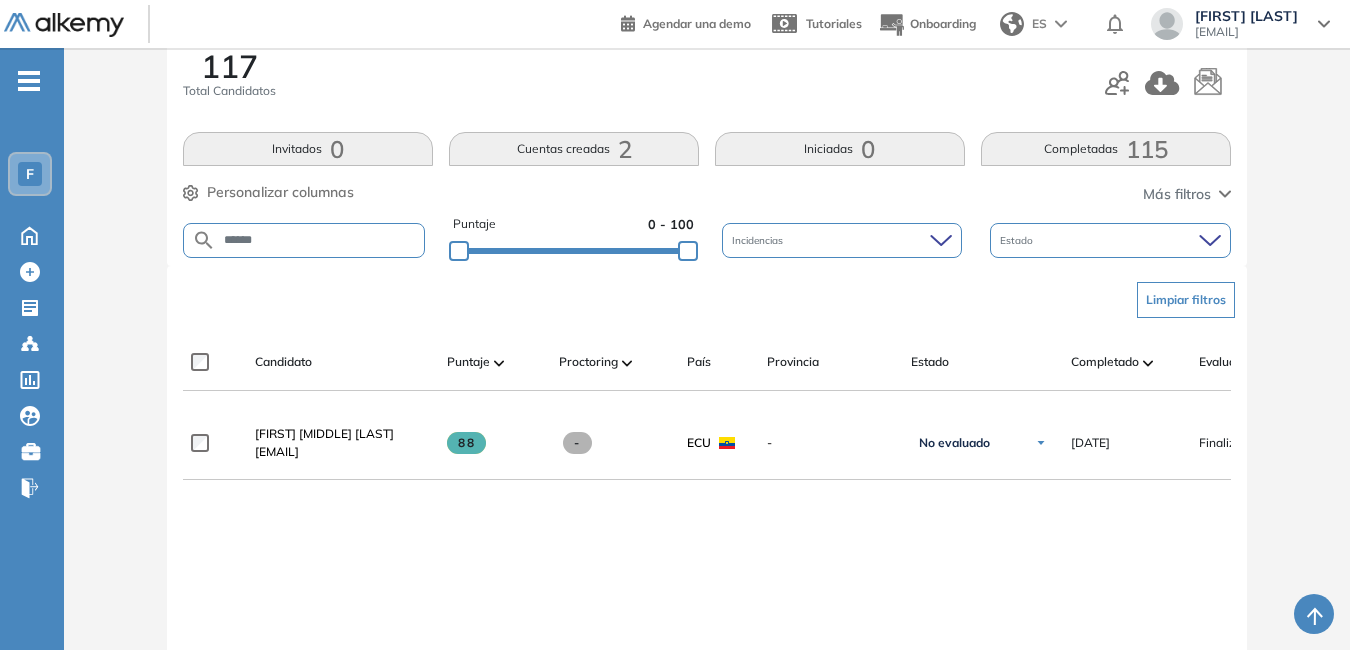 drag, startPoint x: 280, startPoint y: 234, endPoint x: 200, endPoint y: 229, distance: 80.1561 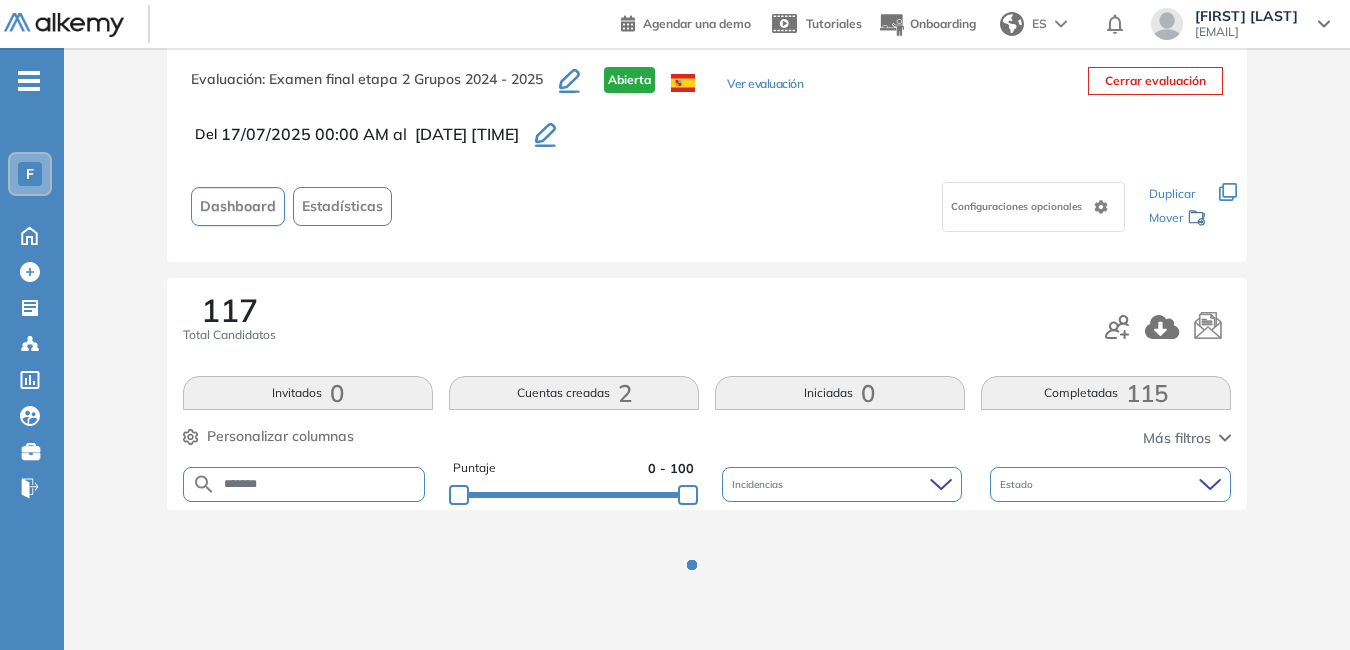 scroll, scrollTop: 289, scrollLeft: 0, axis: vertical 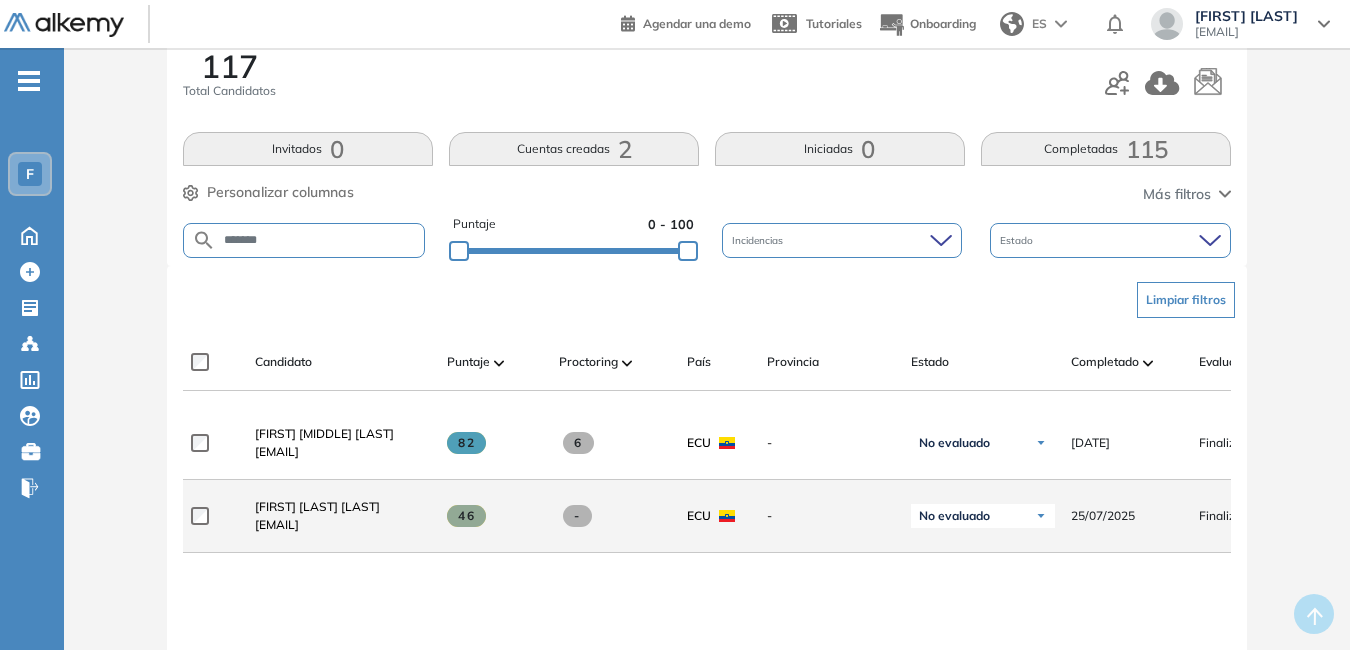 drag, startPoint x: 253, startPoint y: 532, endPoint x: 424, endPoint y: 540, distance: 171.18703 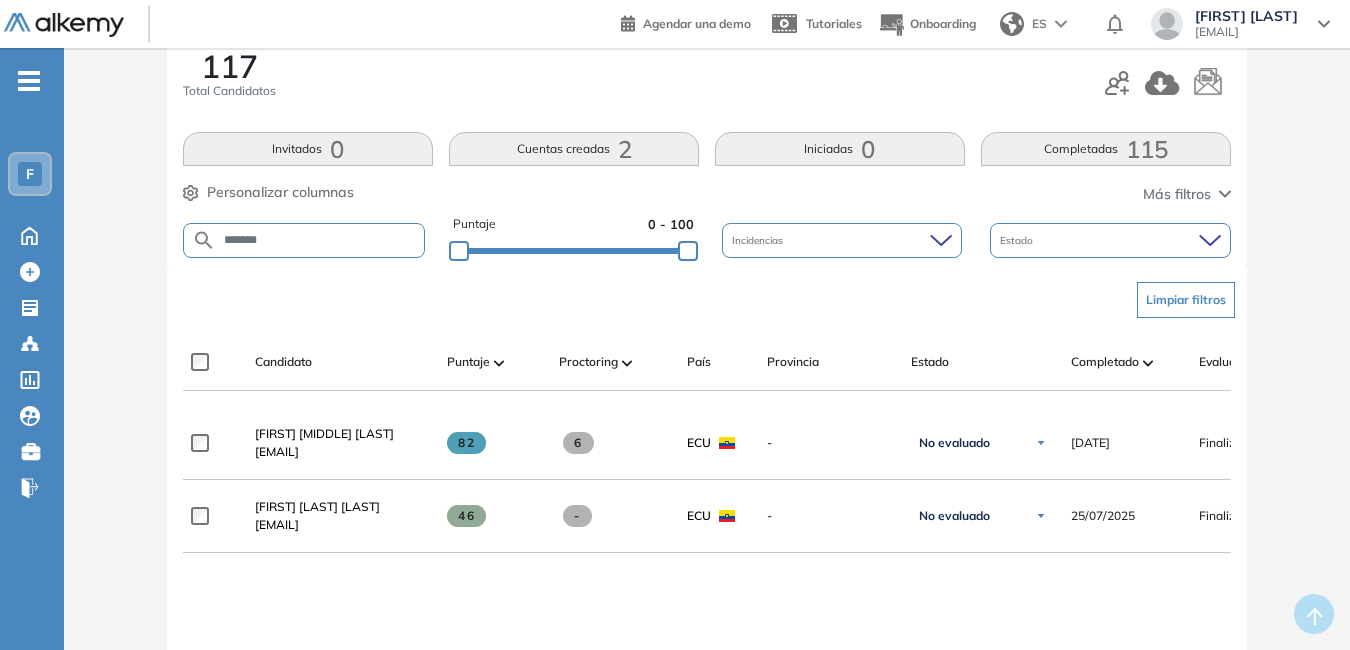 drag, startPoint x: 287, startPoint y: 245, endPoint x: 118, endPoint y: 208, distance: 173.00288 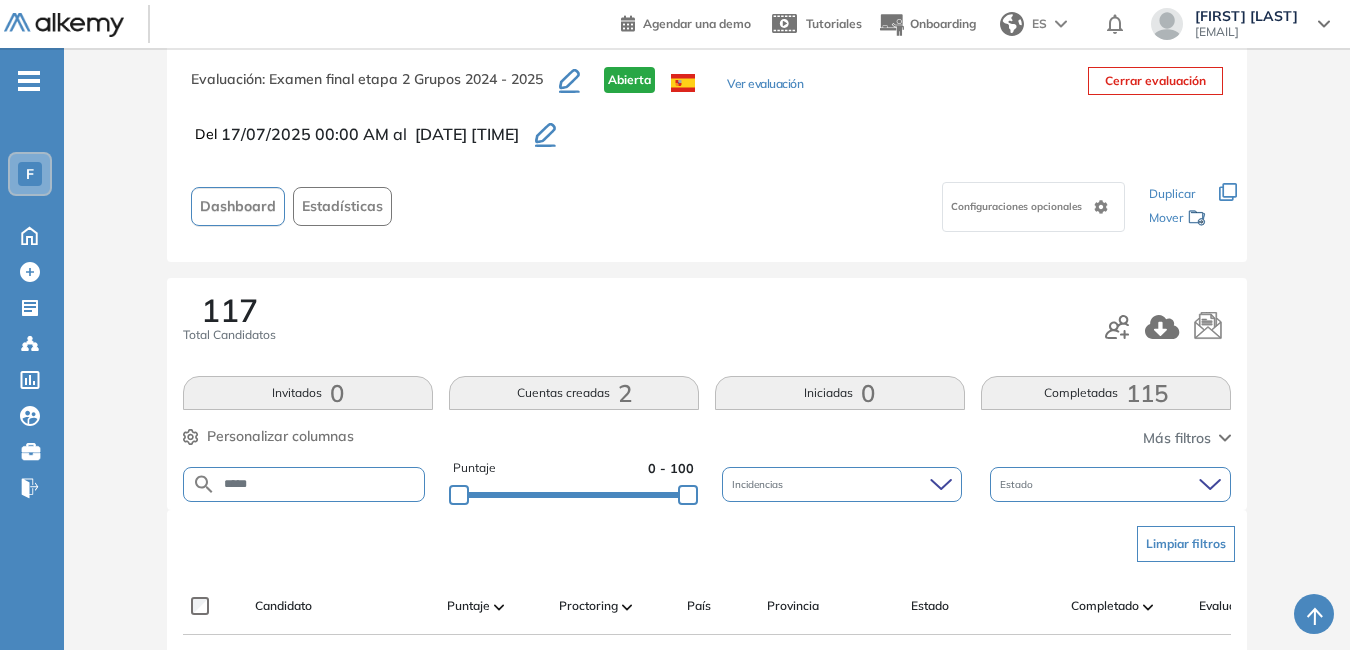 scroll, scrollTop: 289, scrollLeft: 0, axis: vertical 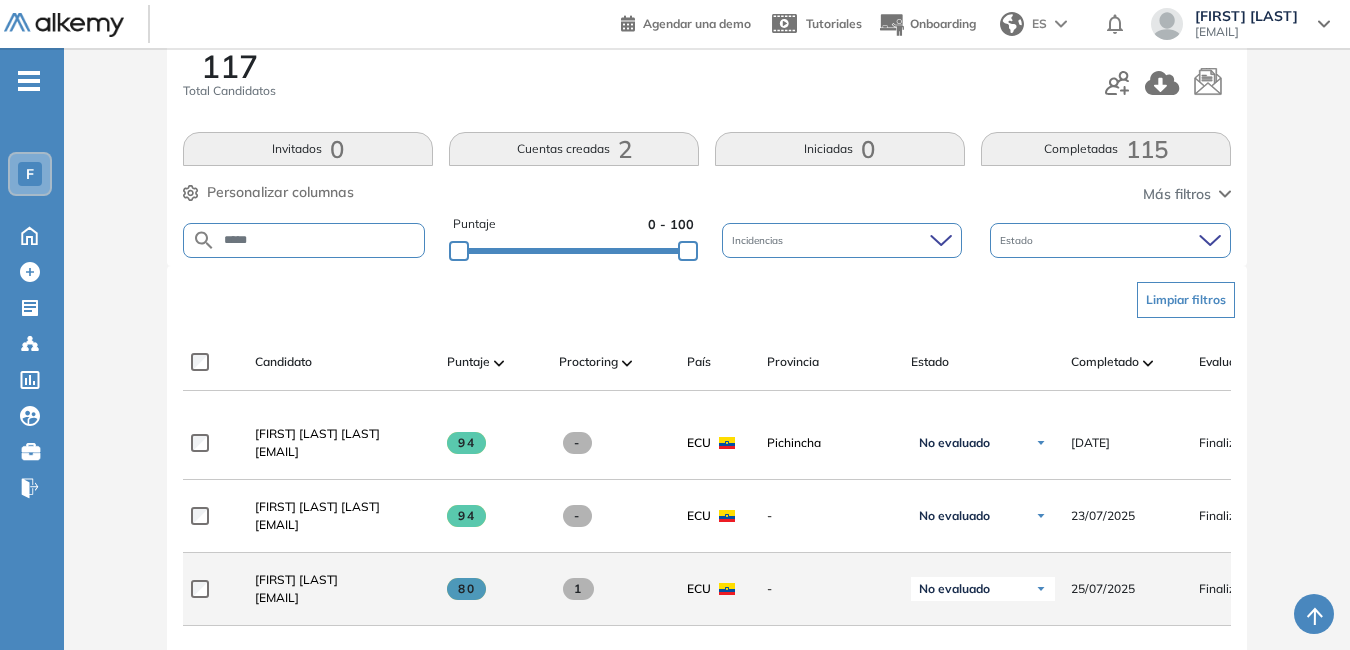 drag, startPoint x: 255, startPoint y: 611, endPoint x: 382, endPoint y: 615, distance: 127.06297 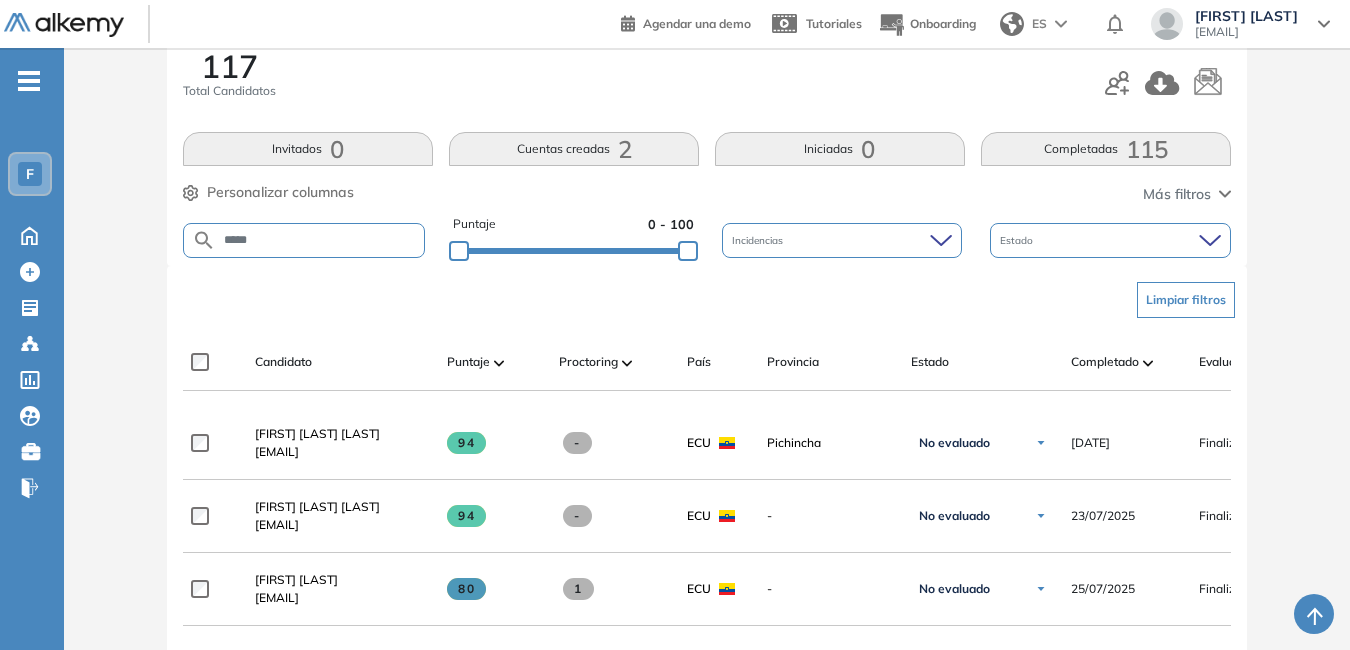 drag, startPoint x: 267, startPoint y: 246, endPoint x: 201, endPoint y: 248, distance: 66.0303 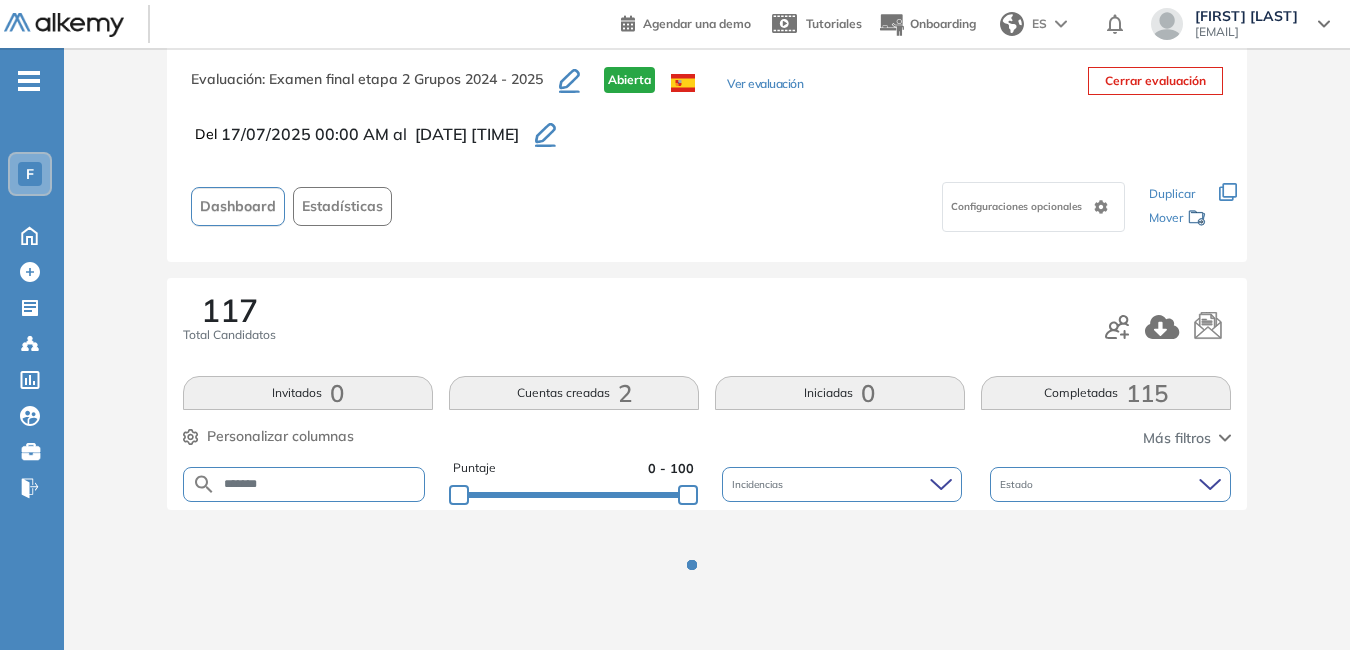 scroll, scrollTop: 289, scrollLeft: 0, axis: vertical 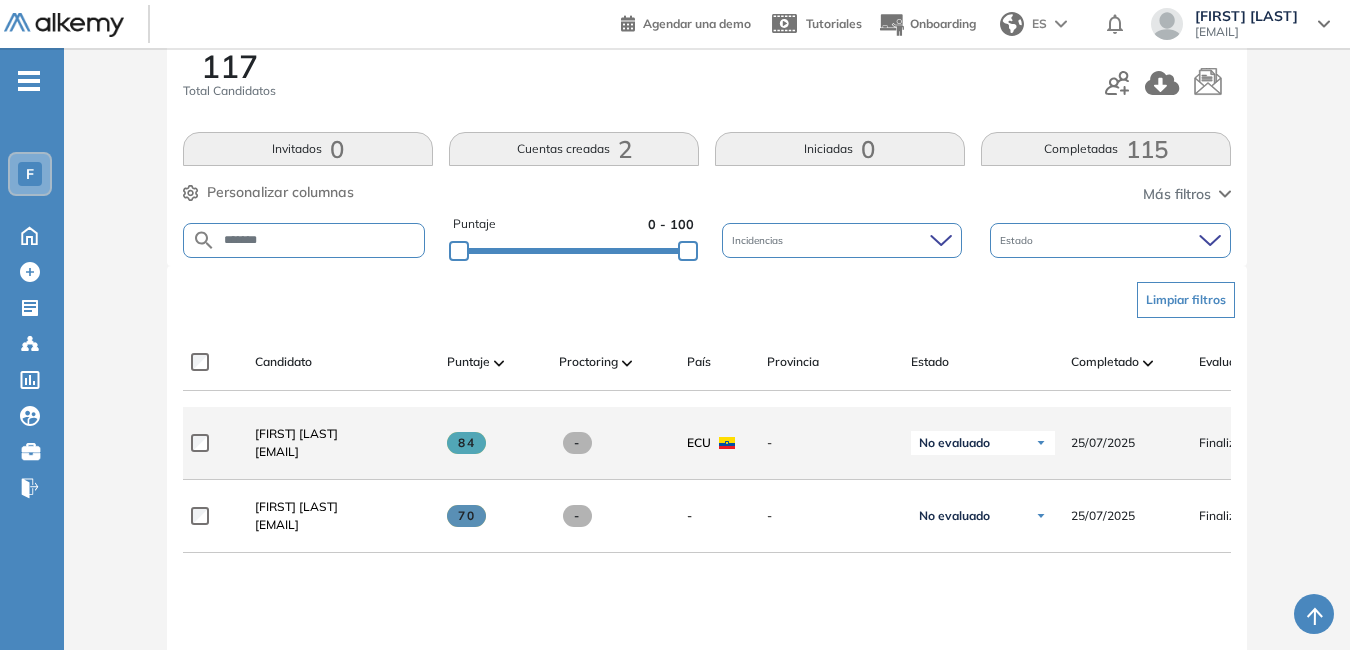 drag, startPoint x: 254, startPoint y: 458, endPoint x: 405, endPoint y: 461, distance: 151.0298 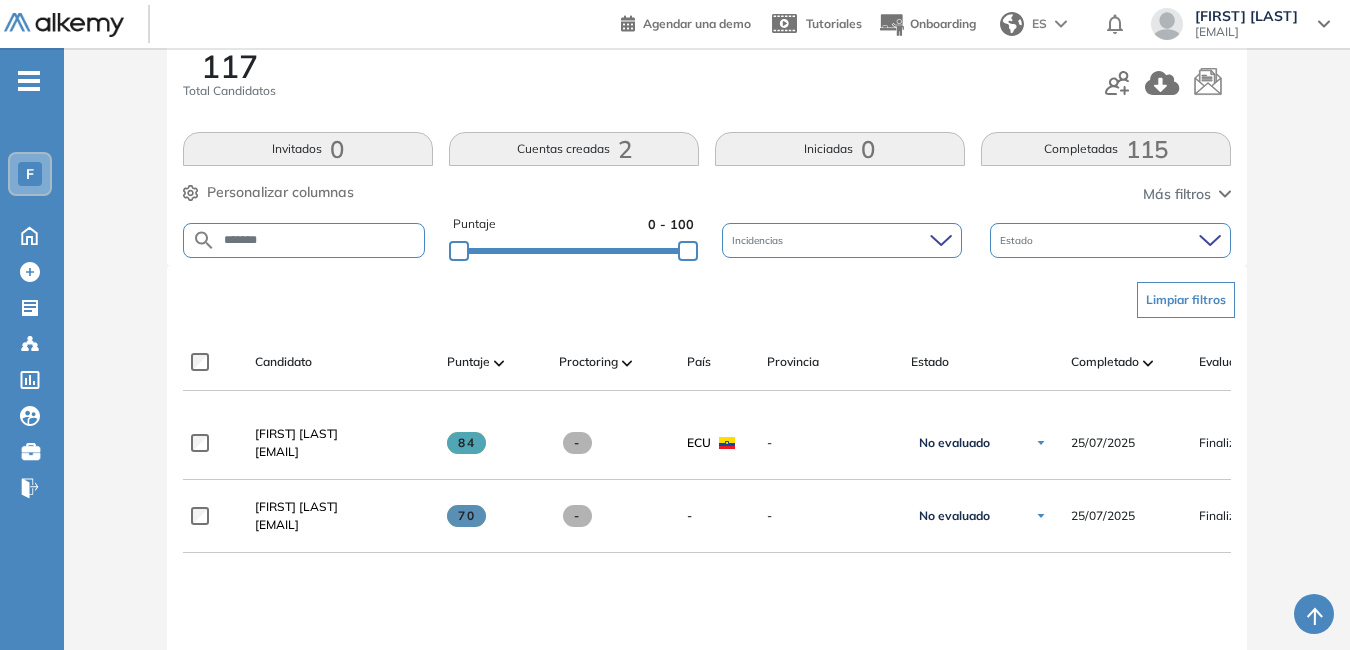 click on "*******" at bounding box center [304, 240] 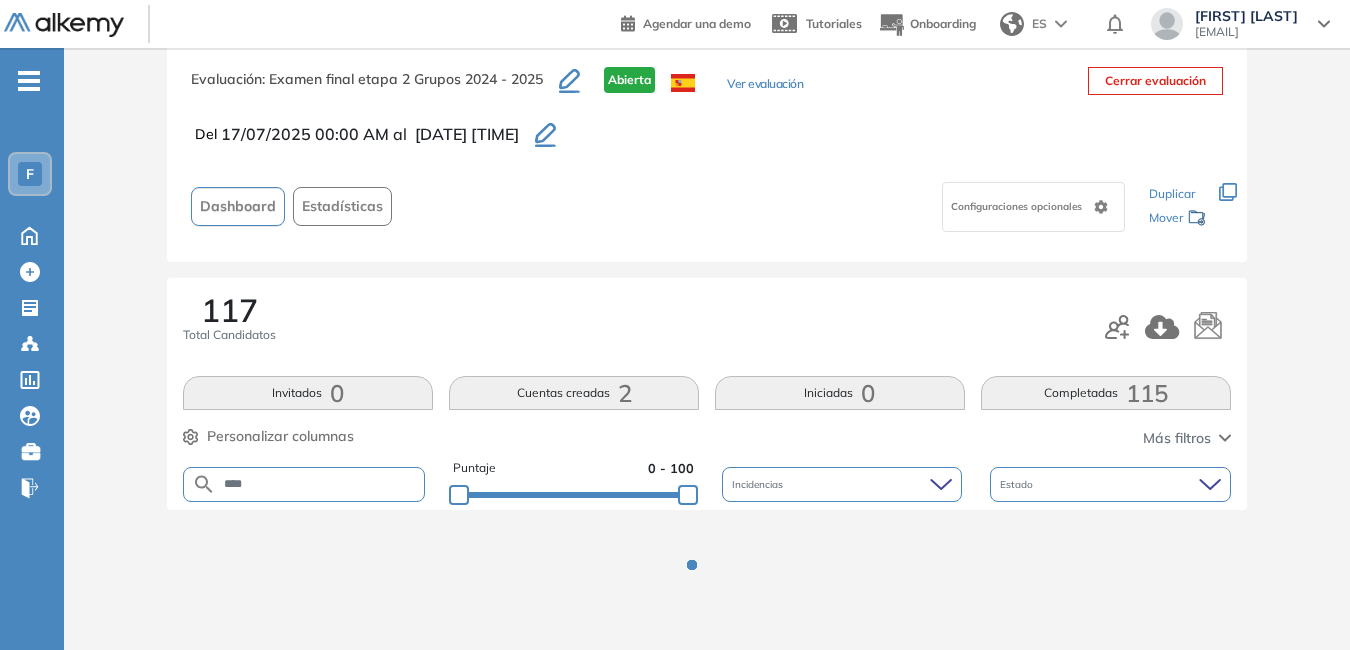 scroll, scrollTop: 289, scrollLeft: 0, axis: vertical 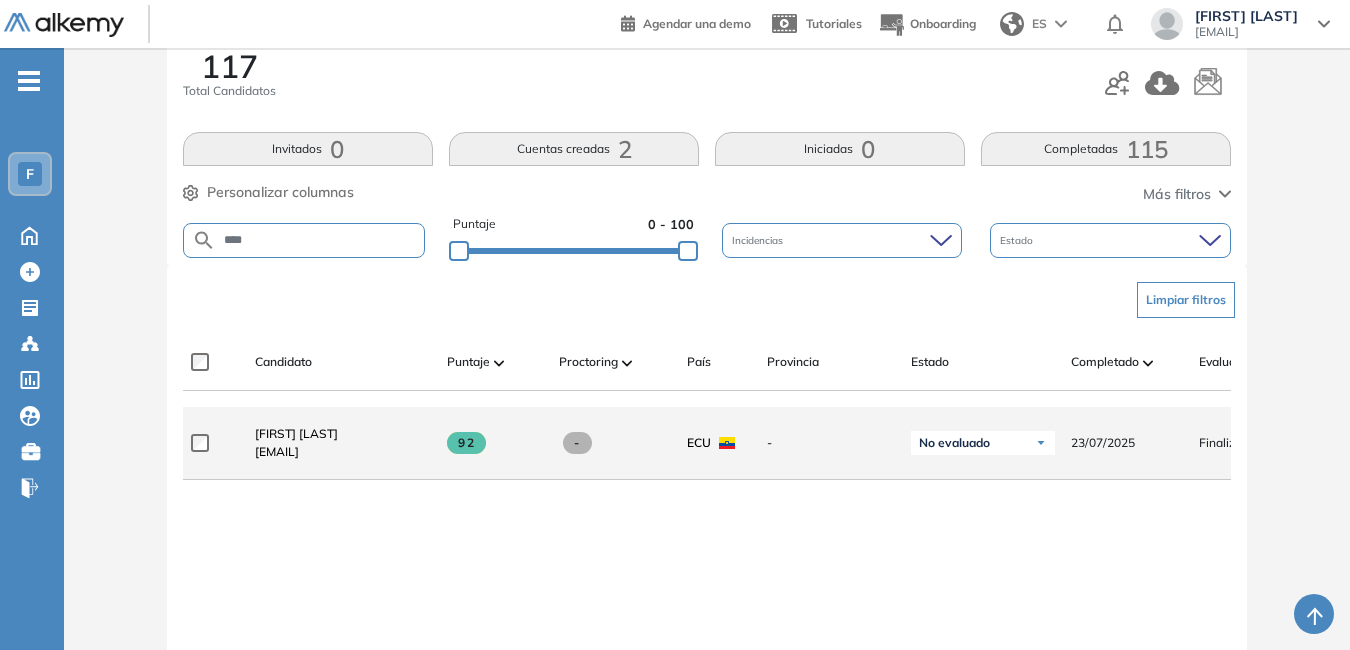 drag, startPoint x: 255, startPoint y: 459, endPoint x: 393, endPoint y: 464, distance: 138.09055 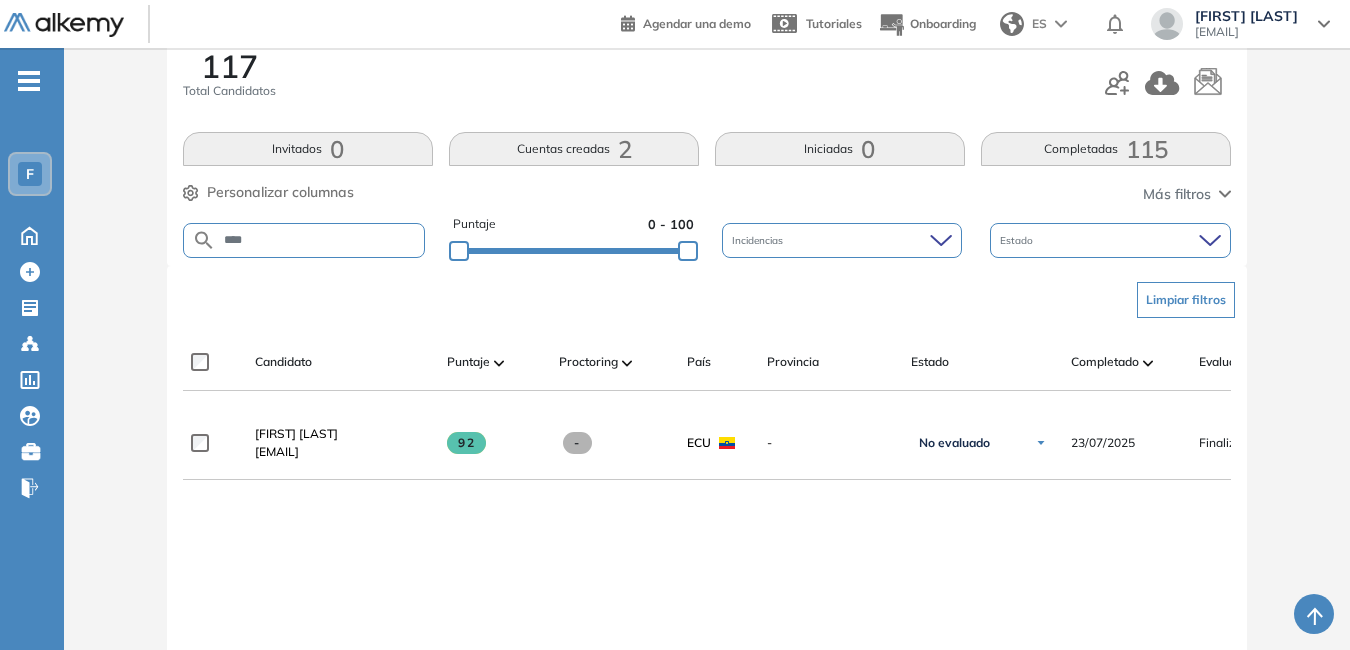 drag, startPoint x: 260, startPoint y: 233, endPoint x: 210, endPoint y: 235, distance: 50.039986 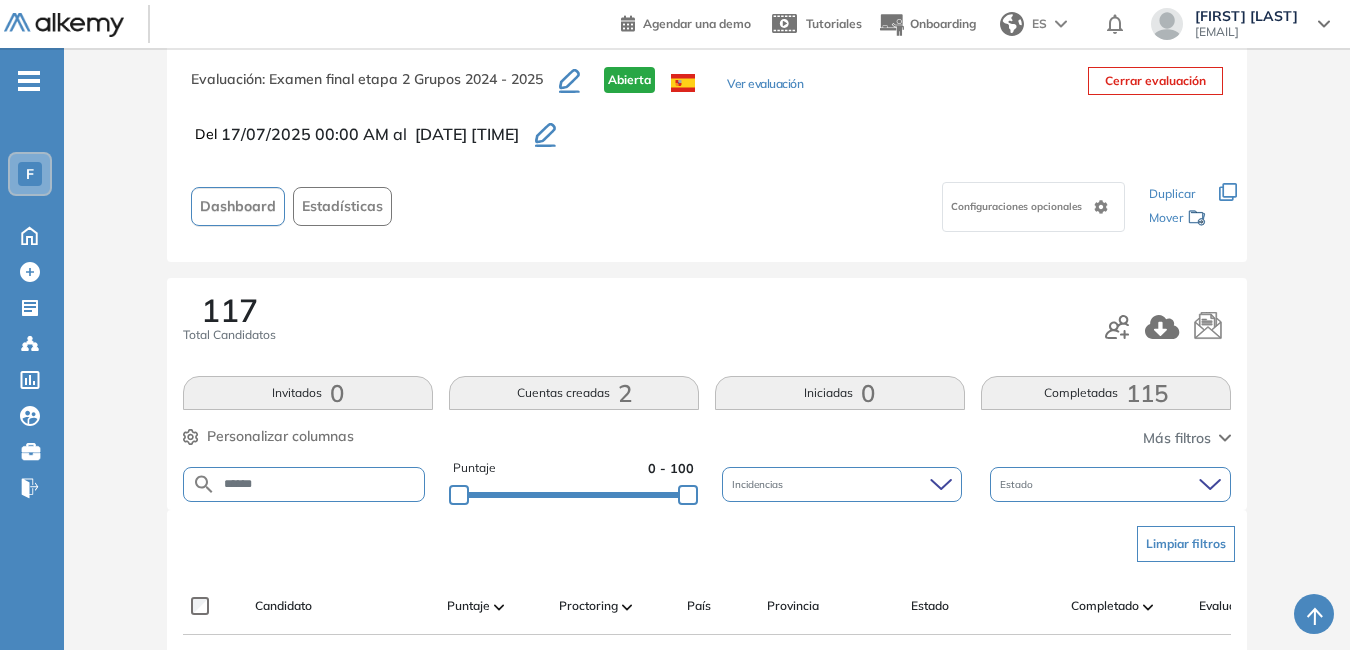 scroll, scrollTop: 289, scrollLeft: 0, axis: vertical 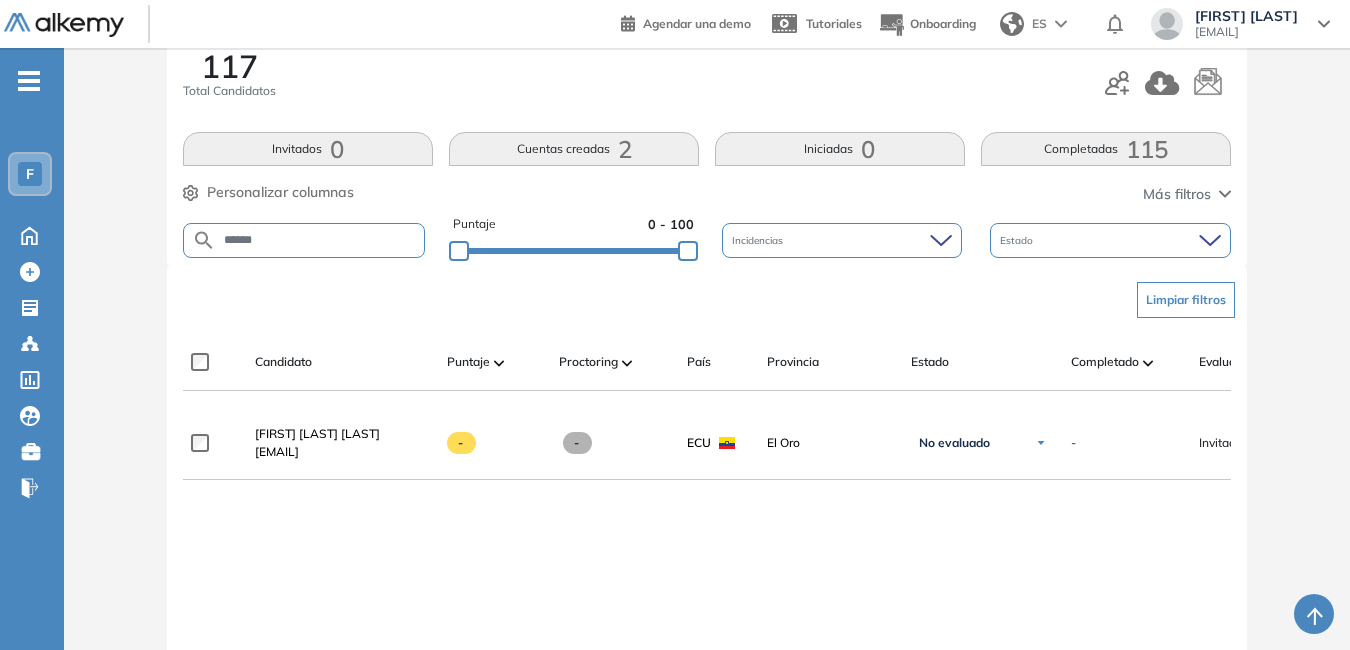 drag, startPoint x: 301, startPoint y: 239, endPoint x: 168, endPoint y: 231, distance: 133.24039 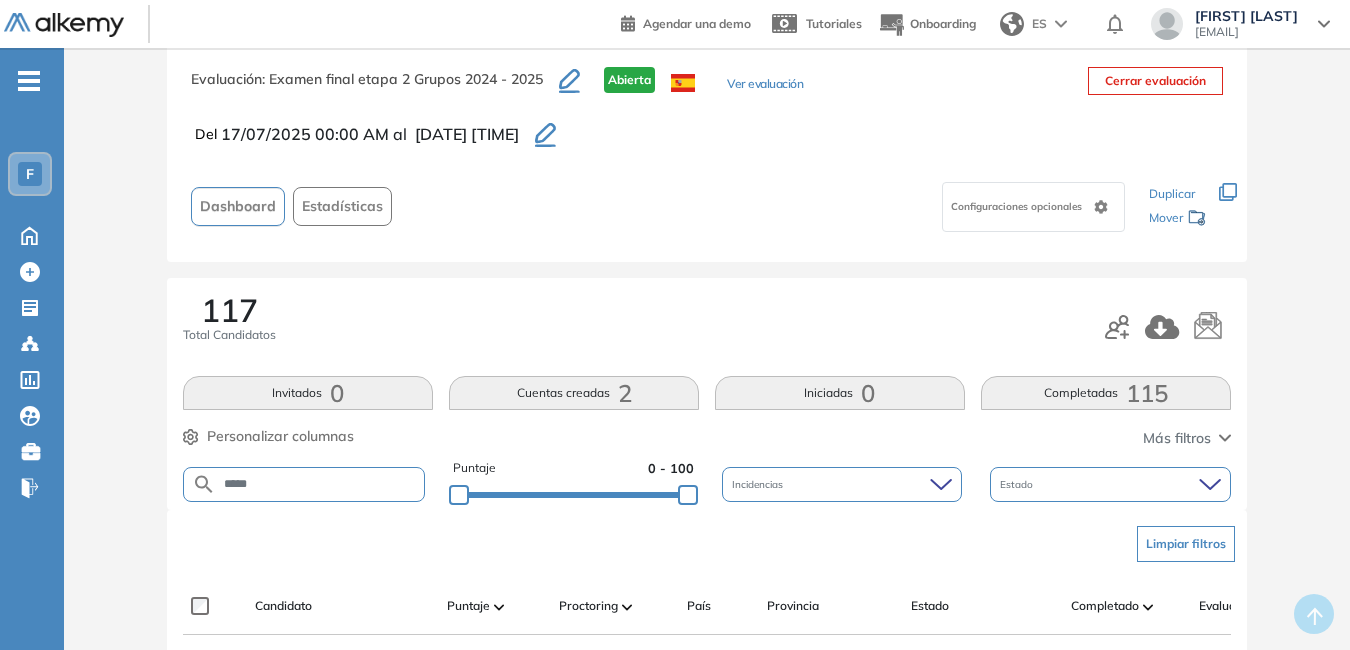 scroll, scrollTop: 289, scrollLeft: 0, axis: vertical 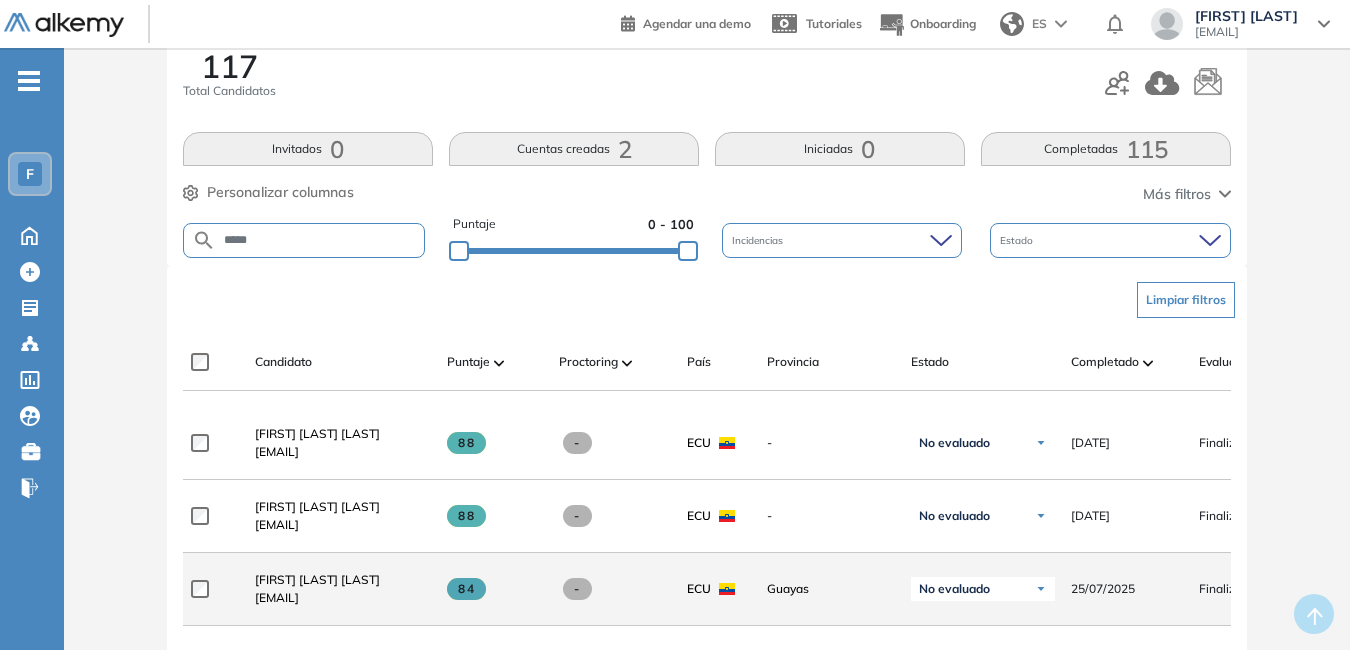 drag, startPoint x: 254, startPoint y: 610, endPoint x: 417, endPoint y: 618, distance: 163.1962 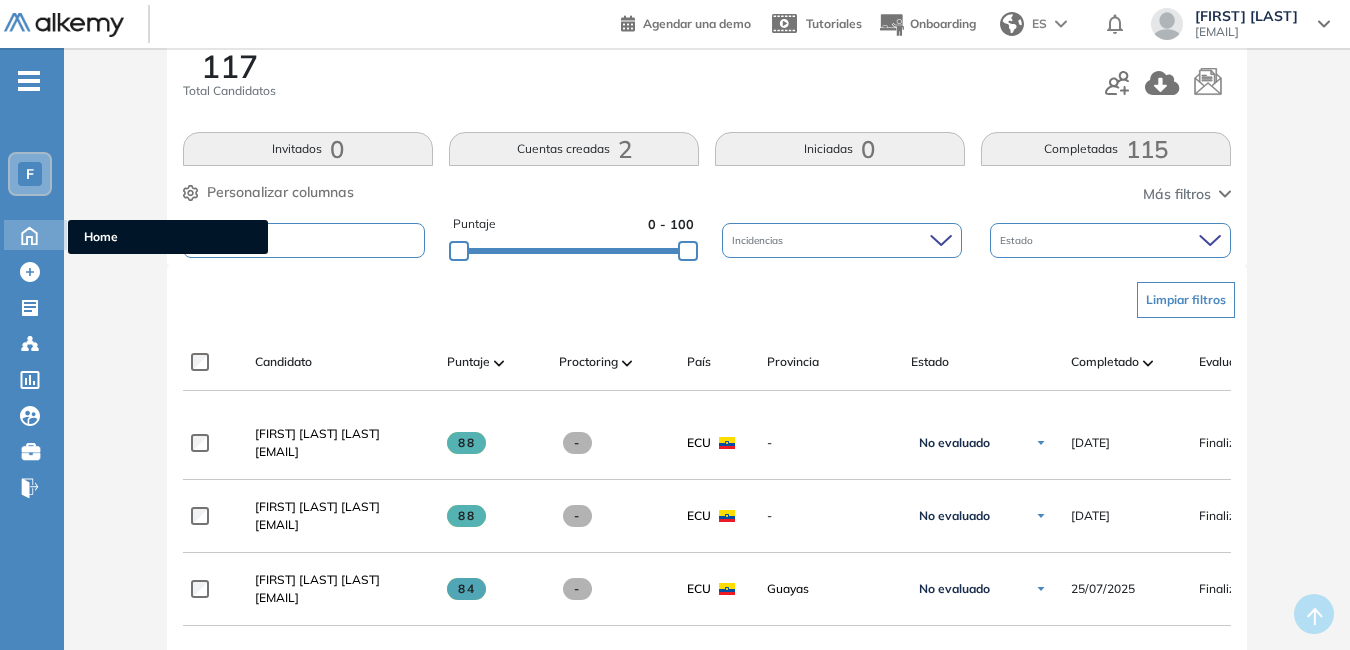 drag, startPoint x: 275, startPoint y: 243, endPoint x: 52, endPoint y: 232, distance: 223.27113 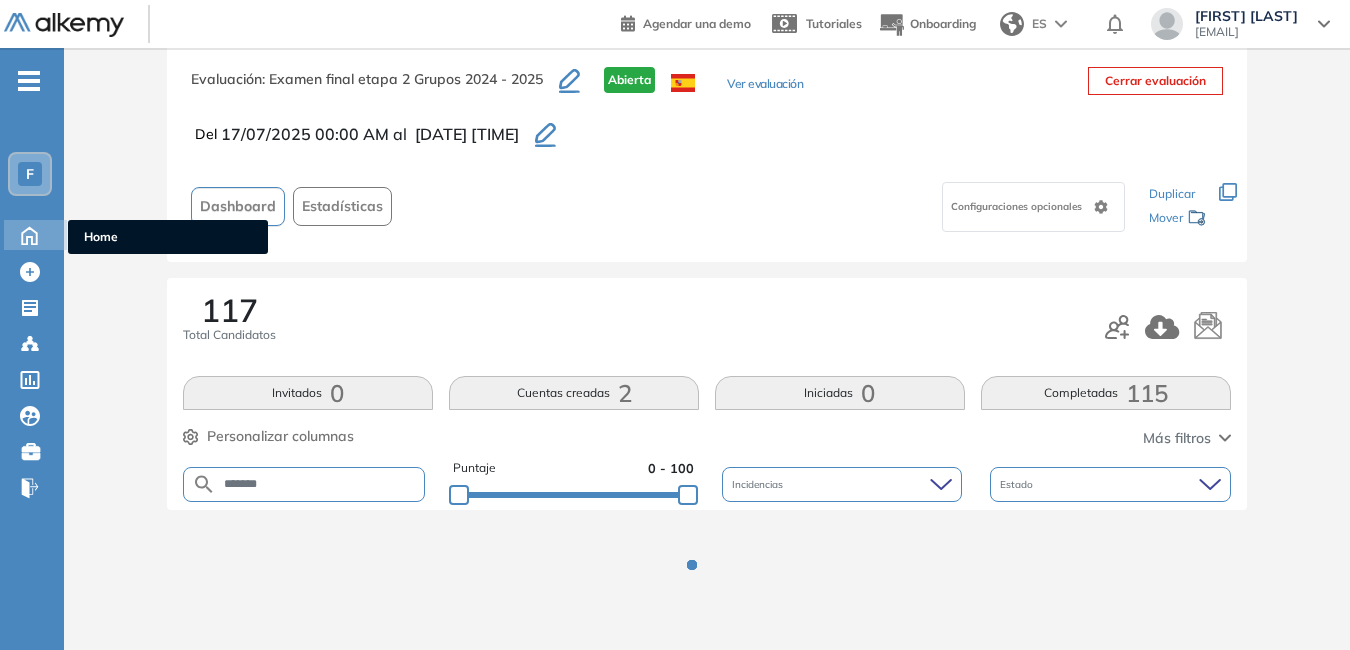 scroll, scrollTop: 289, scrollLeft: 0, axis: vertical 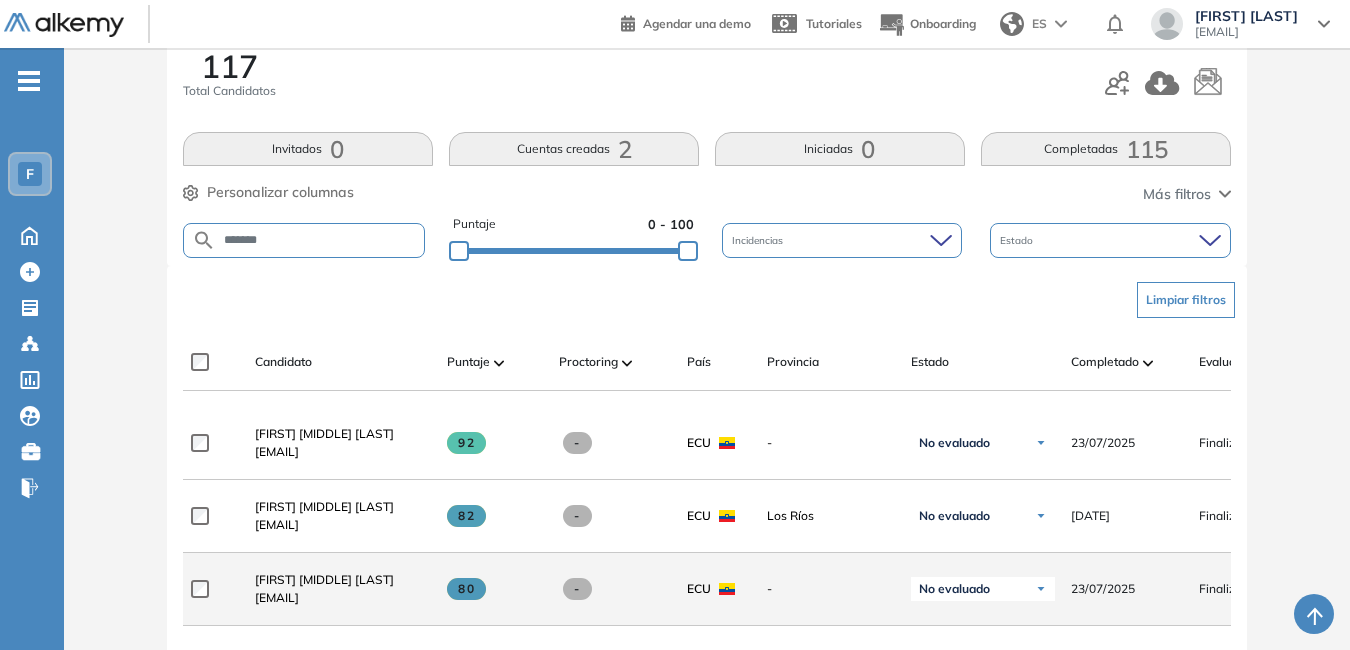 drag, startPoint x: 255, startPoint y: 606, endPoint x: 421, endPoint y: 625, distance: 167.08382 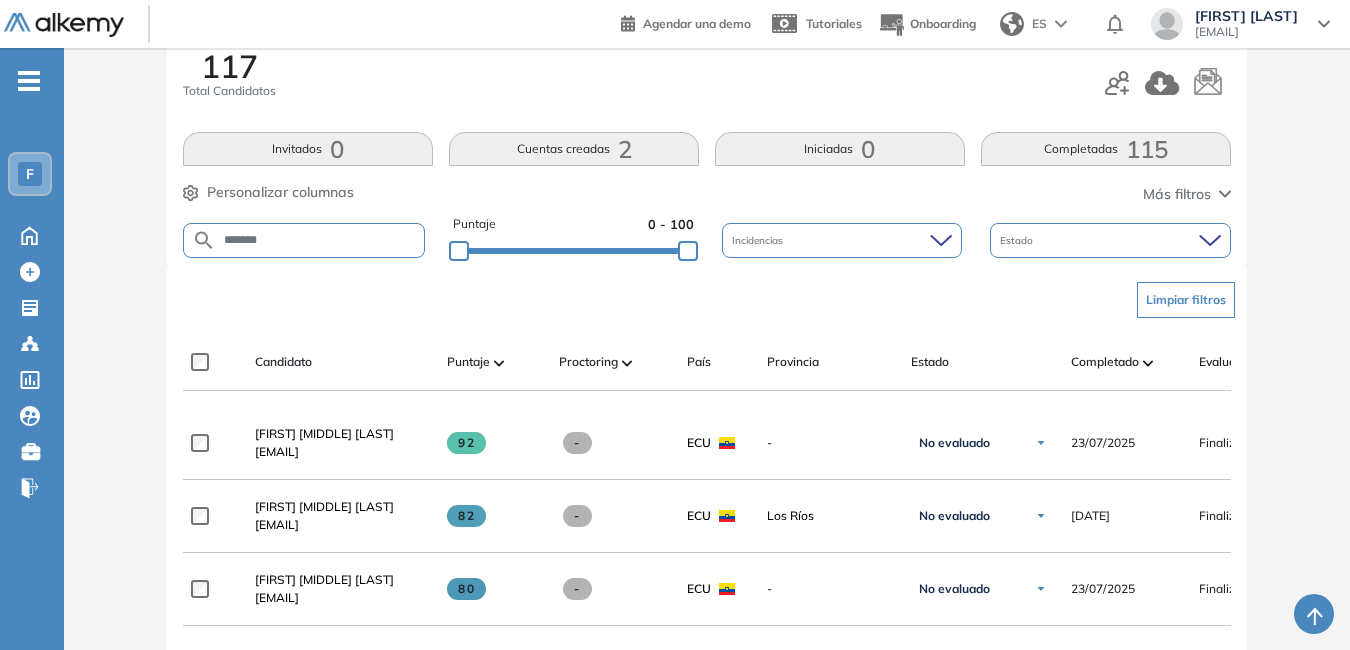 click on "*******" at bounding box center [304, 240] 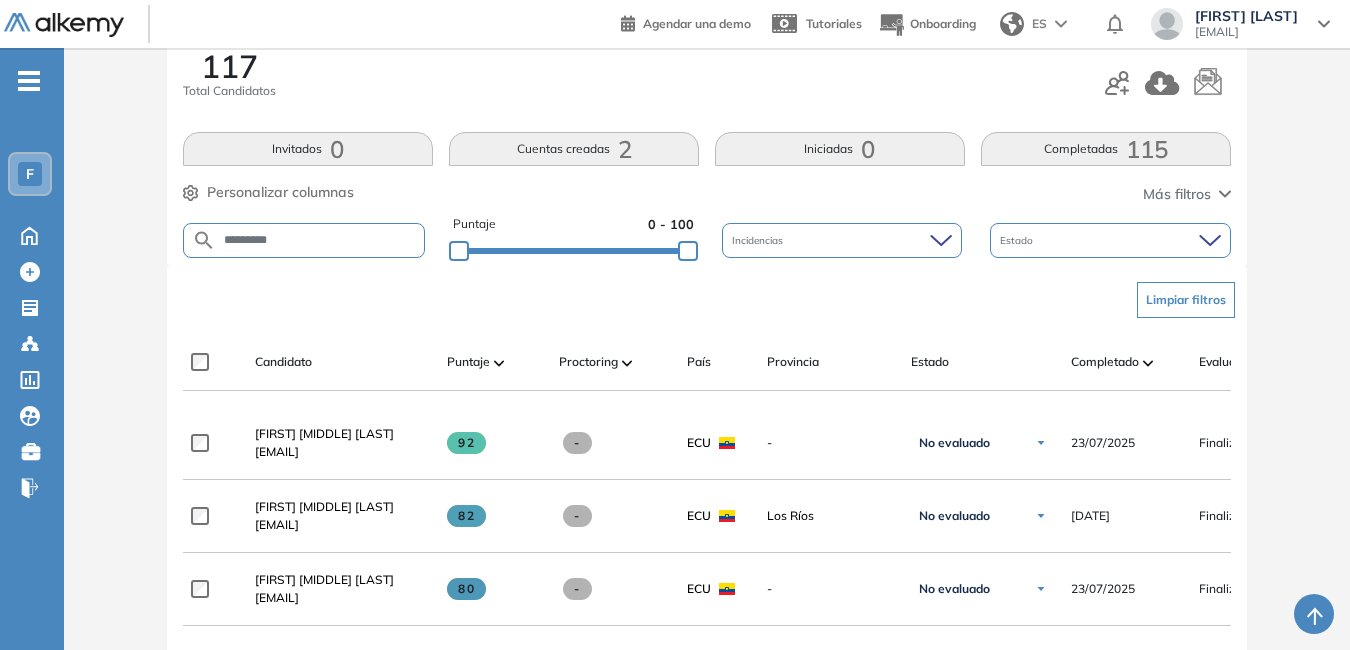 type on "*********" 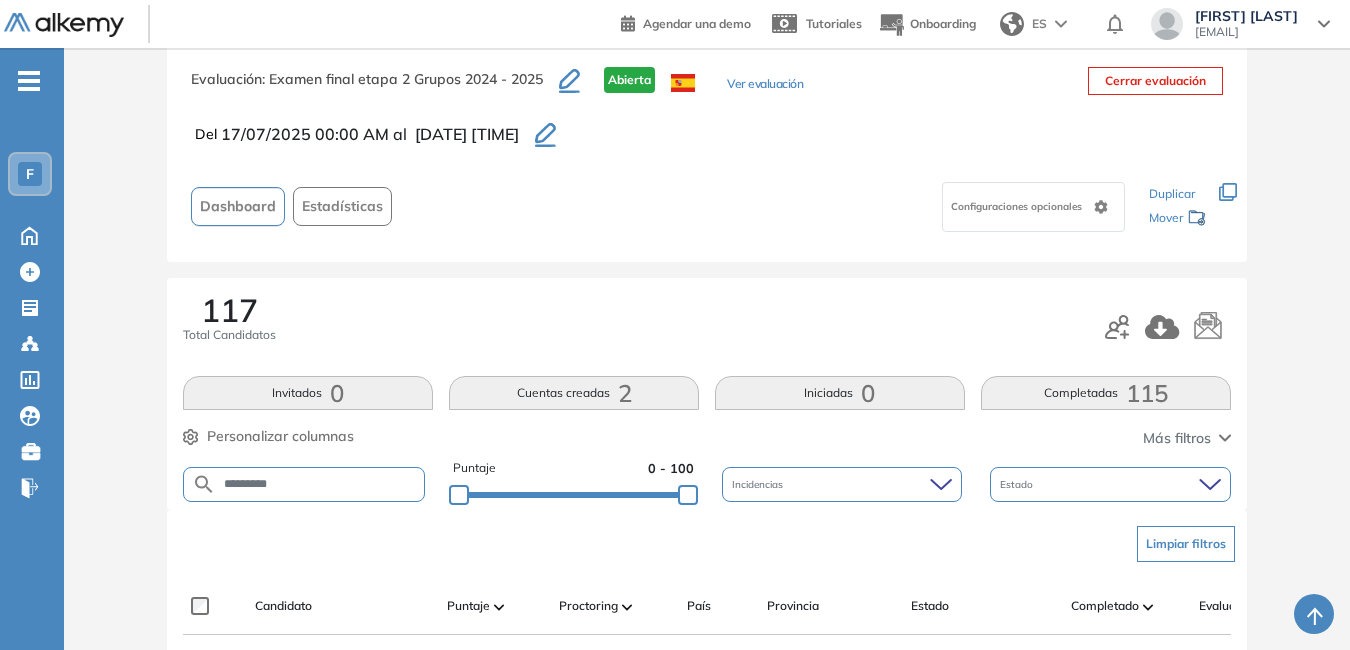 scroll, scrollTop: 289, scrollLeft: 0, axis: vertical 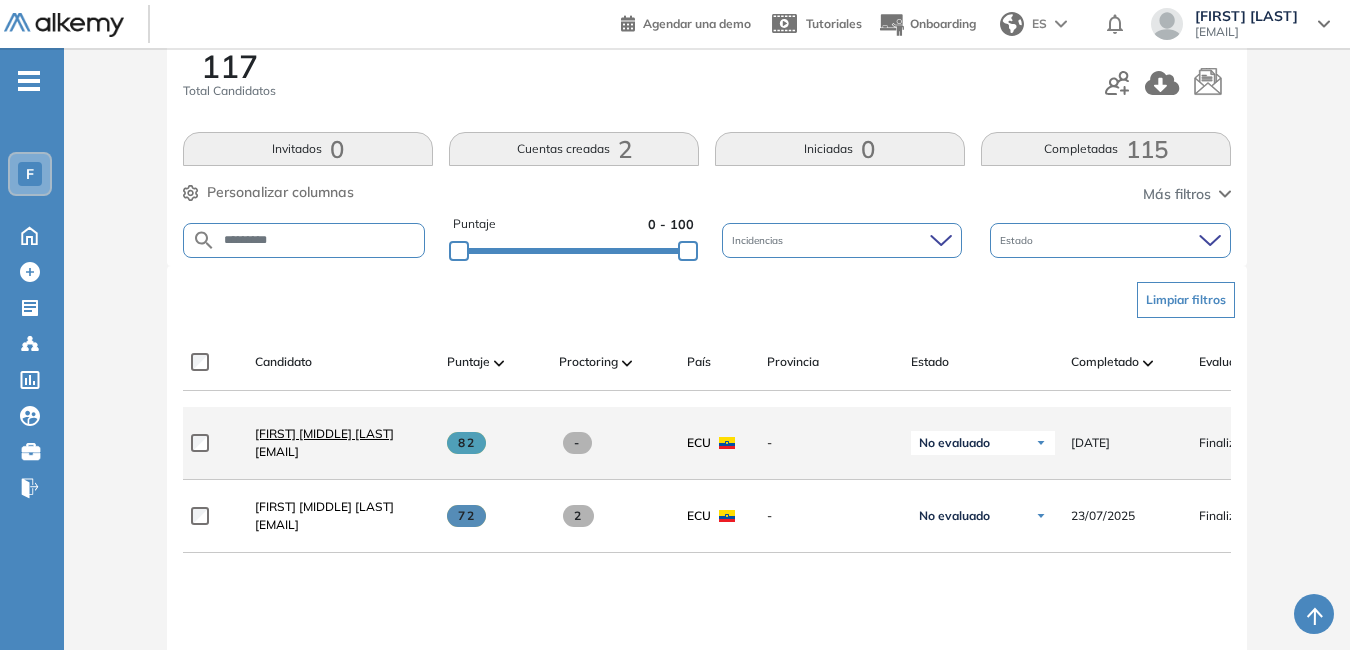 click on "[FIRST] [MIDDLE] [LAST]" at bounding box center (324, 433) 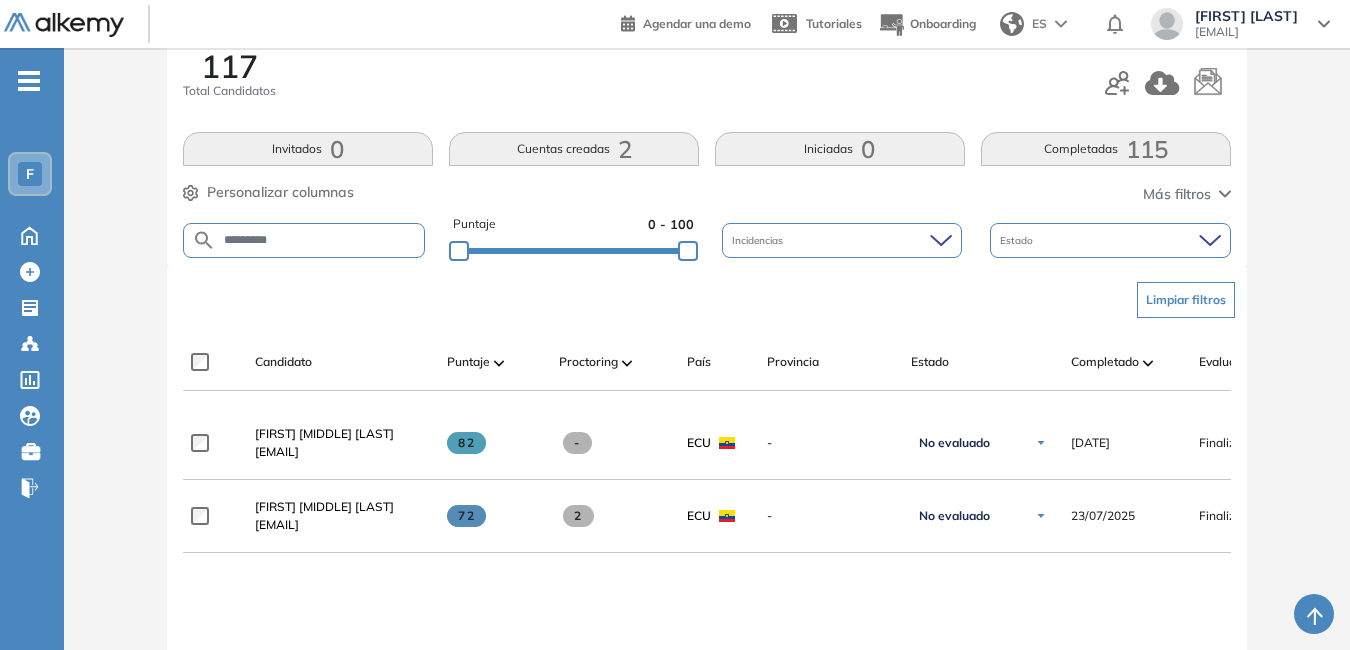 scroll, scrollTop: 0, scrollLeft: 0, axis: both 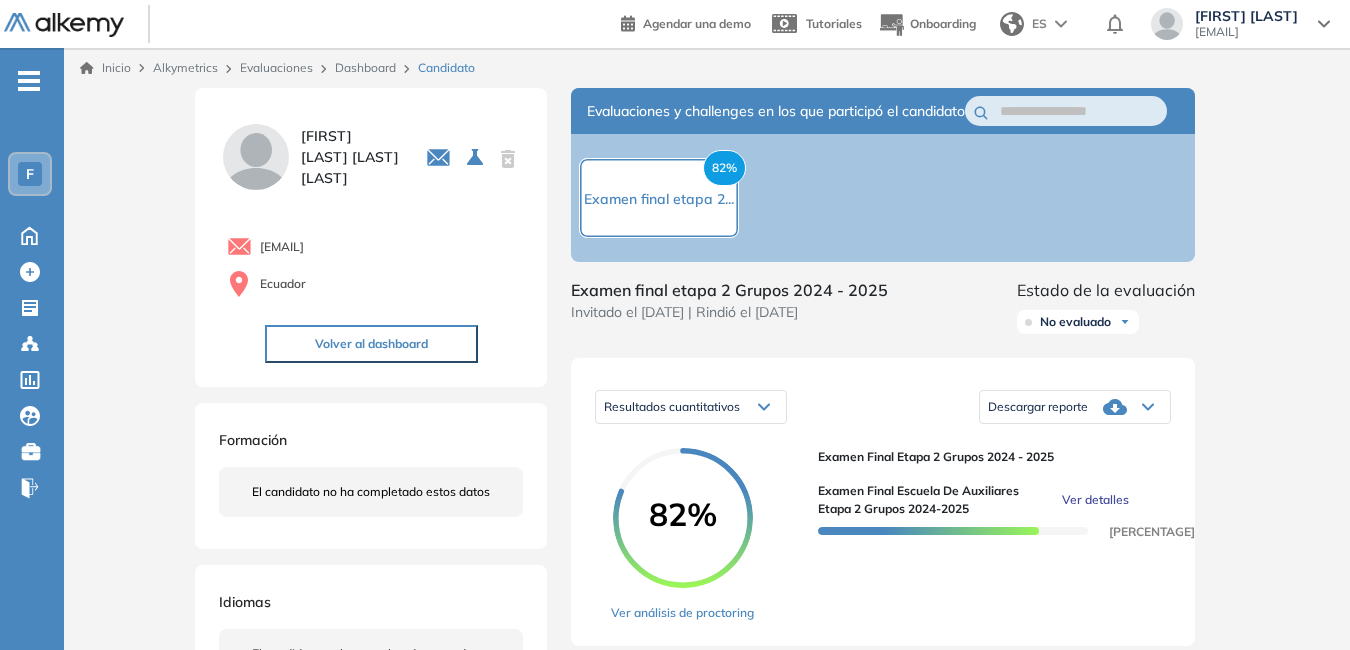 drag, startPoint x: 261, startPoint y: 246, endPoint x: 447, endPoint y: 246, distance: 186 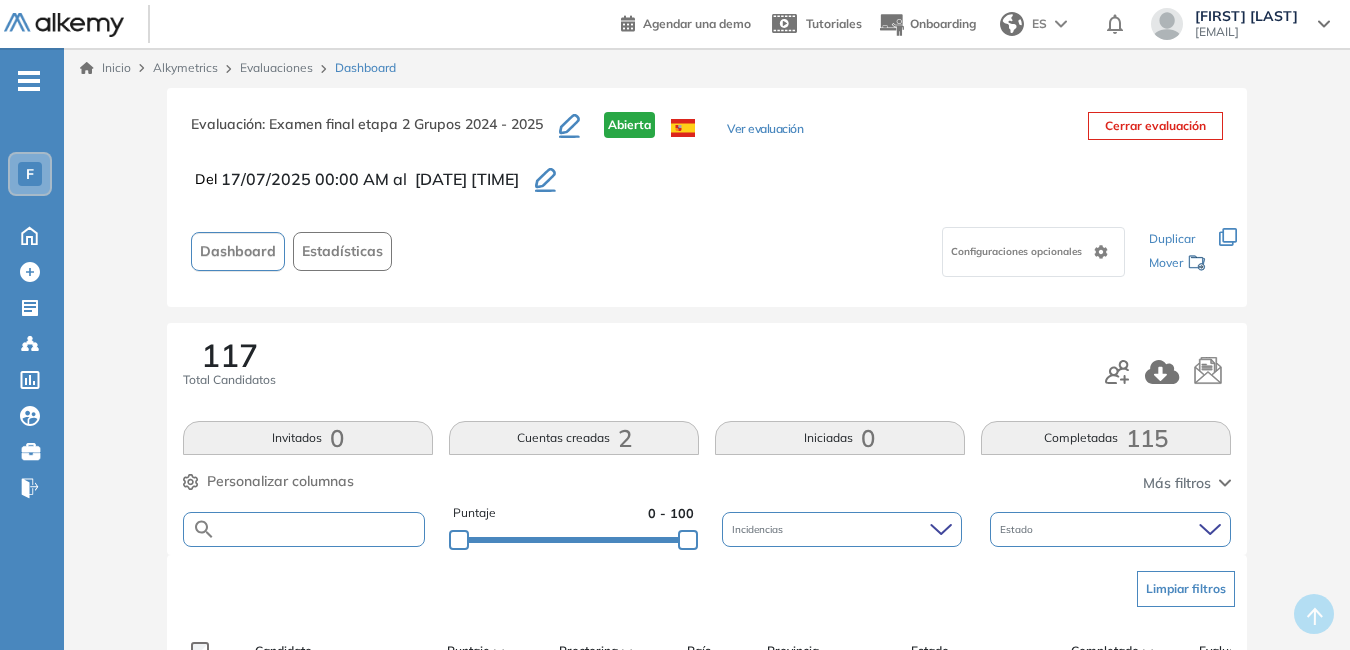 click at bounding box center [320, 529] 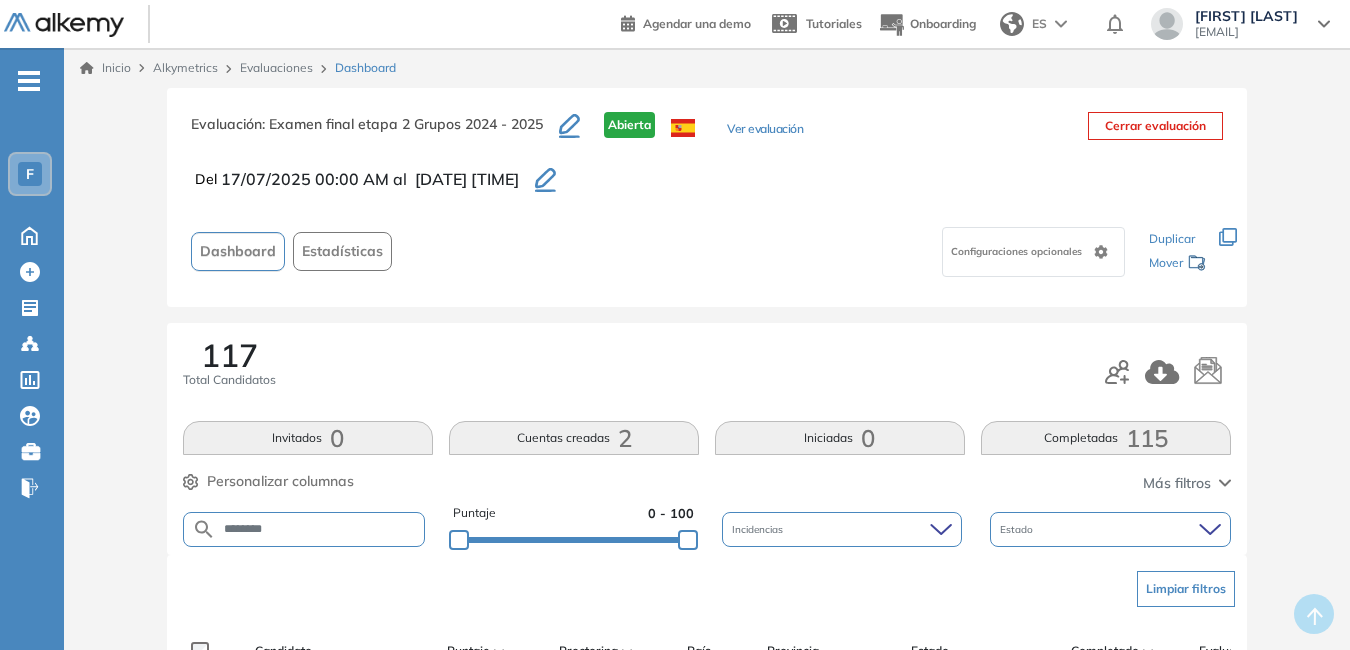 type on "********" 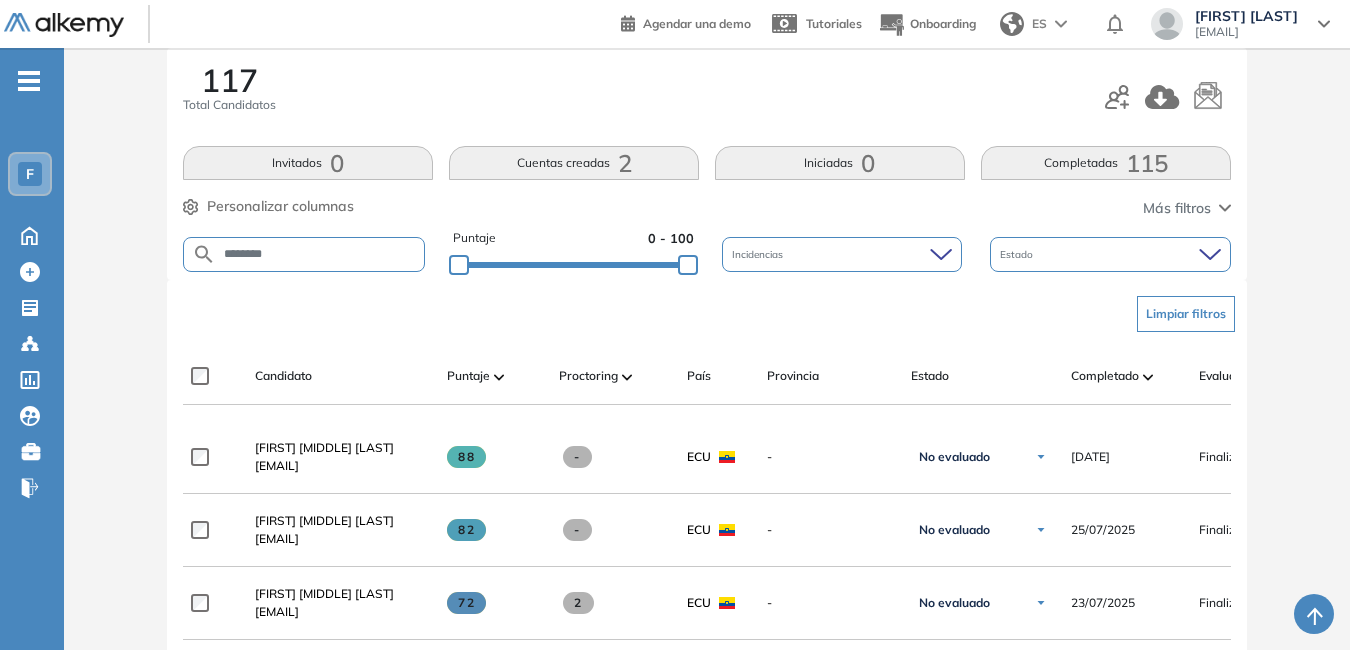 scroll, scrollTop: 319, scrollLeft: 0, axis: vertical 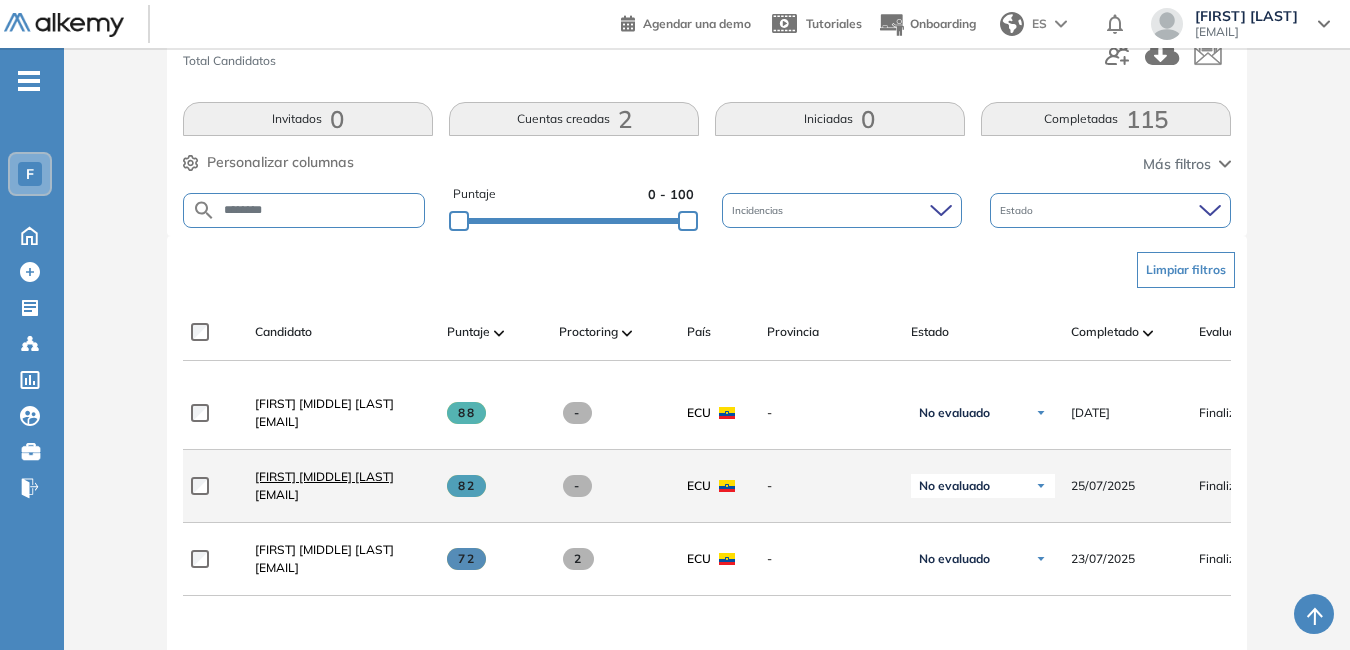 click on "[FIRST] [MIDDLE] [LAST]" at bounding box center [324, 476] 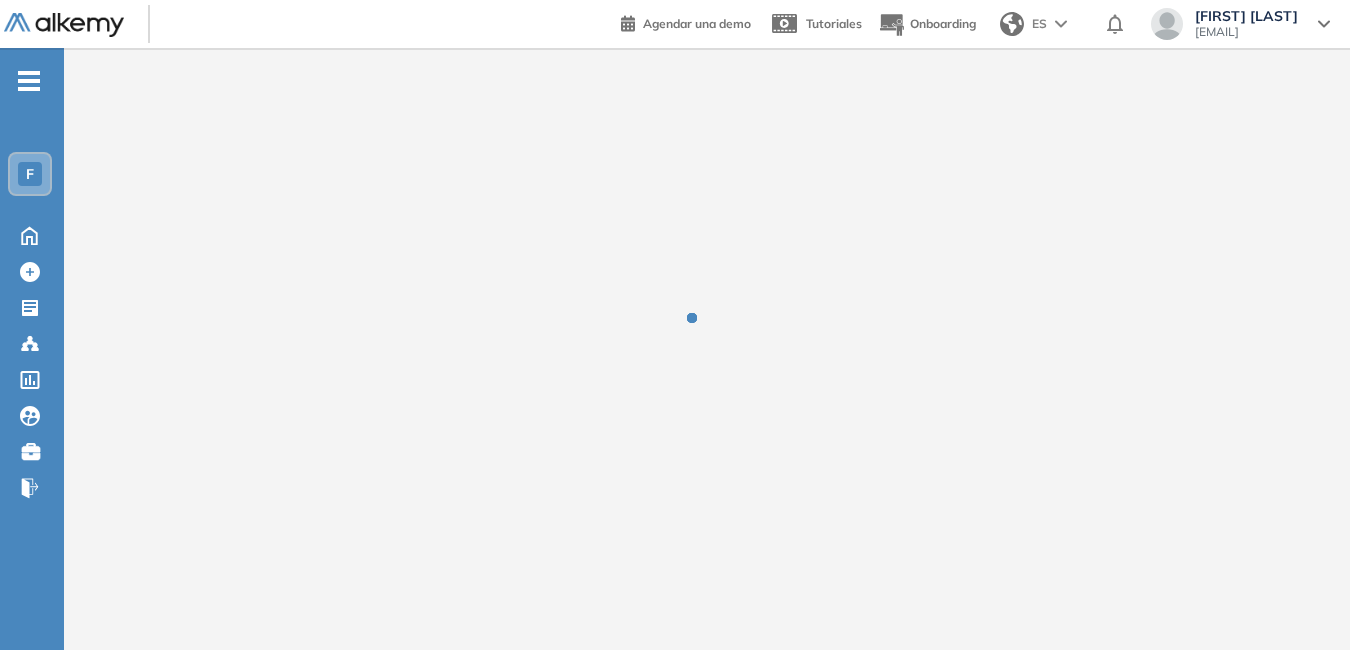 scroll, scrollTop: 0, scrollLeft: 0, axis: both 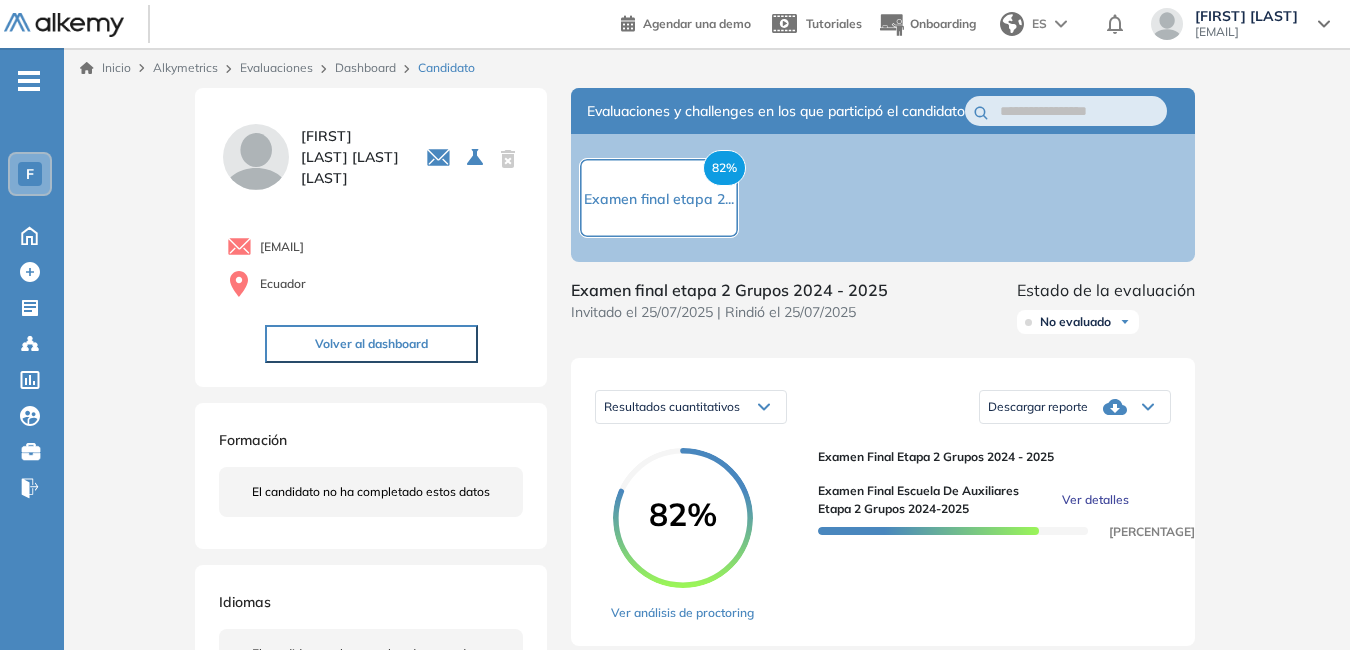drag, startPoint x: 259, startPoint y: 247, endPoint x: 443, endPoint y: 245, distance: 184.01086 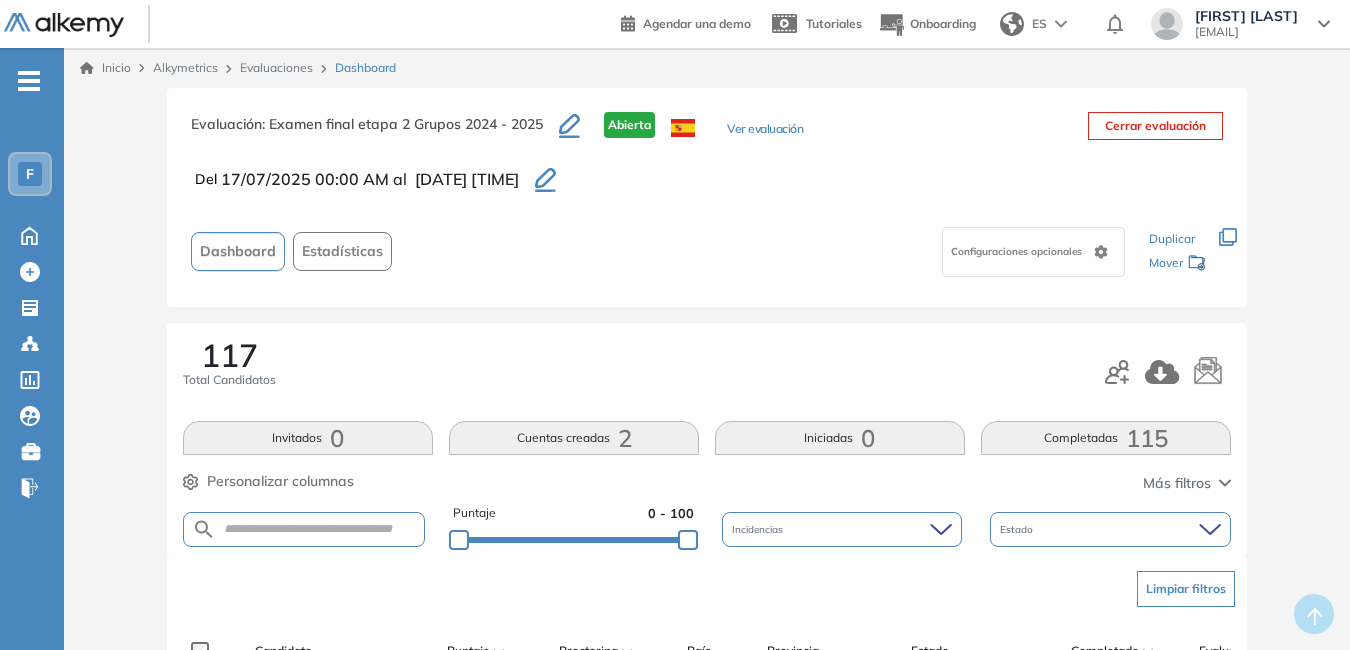 click at bounding box center [304, 529] 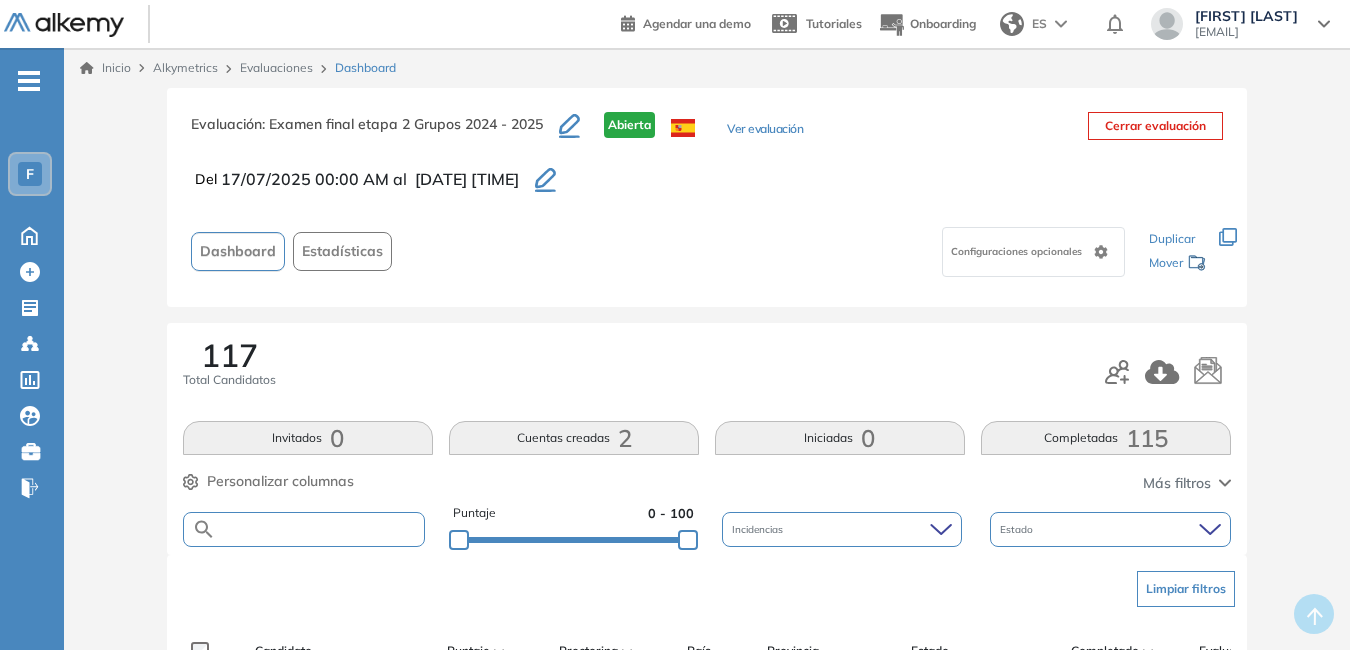 click at bounding box center (320, 529) 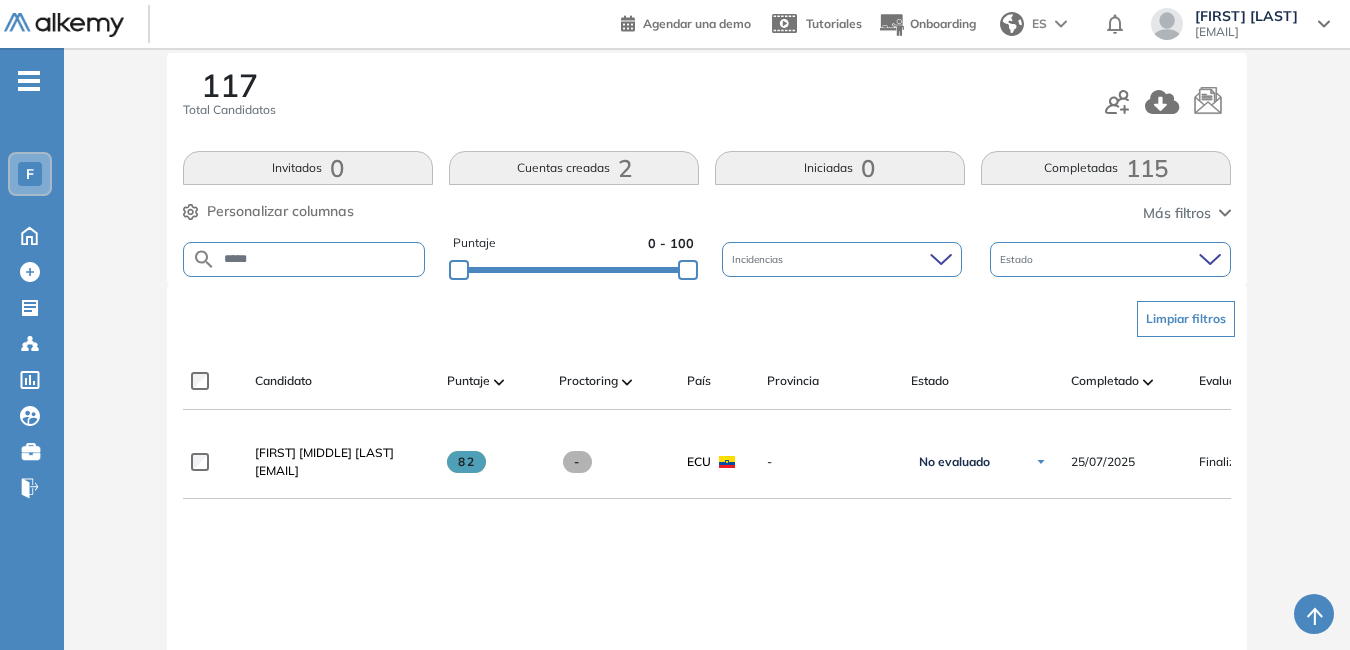 scroll, scrollTop: 290, scrollLeft: 0, axis: vertical 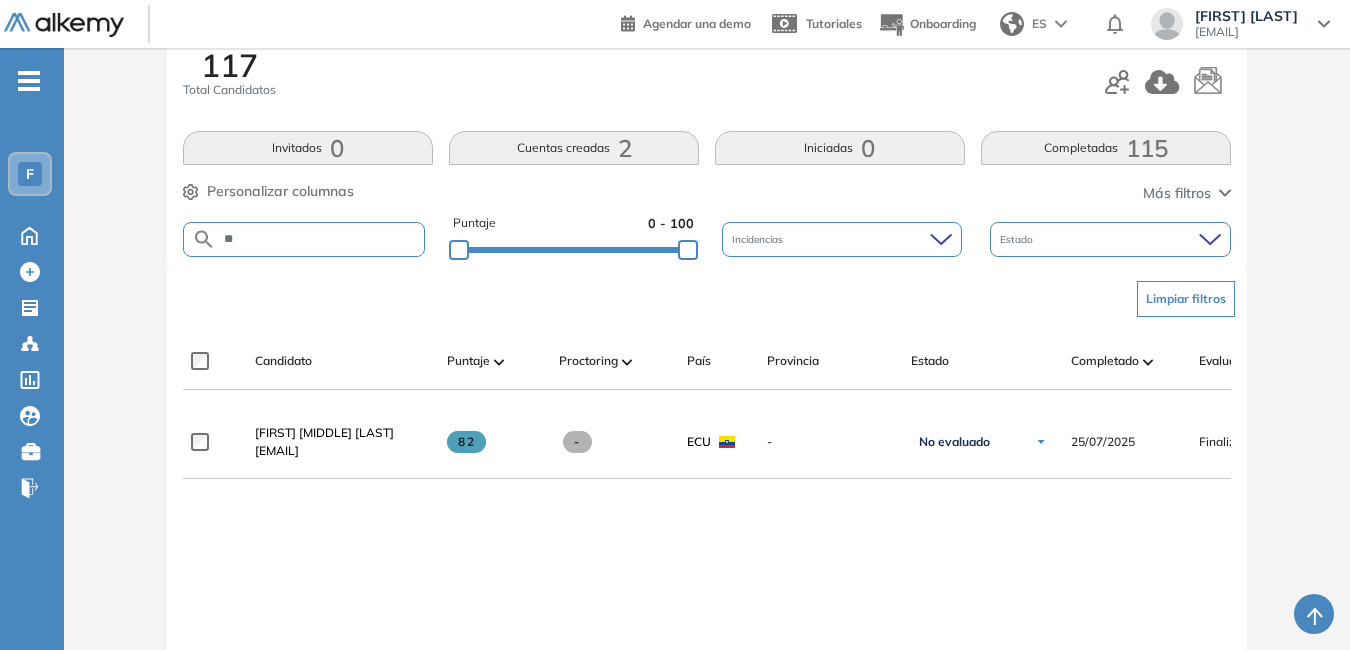 type on "*" 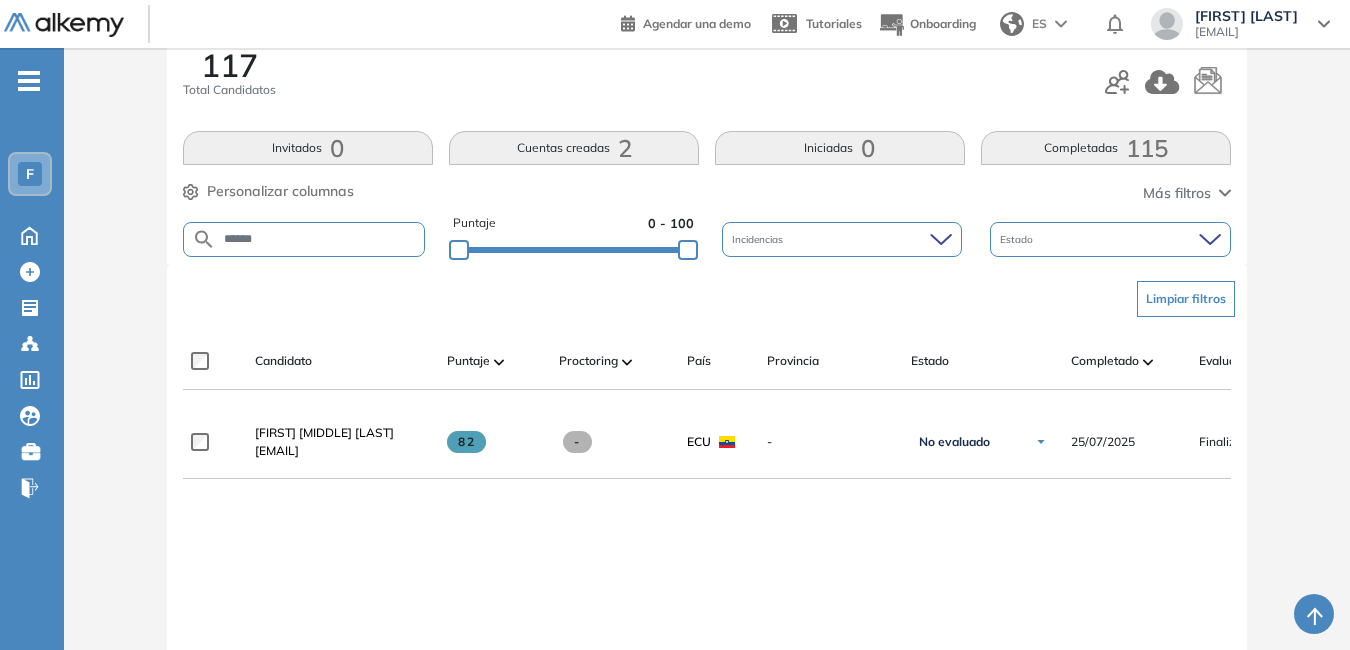 type on "******" 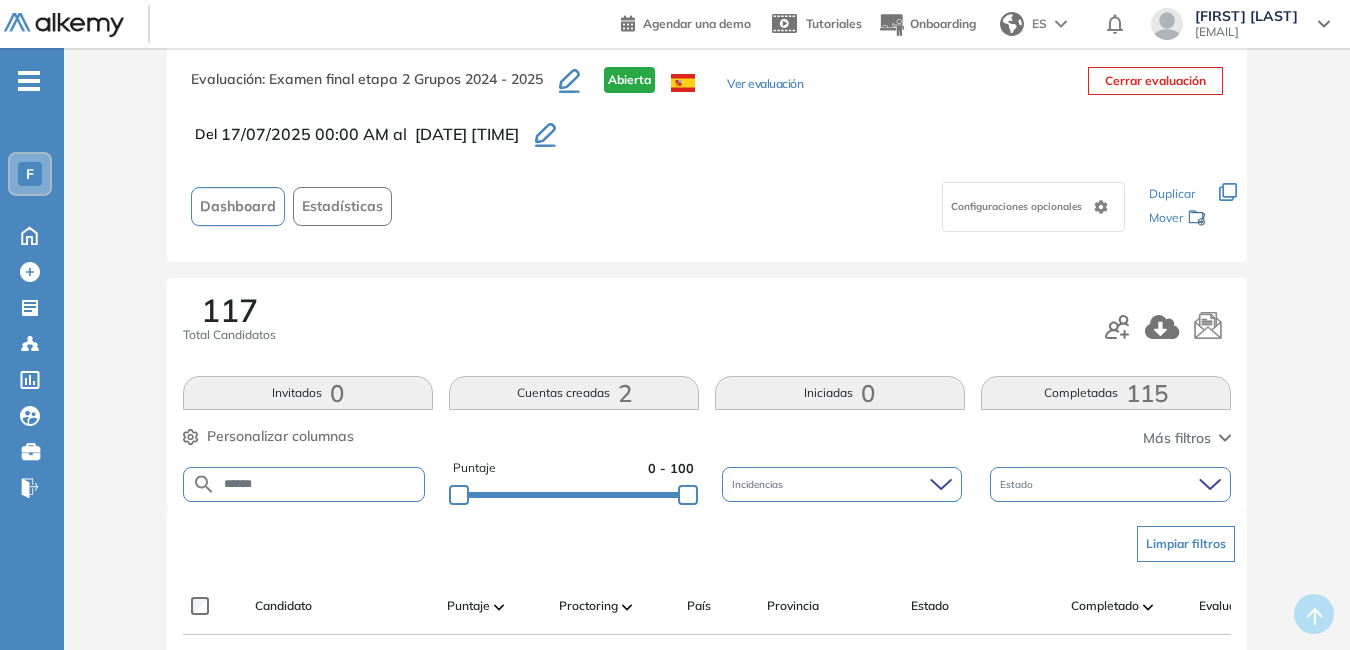 scroll, scrollTop: 290, scrollLeft: 0, axis: vertical 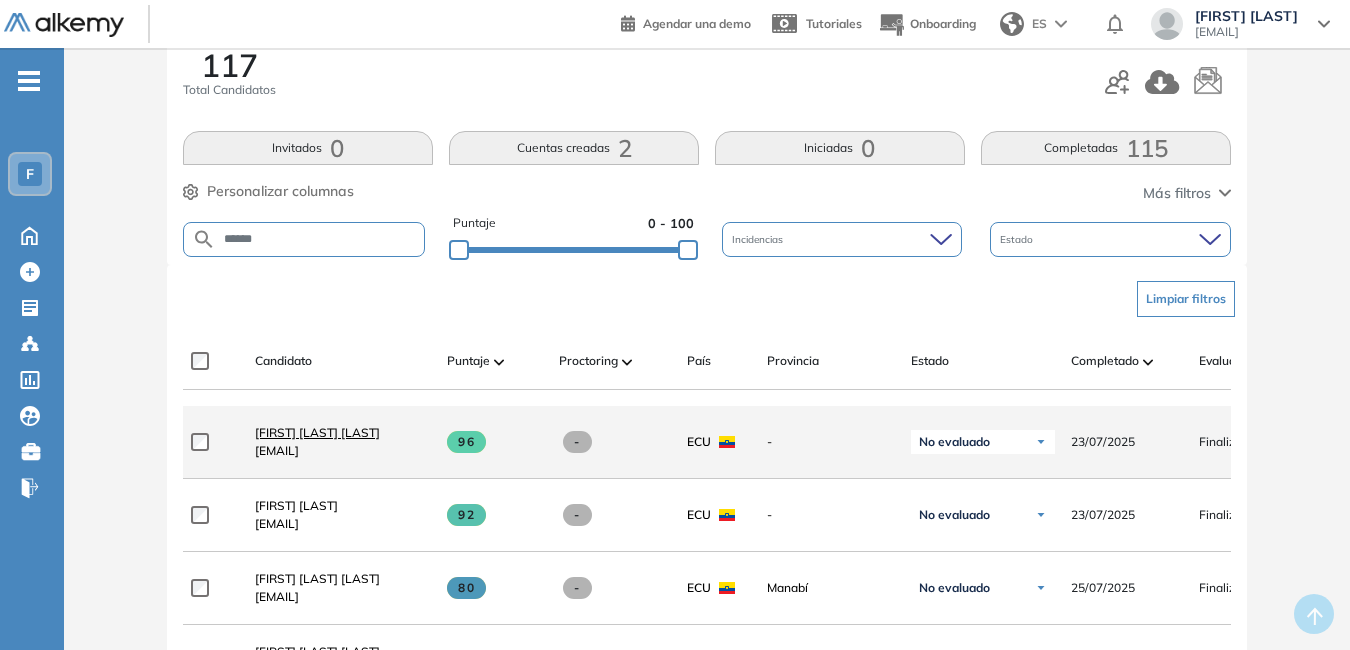 click on "[FIRST] [LAST] [LAST]" at bounding box center (317, 432) 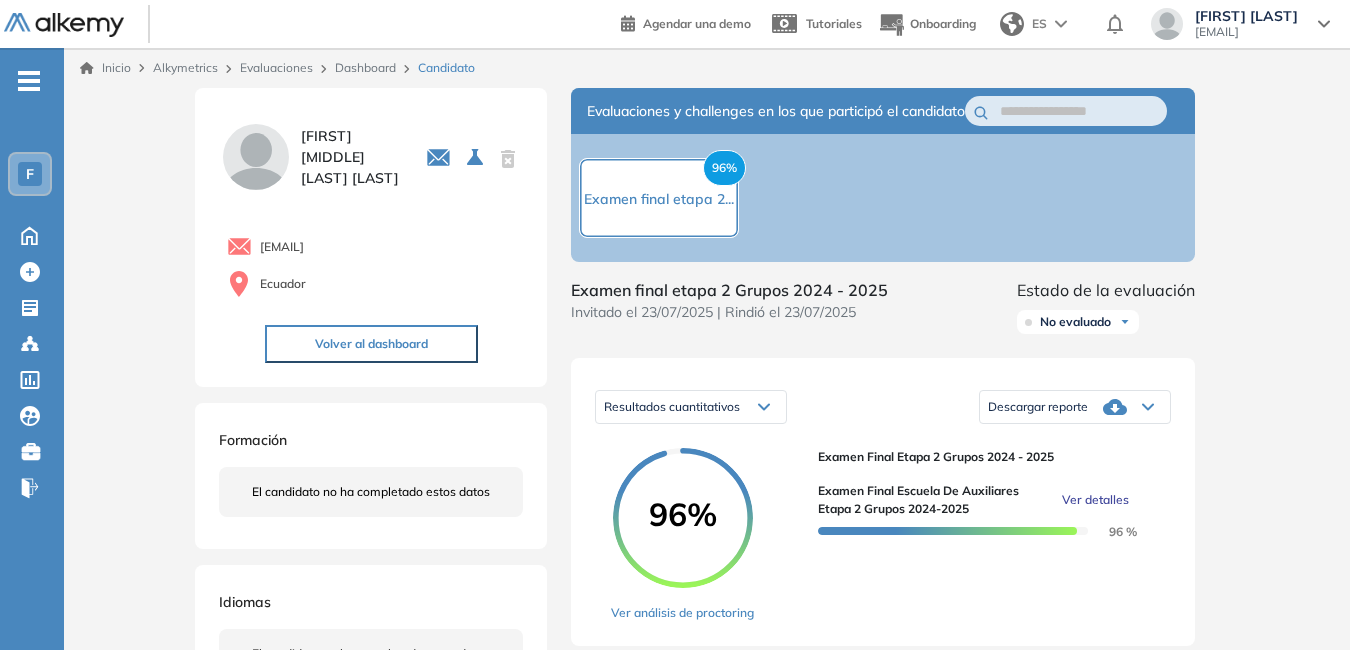 drag, startPoint x: 263, startPoint y: 249, endPoint x: 469, endPoint y: 246, distance: 206.02185 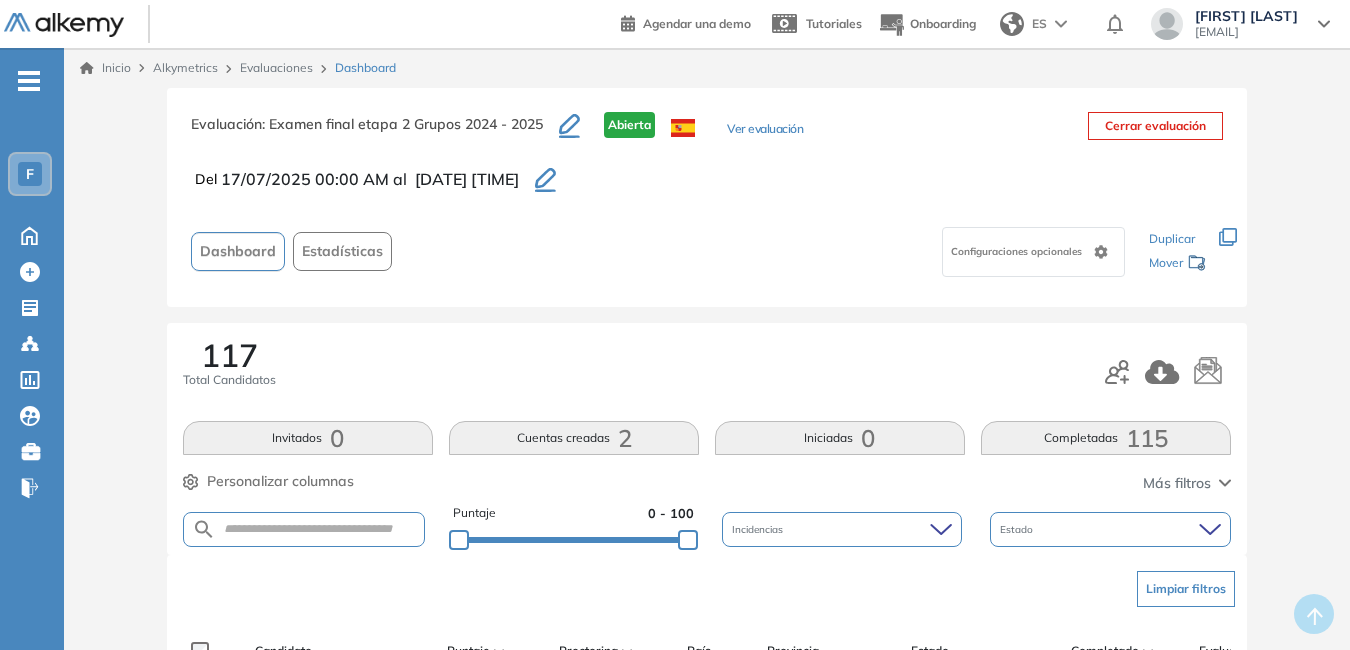 click on "Evaluaciones" at bounding box center (276, 67) 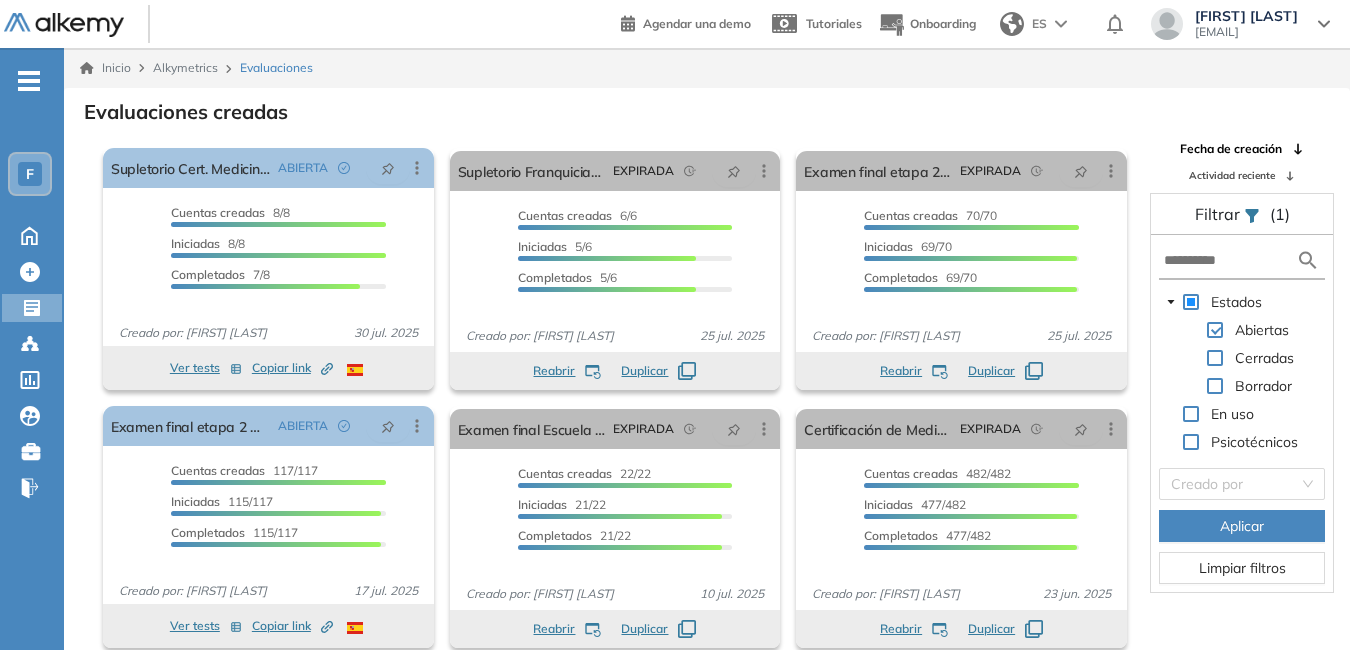 scroll, scrollTop: 48, scrollLeft: 0, axis: vertical 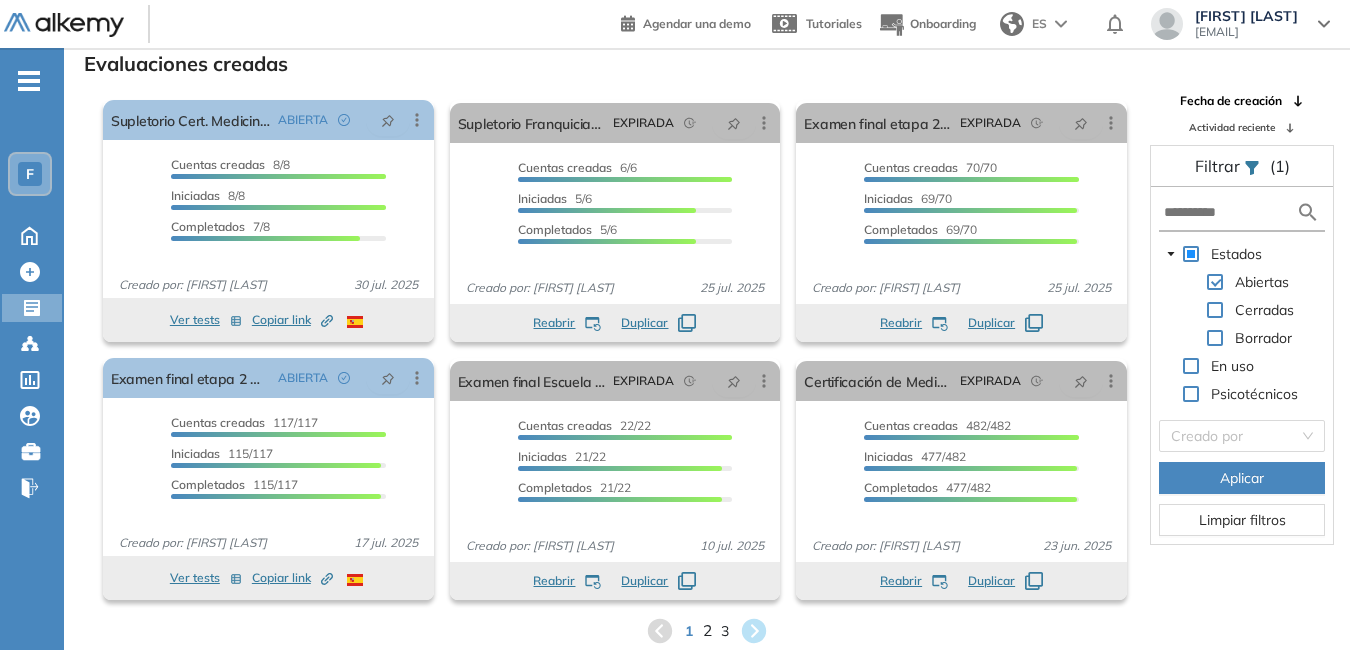 click on "2" at bounding box center (707, 630) 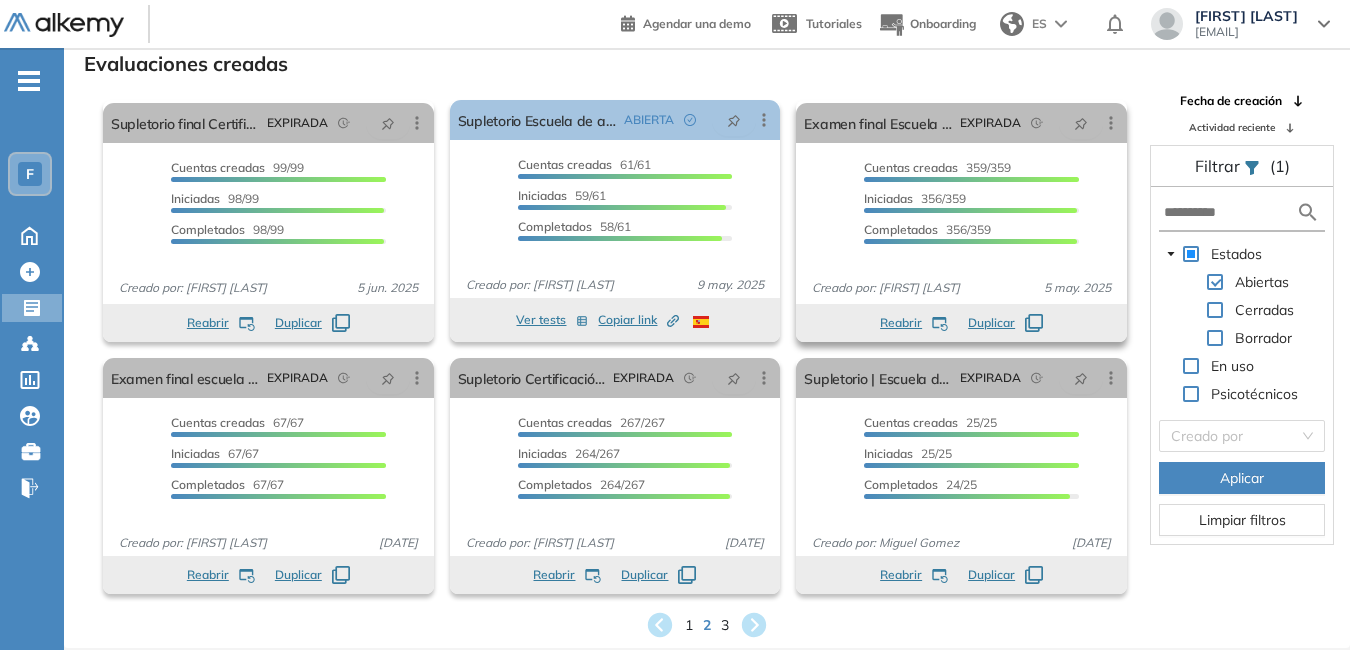 click at bounding box center (971, 179) 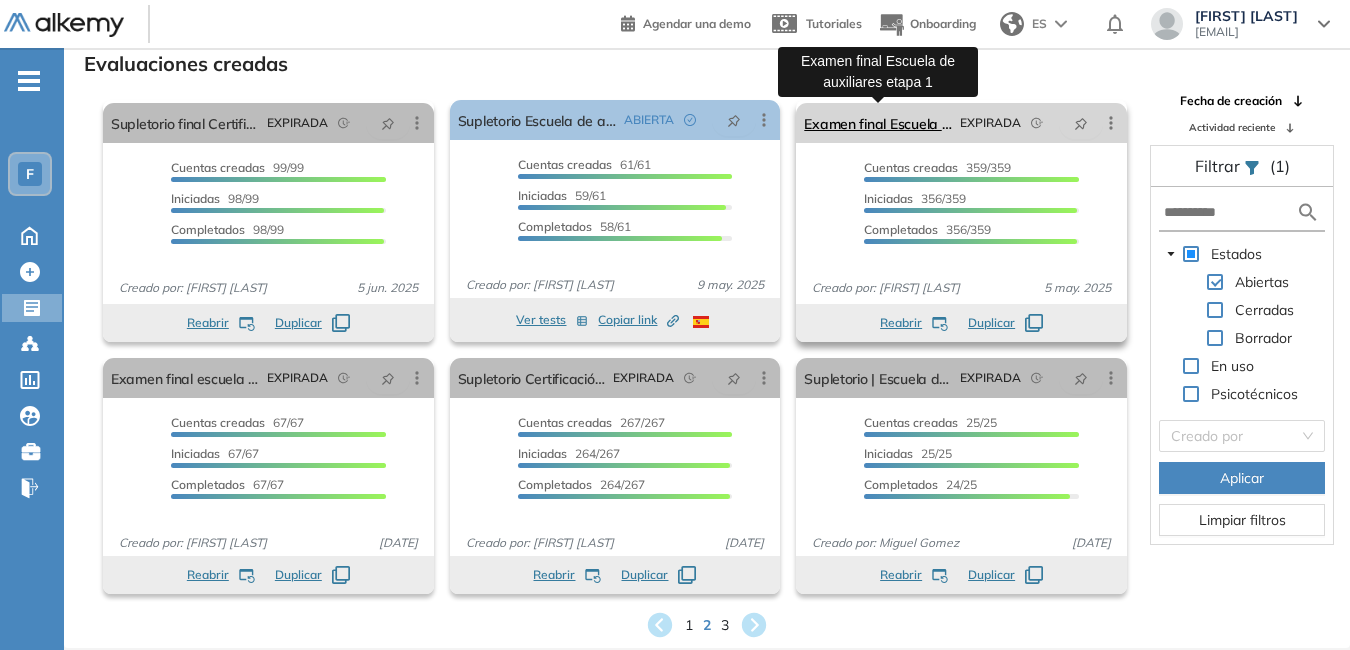 click on "Examen final Escuela de auxiliares etapa 1" at bounding box center [878, 123] 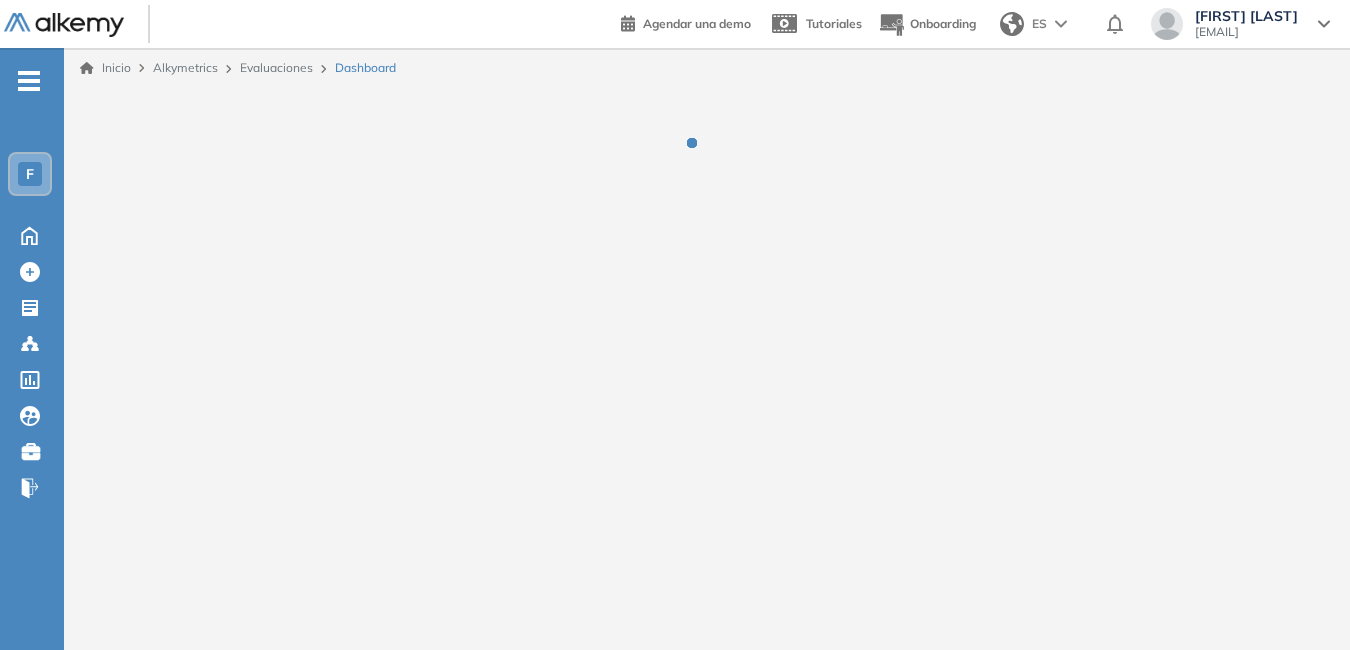 scroll, scrollTop: 0, scrollLeft: 0, axis: both 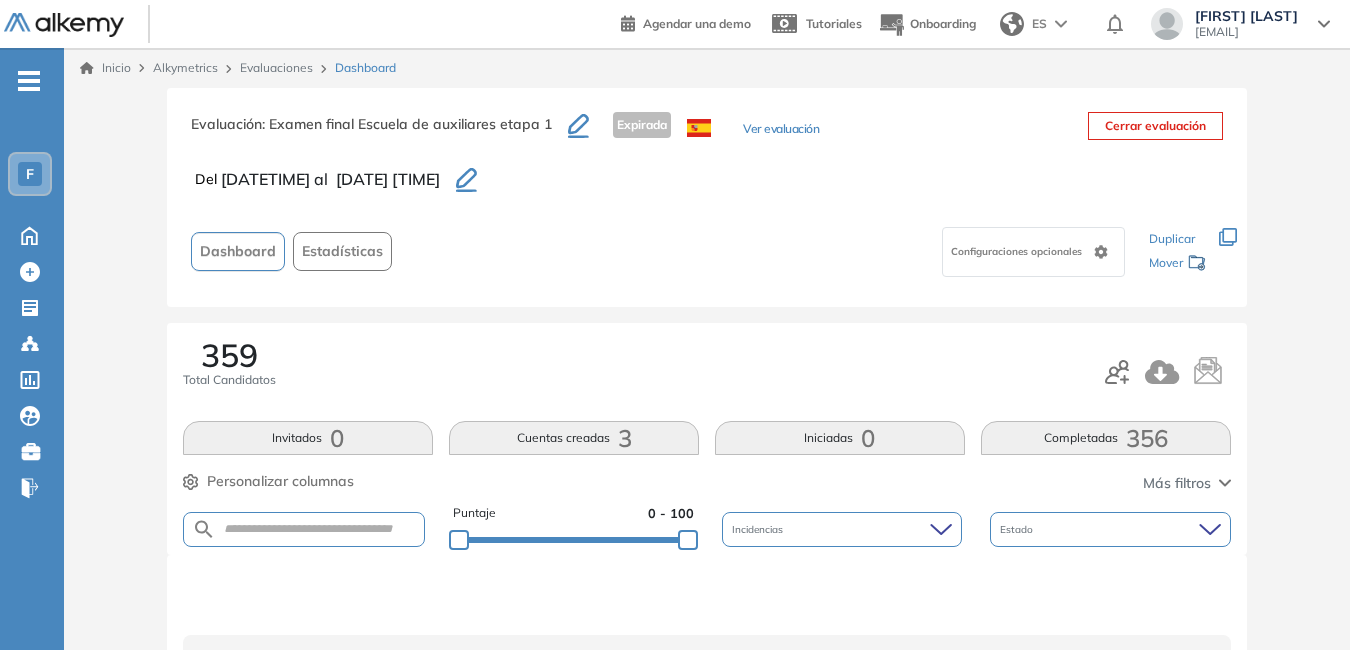 click at bounding box center [304, 529] 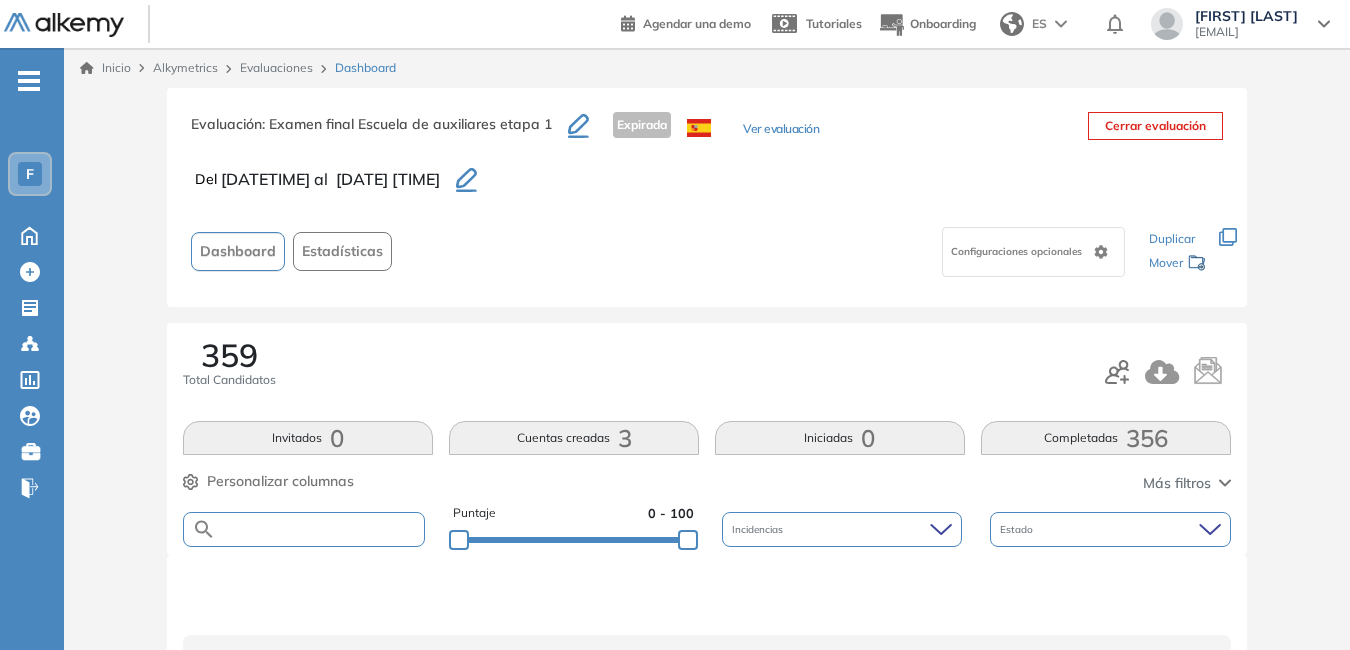 click at bounding box center [320, 529] 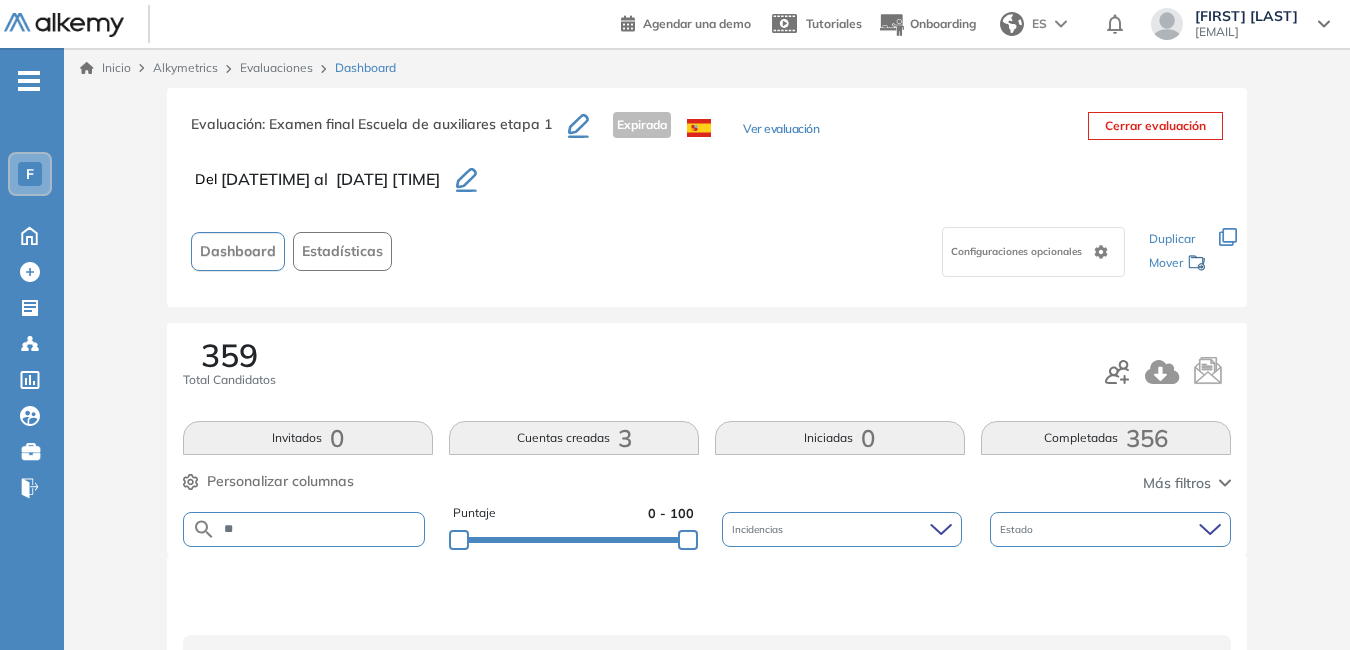 type on "*" 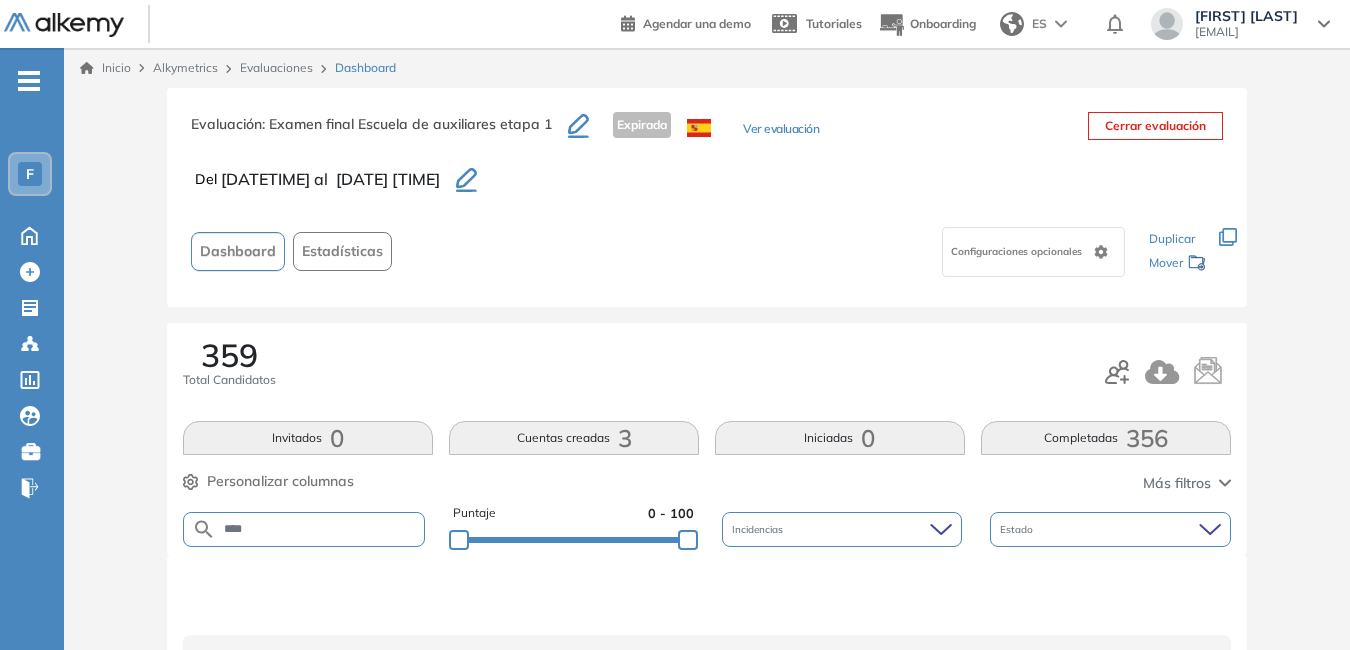 type on "****" 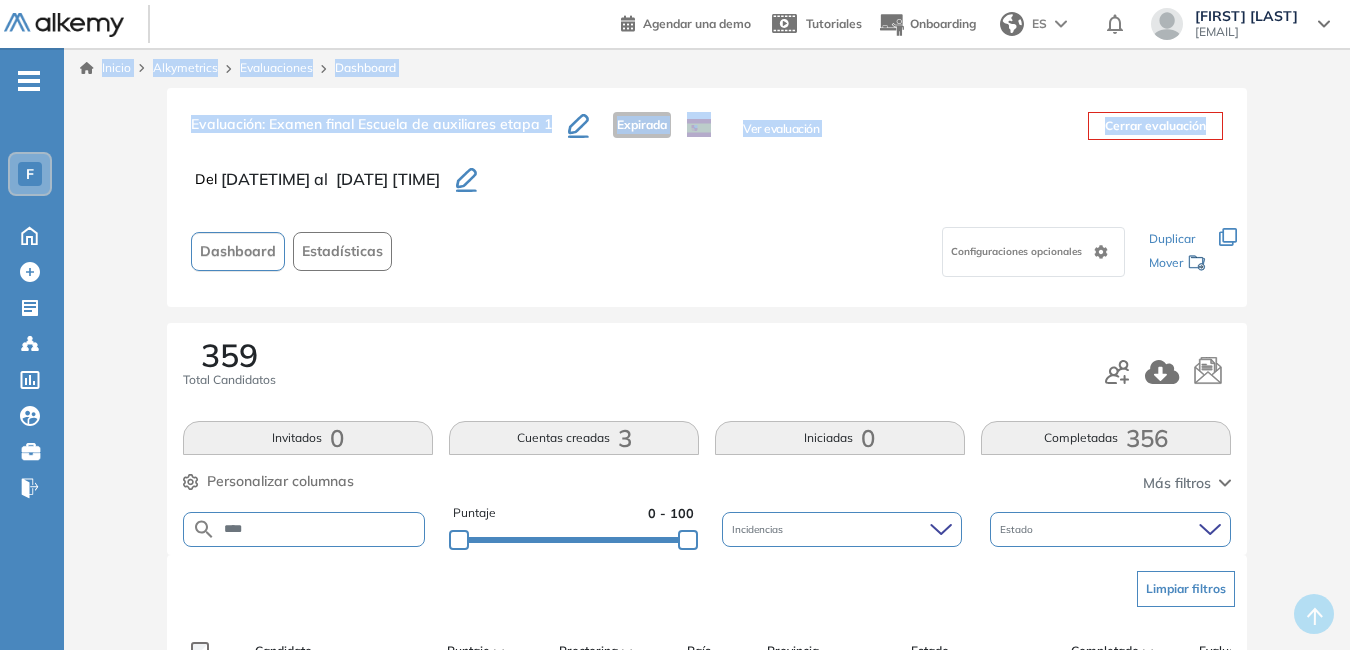 drag, startPoint x: 1349, startPoint y: 46, endPoint x: 1355, endPoint y: 92, distance: 46.389652 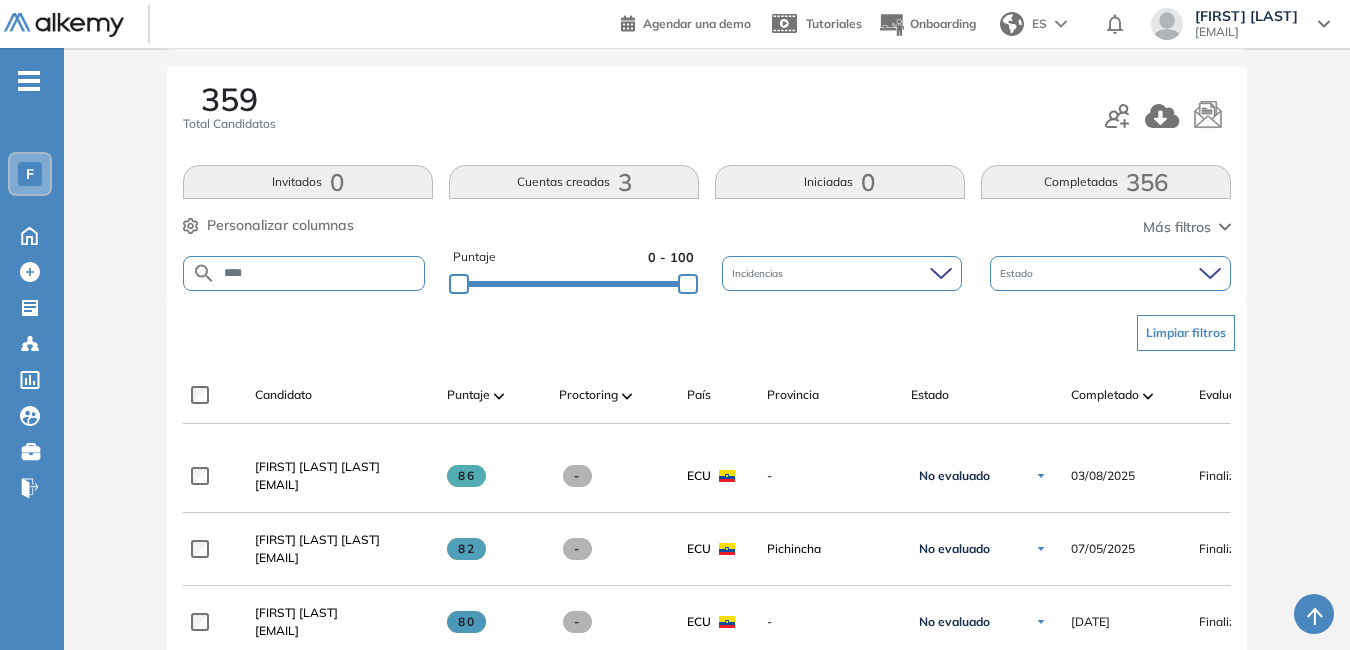 scroll, scrollTop: 292, scrollLeft: 0, axis: vertical 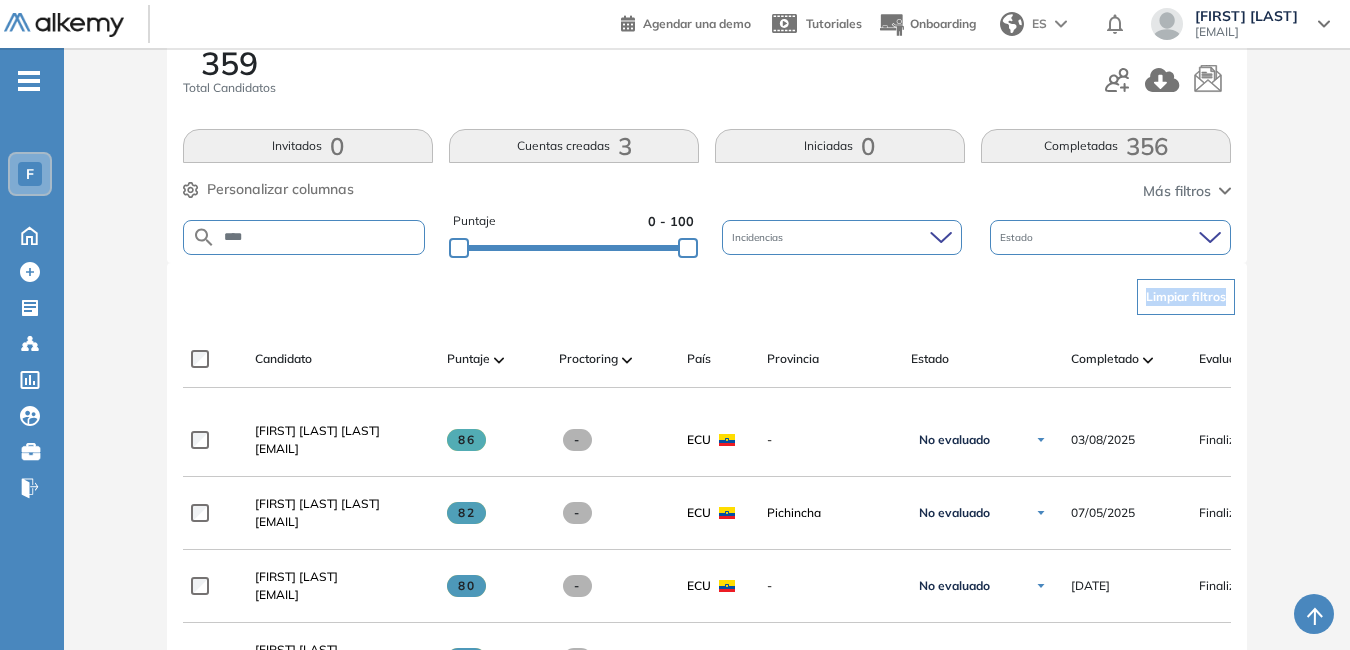 drag, startPoint x: 1342, startPoint y: 229, endPoint x: 1348, endPoint y: 289, distance: 60.299255 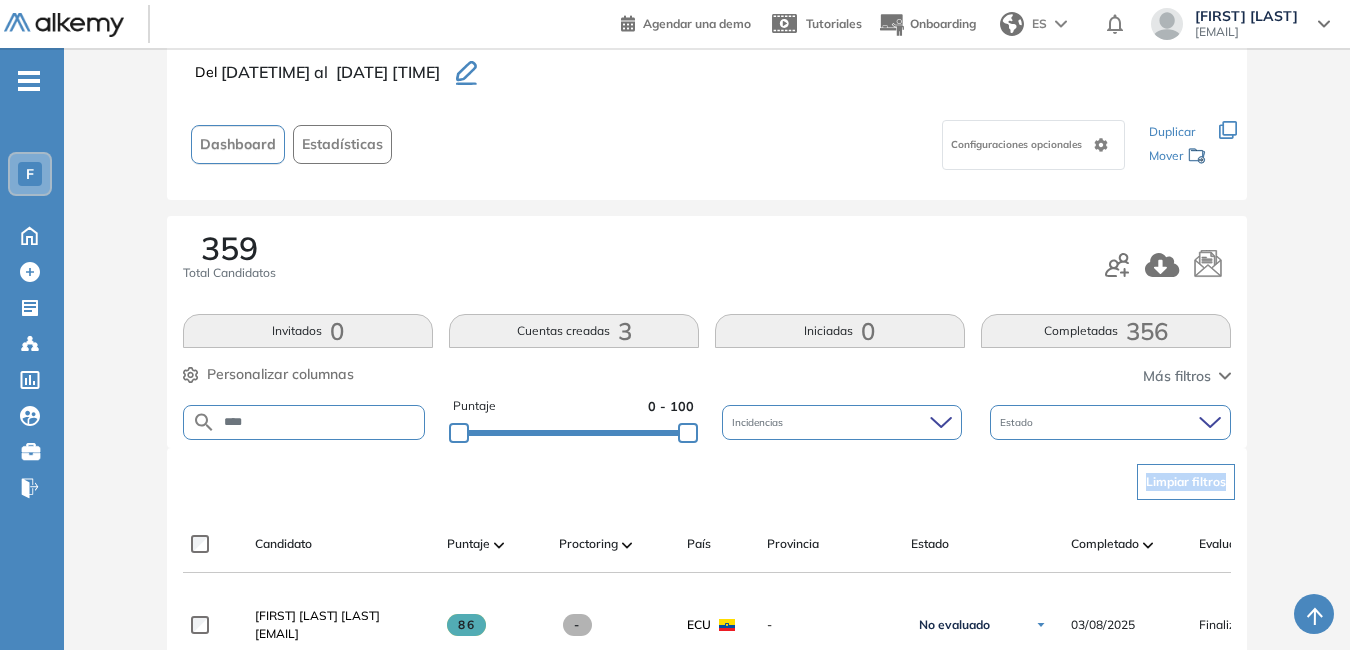 scroll, scrollTop: 81, scrollLeft: 0, axis: vertical 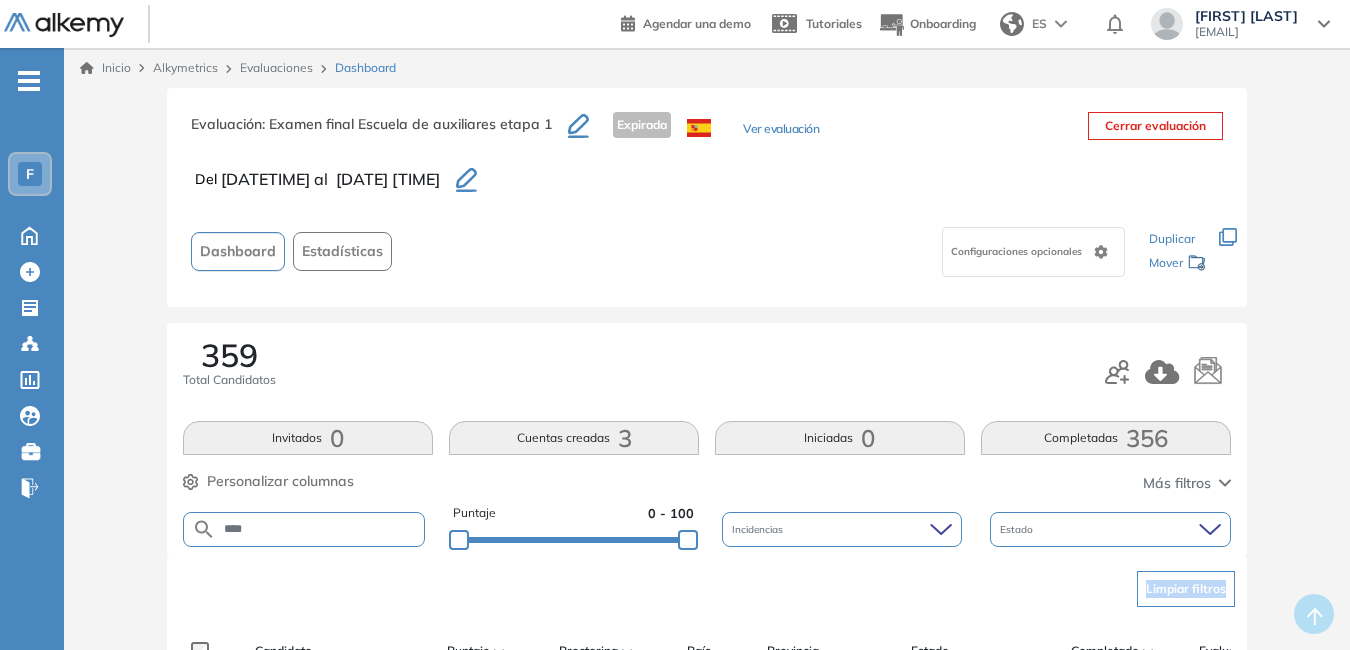 click on "Evaluaciones" at bounding box center (276, 67) 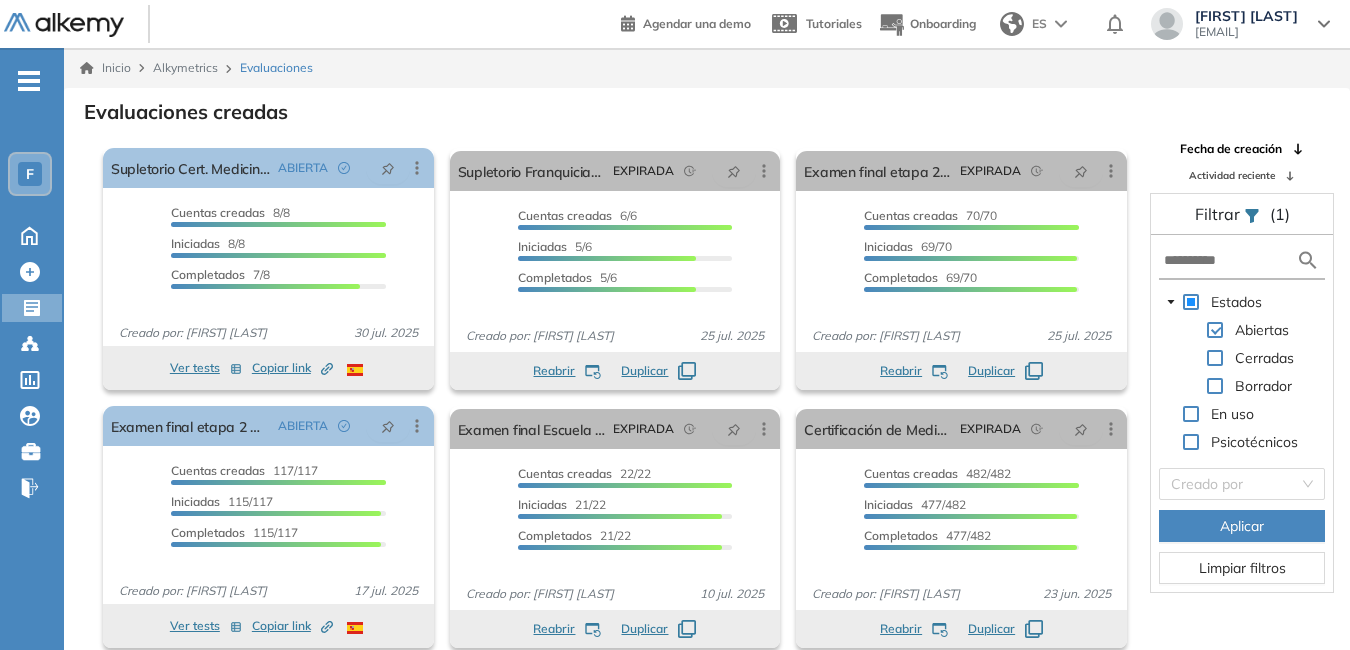 scroll, scrollTop: 48, scrollLeft: 0, axis: vertical 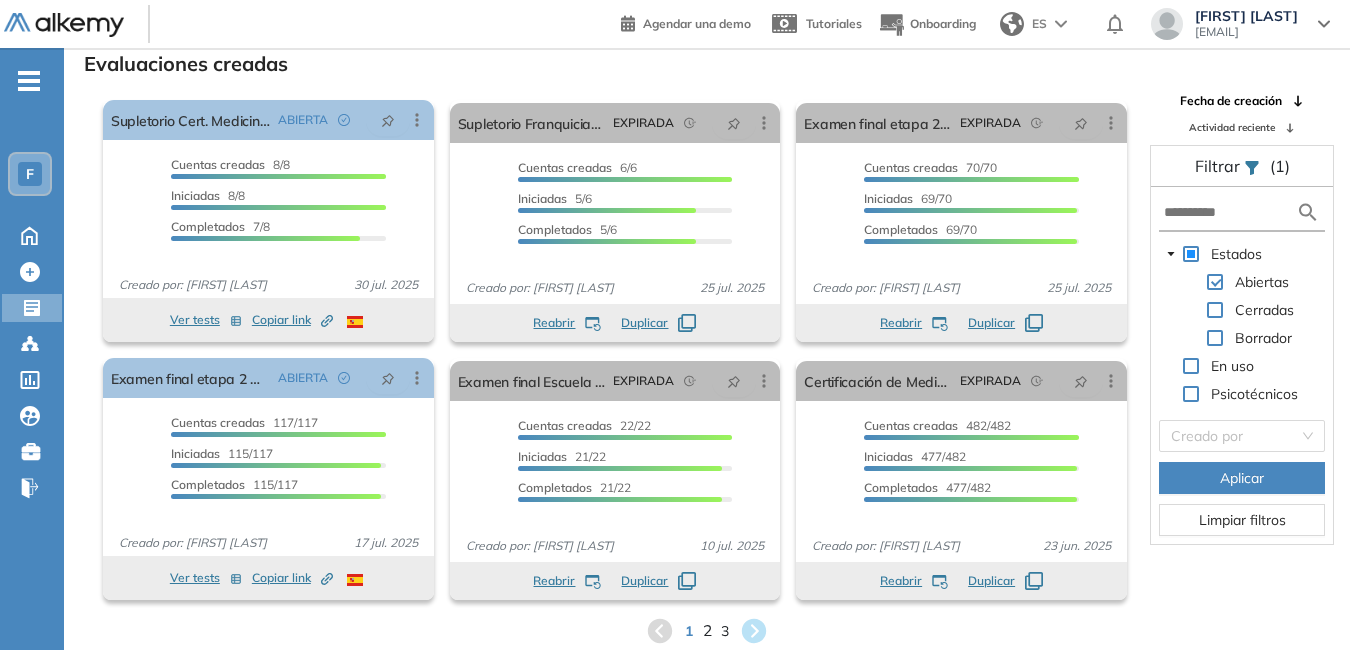 click on "2" at bounding box center [707, 630] 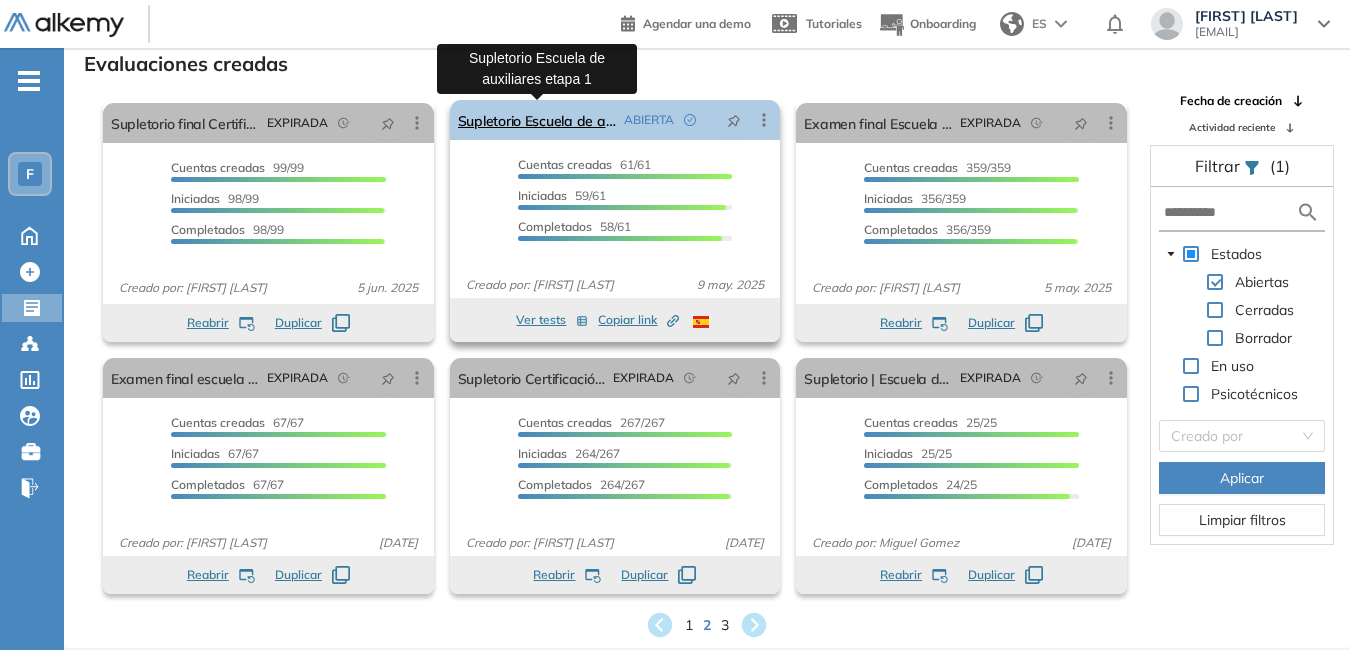 click on "Supletorio Escuela de auxiliares etapa 1" at bounding box center [537, 120] 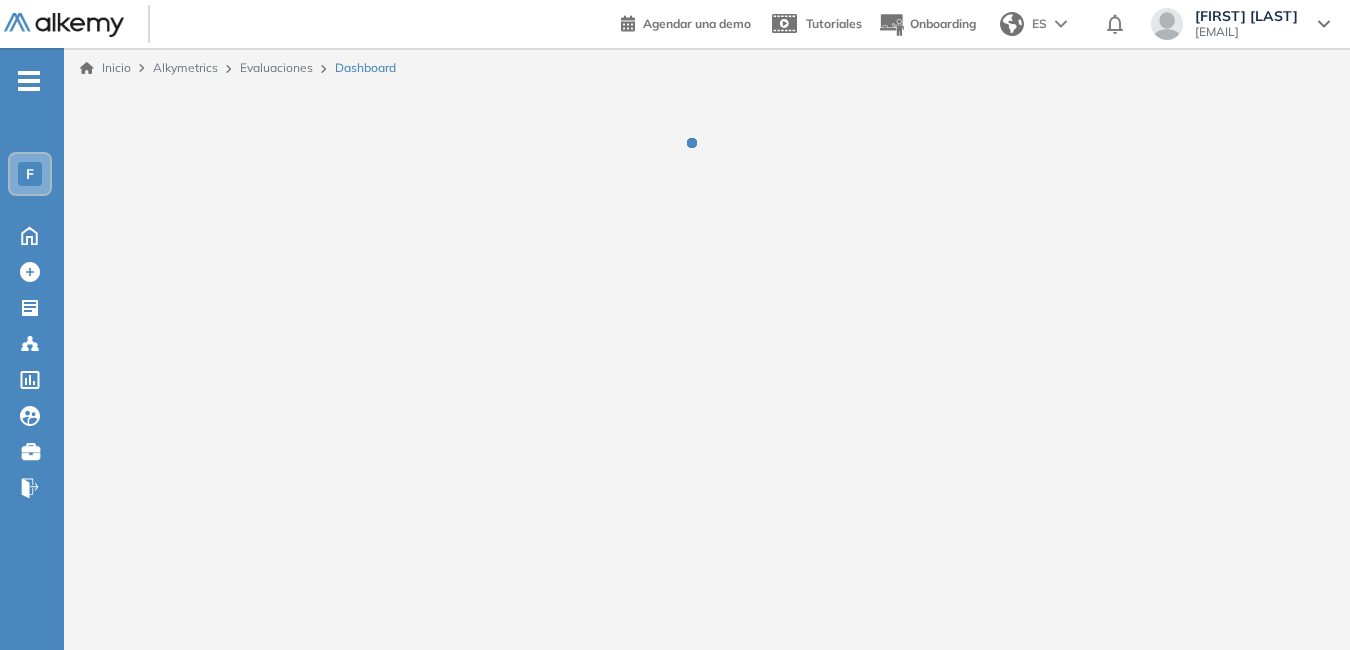 scroll, scrollTop: 0, scrollLeft: 0, axis: both 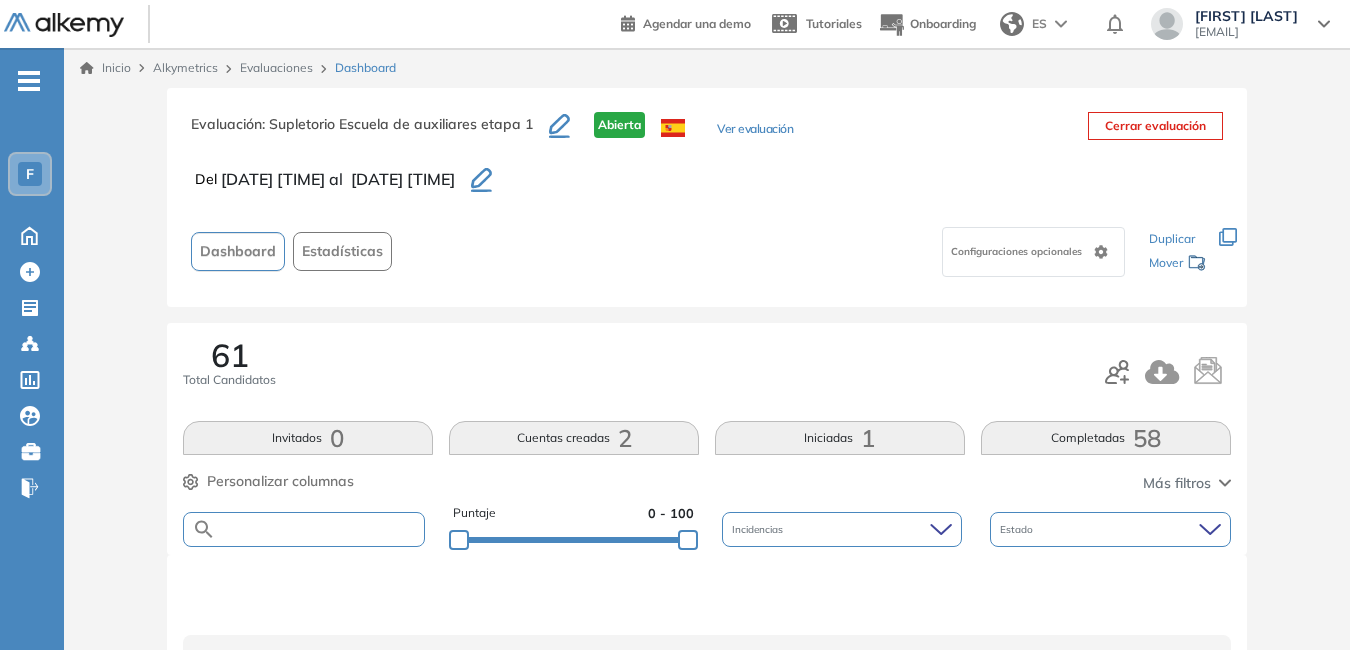 click at bounding box center [320, 529] 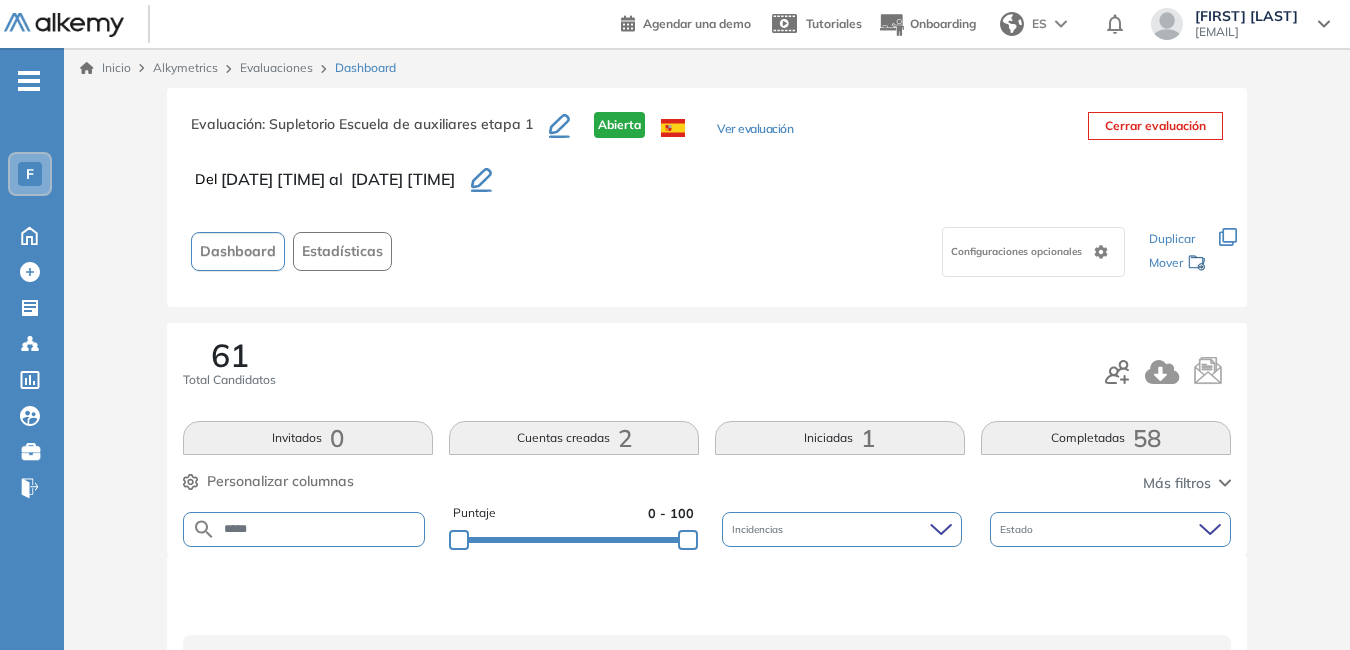 type on "*****" 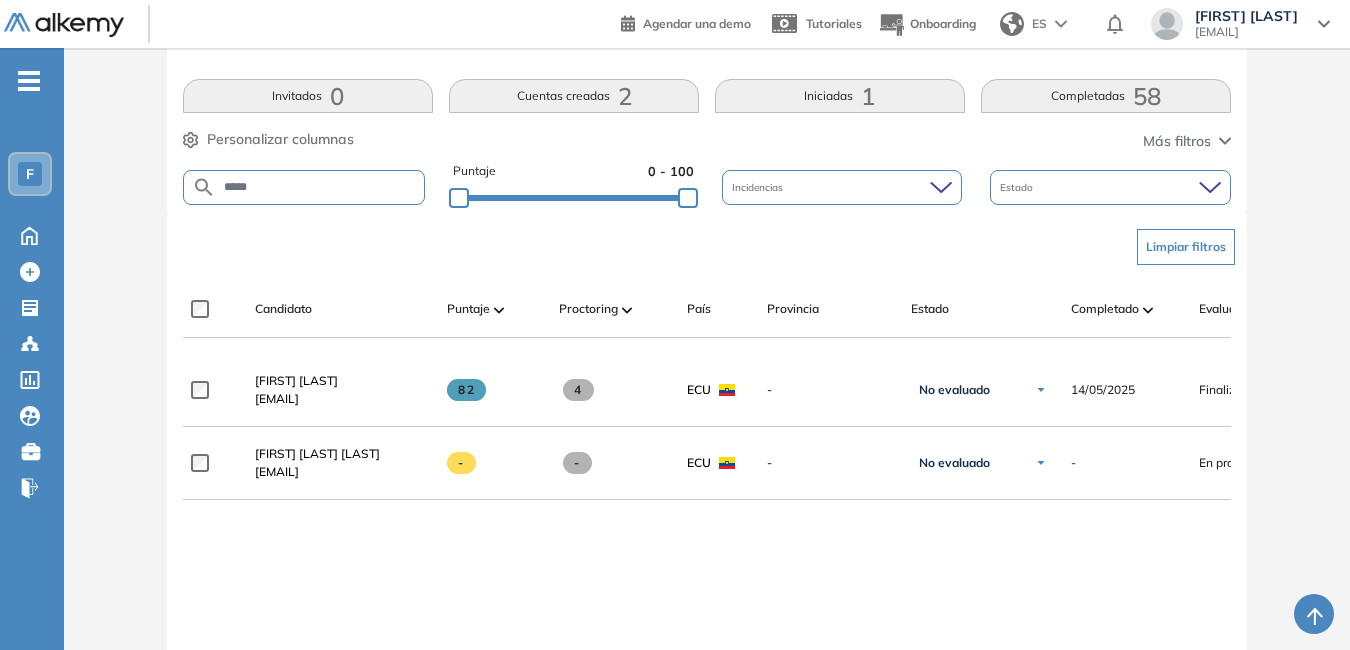 scroll, scrollTop: 383, scrollLeft: 0, axis: vertical 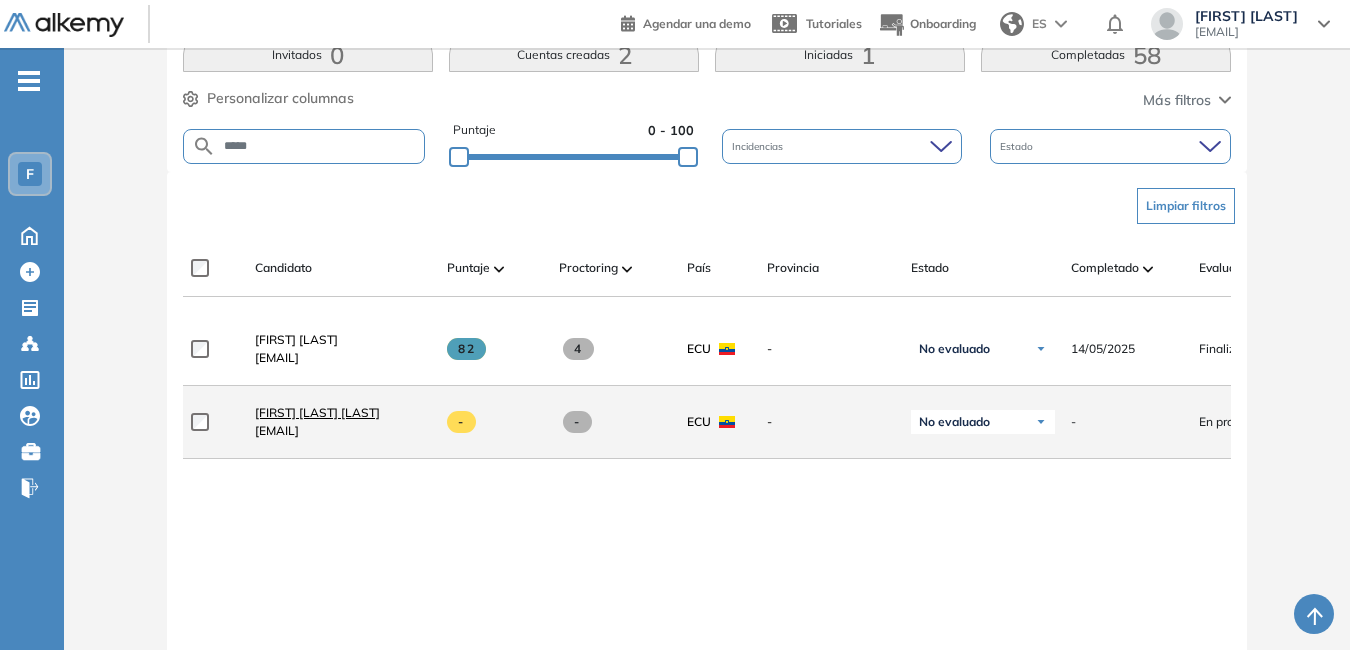 click on "[FIRST] [LAST] [LAST]" at bounding box center (317, 412) 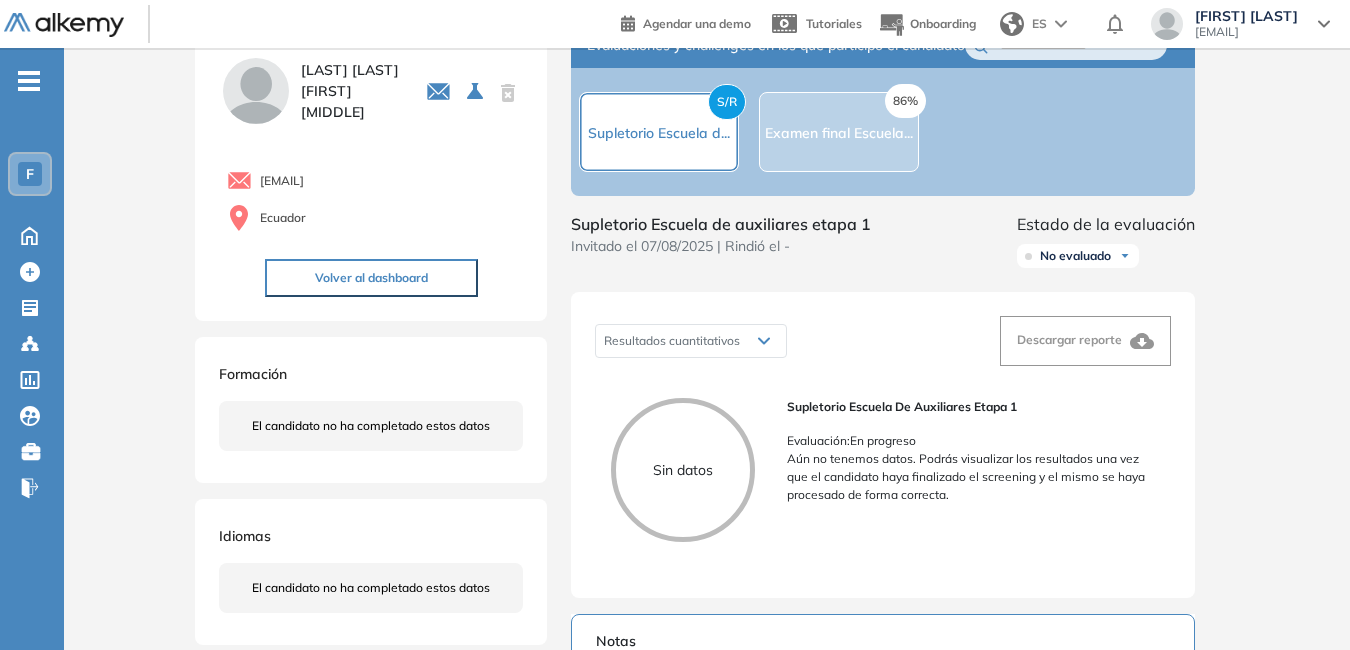 scroll, scrollTop: 0, scrollLeft: 0, axis: both 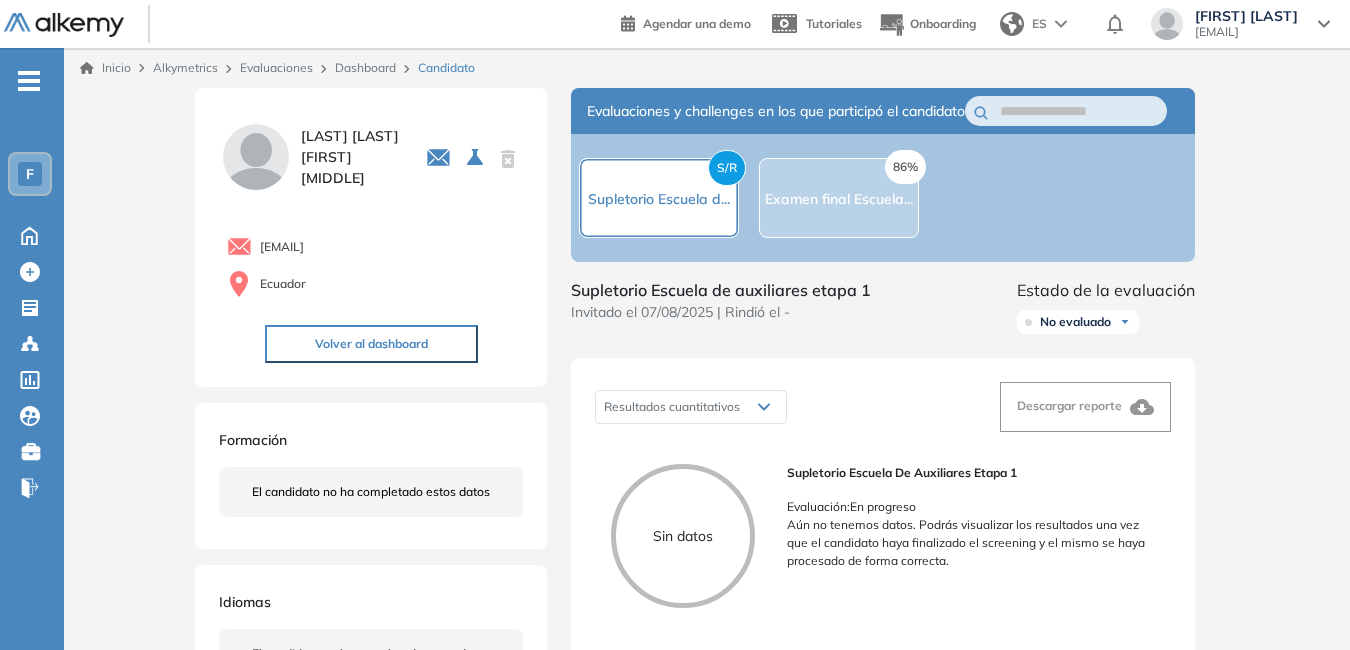 click on "Dashboard" at bounding box center [365, 67] 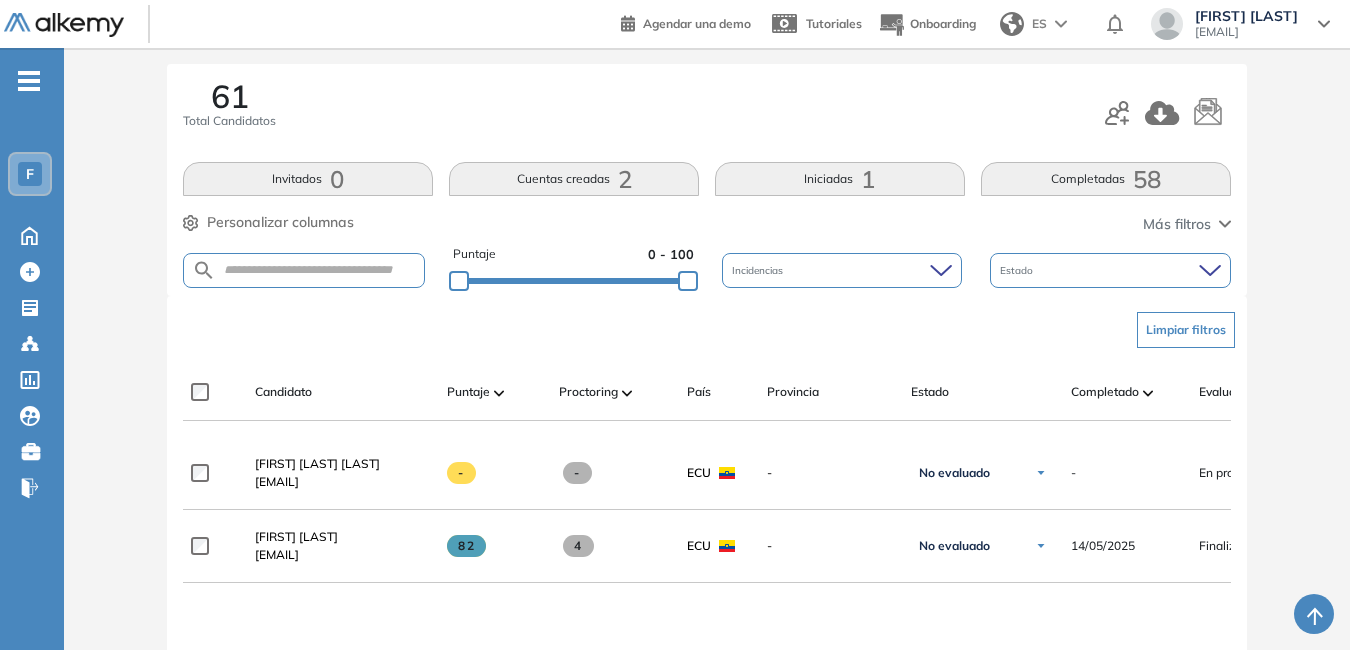 scroll, scrollTop: 314, scrollLeft: 0, axis: vertical 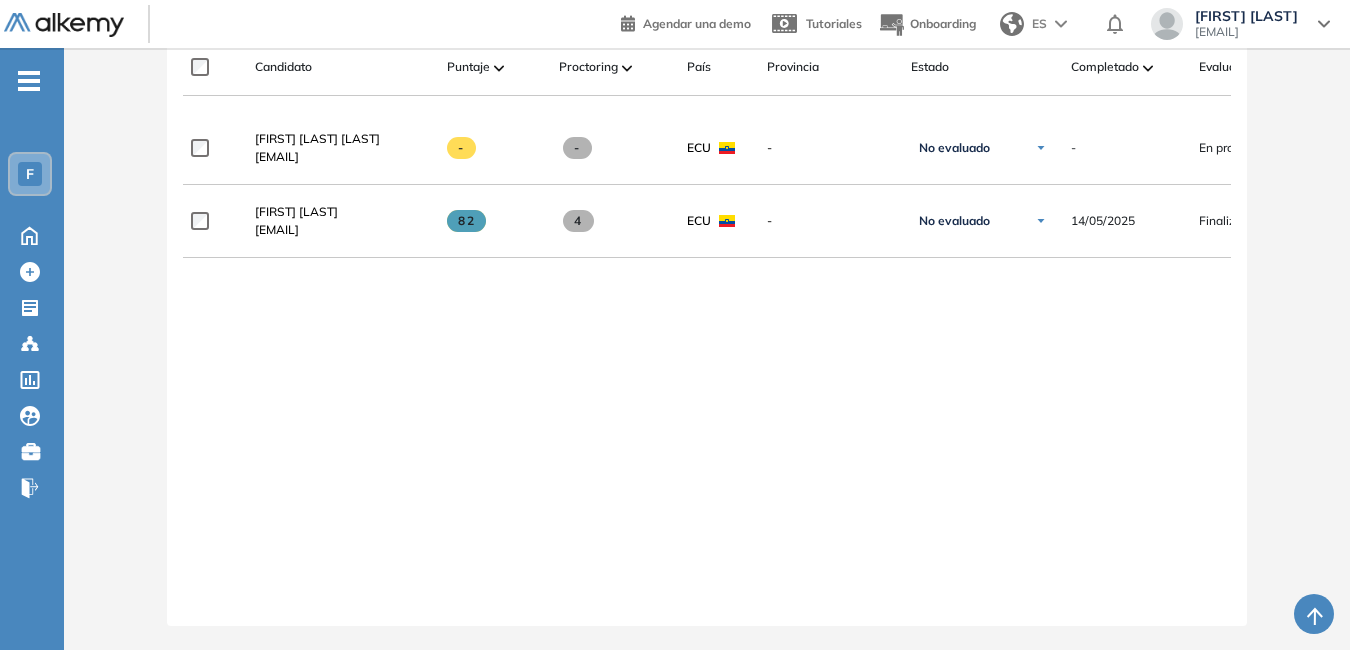 drag, startPoint x: 972, startPoint y: 598, endPoint x: 1042, endPoint y: 584, distance: 71.38628 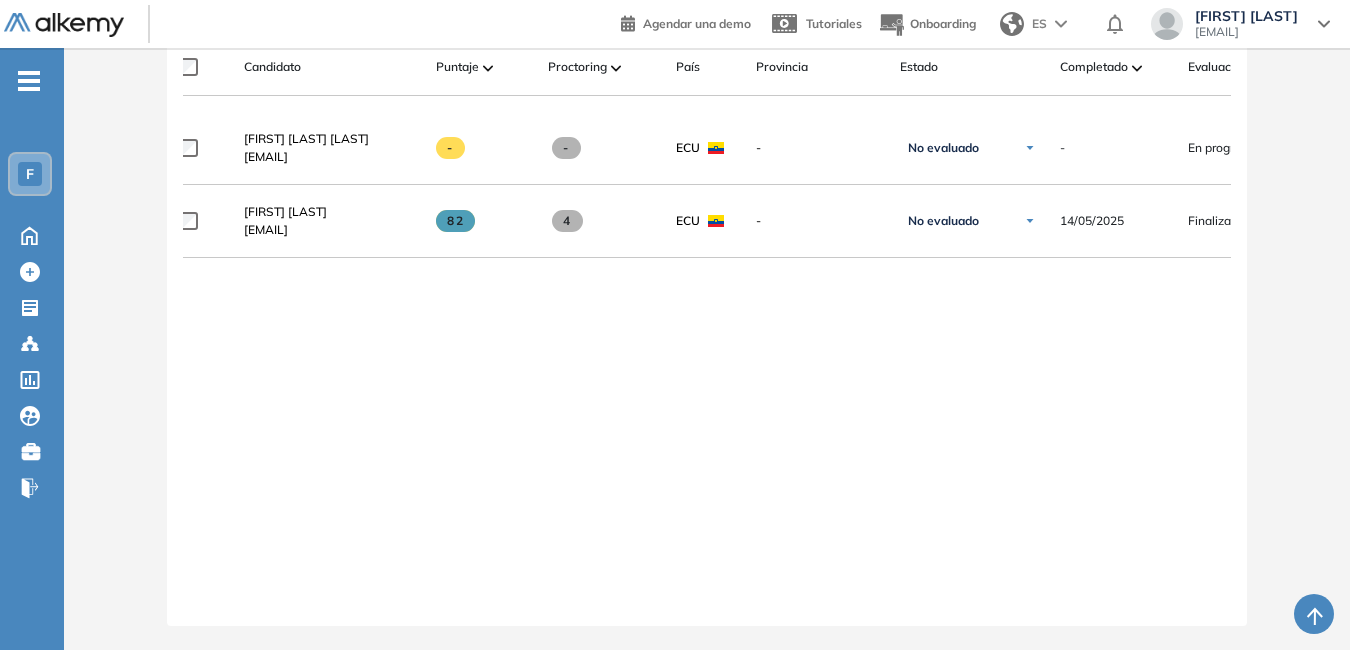scroll, scrollTop: 0, scrollLeft: 50, axis: horizontal 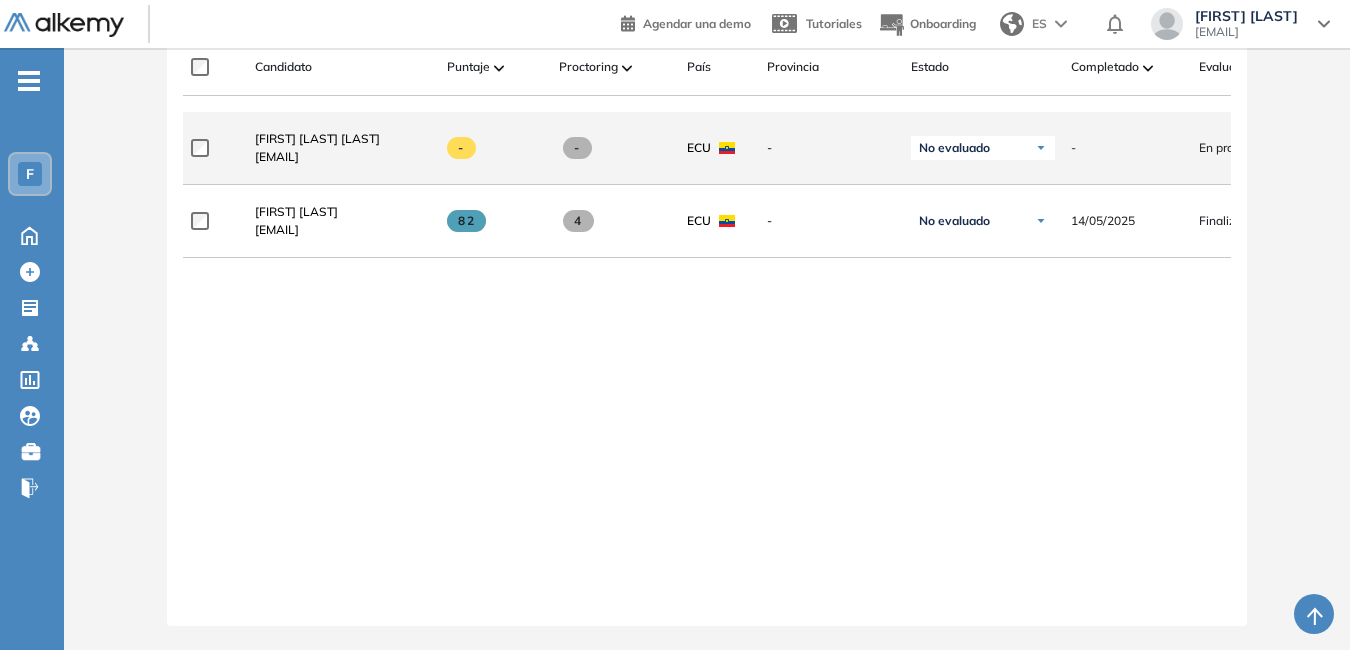 click at bounding box center [1041, 148] 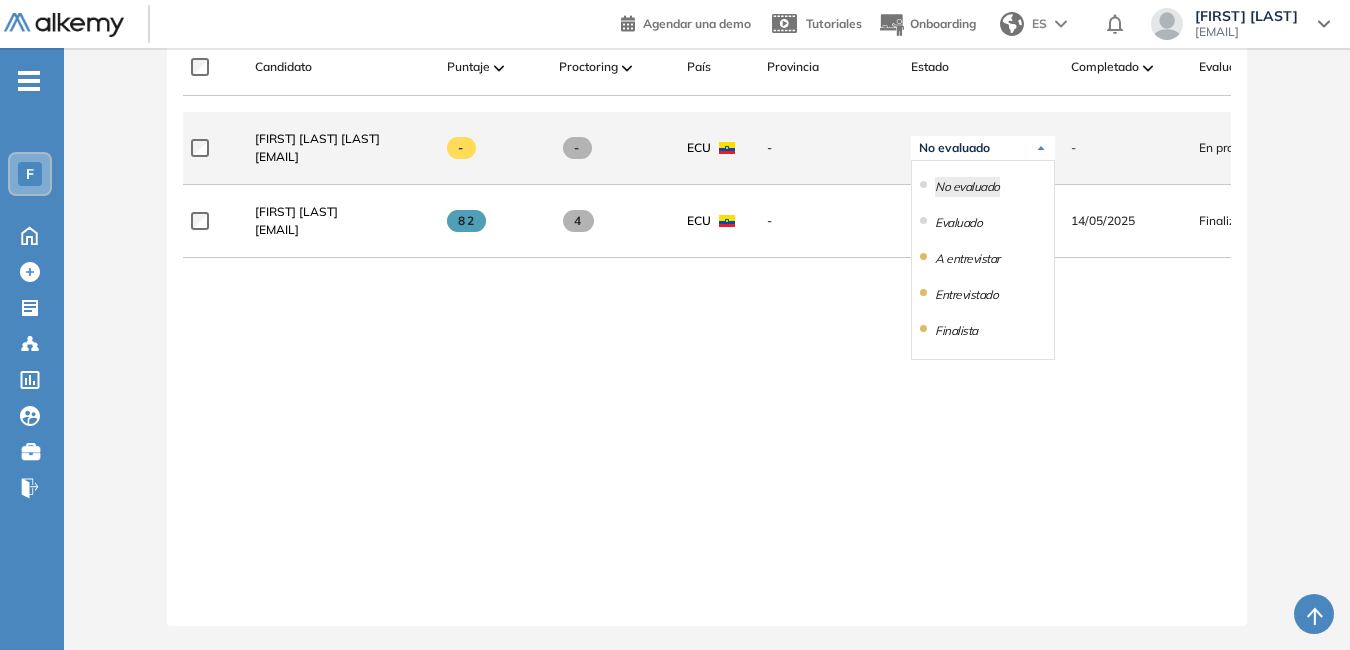 click at bounding box center (1041, 148) 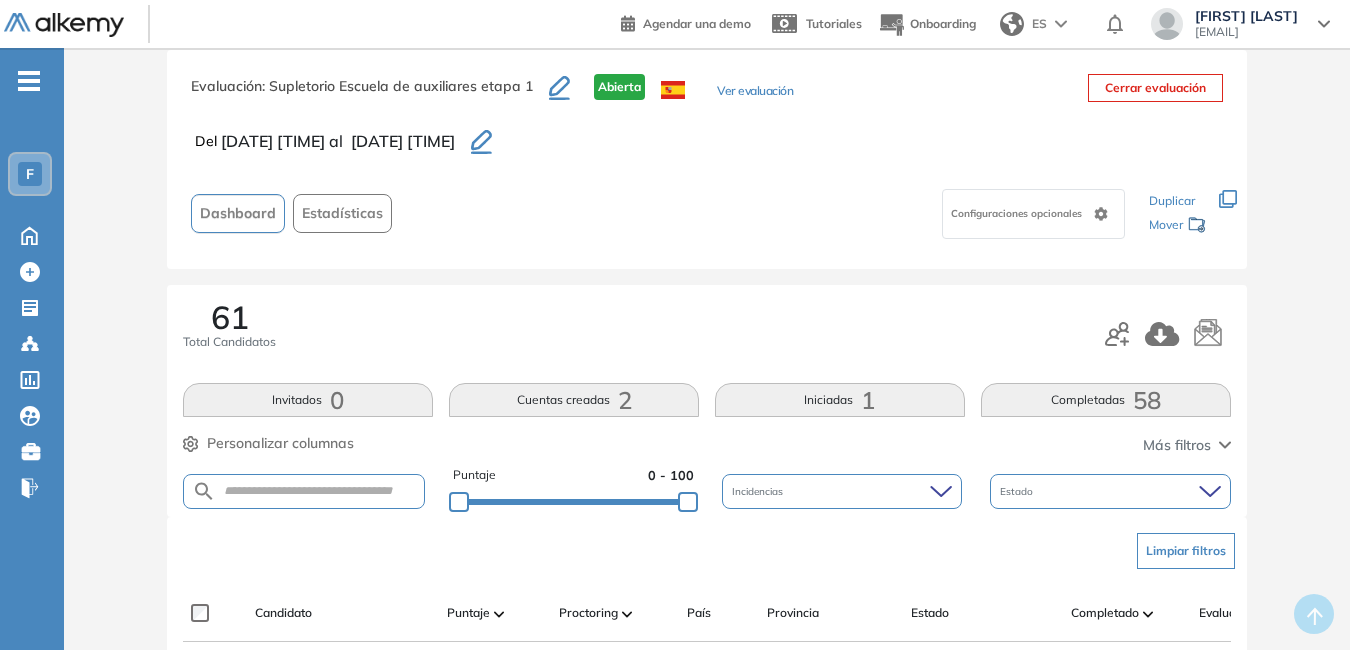 scroll, scrollTop: 0, scrollLeft: 0, axis: both 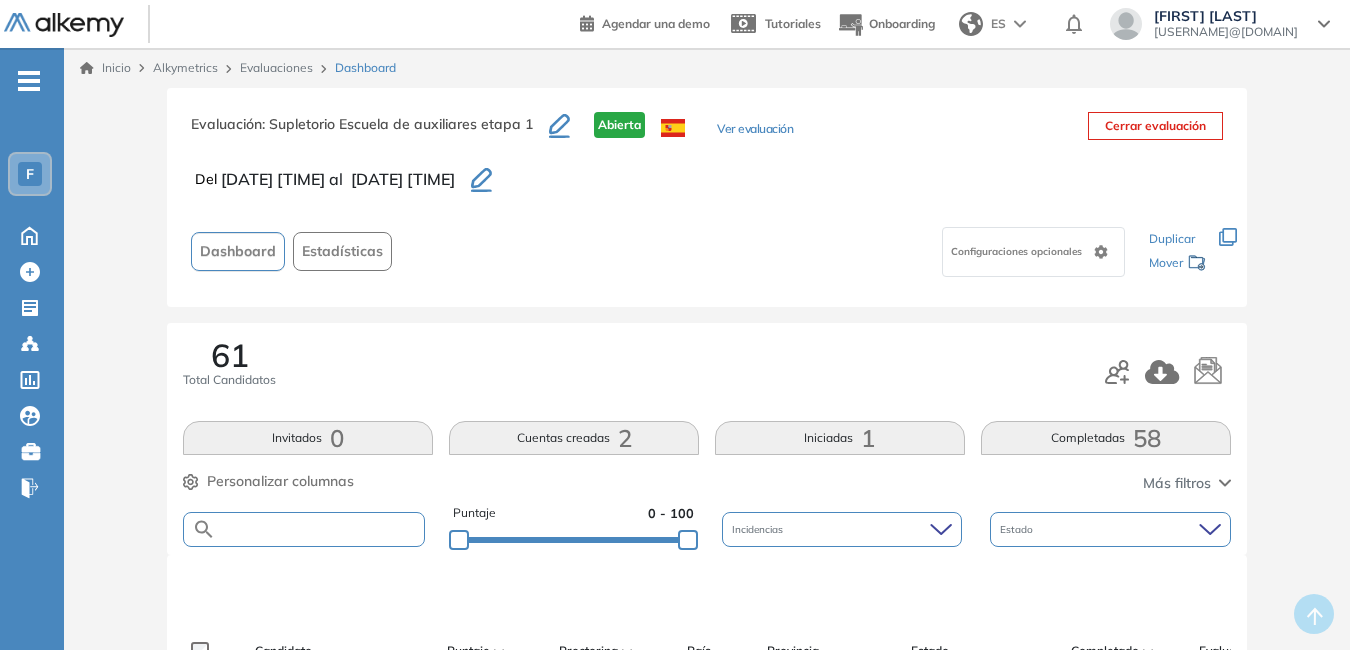 click at bounding box center (320, 529) 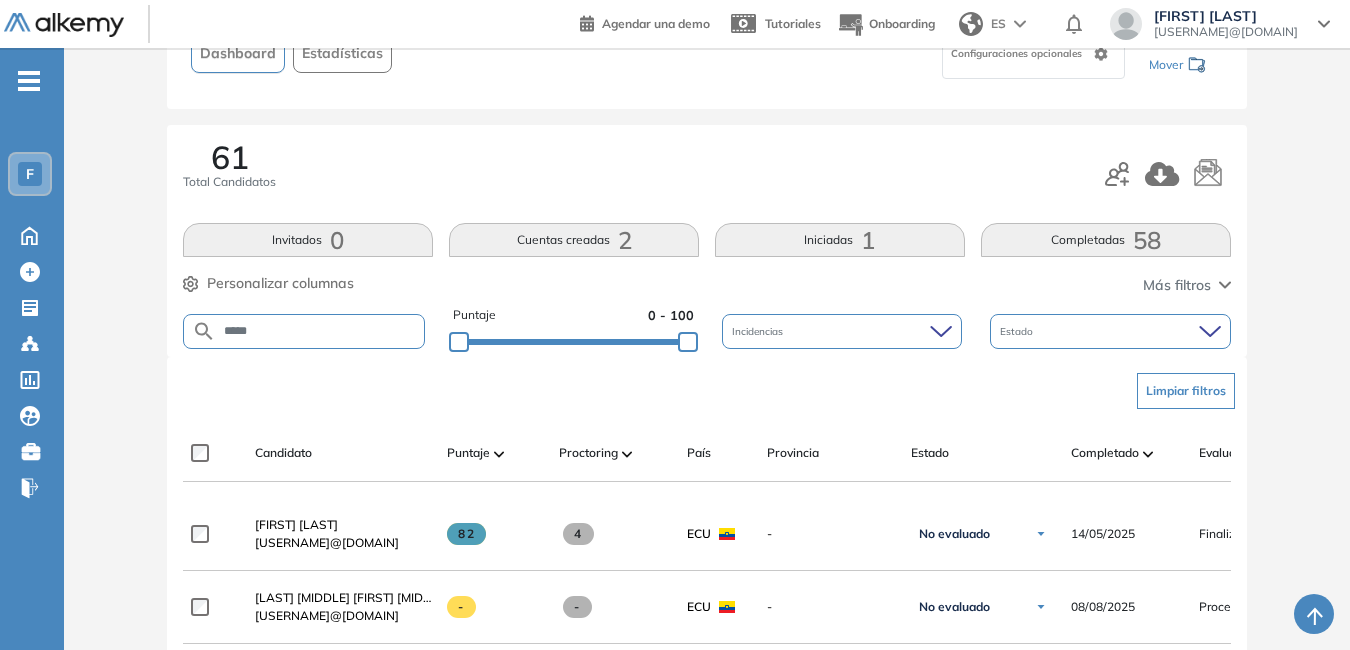 scroll, scrollTop: 225, scrollLeft: 0, axis: vertical 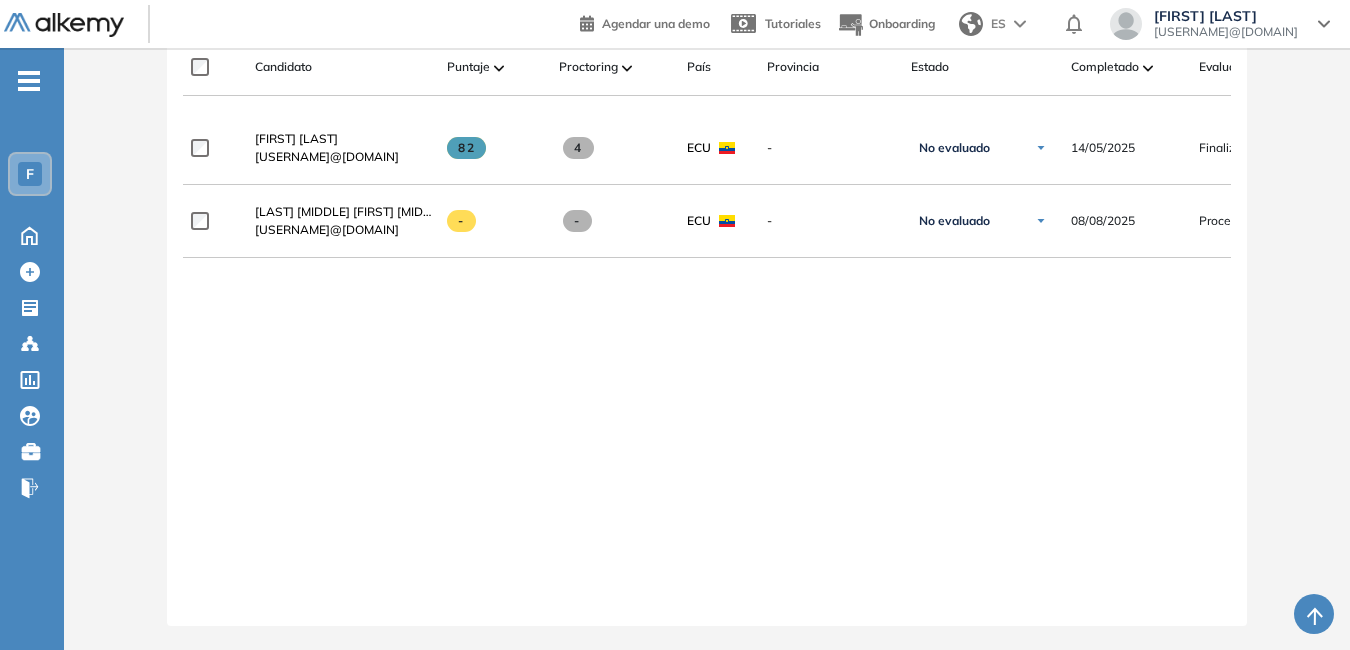 drag, startPoint x: 961, startPoint y: 601, endPoint x: 996, endPoint y: 603, distance: 35.057095 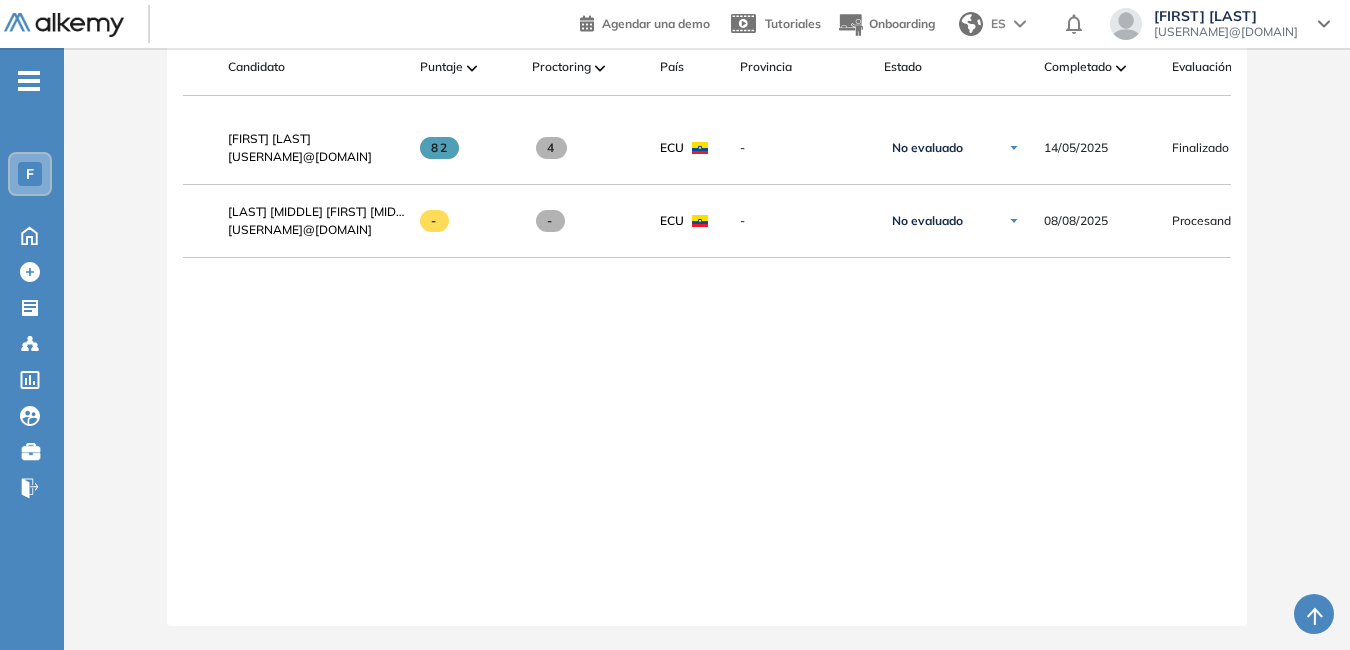 scroll, scrollTop: 0, scrollLeft: 105, axis: horizontal 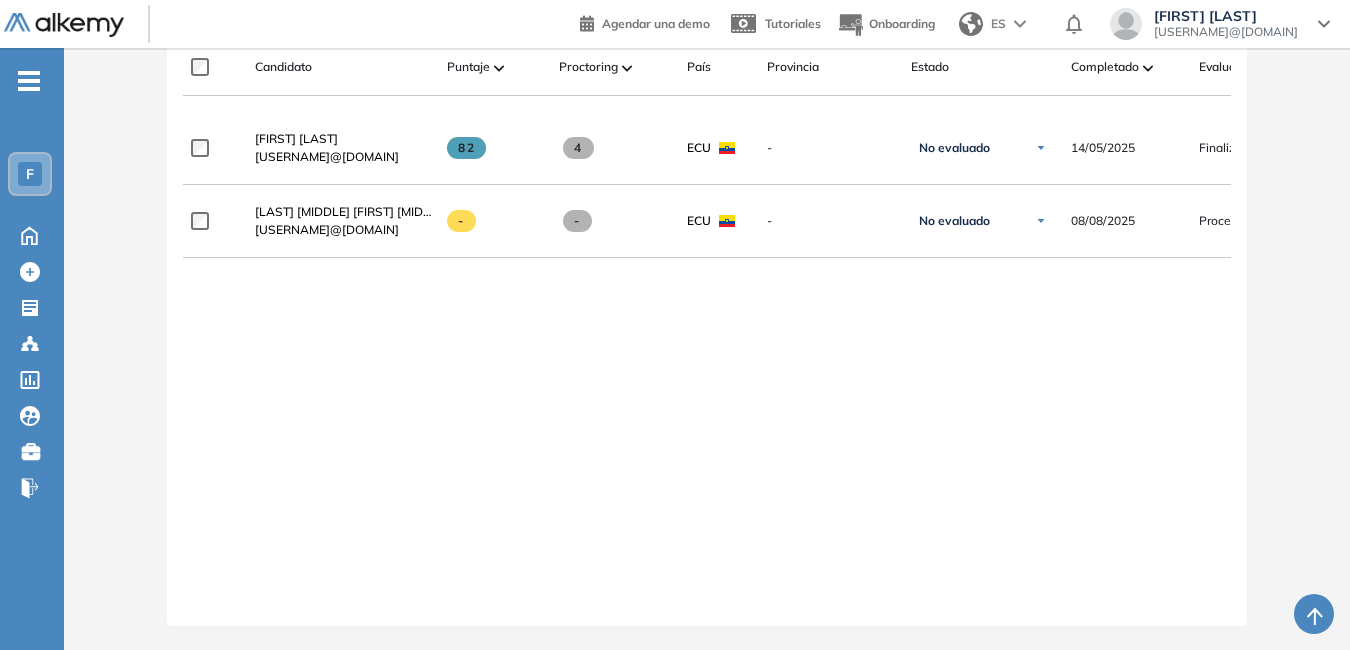 drag, startPoint x: 989, startPoint y: 601, endPoint x: 1137, endPoint y: 610, distance: 148.27339 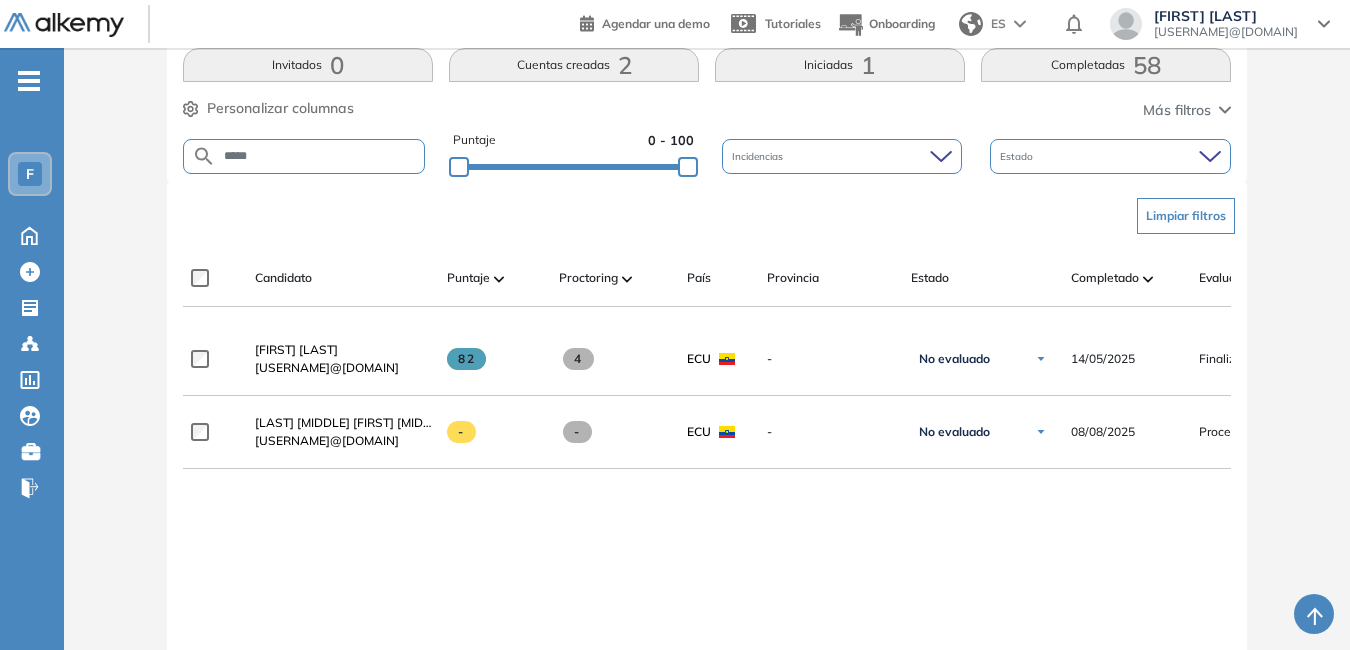 scroll, scrollTop: 349, scrollLeft: 0, axis: vertical 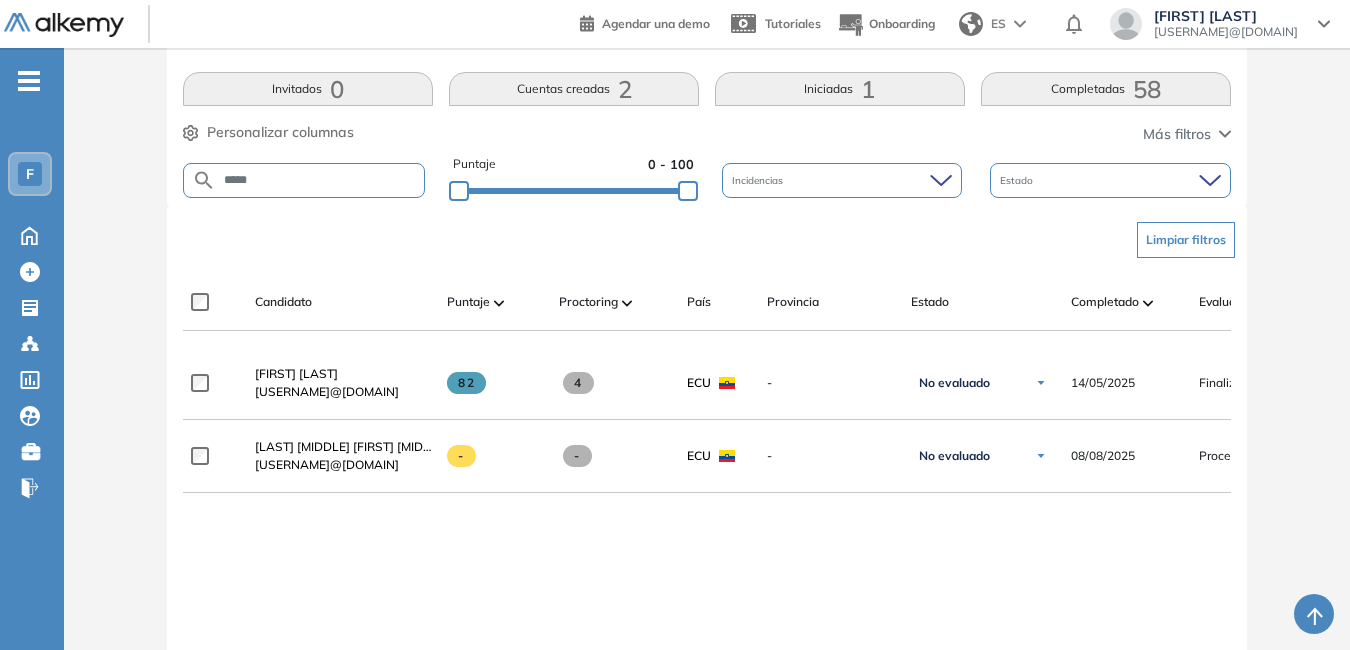 drag, startPoint x: 276, startPoint y: 183, endPoint x: 163, endPoint y: 177, distance: 113.15918 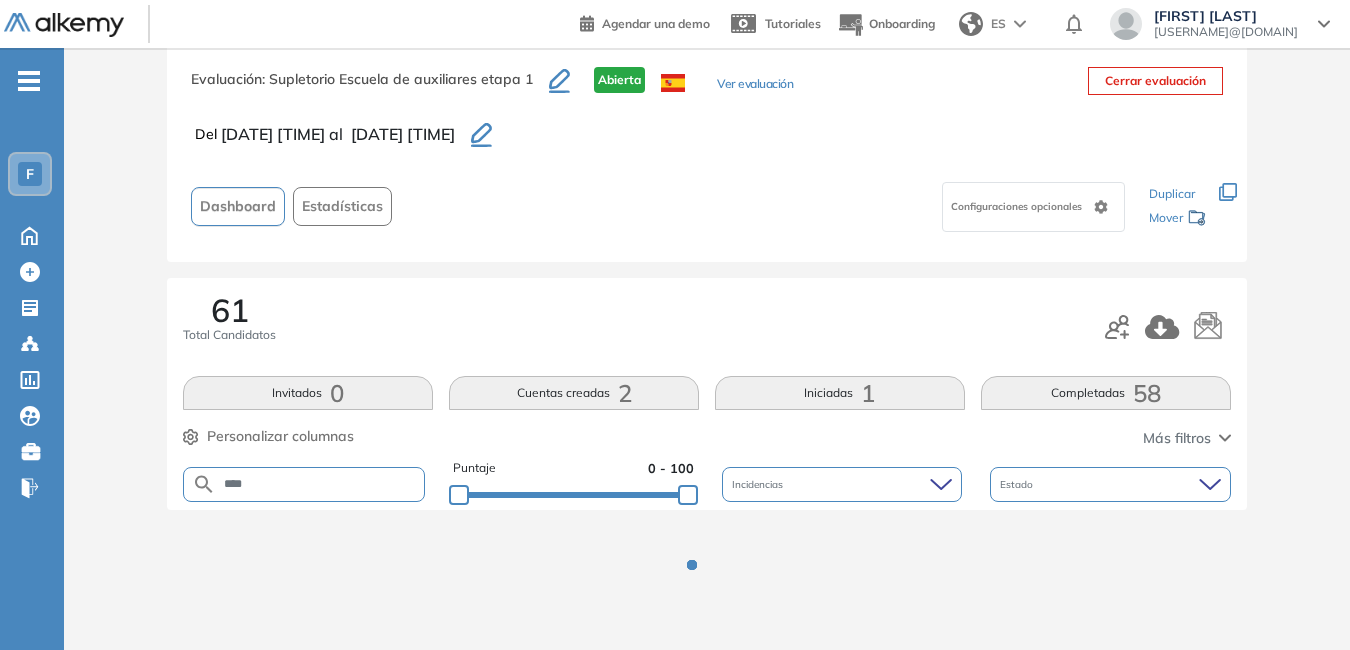 scroll, scrollTop: 349, scrollLeft: 0, axis: vertical 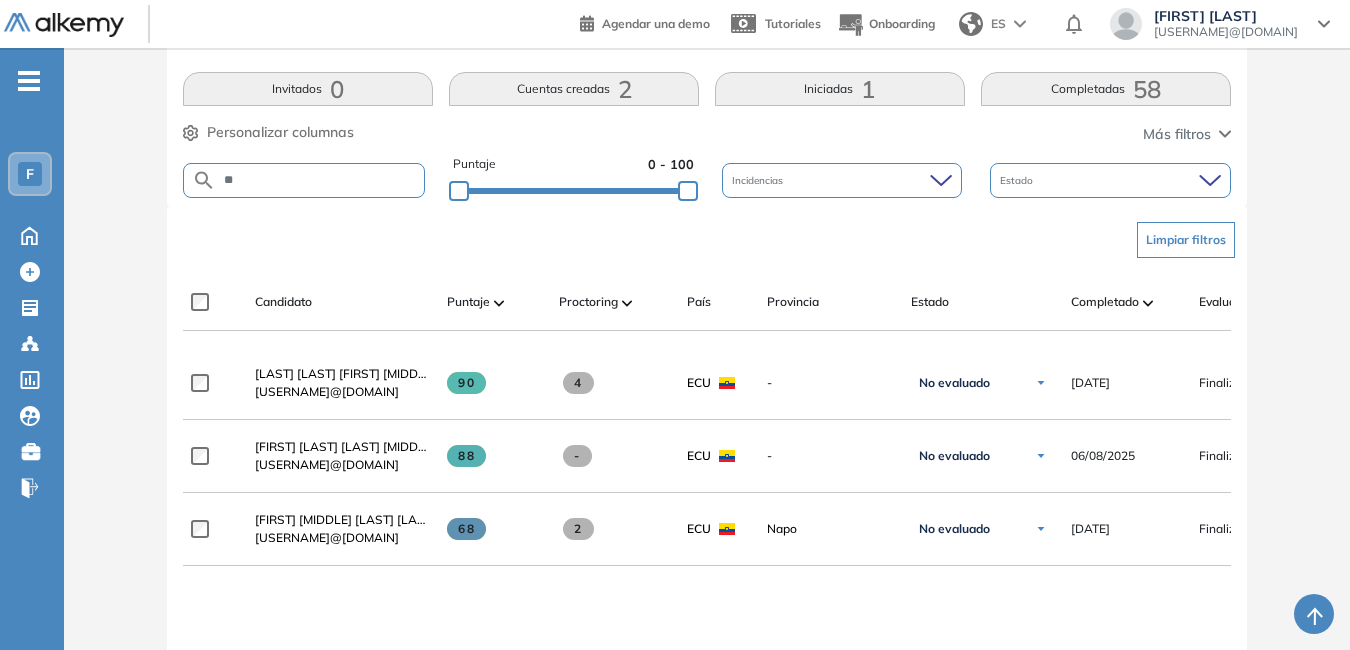 type on "*" 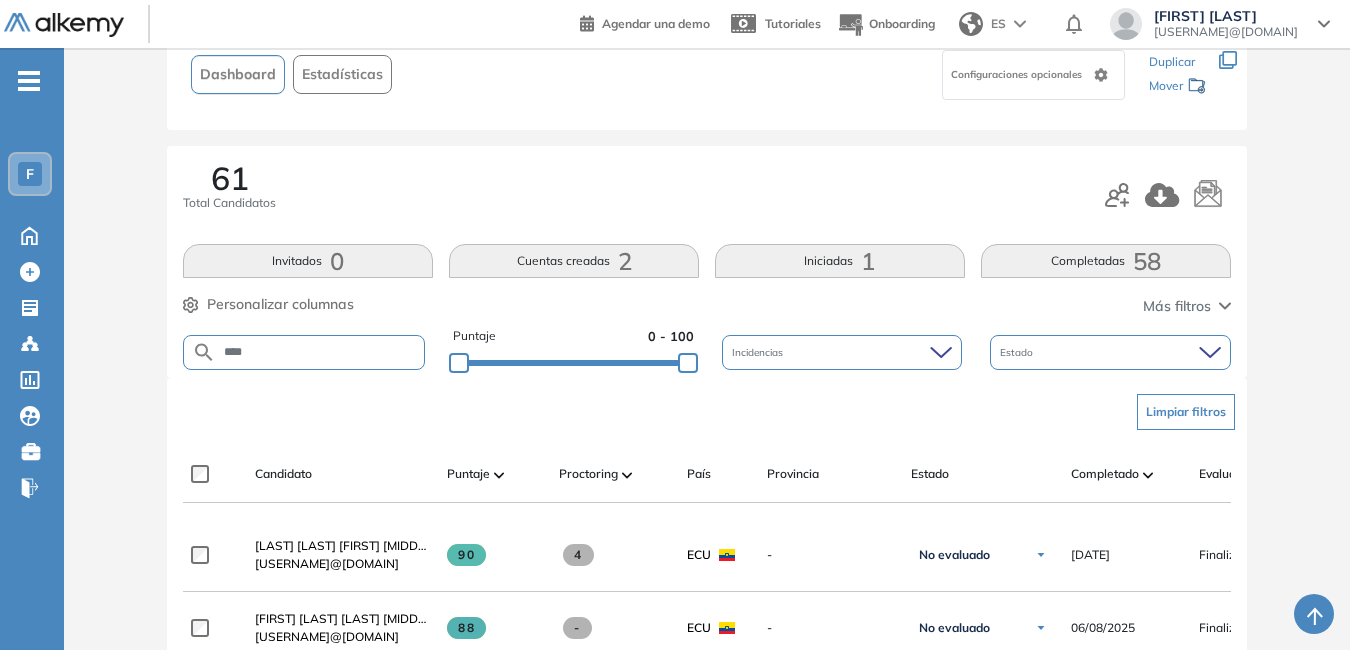 scroll, scrollTop: 128, scrollLeft: 0, axis: vertical 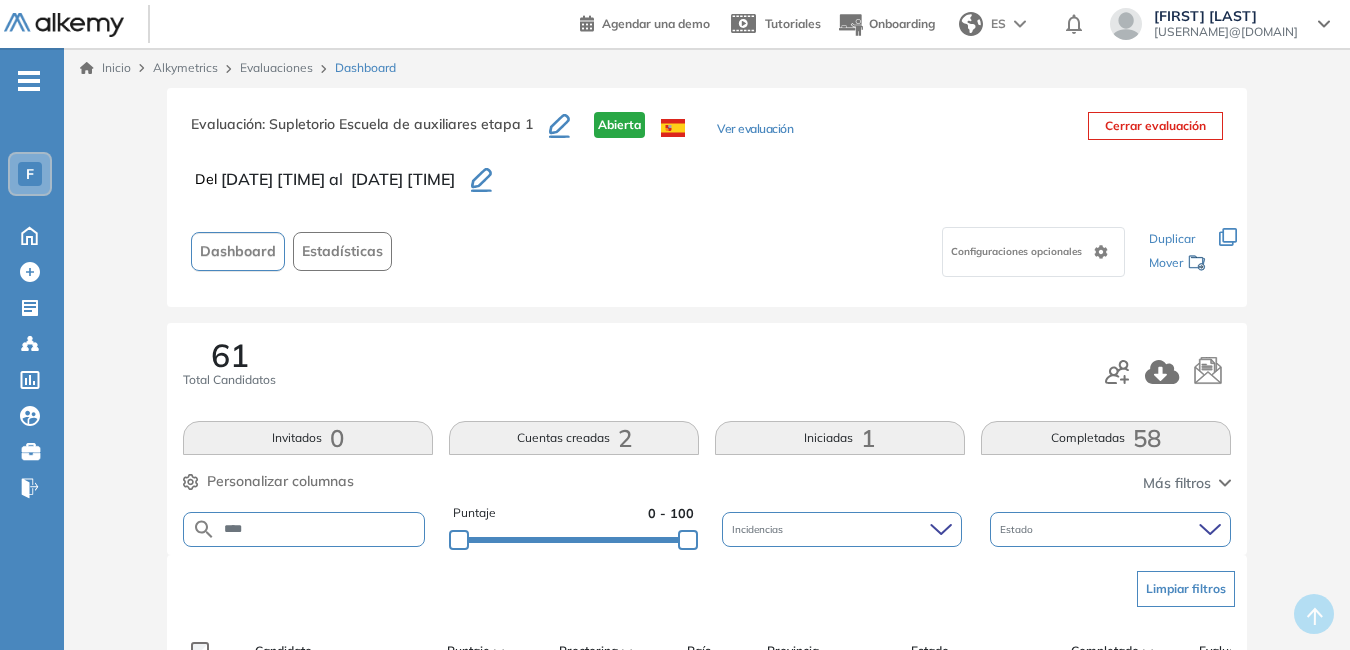 type on "****" 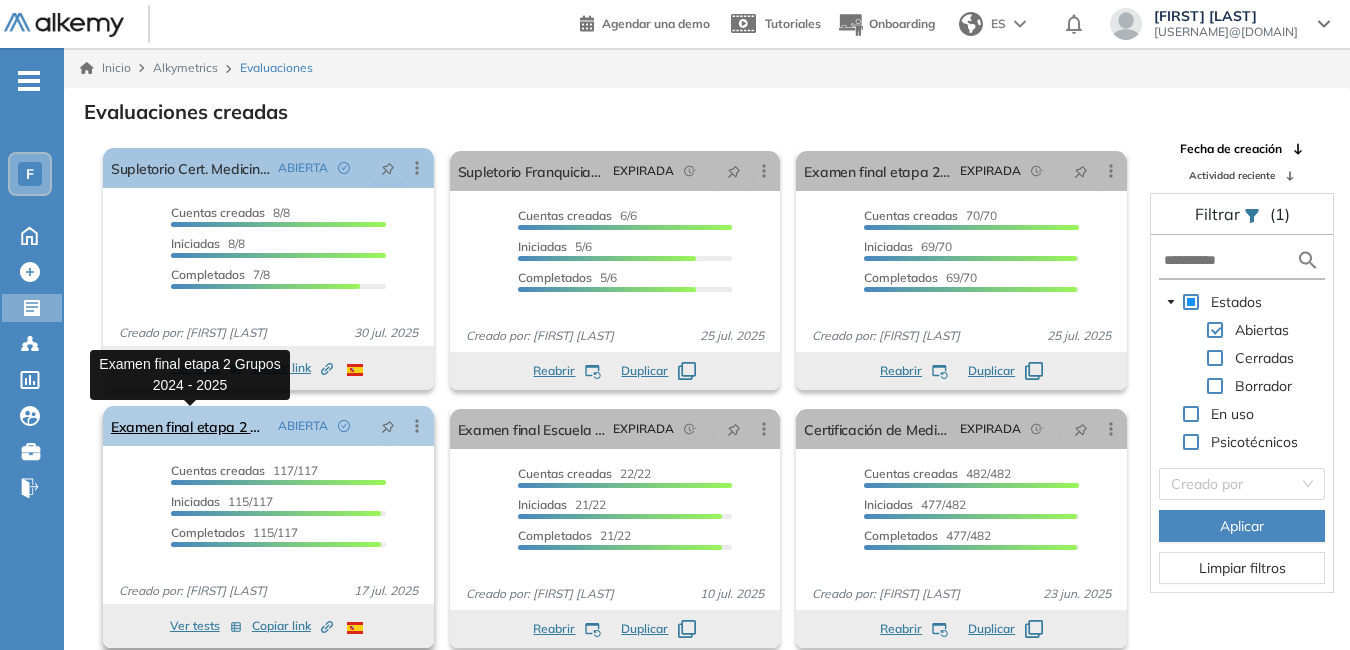 click on "Examen final etapa 2 Grupos 2024 - 2025" at bounding box center (190, 426) 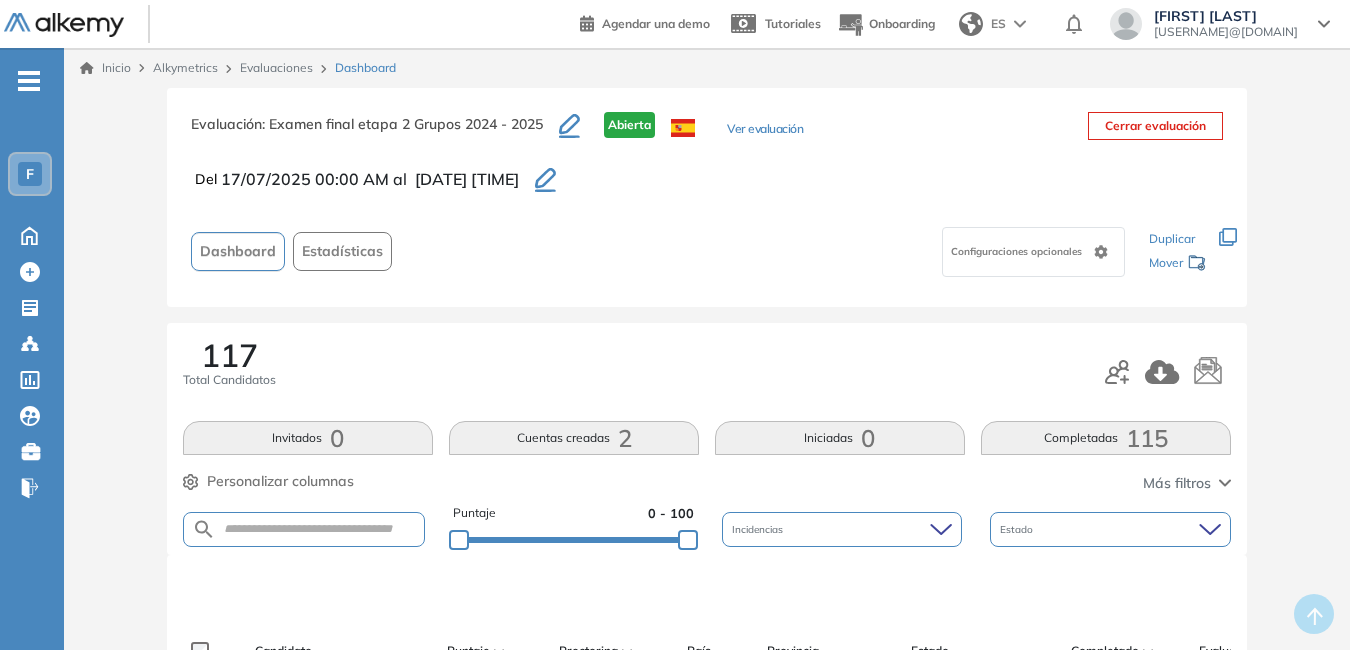 click at bounding box center (304, 529) 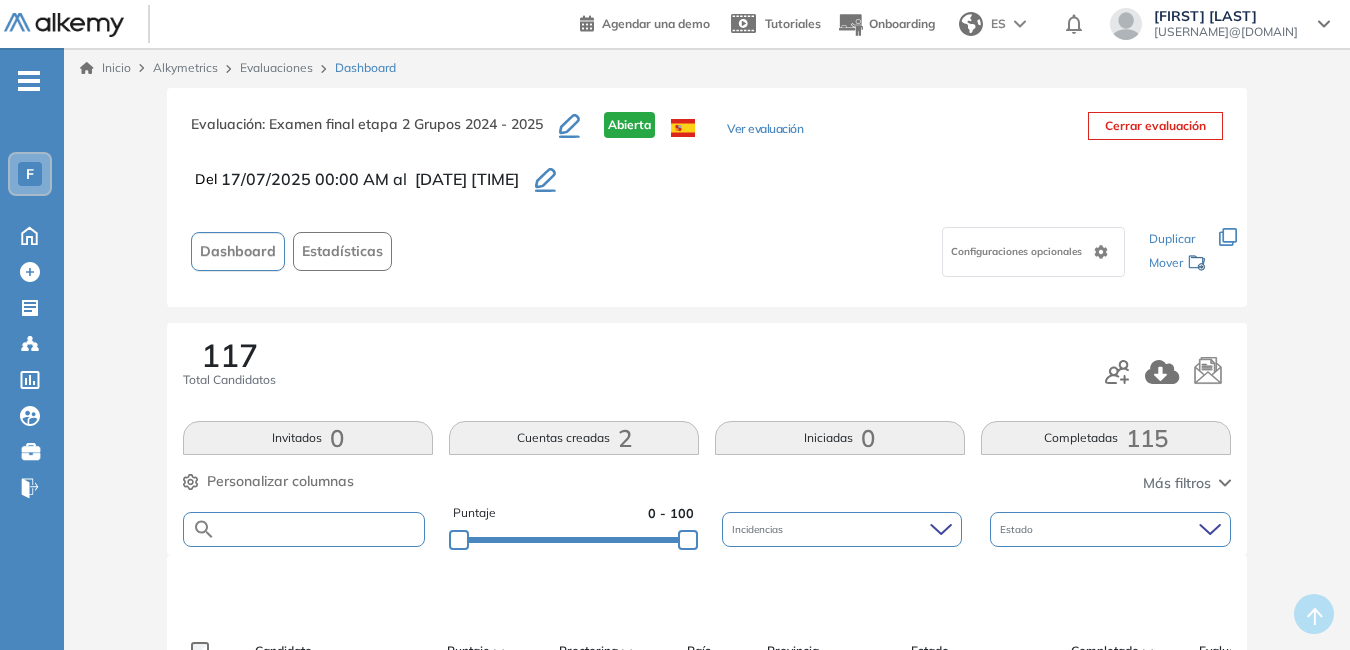 click at bounding box center [320, 529] 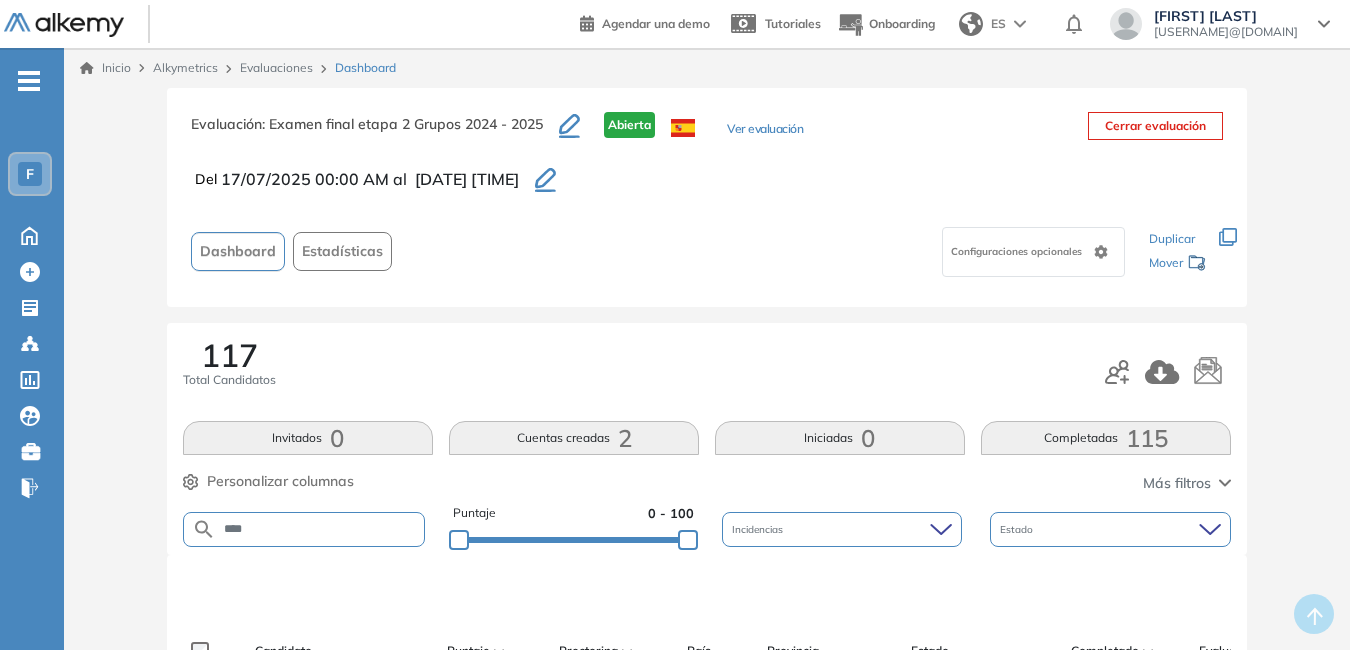 type on "****" 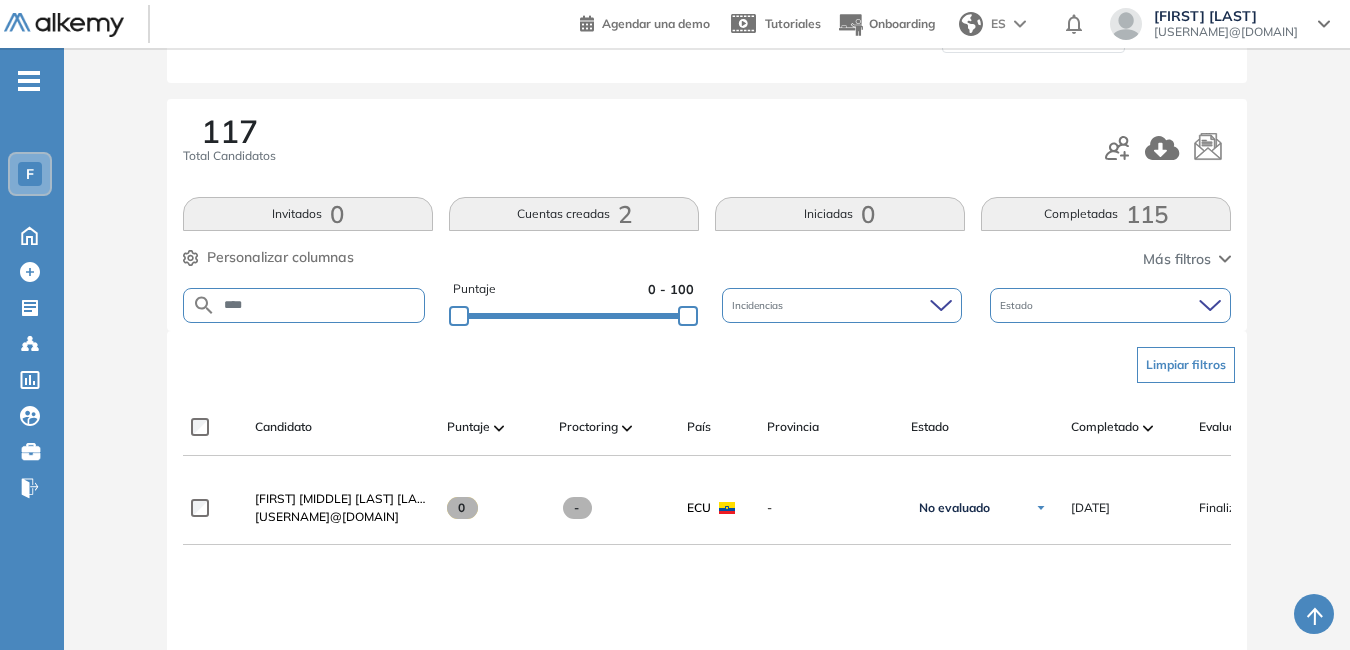 scroll, scrollTop: 295, scrollLeft: 0, axis: vertical 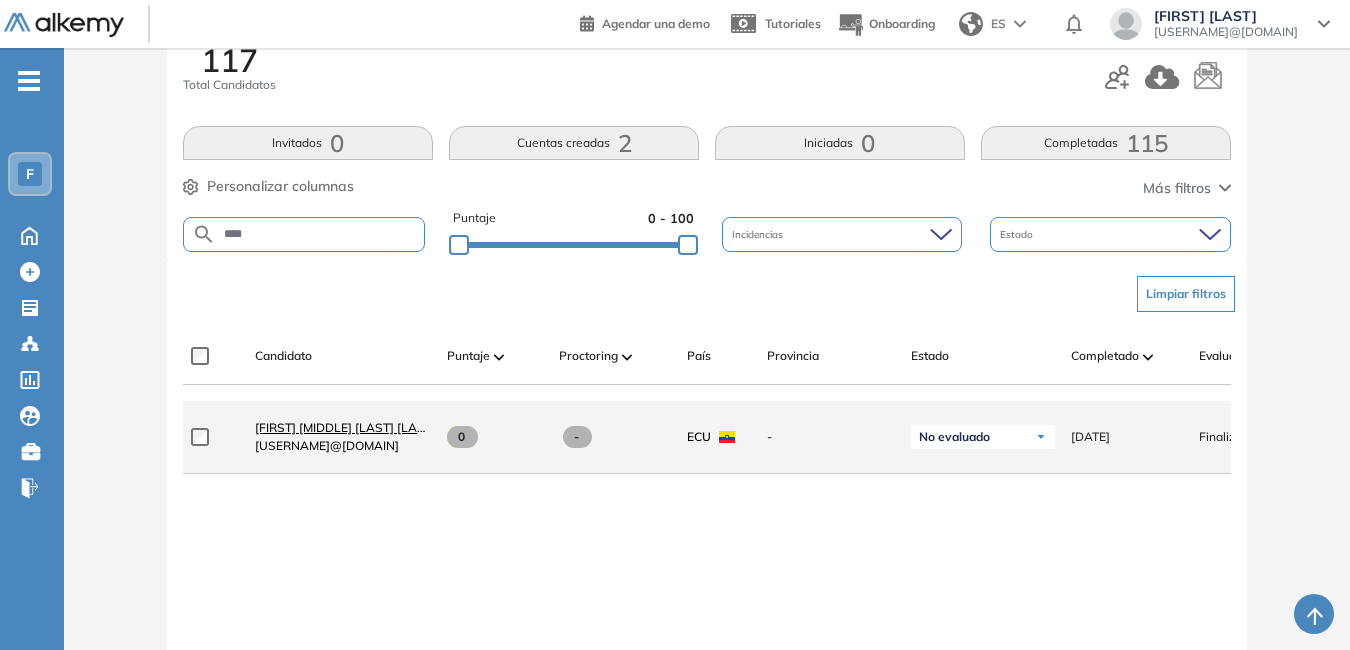 click on "[FIRST] [LAST] [LAST]" at bounding box center [345, 427] 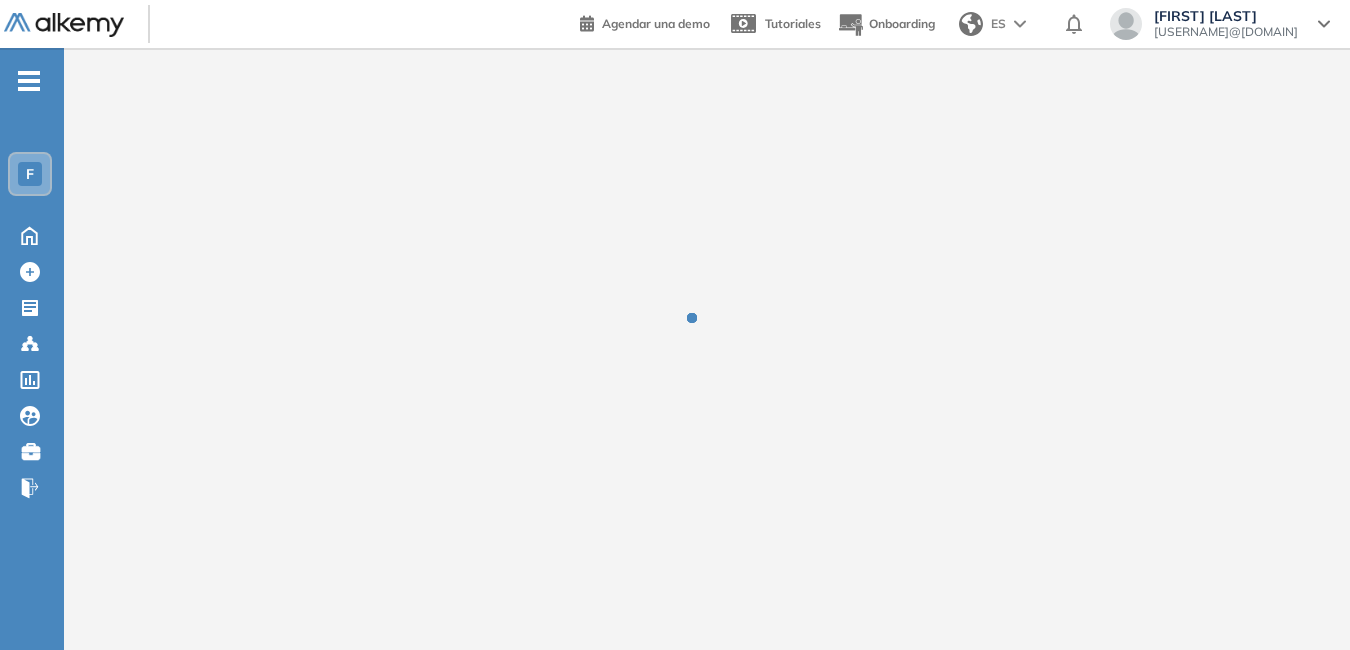 scroll, scrollTop: 0, scrollLeft: 0, axis: both 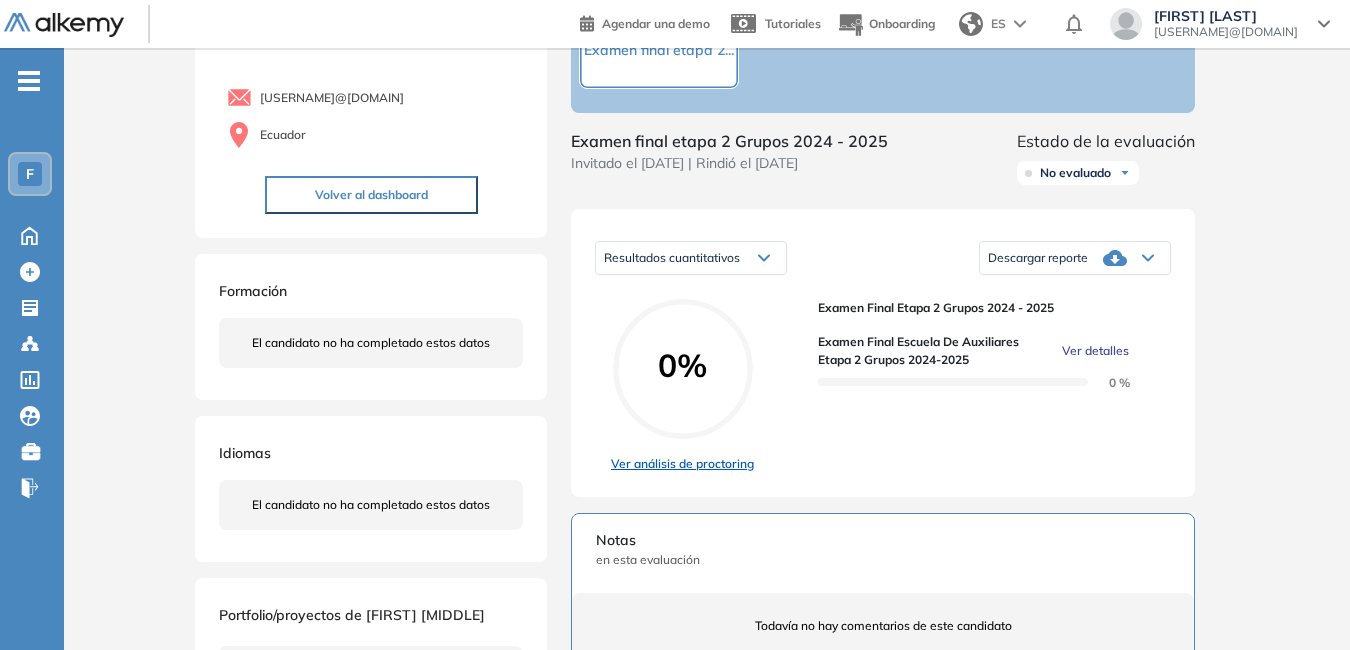 click on "Ver análisis de proctoring" at bounding box center [682, 464] 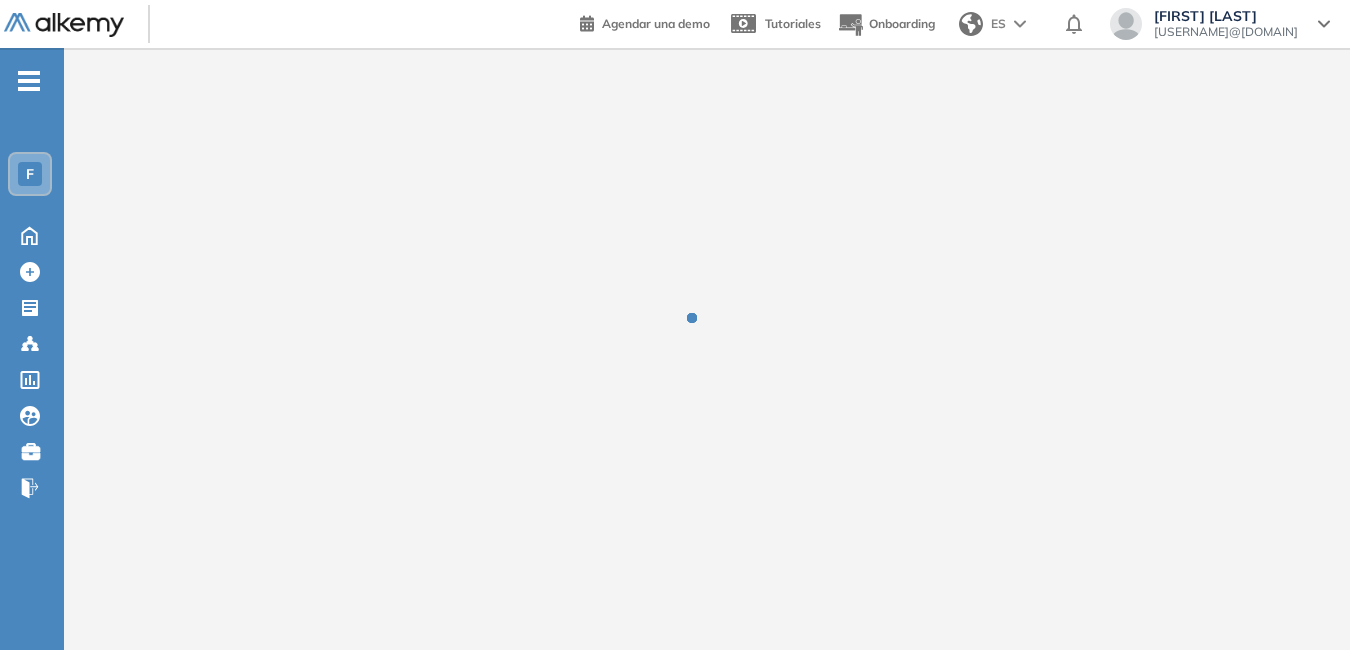 scroll, scrollTop: 0, scrollLeft: 0, axis: both 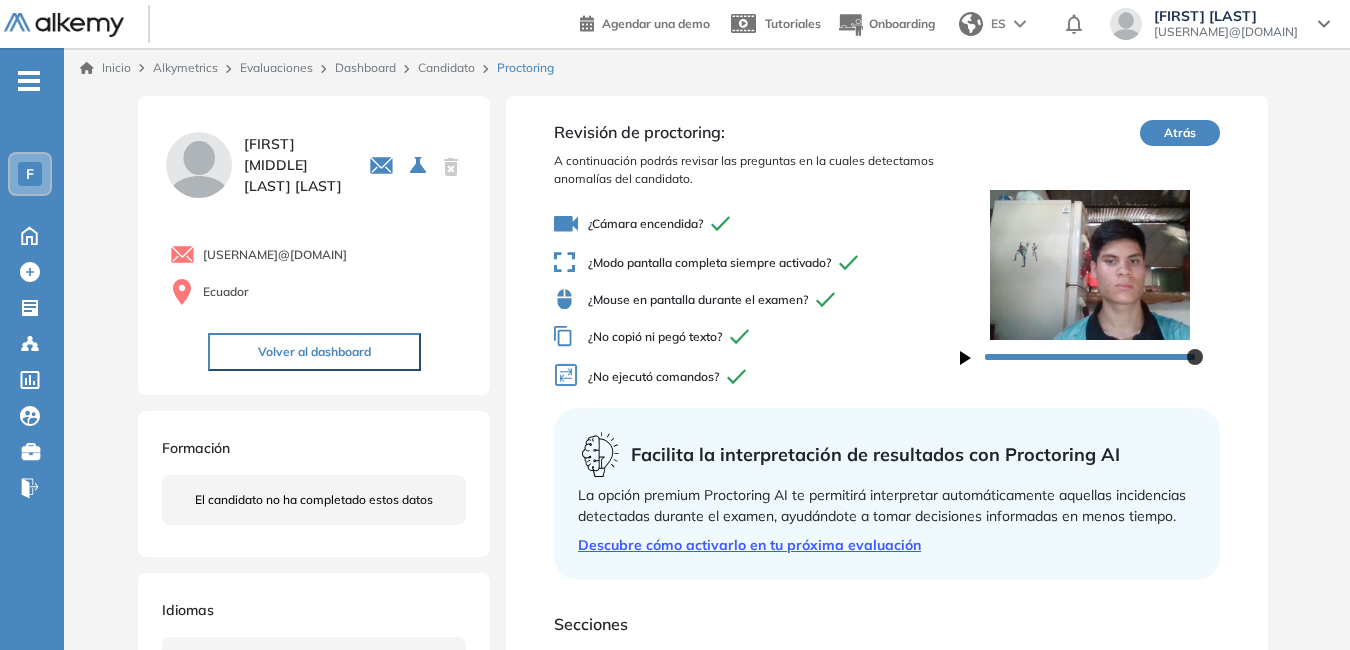 click on "Candidato" at bounding box center [446, 67] 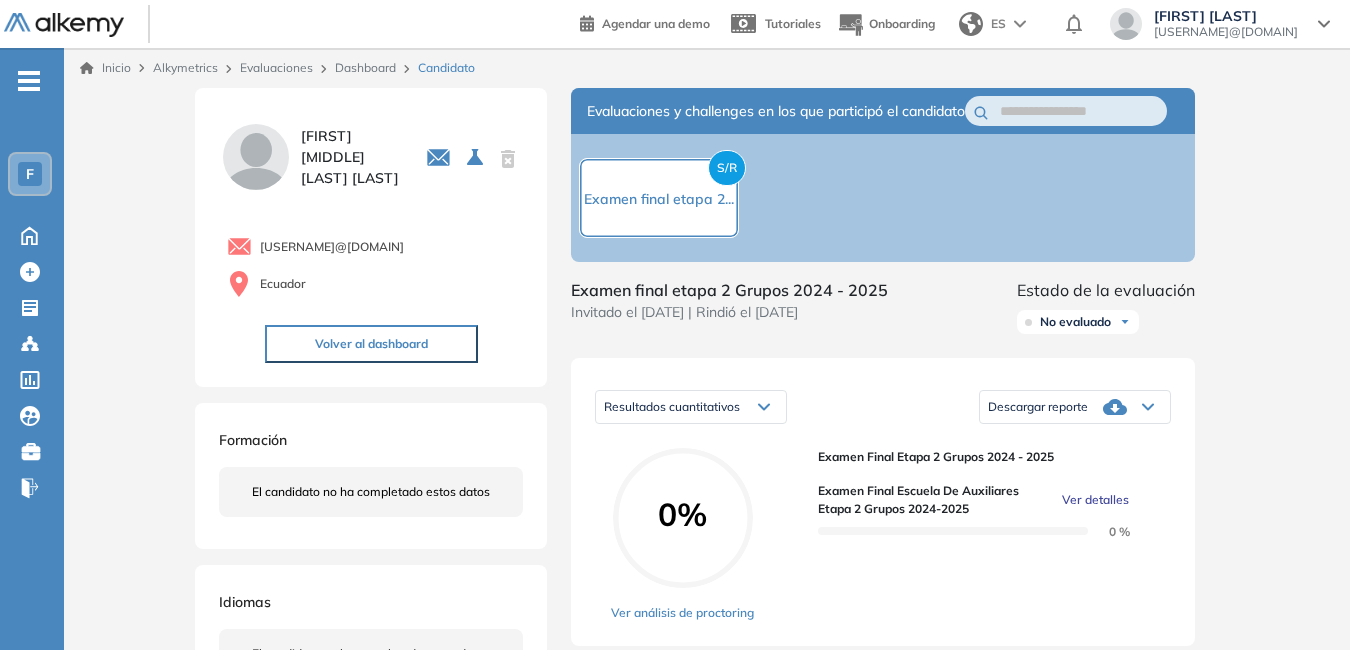 click on "Dashboard" at bounding box center (365, 67) 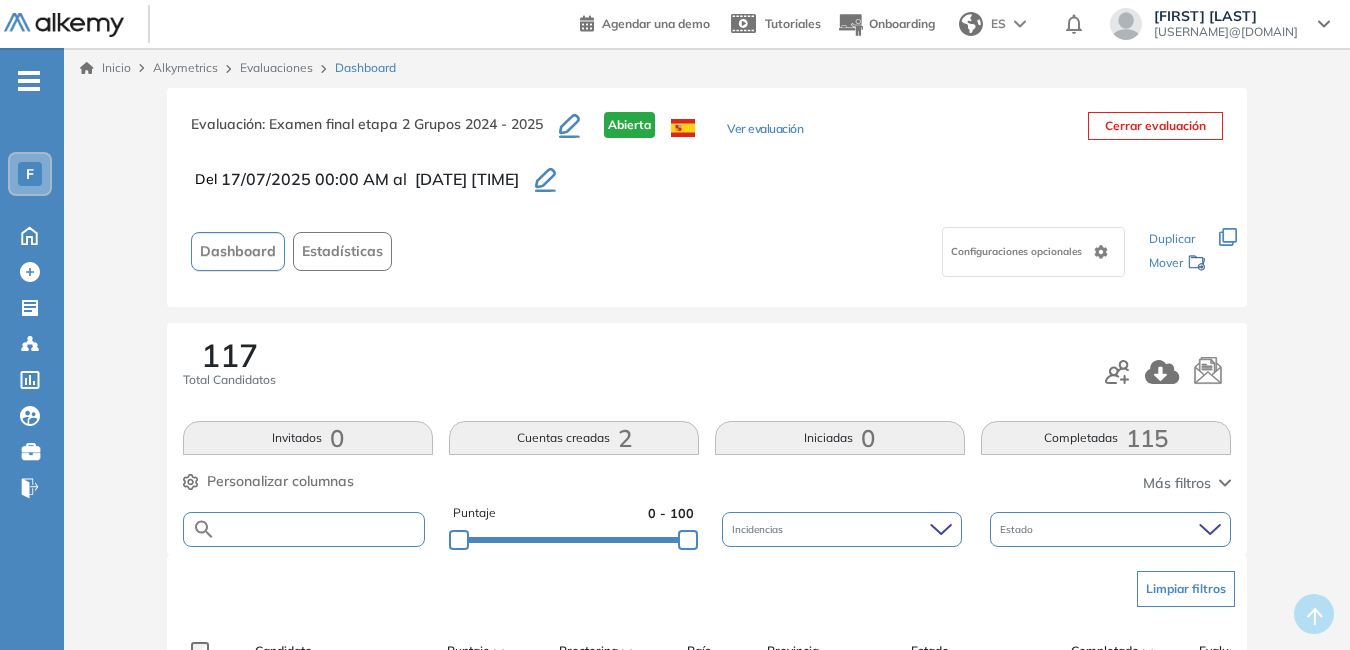 click at bounding box center (320, 529) 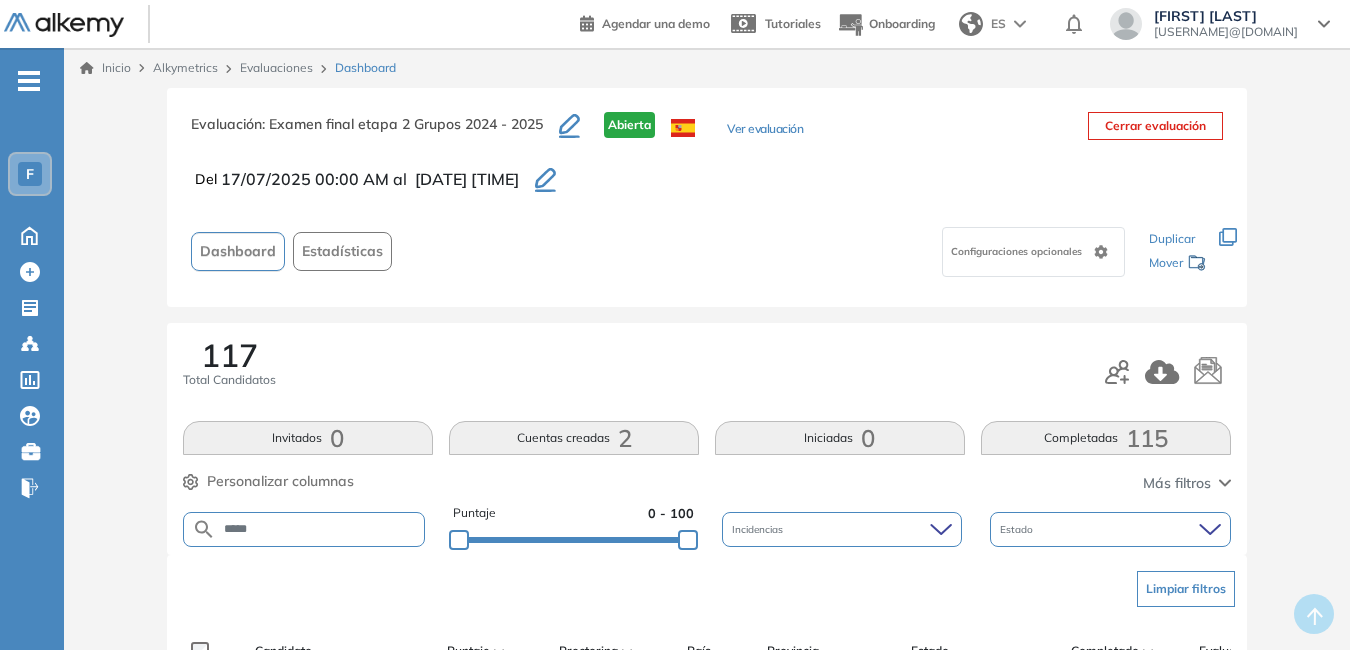 type on "*****" 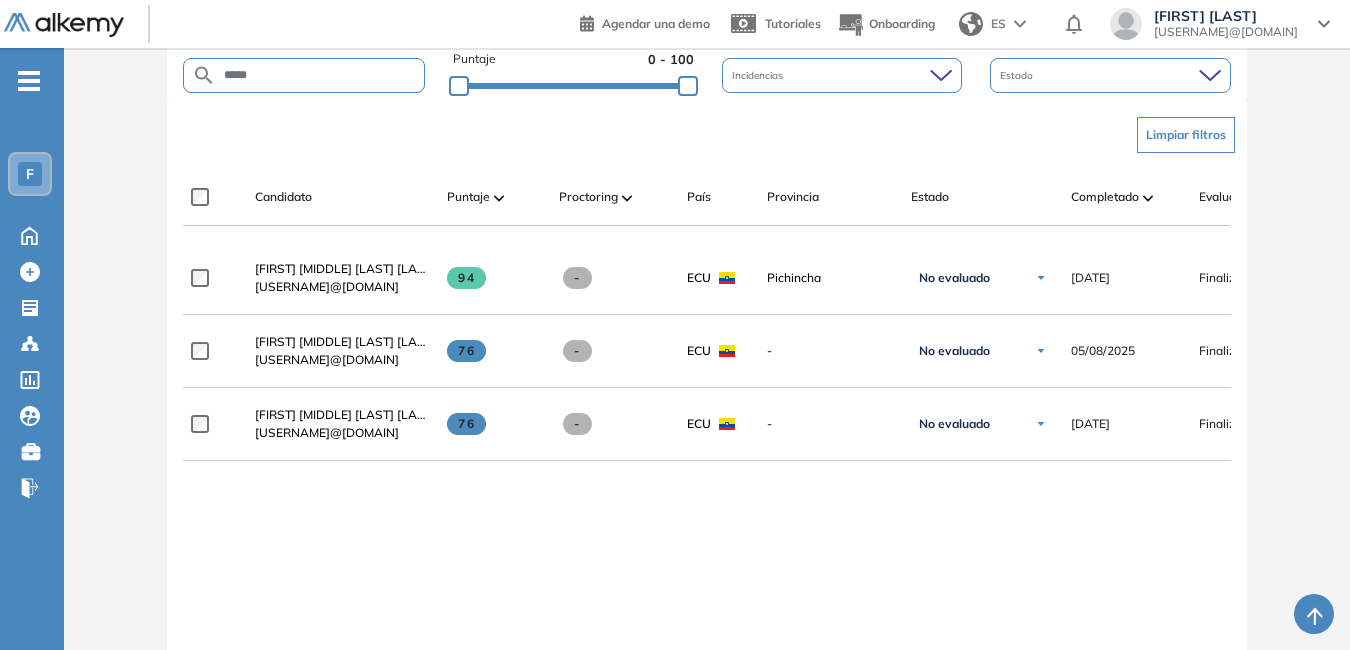scroll, scrollTop: 455, scrollLeft: 0, axis: vertical 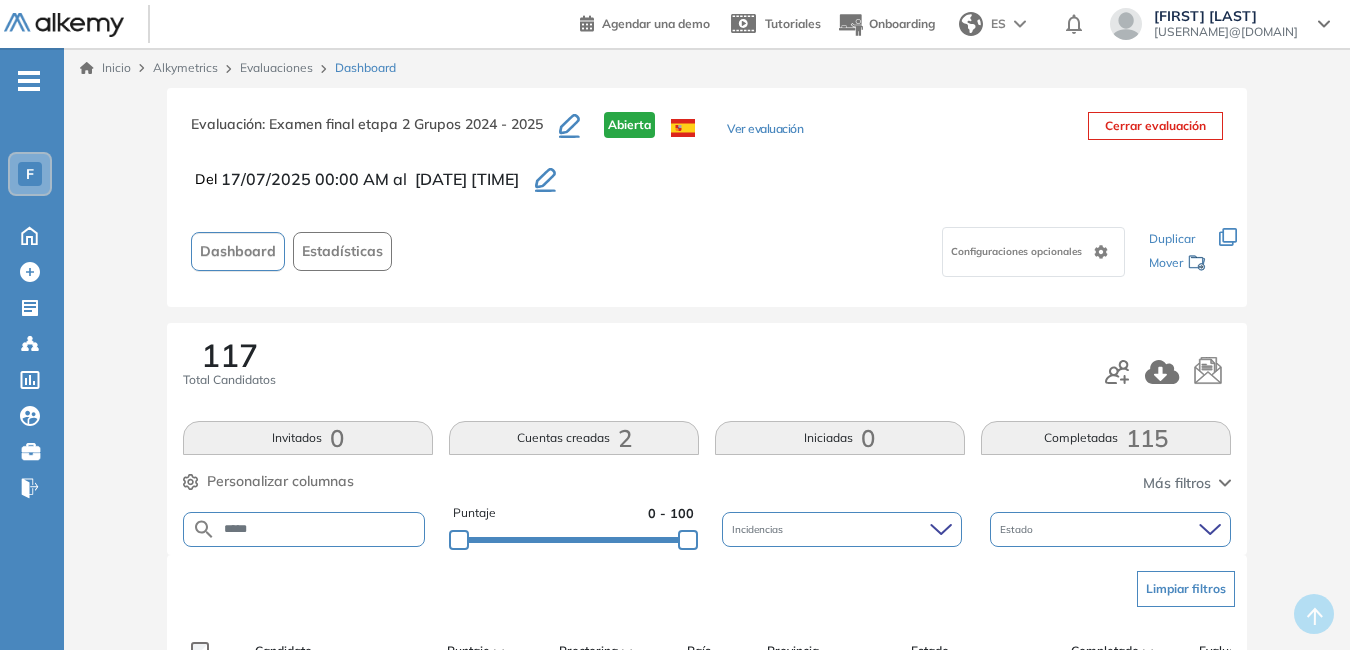 click on "Evaluaciones" at bounding box center [276, 67] 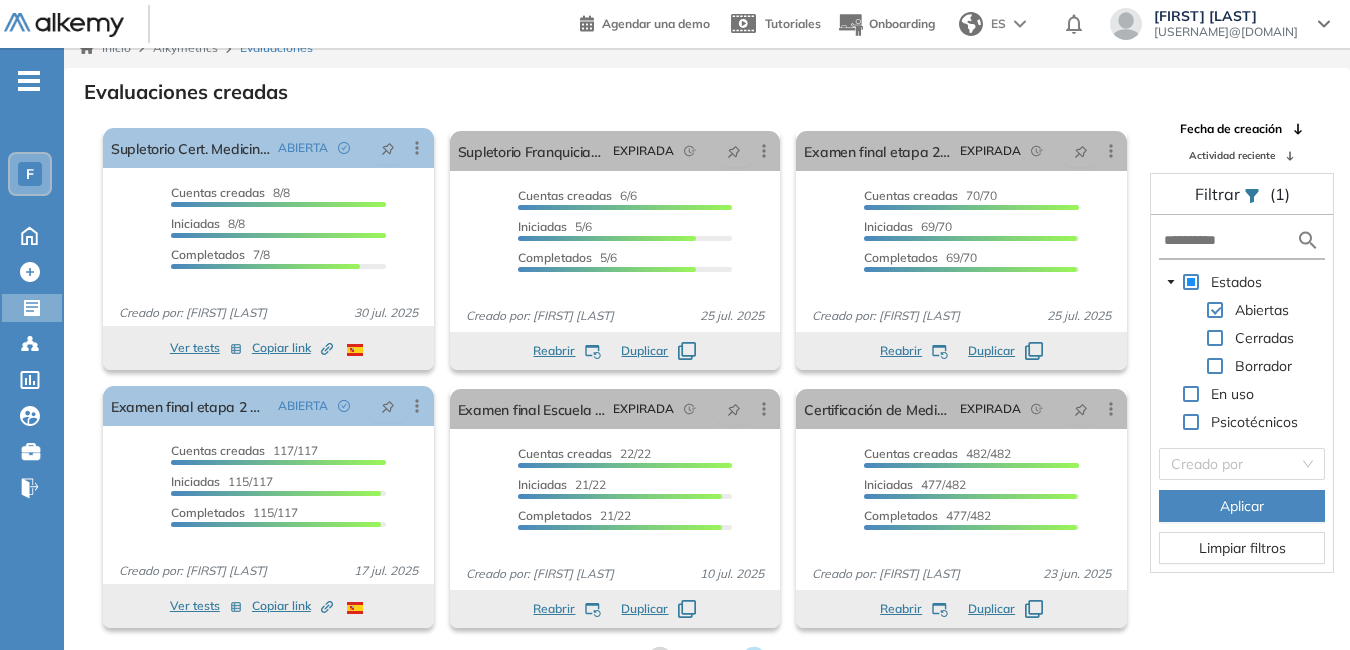 scroll, scrollTop: 48, scrollLeft: 0, axis: vertical 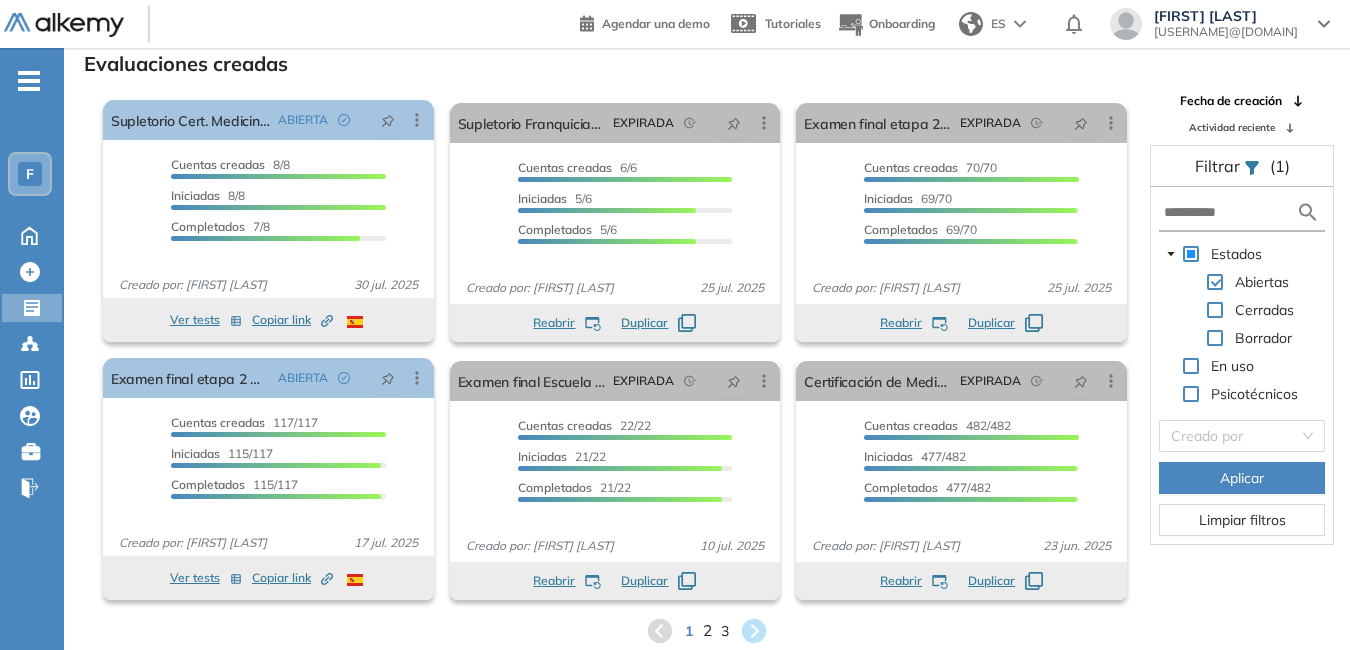 click on "2" at bounding box center [707, 630] 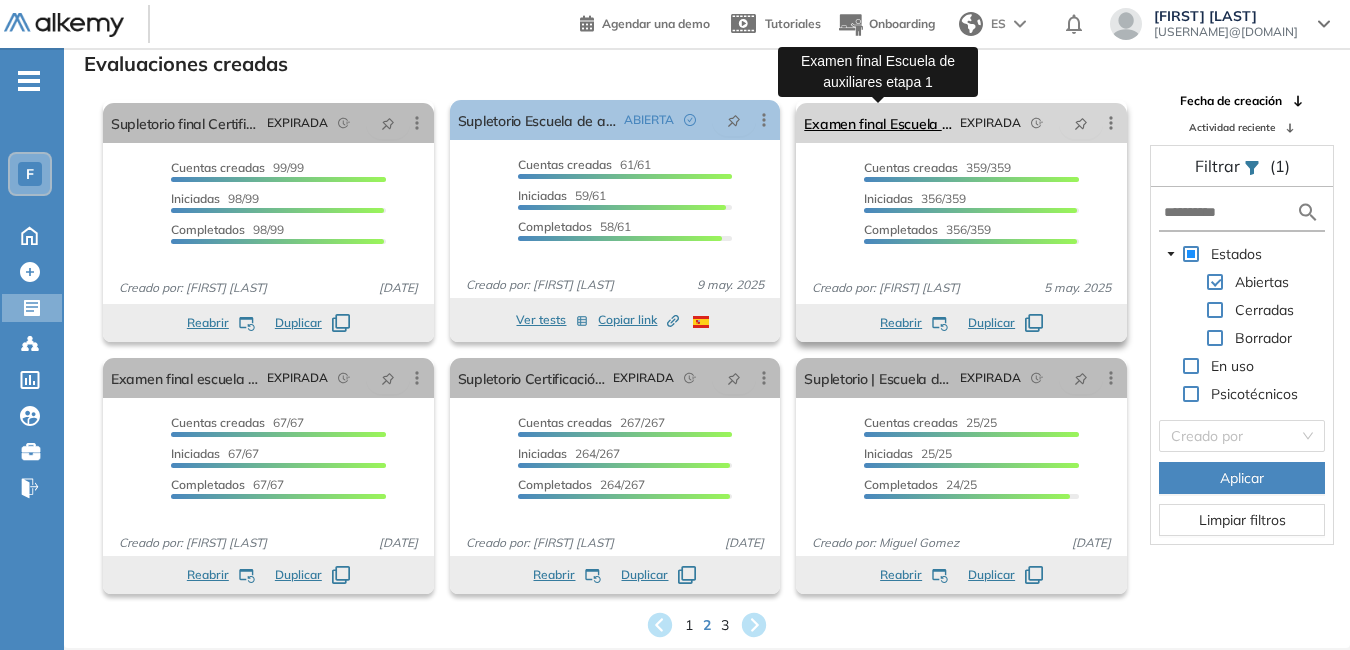 click on "Examen final Escuela de auxiliares etapa 1" at bounding box center [878, 123] 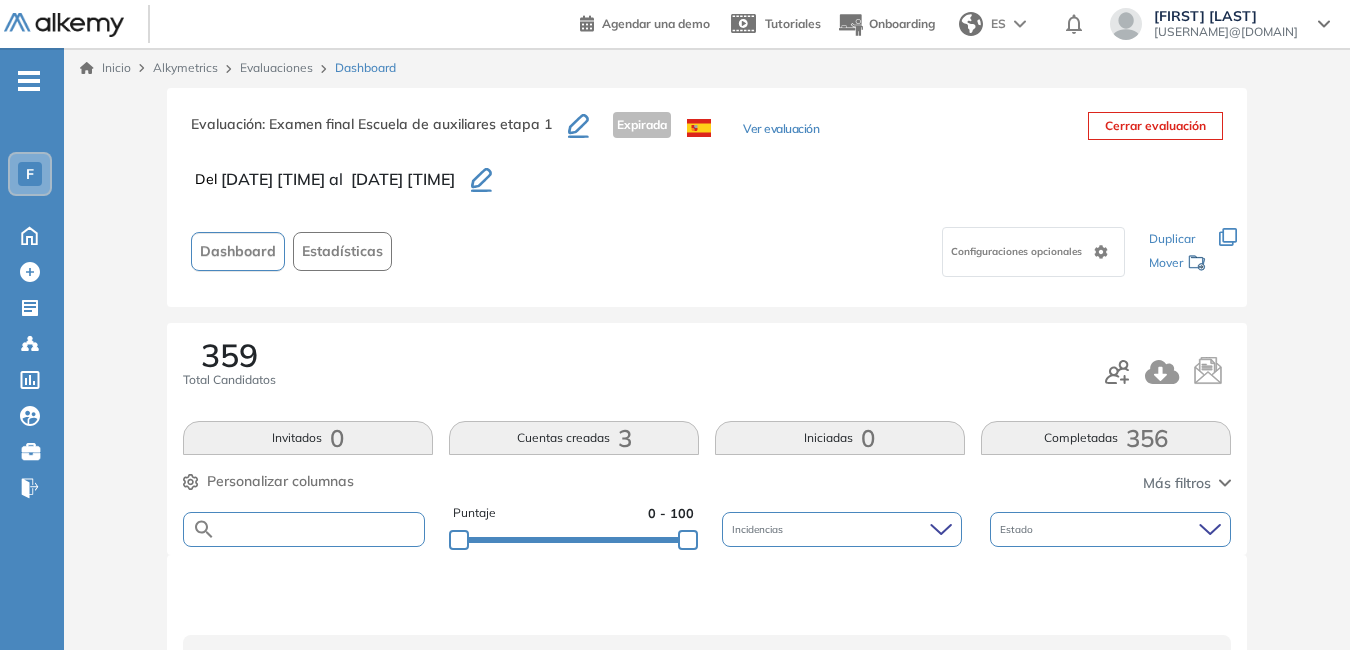 click at bounding box center [320, 529] 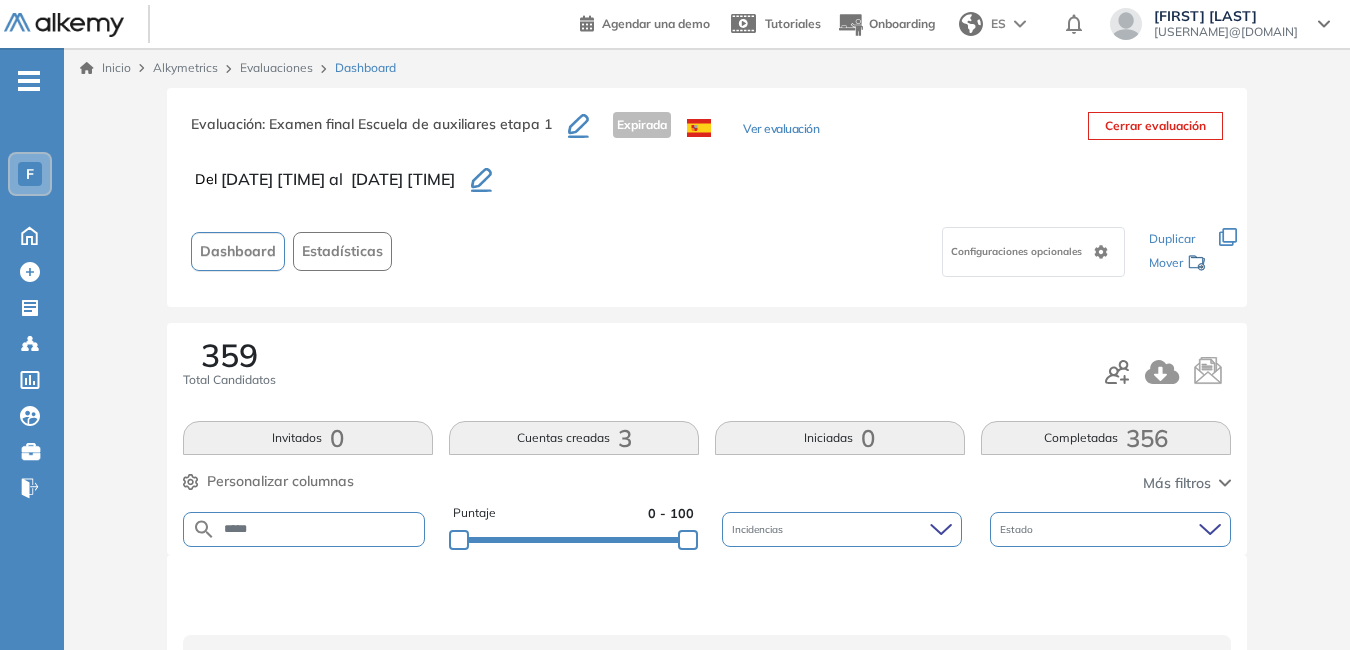 type on "*****" 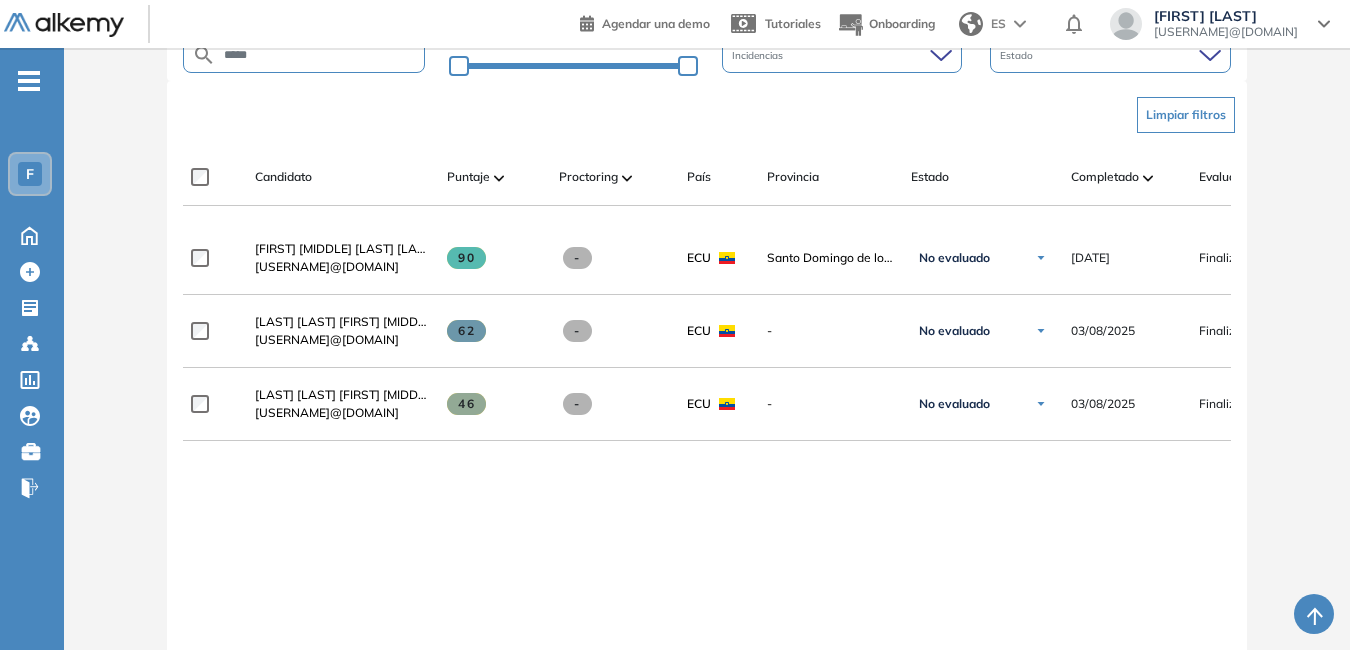 scroll, scrollTop: 488, scrollLeft: 0, axis: vertical 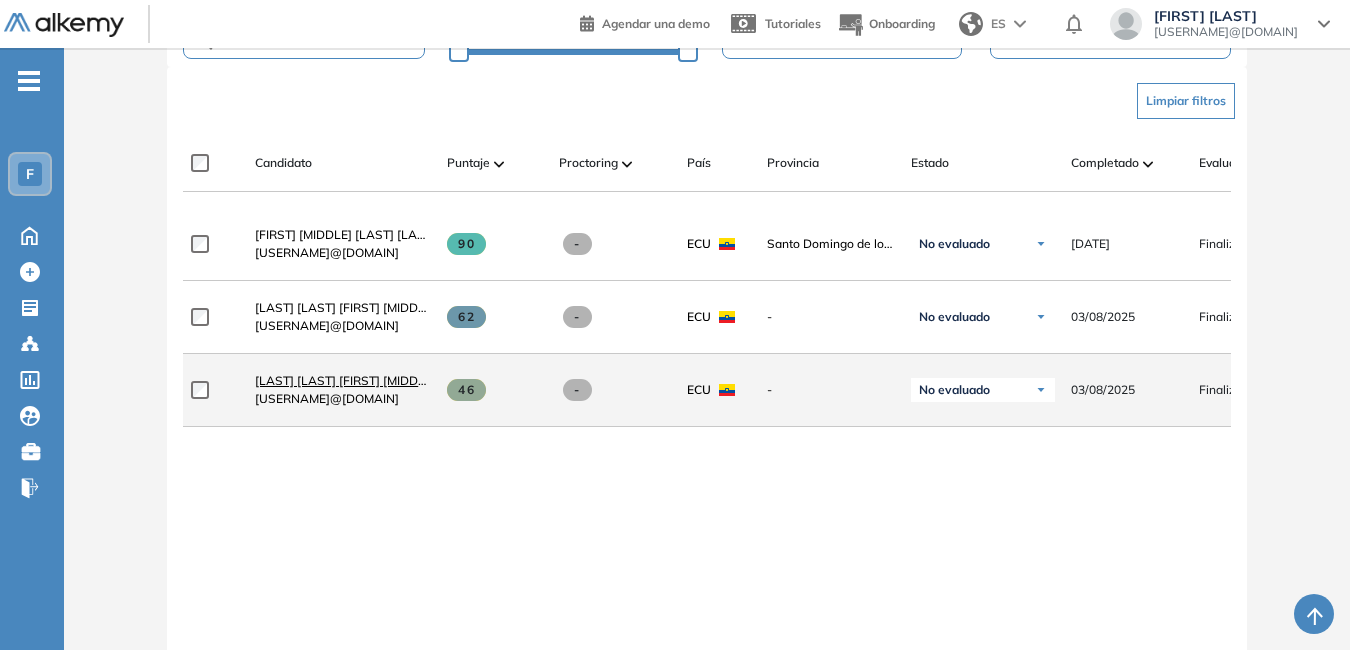 click on "Loor Reyes Astrid Valentina" at bounding box center [345, 380] 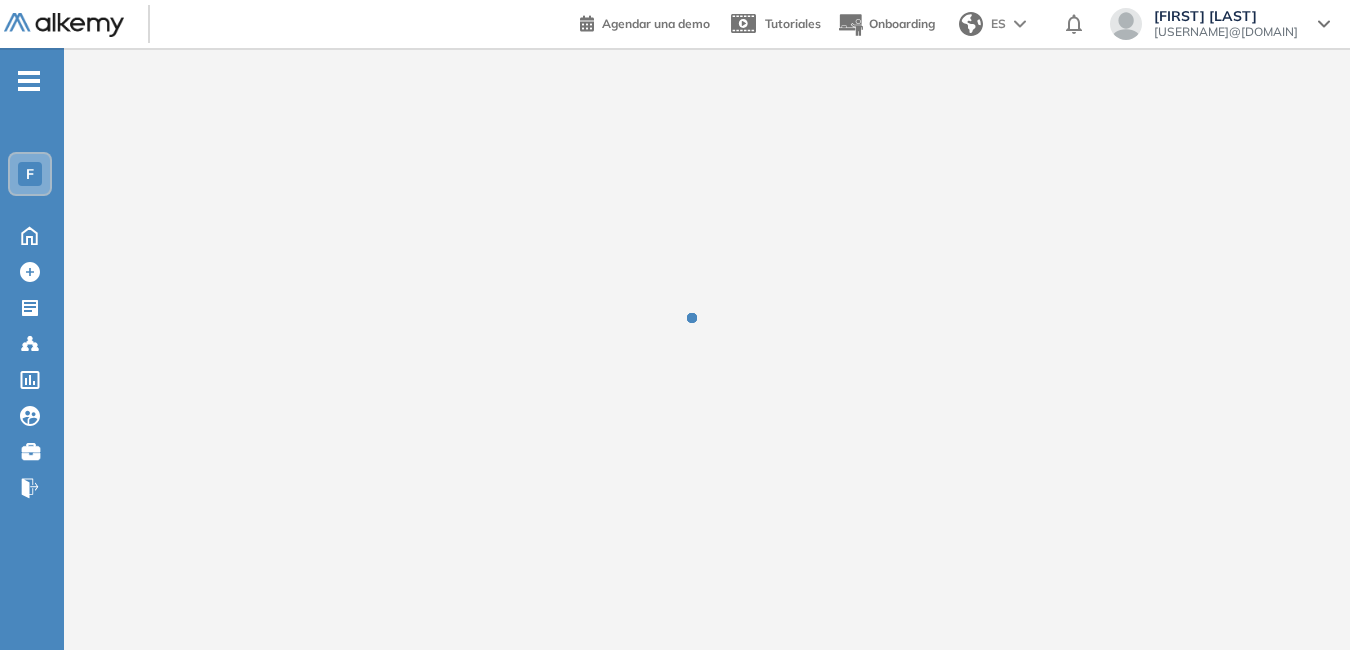 scroll, scrollTop: 0, scrollLeft: 0, axis: both 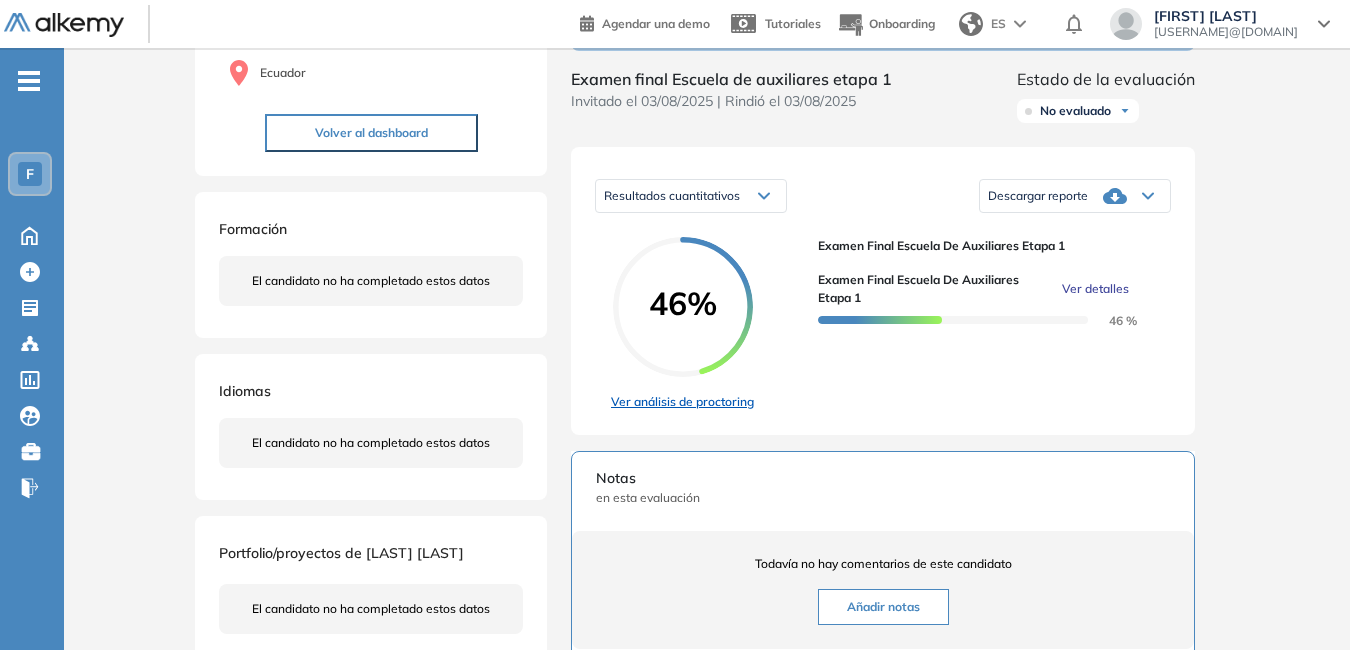 click on "Ver análisis de proctoring" at bounding box center [682, 402] 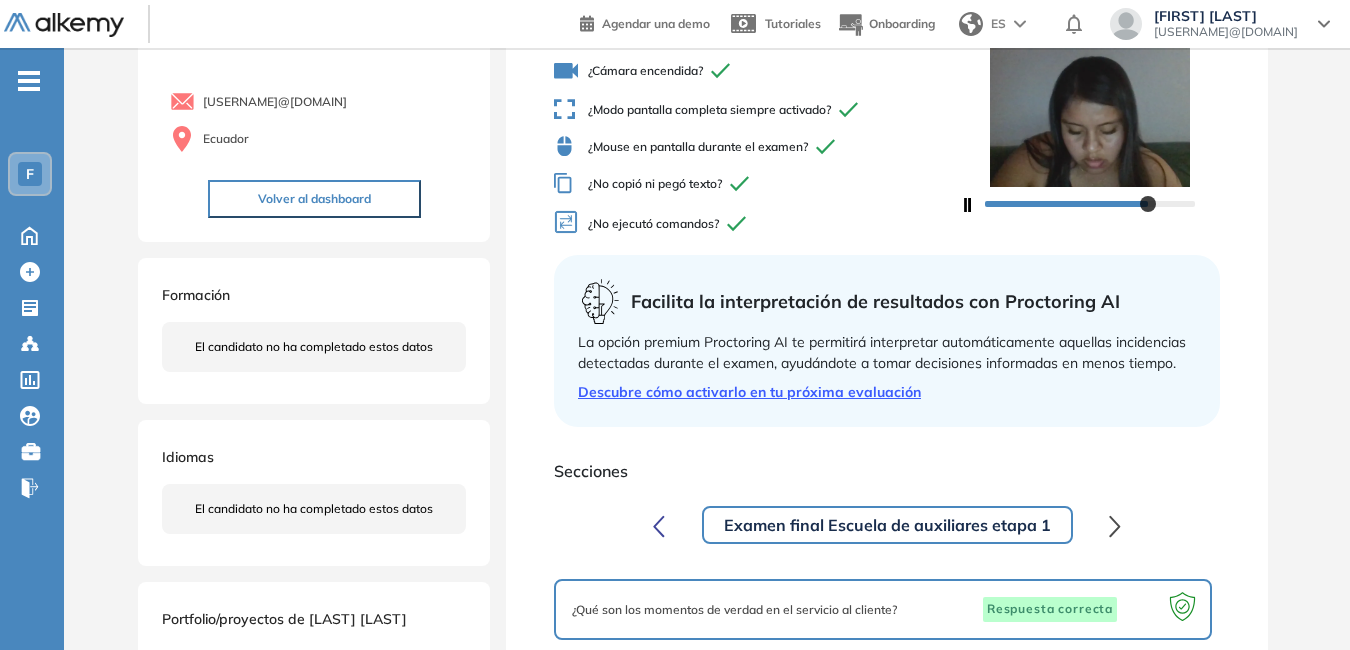 scroll, scrollTop: 0, scrollLeft: 0, axis: both 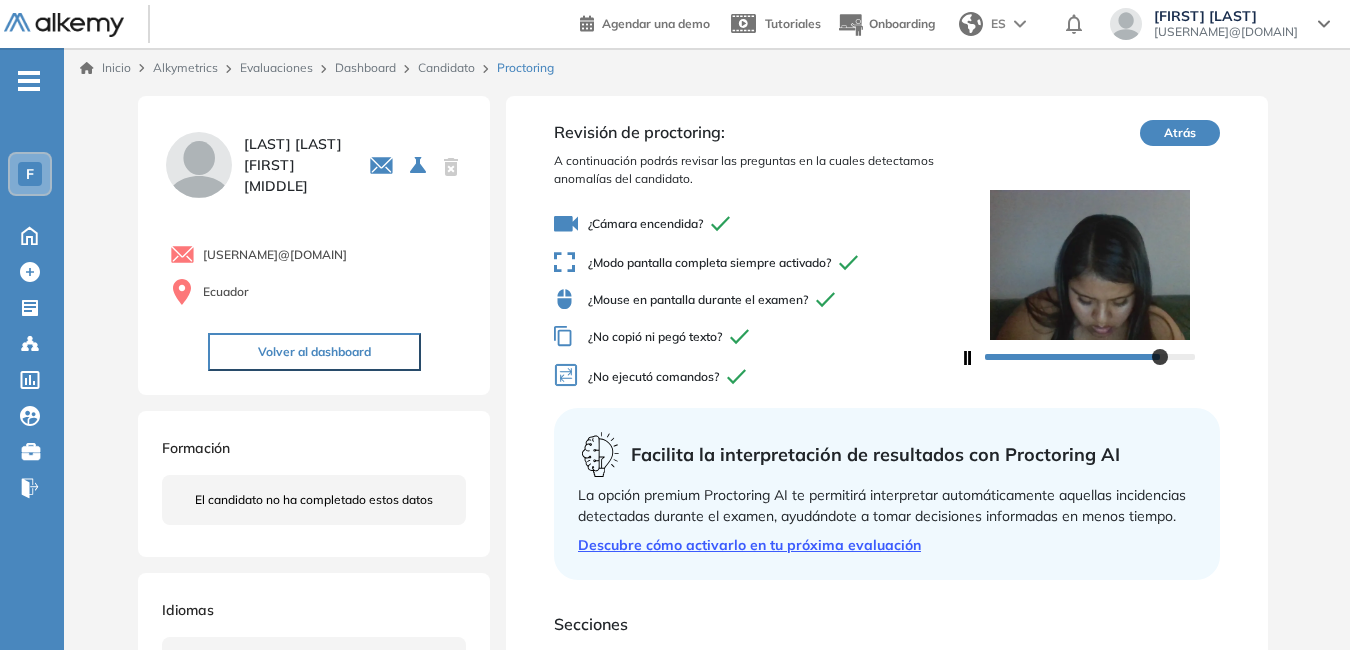 click on "Atrás" at bounding box center [1180, 133] 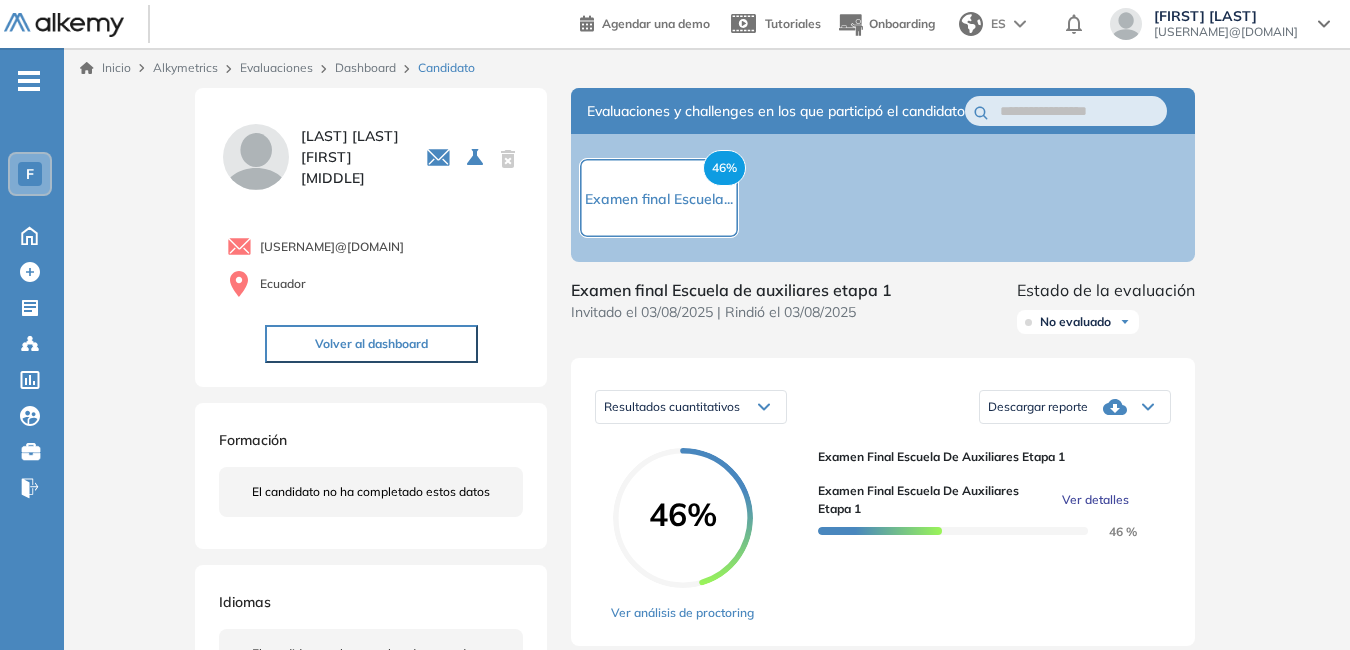 click on "Descargar reporte" at bounding box center (1075, 407) 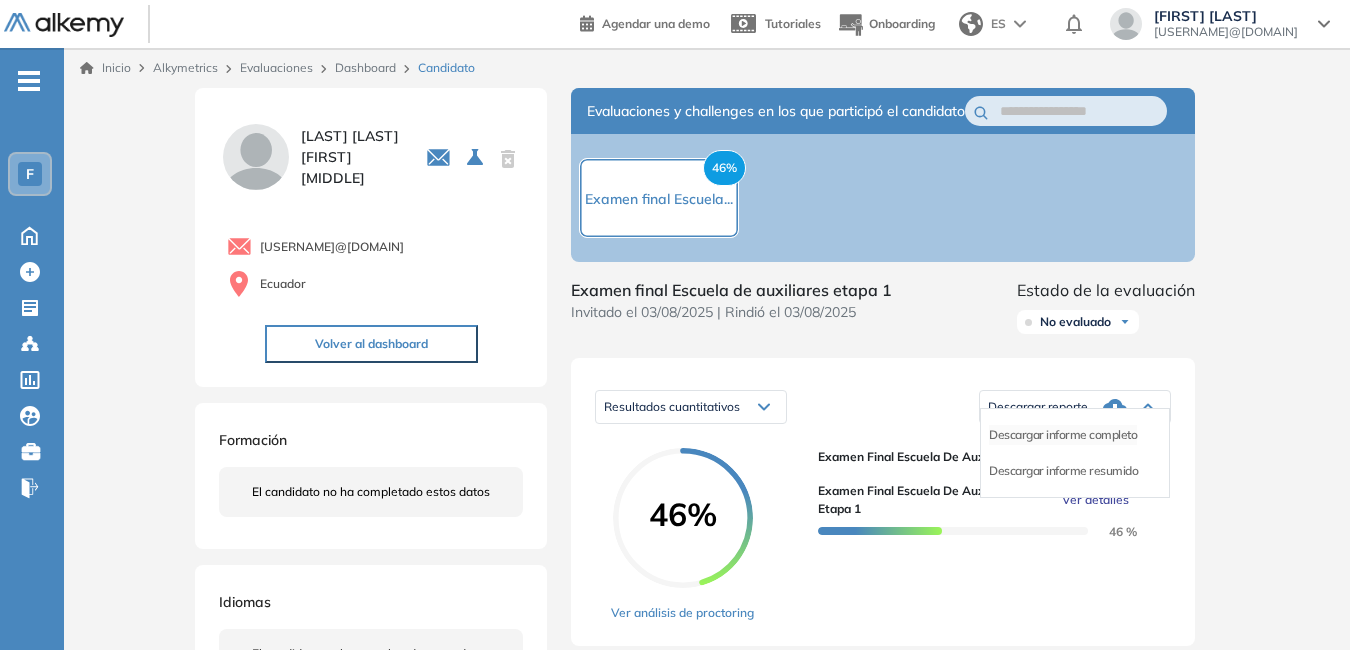 click on "Descargar informe completo" at bounding box center (1063, 435) 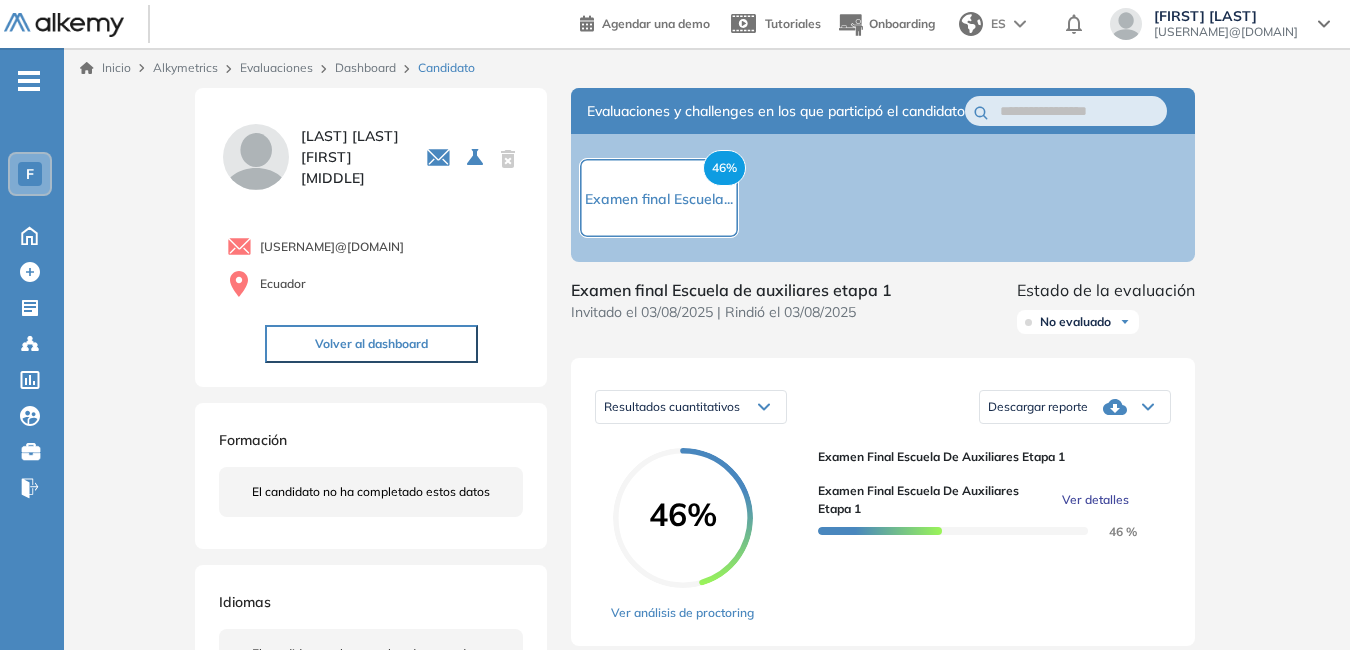 click on "Evaluaciones" at bounding box center [276, 67] 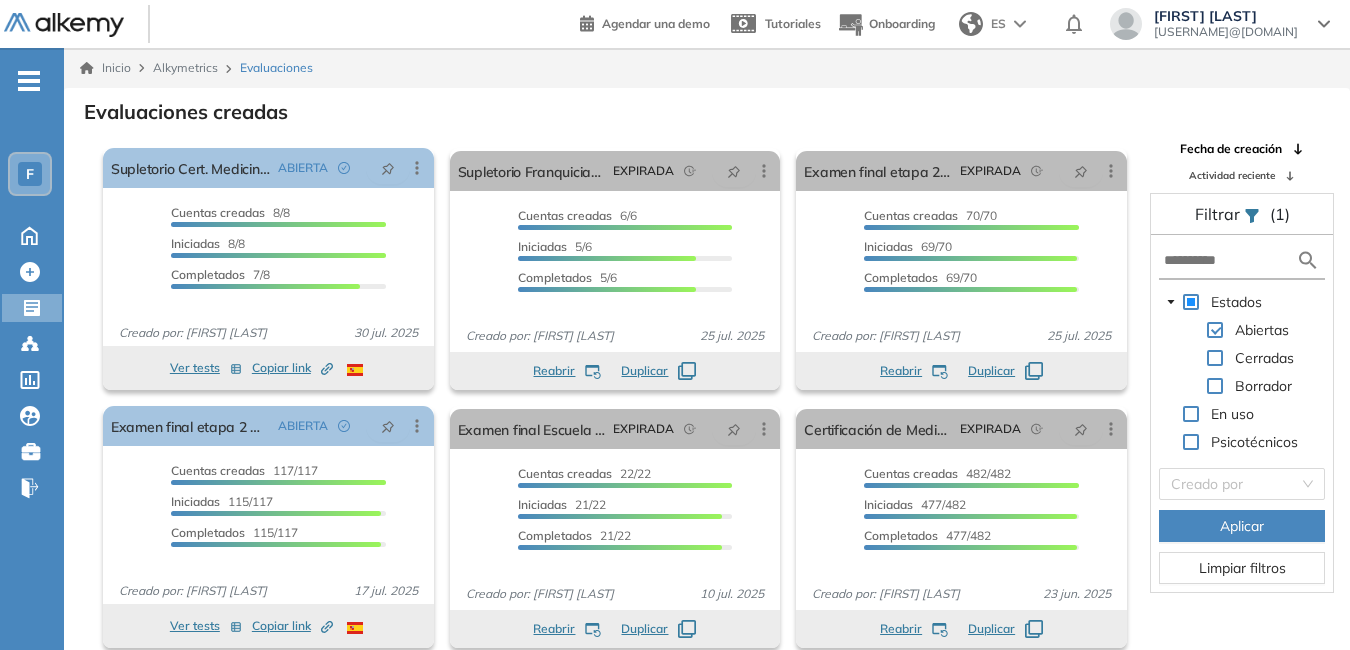 scroll, scrollTop: 48, scrollLeft: 0, axis: vertical 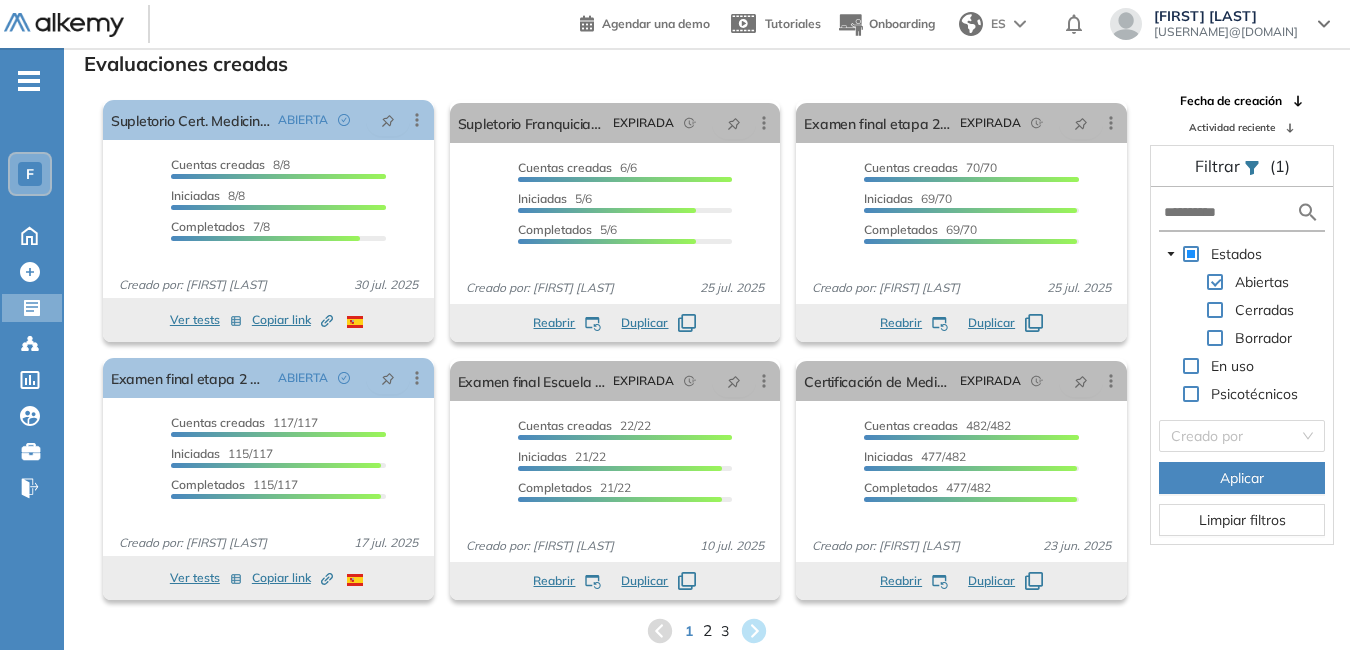 click on "2" at bounding box center [707, 630] 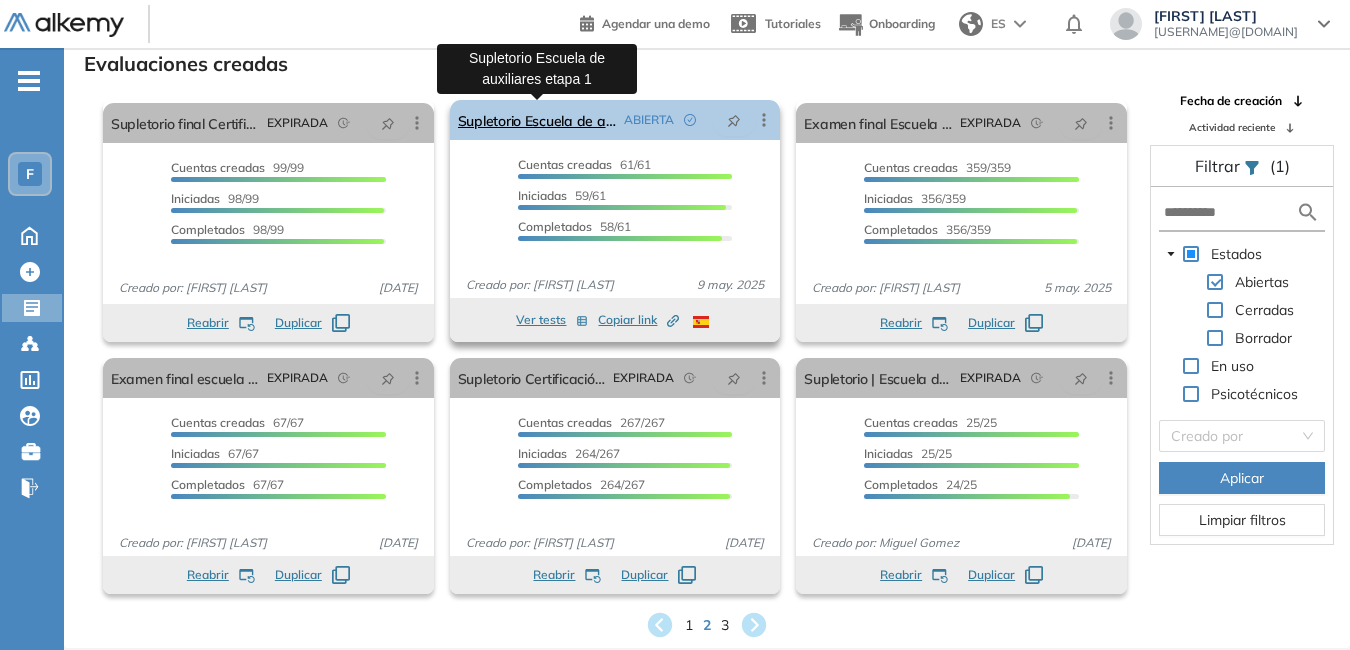 click on "Supletorio Escuela de auxiliares etapa 1" at bounding box center (537, 120) 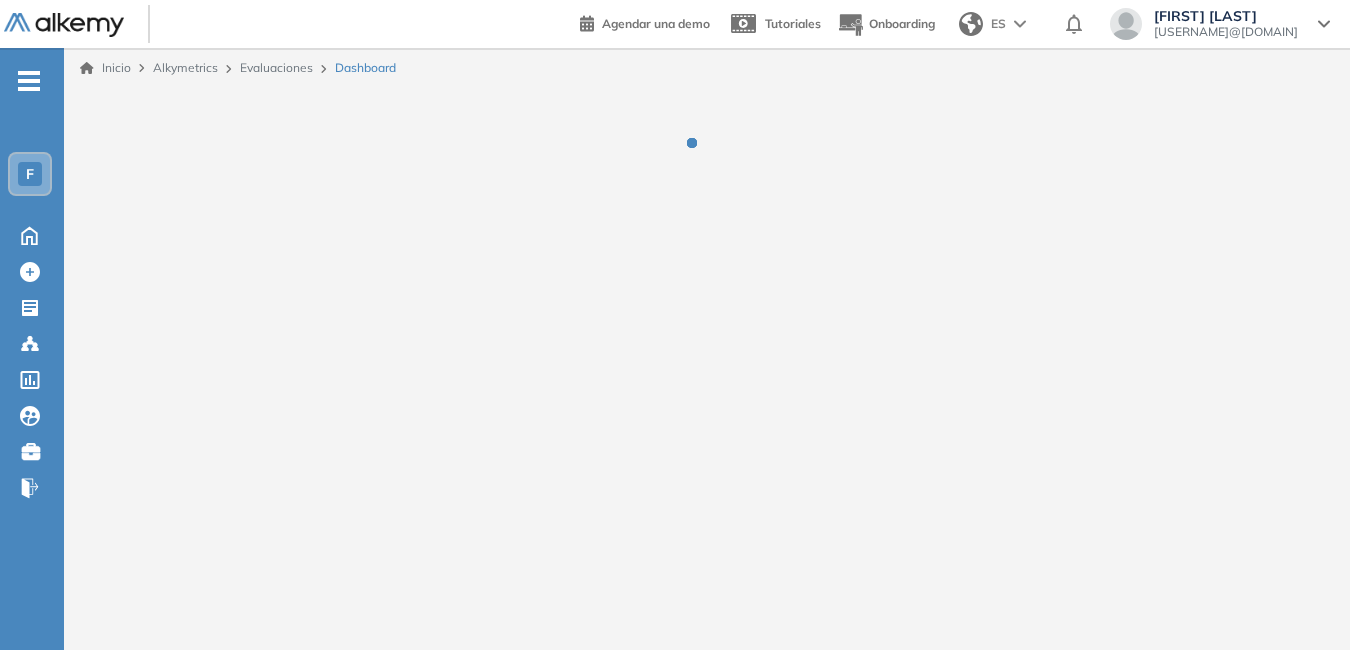 scroll, scrollTop: 0, scrollLeft: 0, axis: both 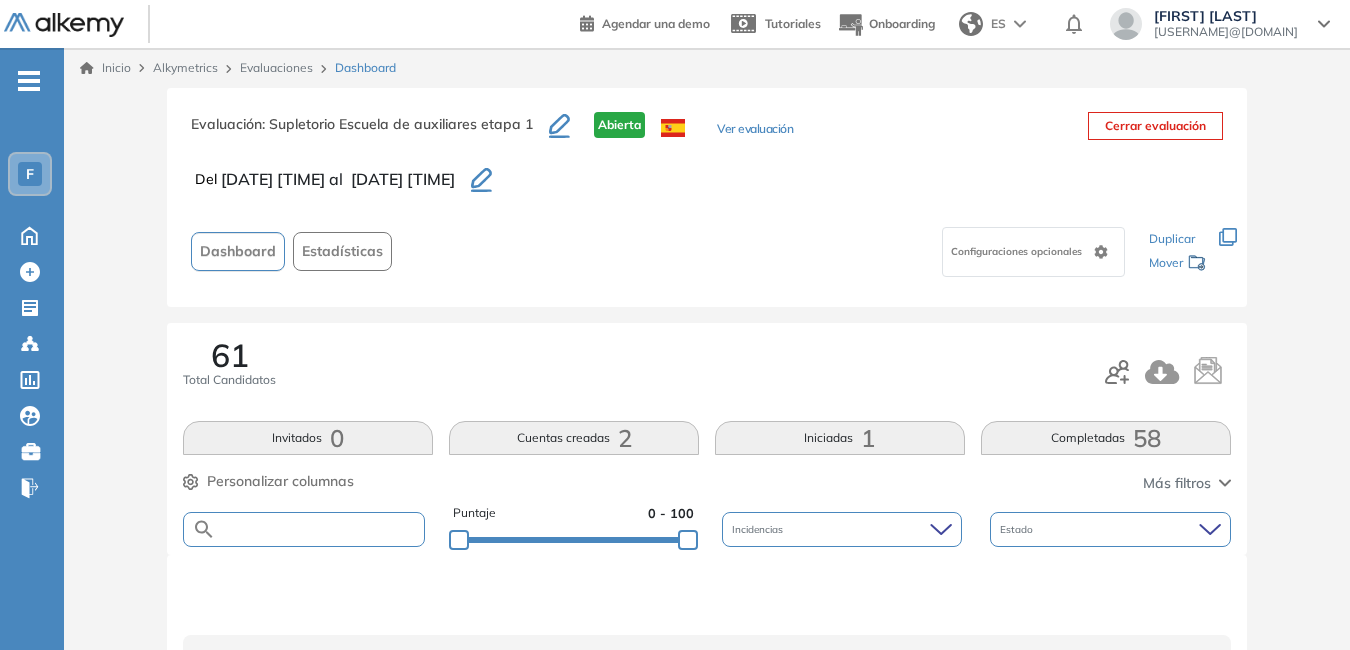 click at bounding box center (320, 529) 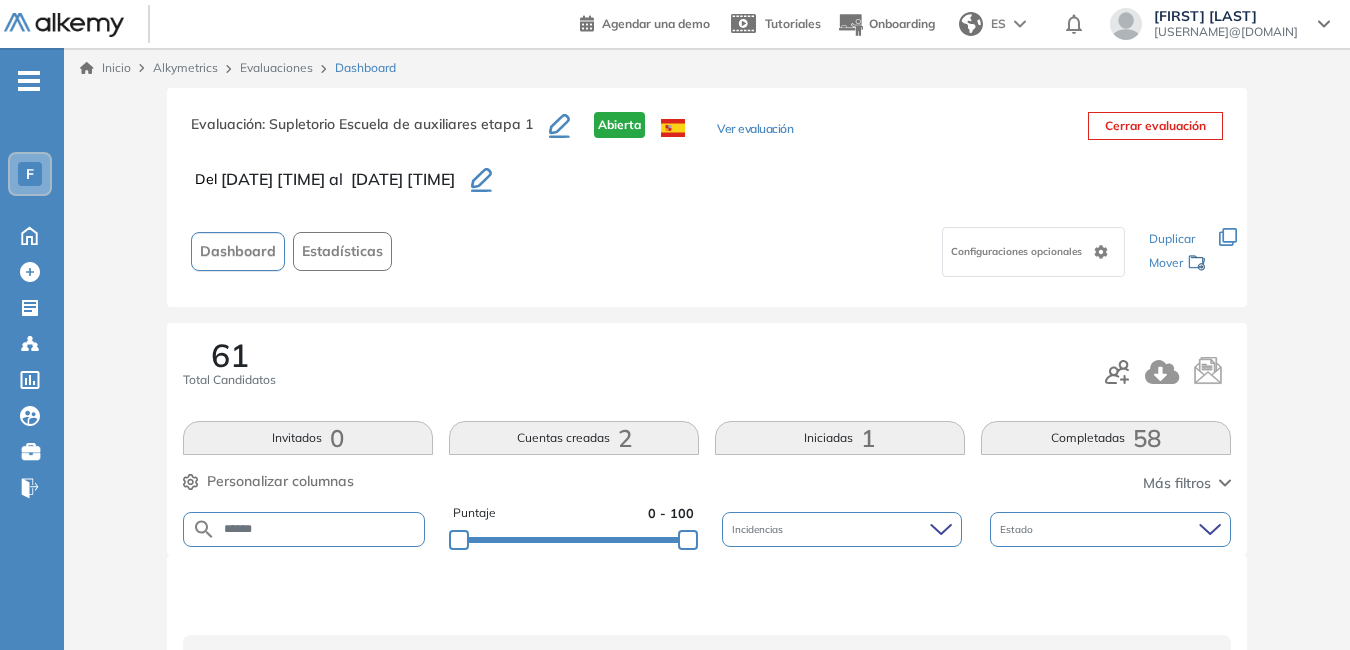 type on "******" 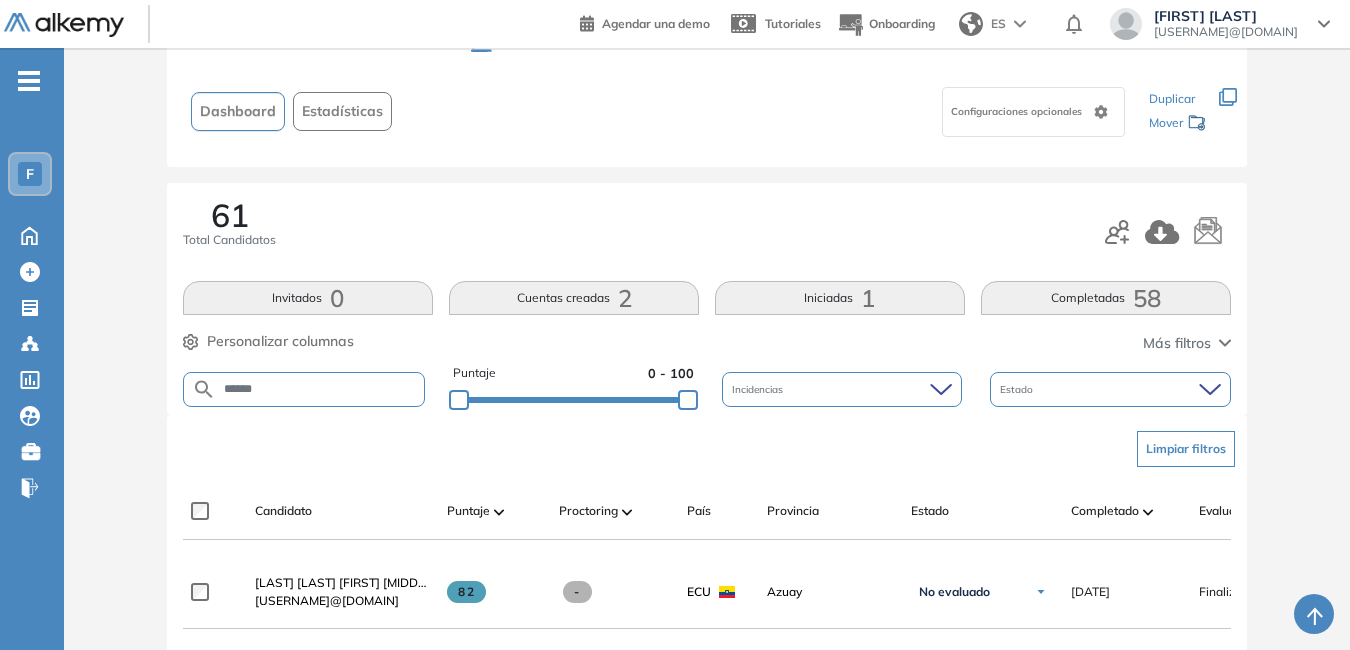 scroll, scrollTop: 169, scrollLeft: 0, axis: vertical 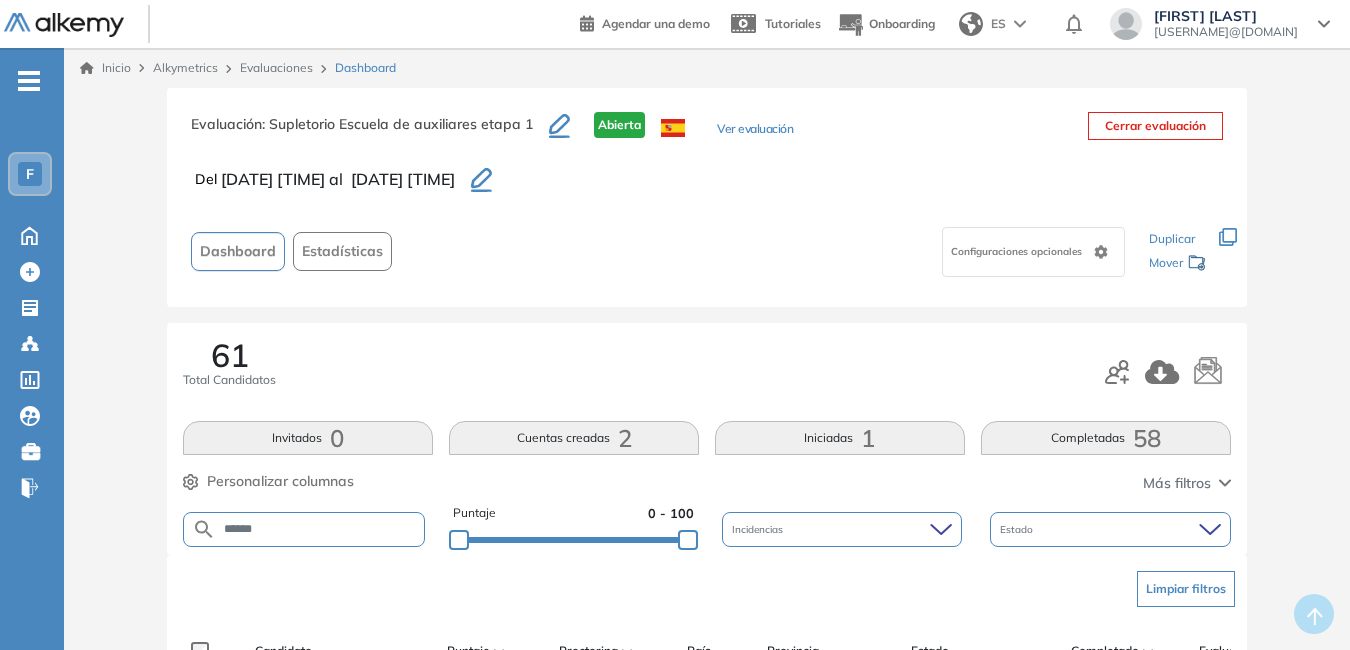 click on "Evaluaciones" at bounding box center (276, 67) 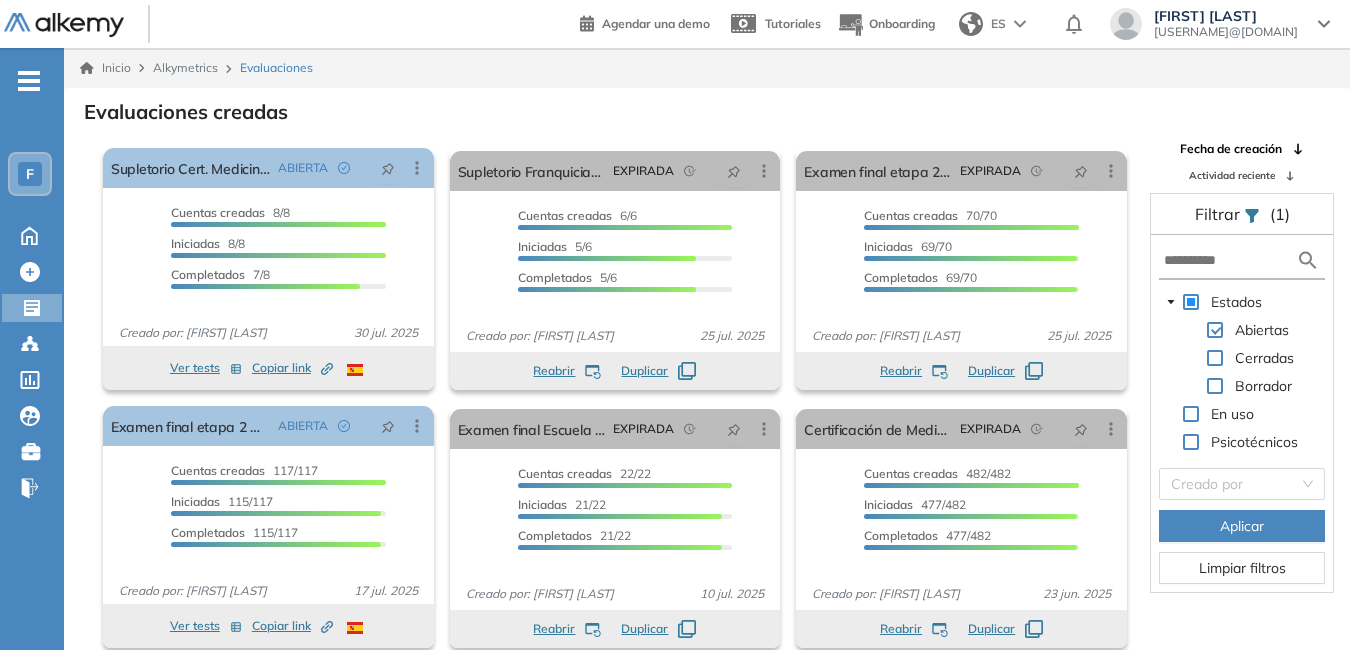 scroll, scrollTop: 48, scrollLeft: 0, axis: vertical 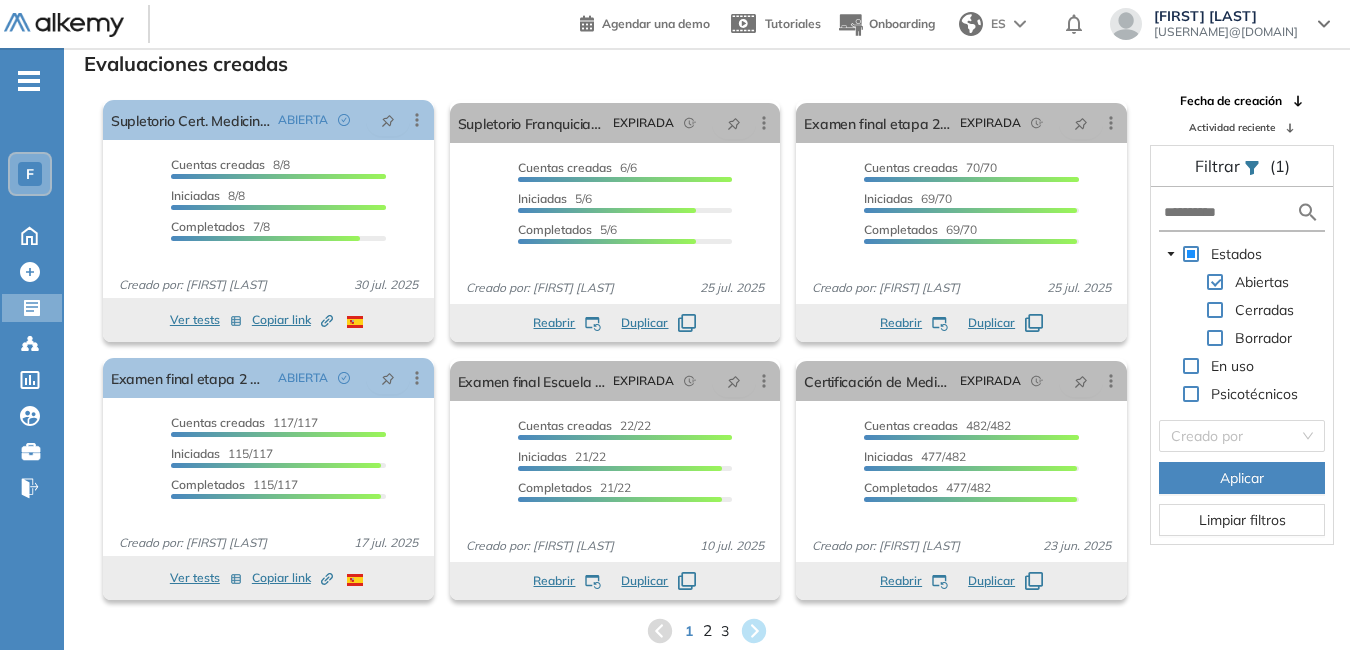 click on "2" at bounding box center (707, 630) 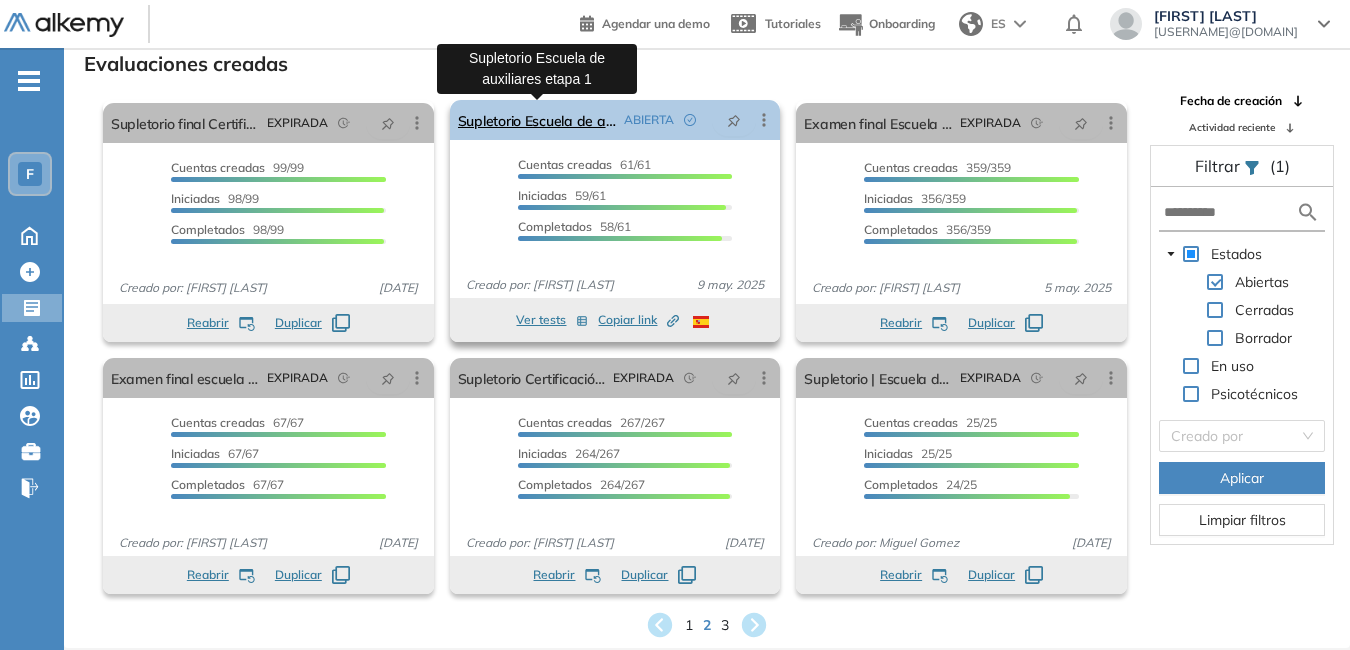 click on "Supletorio Escuela de auxiliares etapa 1" at bounding box center (537, 120) 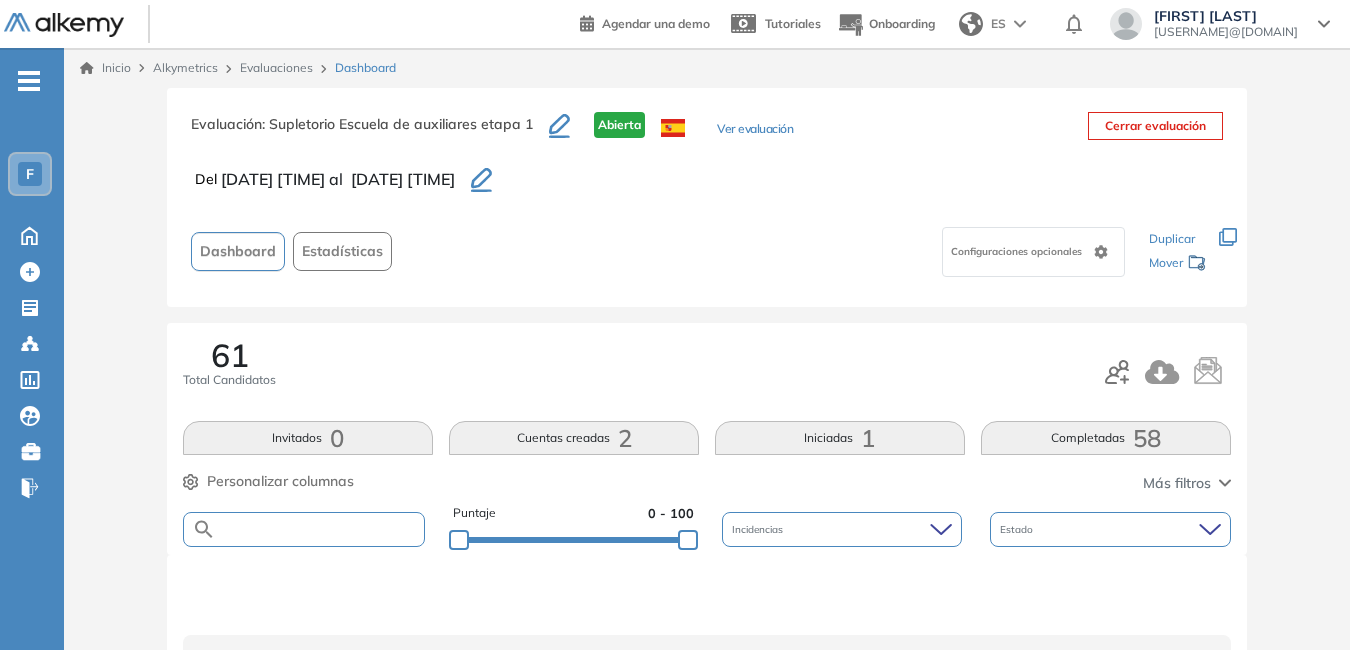 click at bounding box center [320, 529] 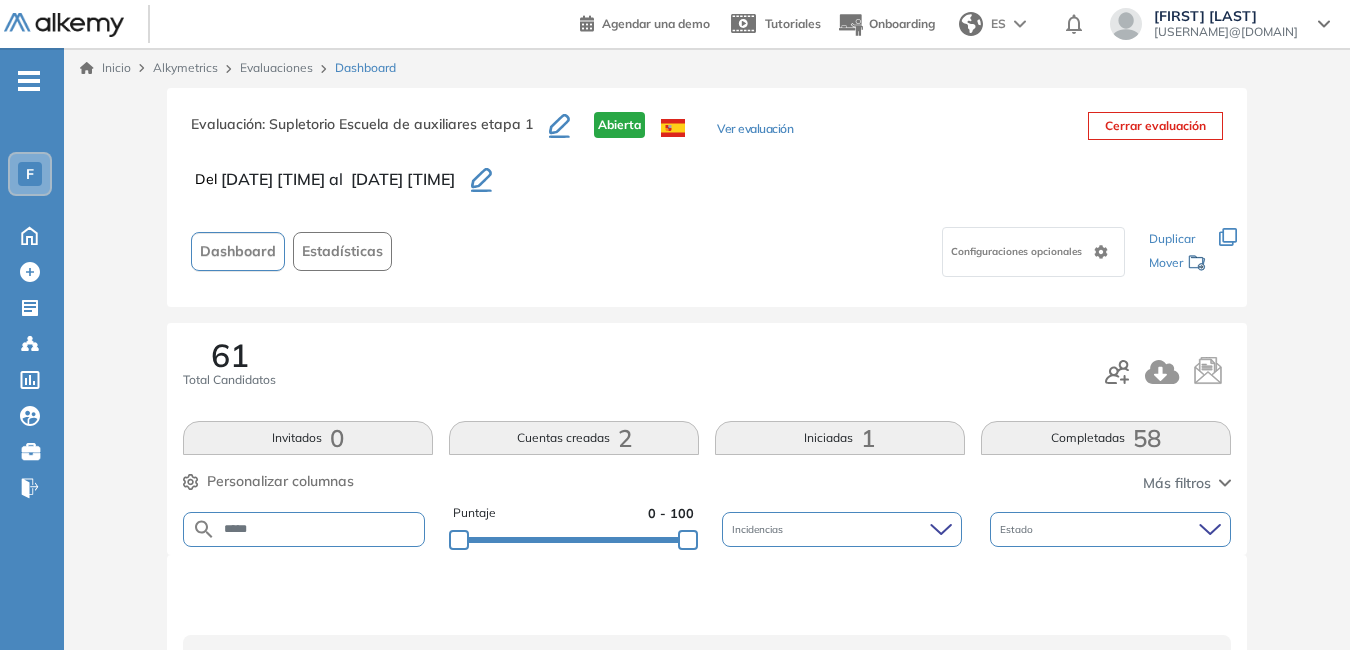 type on "*****" 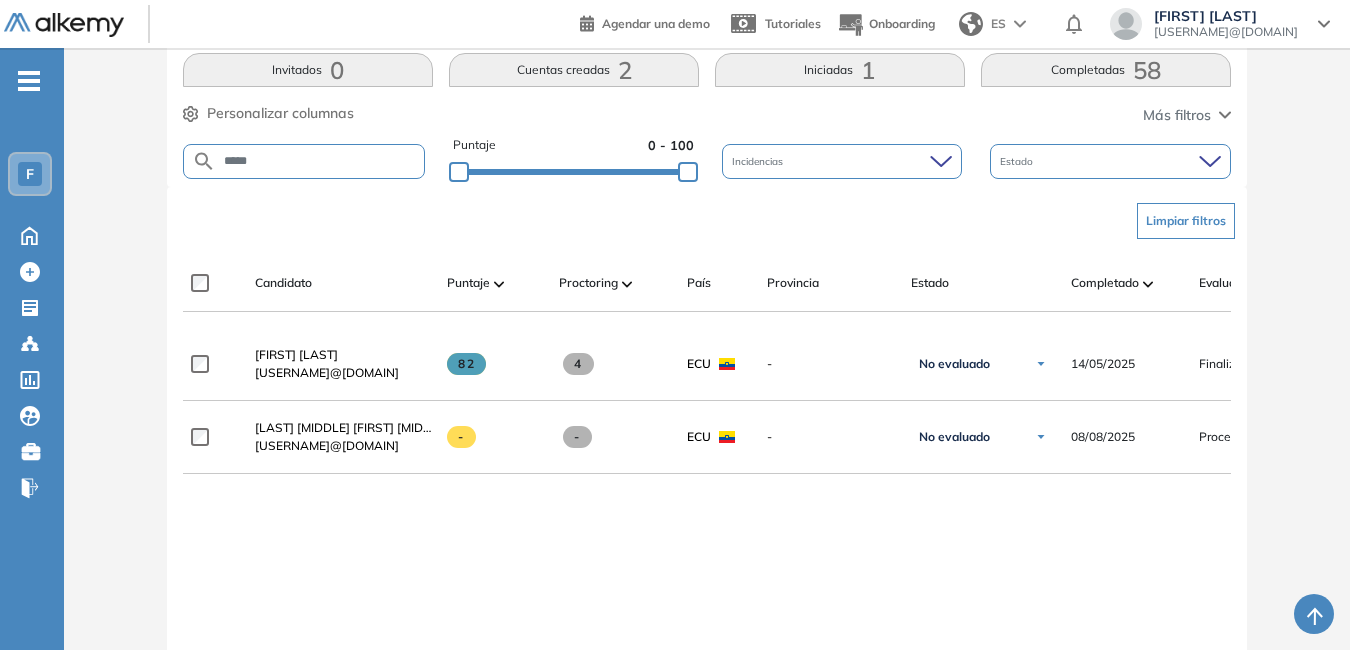 scroll, scrollTop: 419, scrollLeft: 0, axis: vertical 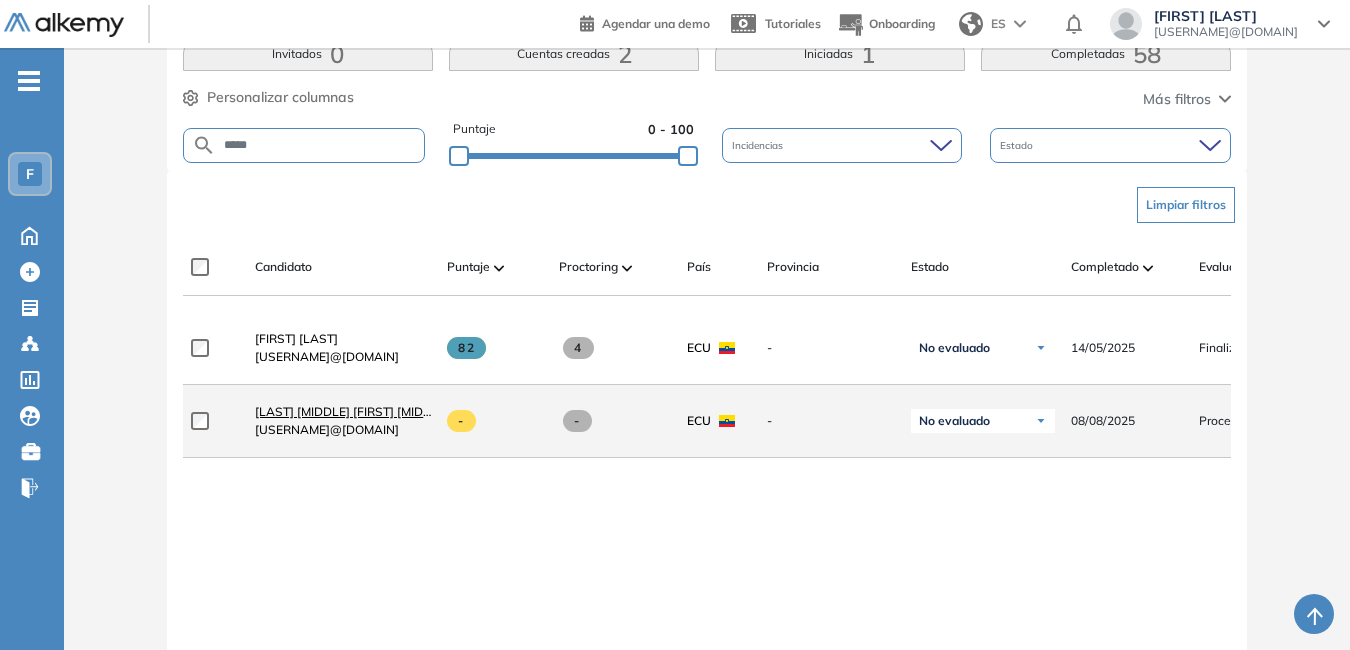 click on "[FIRST] [LAST] [LAST]" at bounding box center (352, 411) 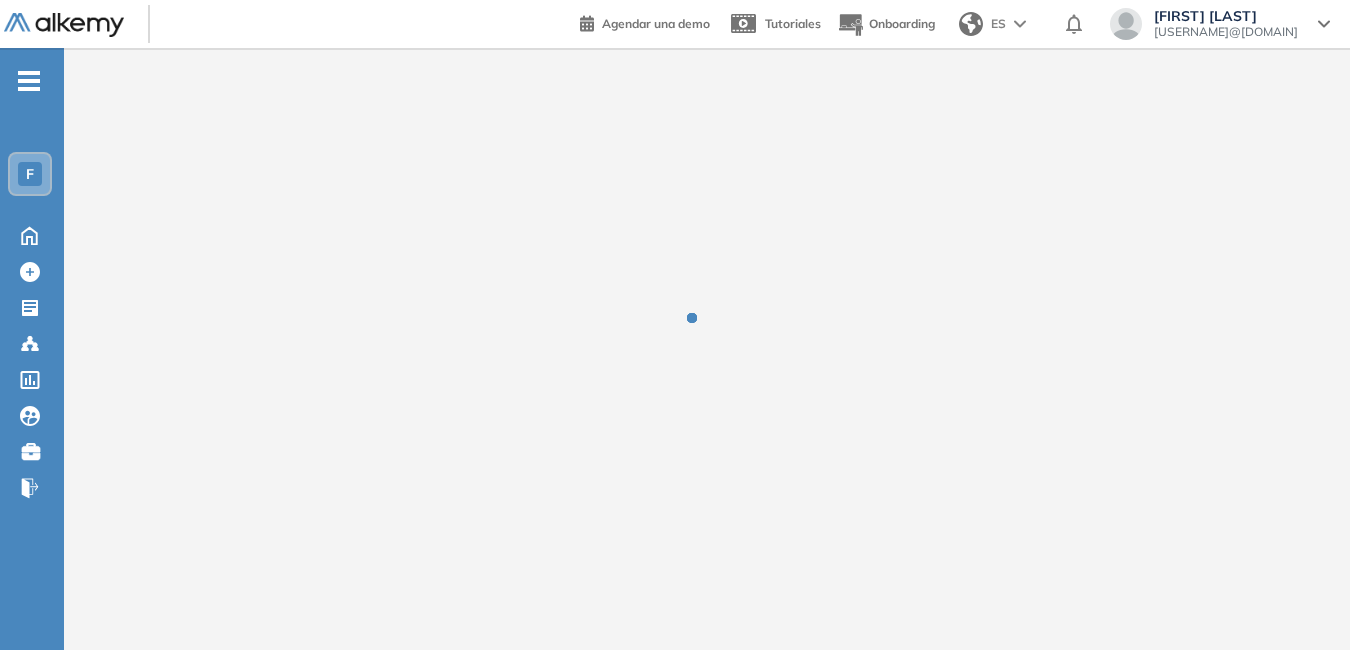 scroll, scrollTop: 0, scrollLeft: 0, axis: both 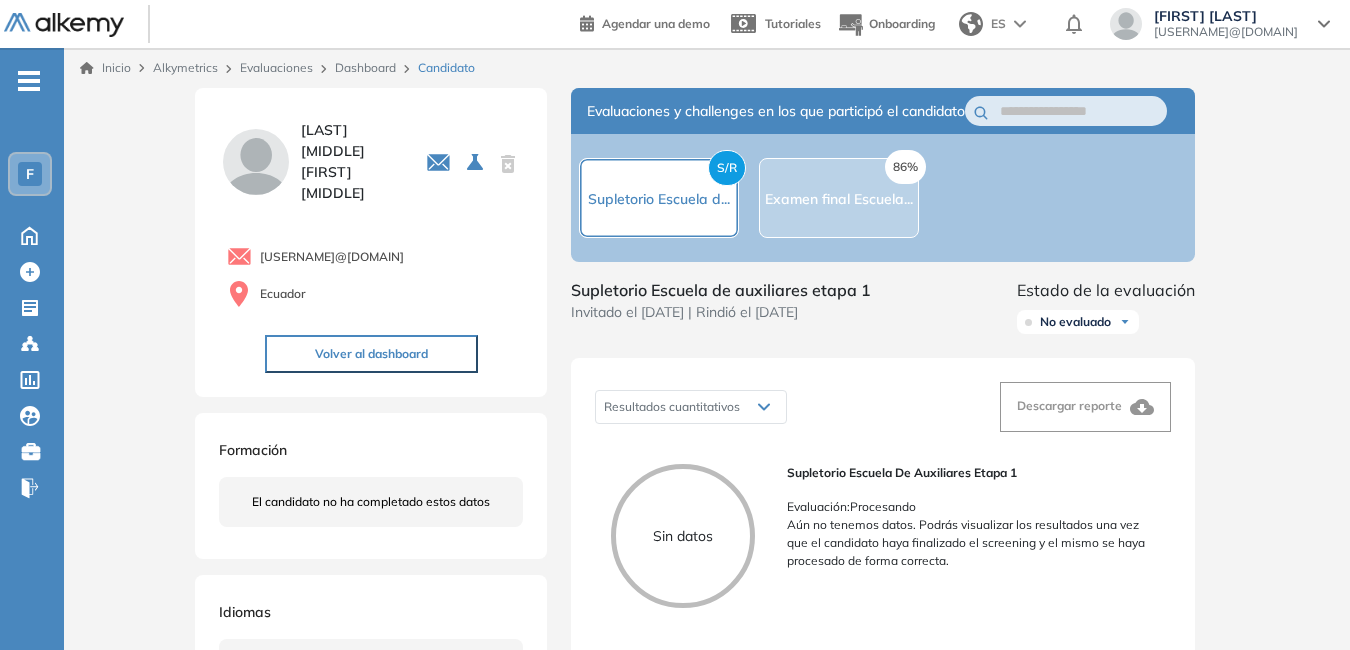 click on "Dashboard" at bounding box center [365, 67] 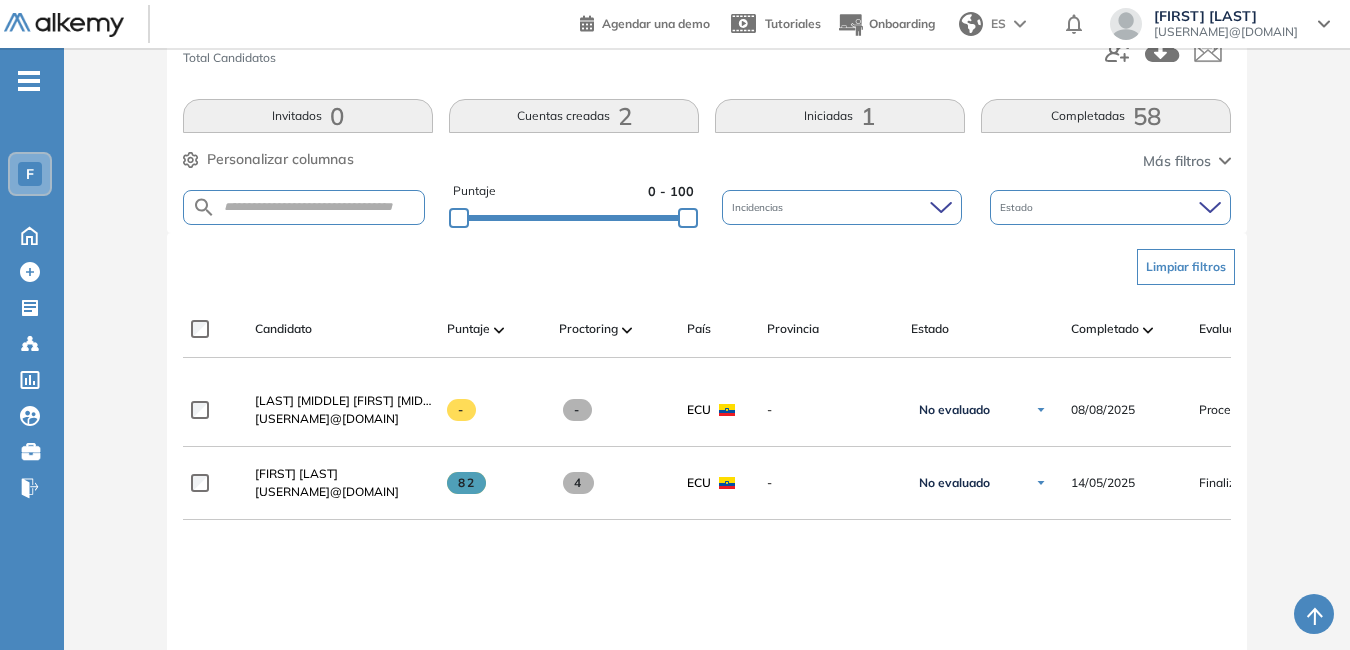 scroll, scrollTop: 326, scrollLeft: 0, axis: vertical 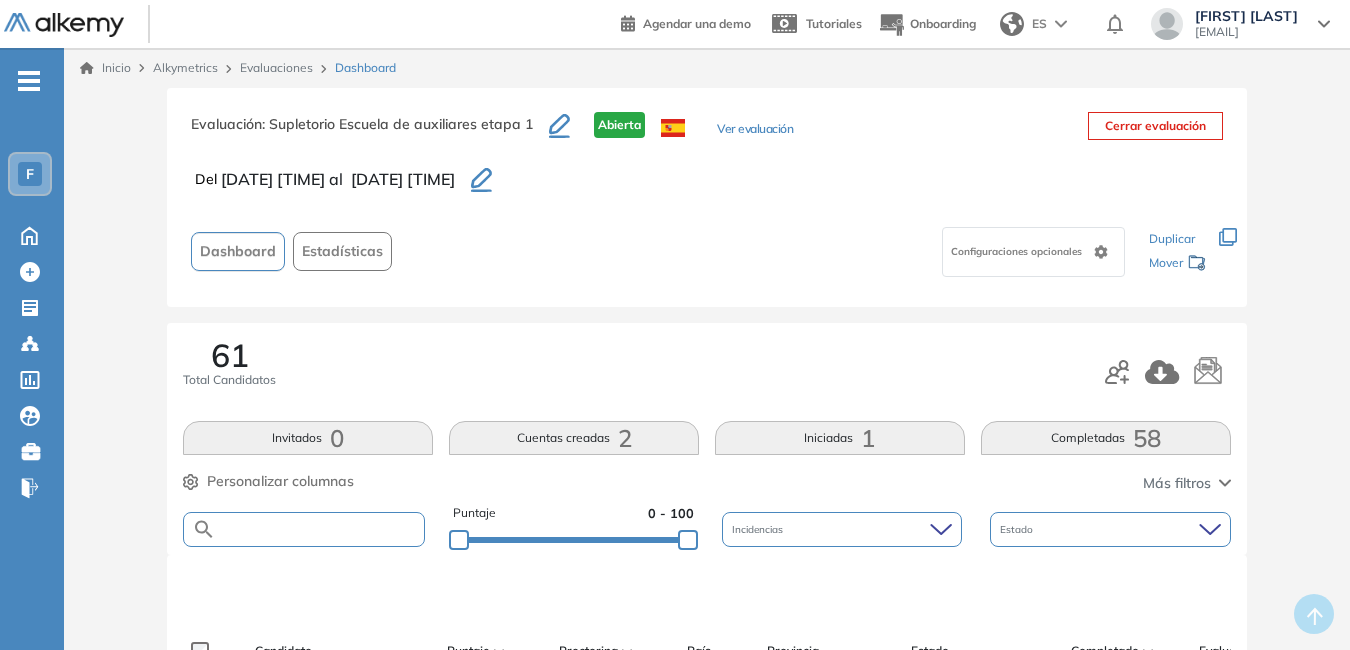 click at bounding box center [320, 529] 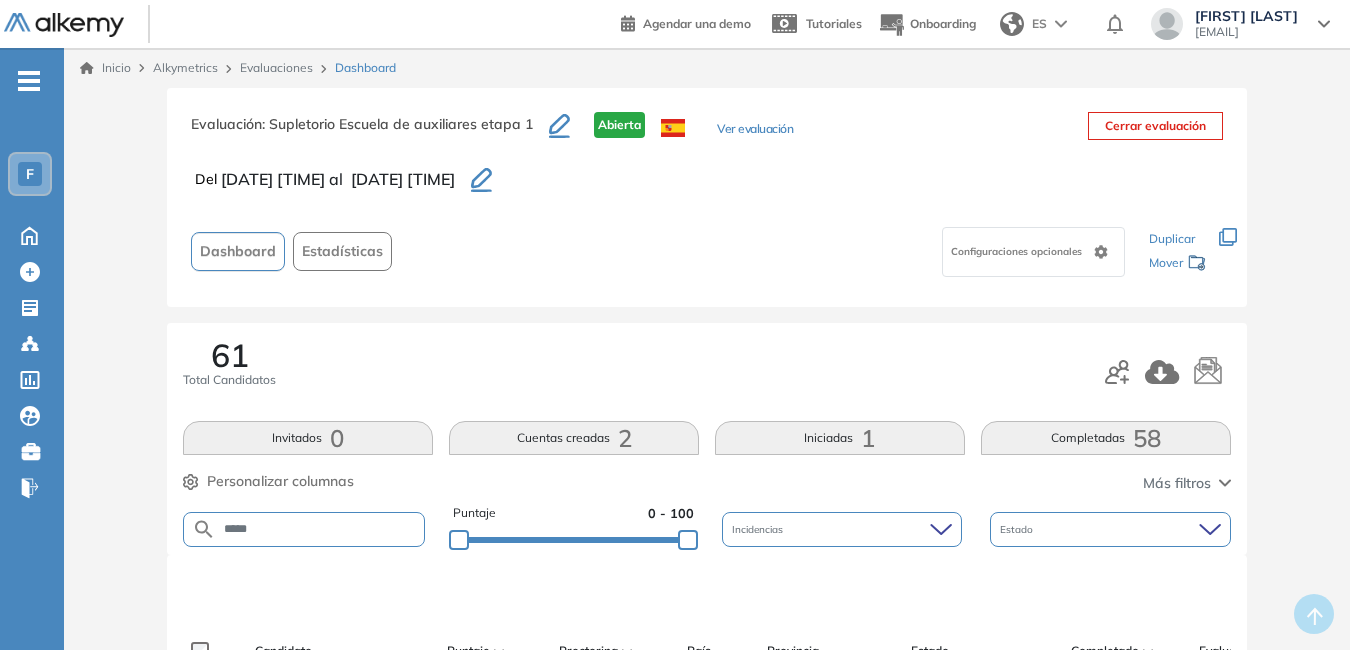 type on "*****" 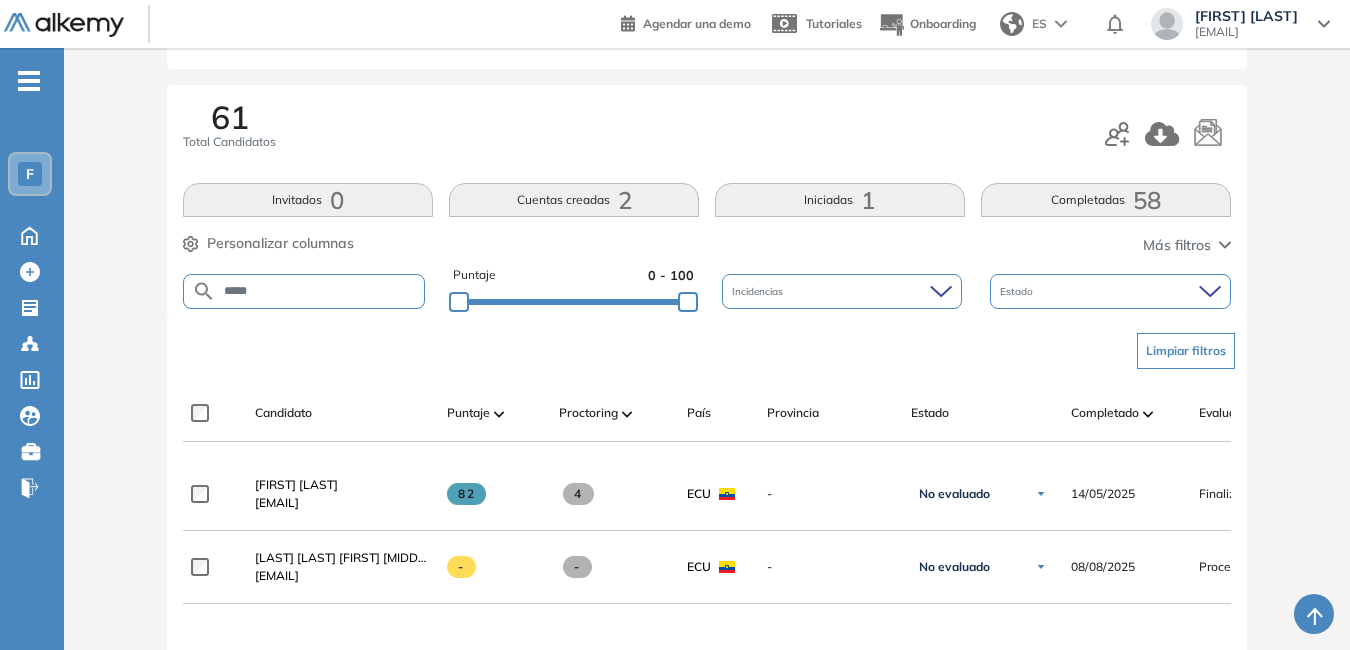 scroll, scrollTop: 310, scrollLeft: 0, axis: vertical 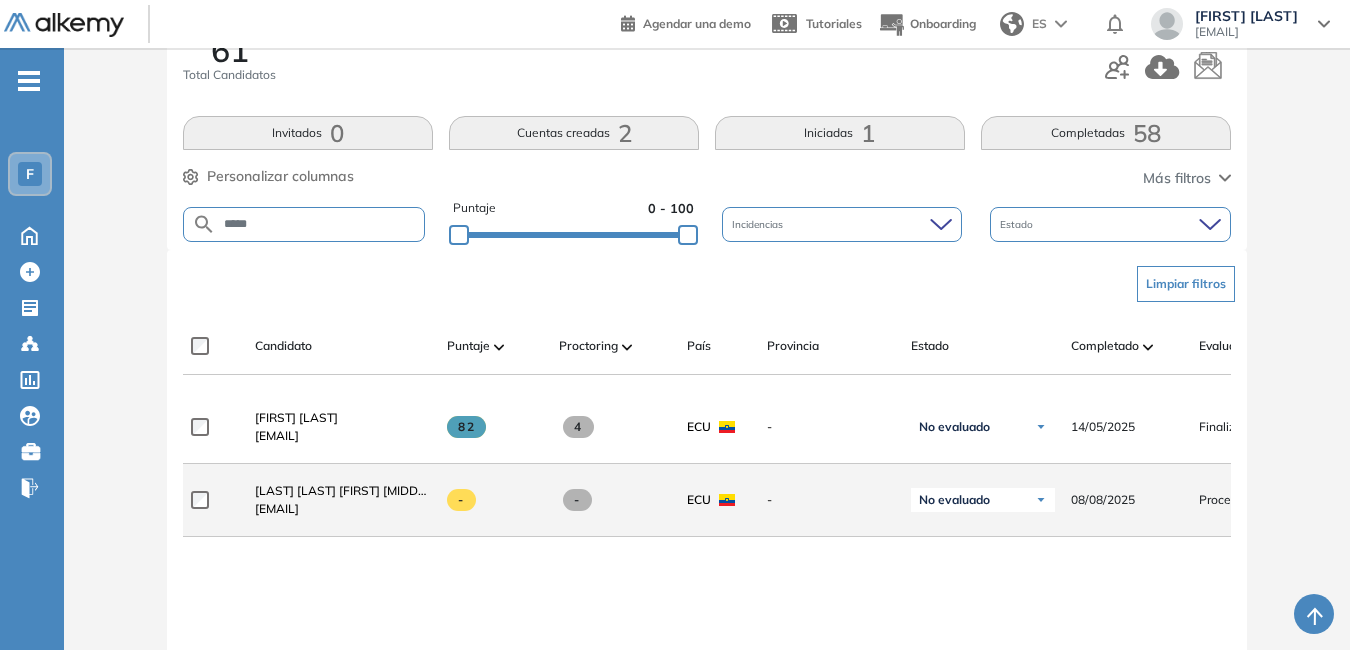 drag, startPoint x: 255, startPoint y: 516, endPoint x: 418, endPoint y: 519, distance: 163.0276 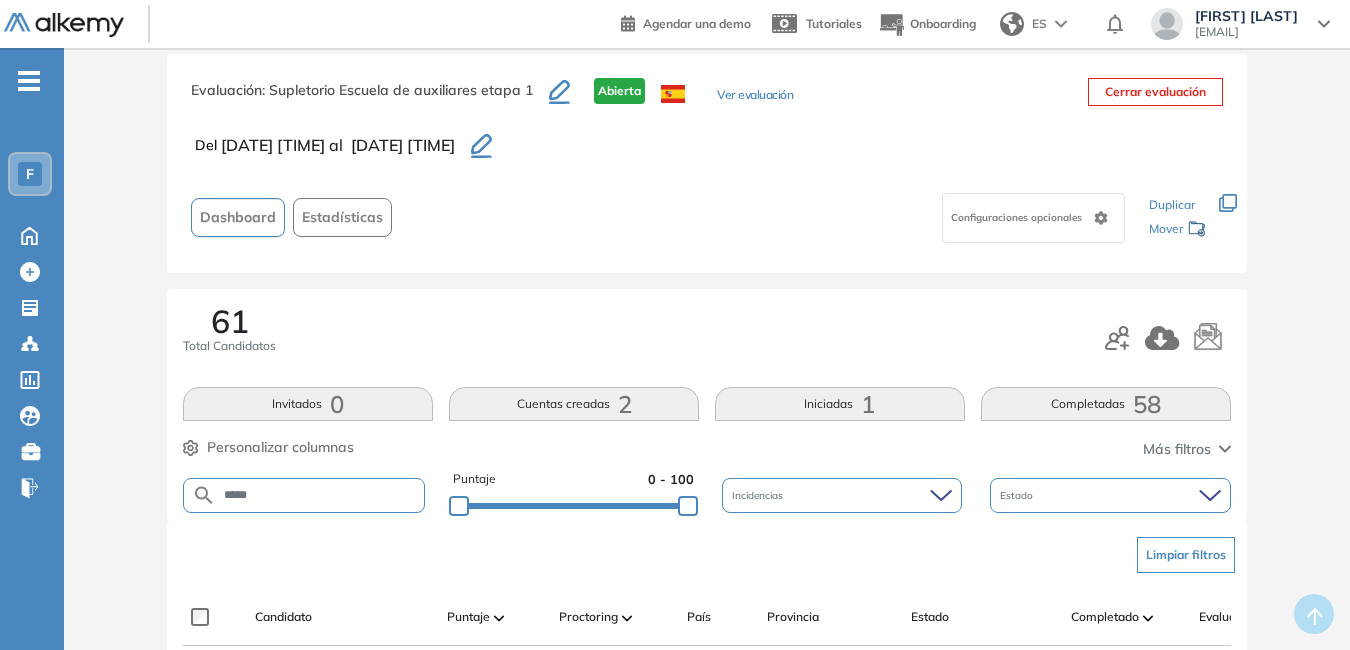 scroll, scrollTop: 17, scrollLeft: 0, axis: vertical 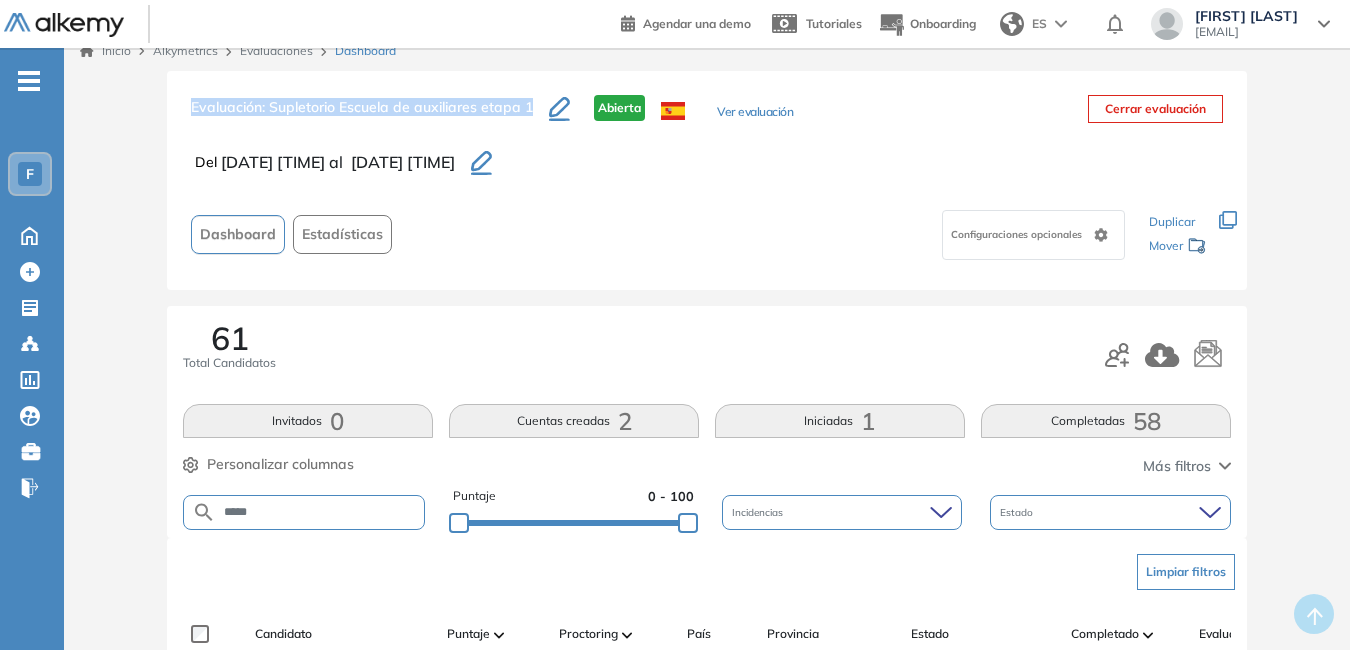 drag, startPoint x: 190, startPoint y: 108, endPoint x: 533, endPoint y: 111, distance: 343.01312 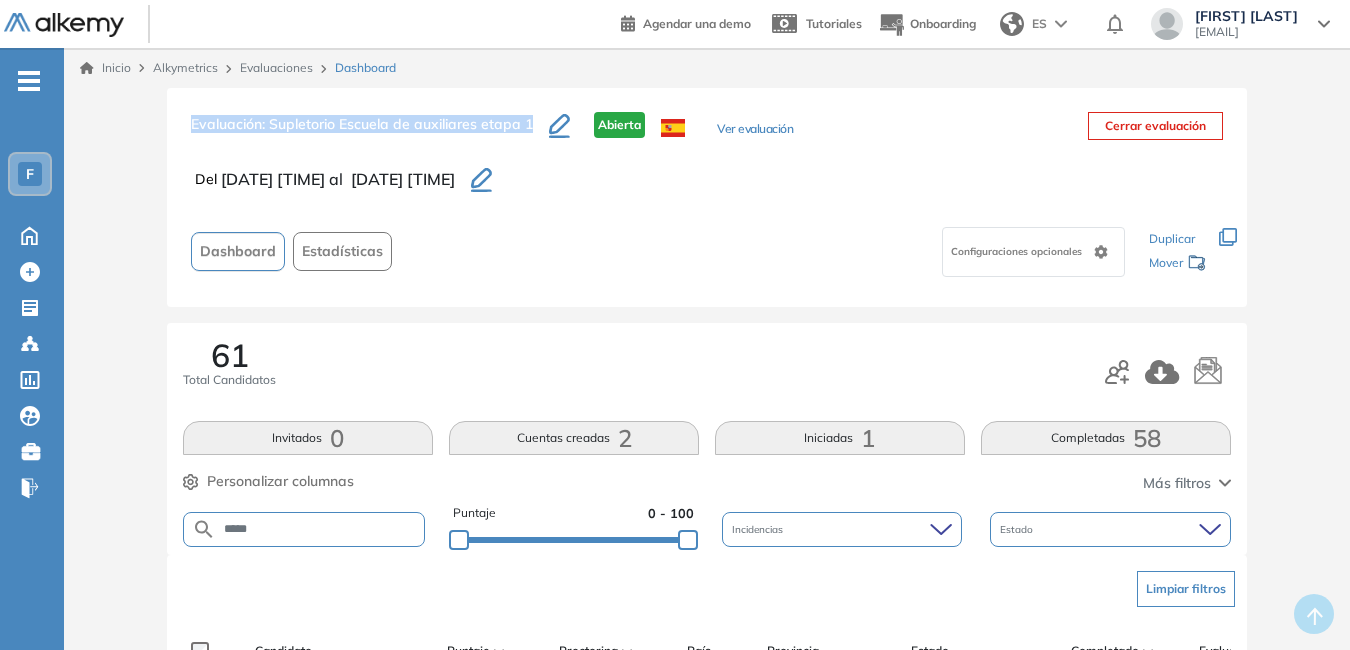 click on "Evaluaciones" at bounding box center [276, 67] 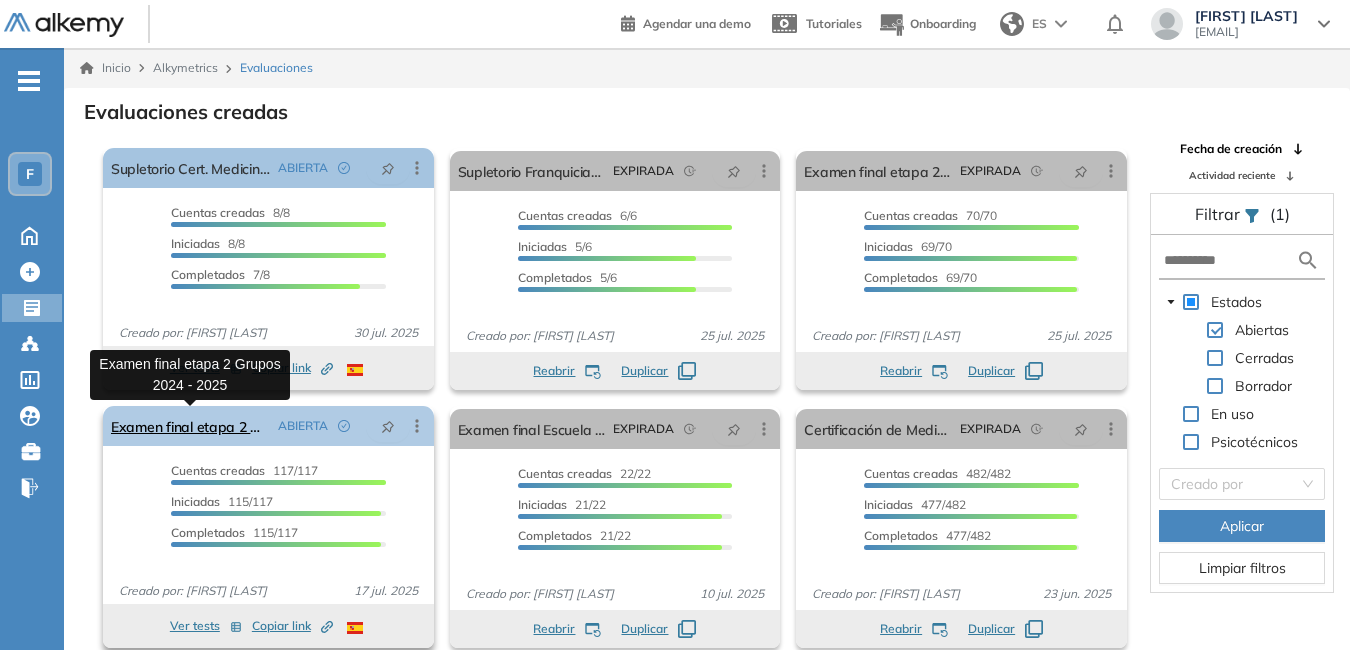 click on "Examen final etapa 2 Grupos 2024 - 2025" at bounding box center (190, 426) 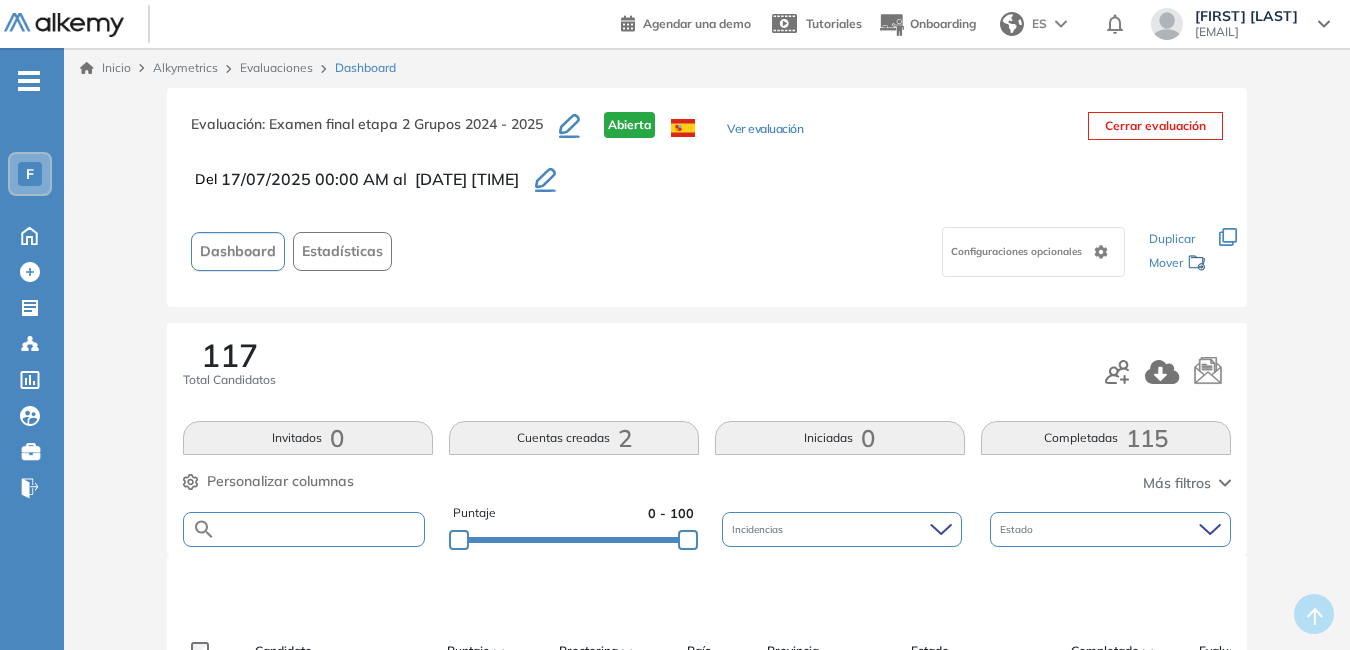 click at bounding box center (320, 529) 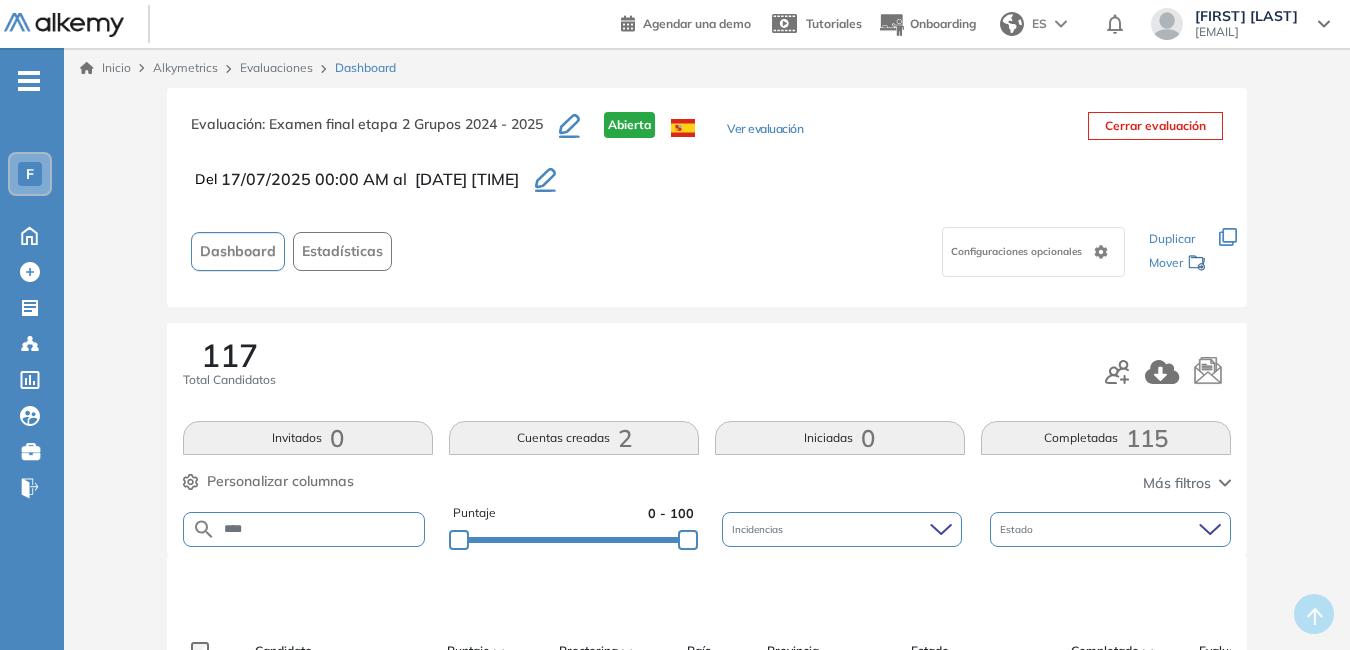 type on "****" 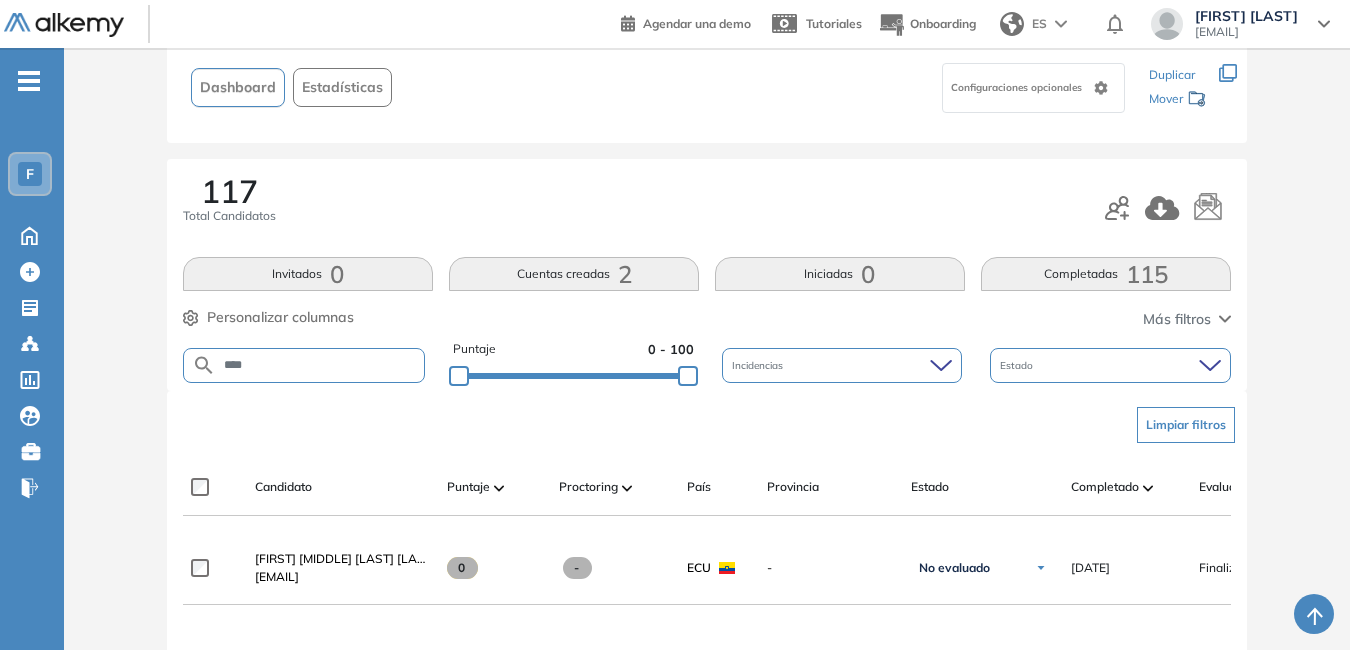 scroll, scrollTop: 195, scrollLeft: 0, axis: vertical 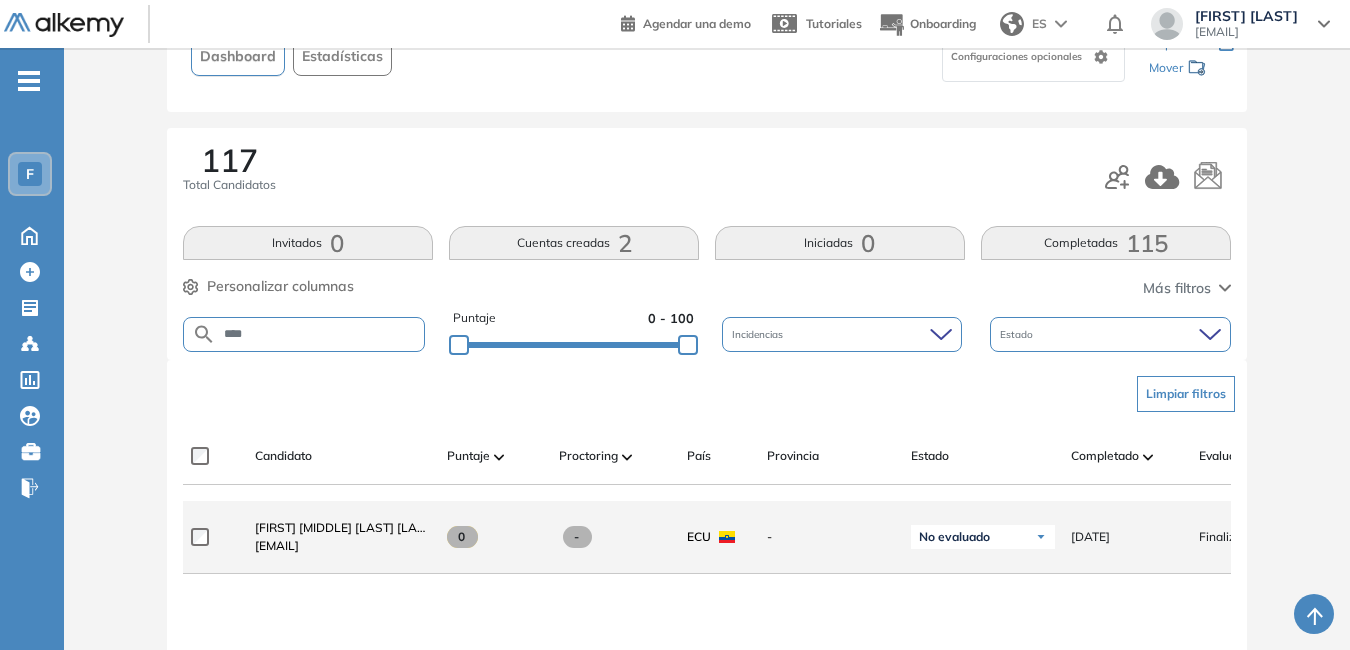drag, startPoint x: 254, startPoint y: 556, endPoint x: 399, endPoint y: 572, distance: 145.88008 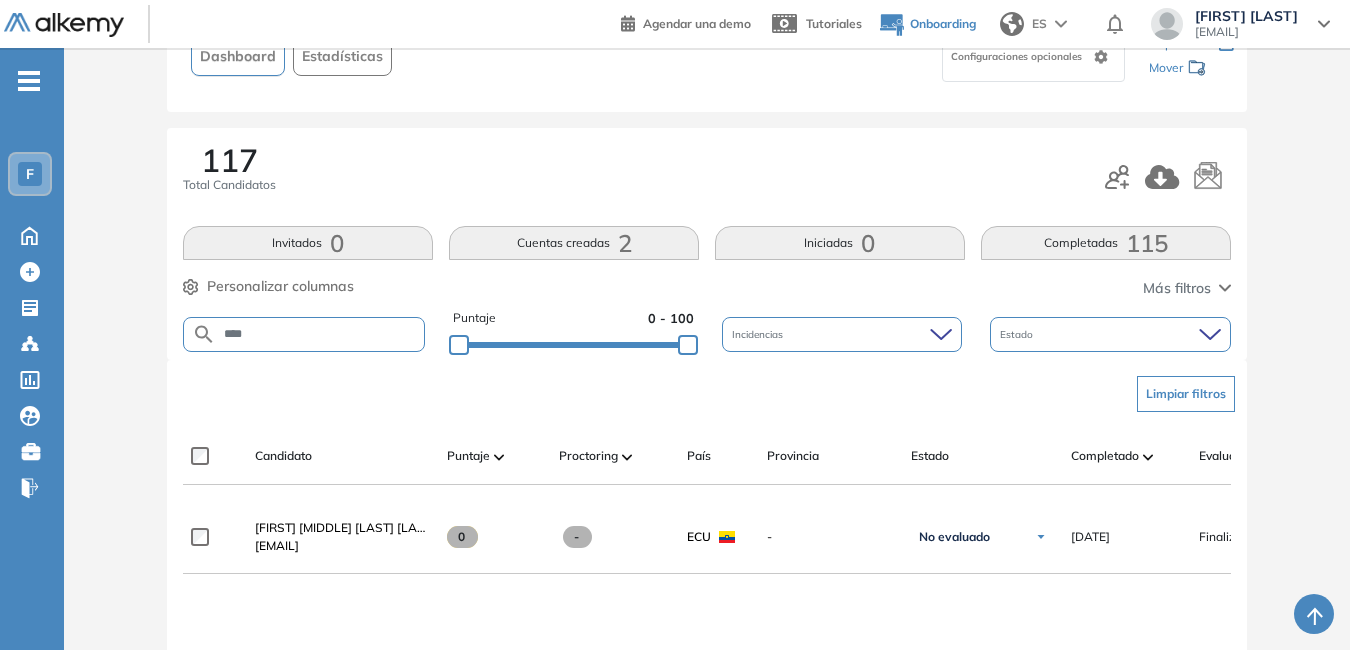 copy on "[EMAIL]" 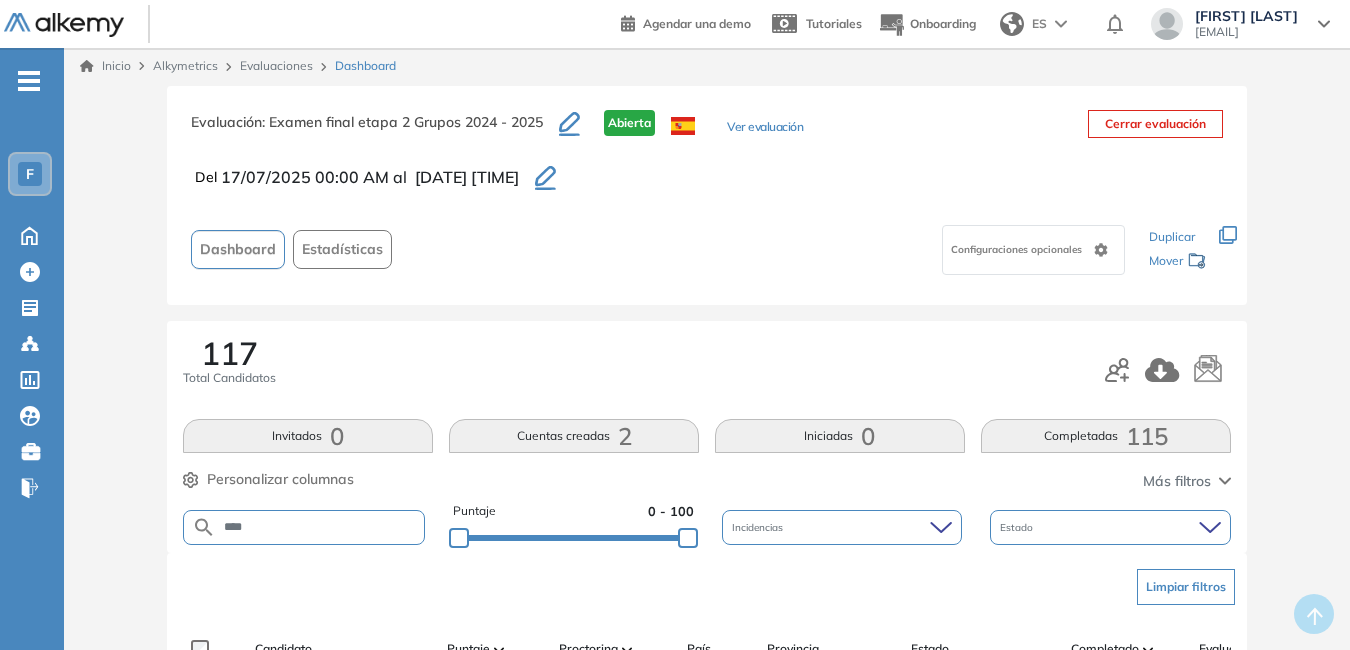scroll, scrollTop: 0, scrollLeft: 0, axis: both 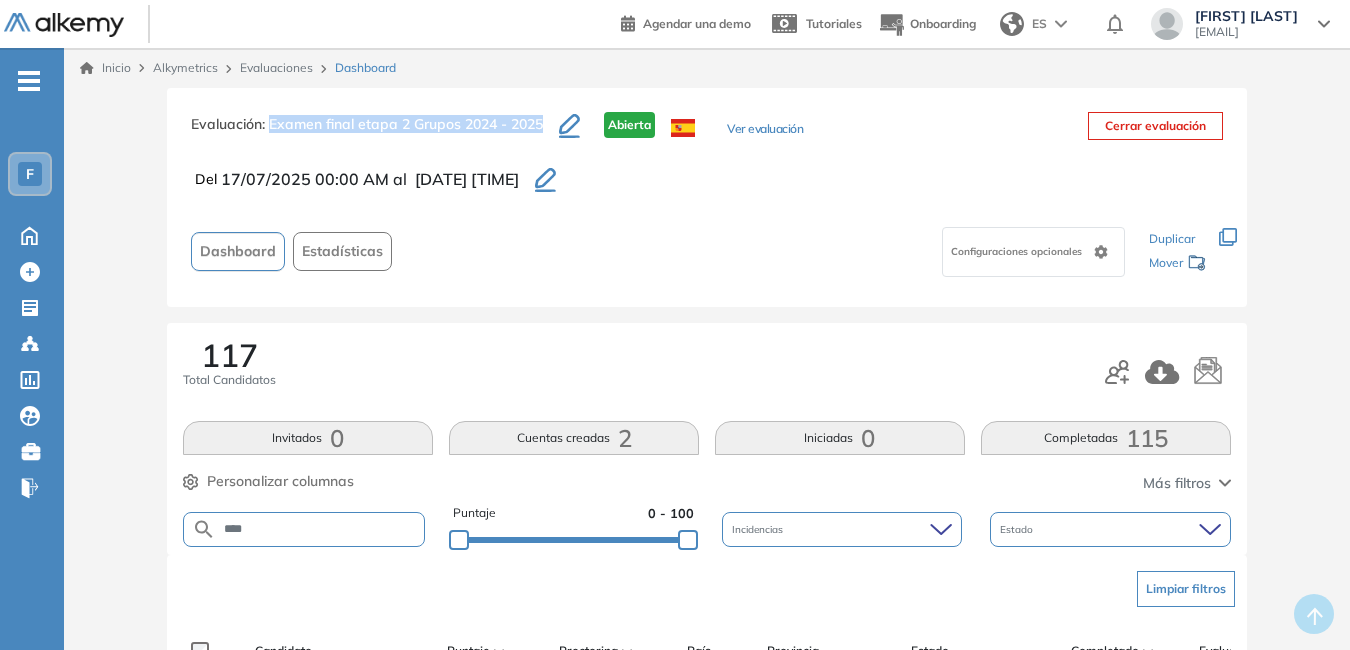 drag, startPoint x: 269, startPoint y: 122, endPoint x: 548, endPoint y: 127, distance: 279.0448 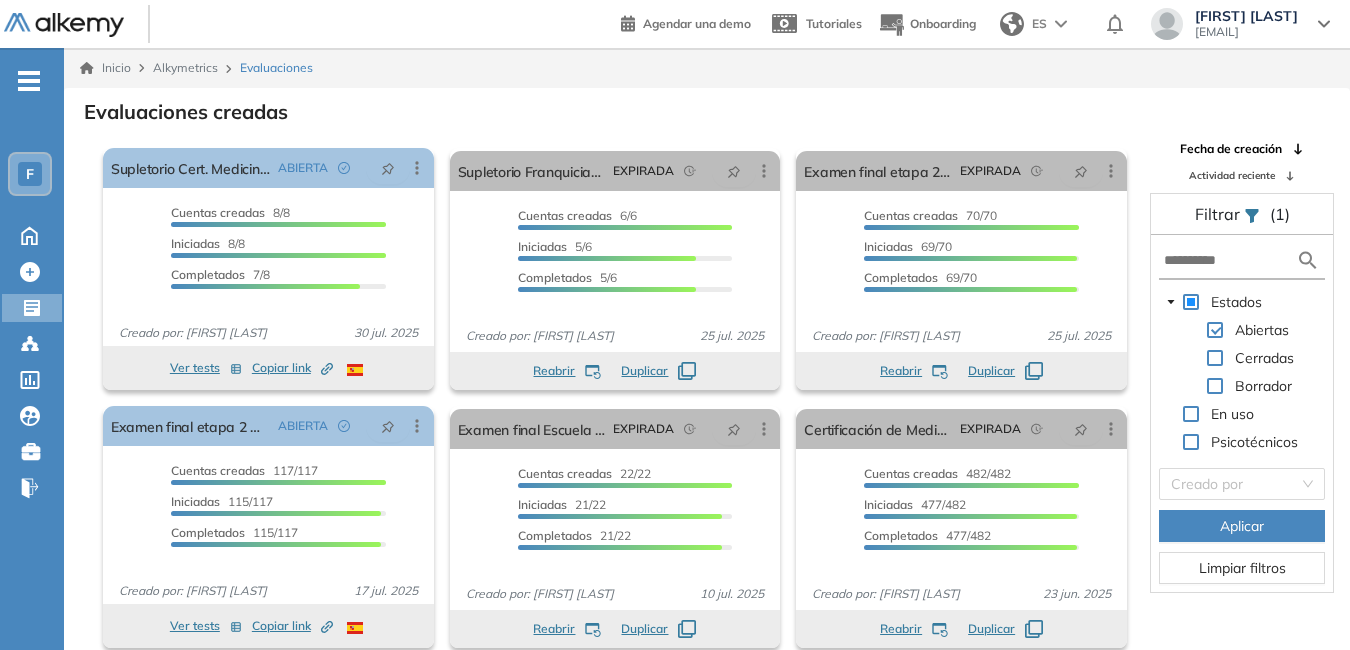 scroll, scrollTop: 48, scrollLeft: 0, axis: vertical 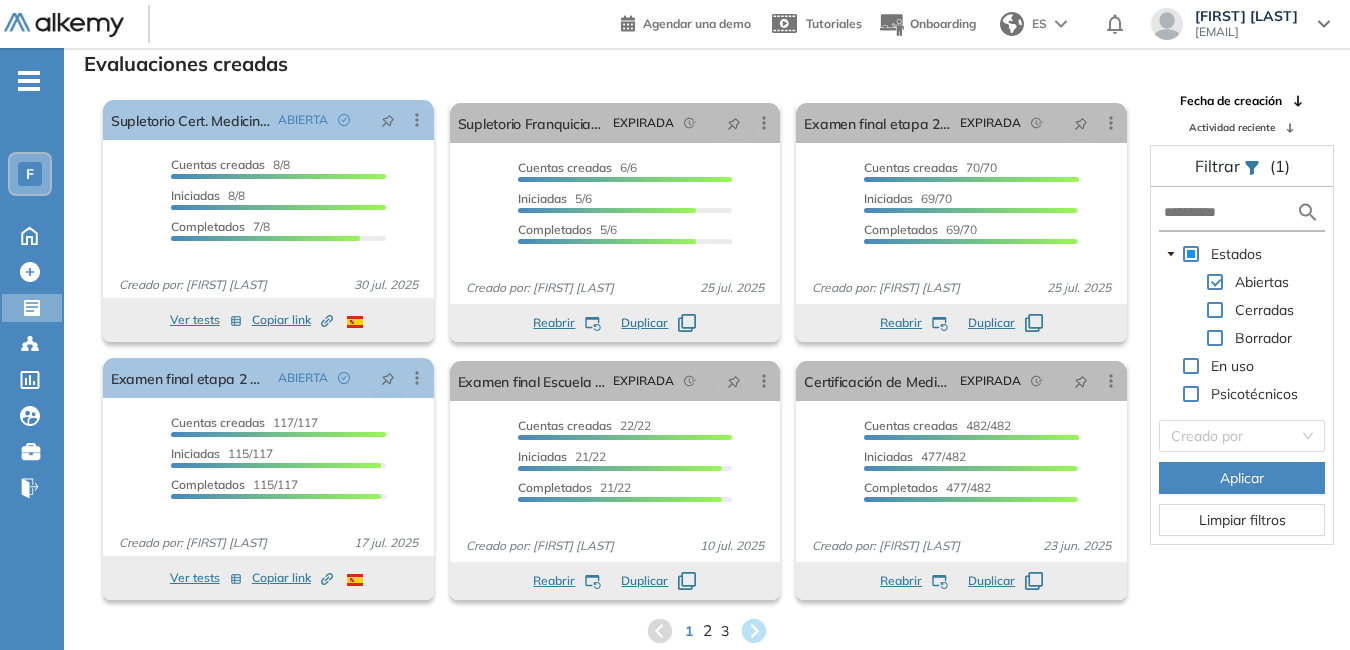 click on "2" at bounding box center (707, 630) 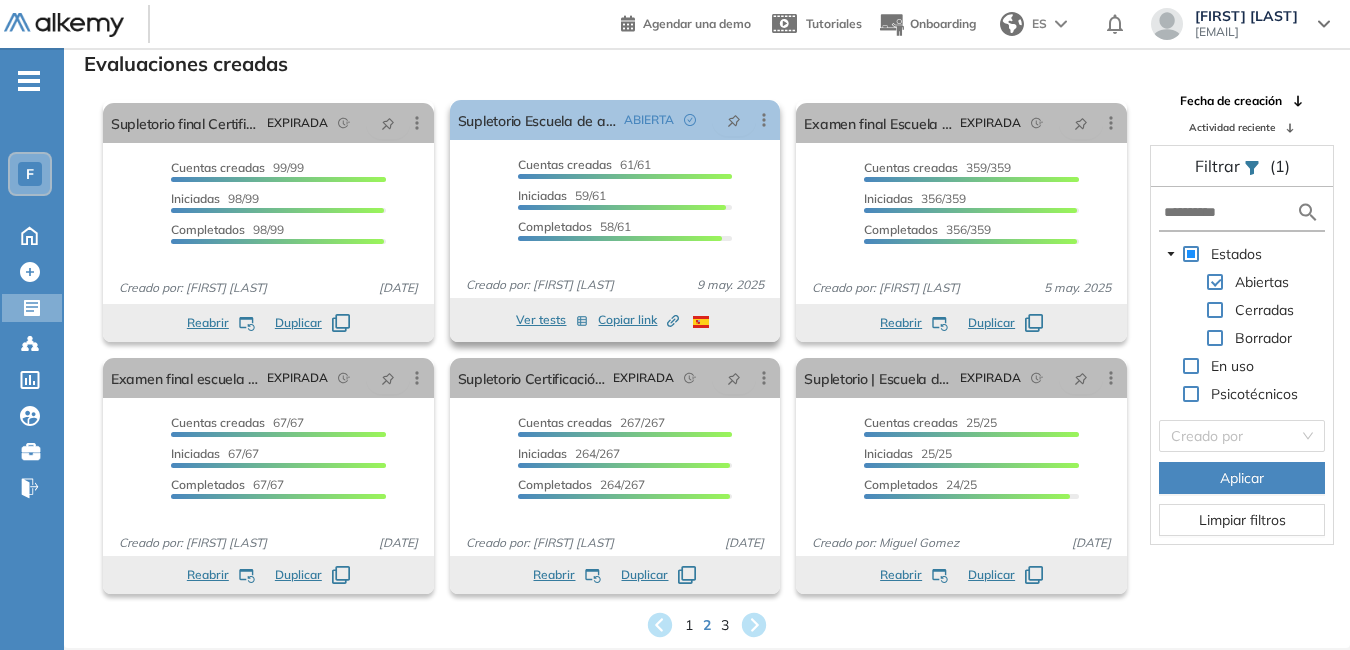 click on "Iniciadas" at bounding box center [542, 195] 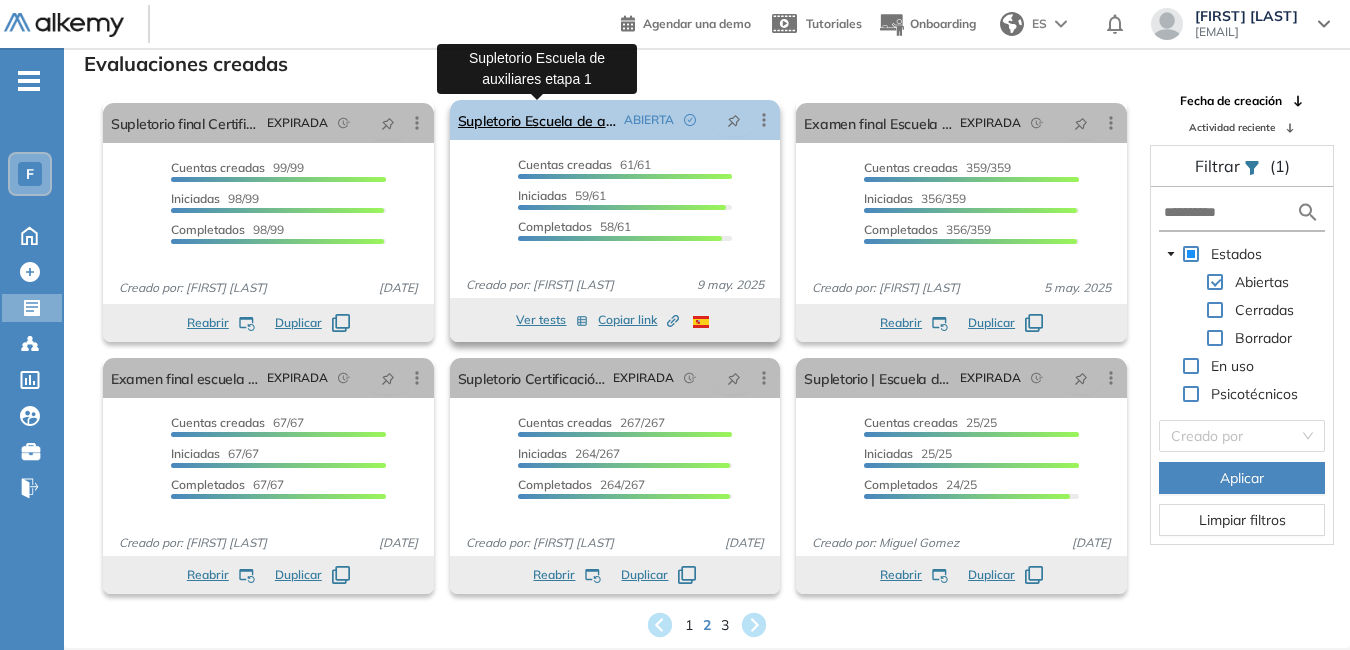 click on "Supletorio Escuela de auxiliares etapa 1" at bounding box center [537, 120] 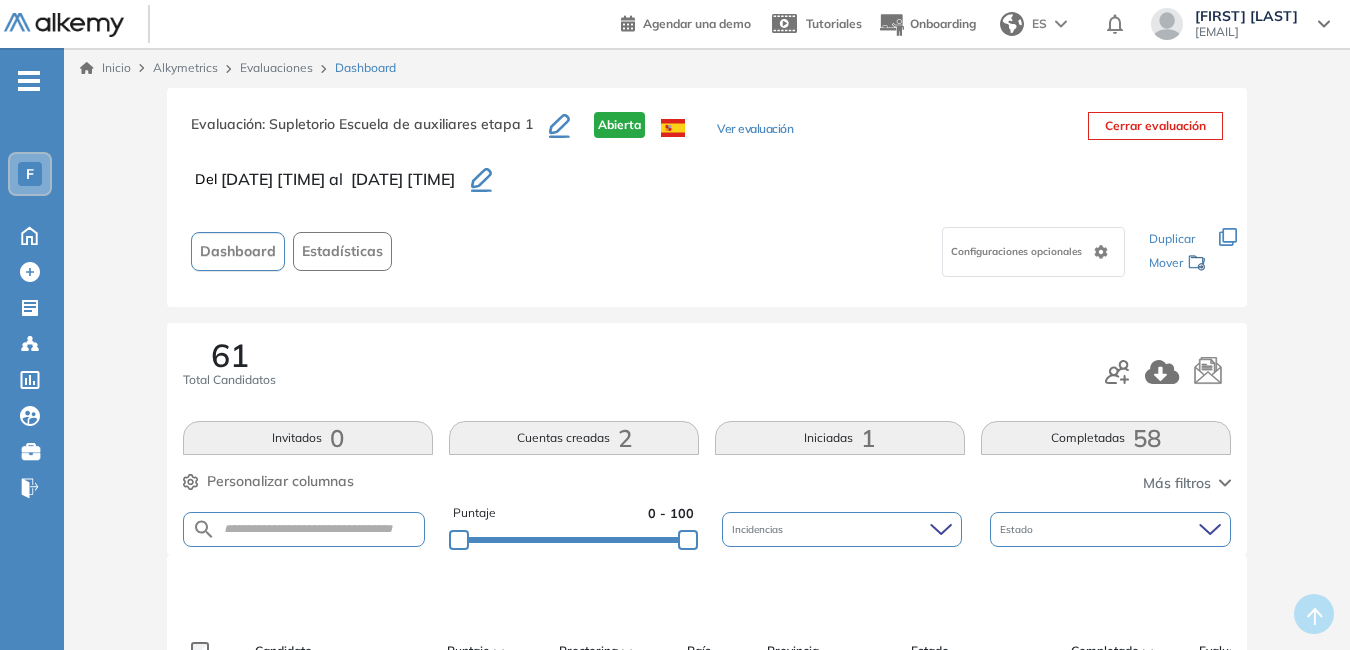 click at bounding box center (304, 529) 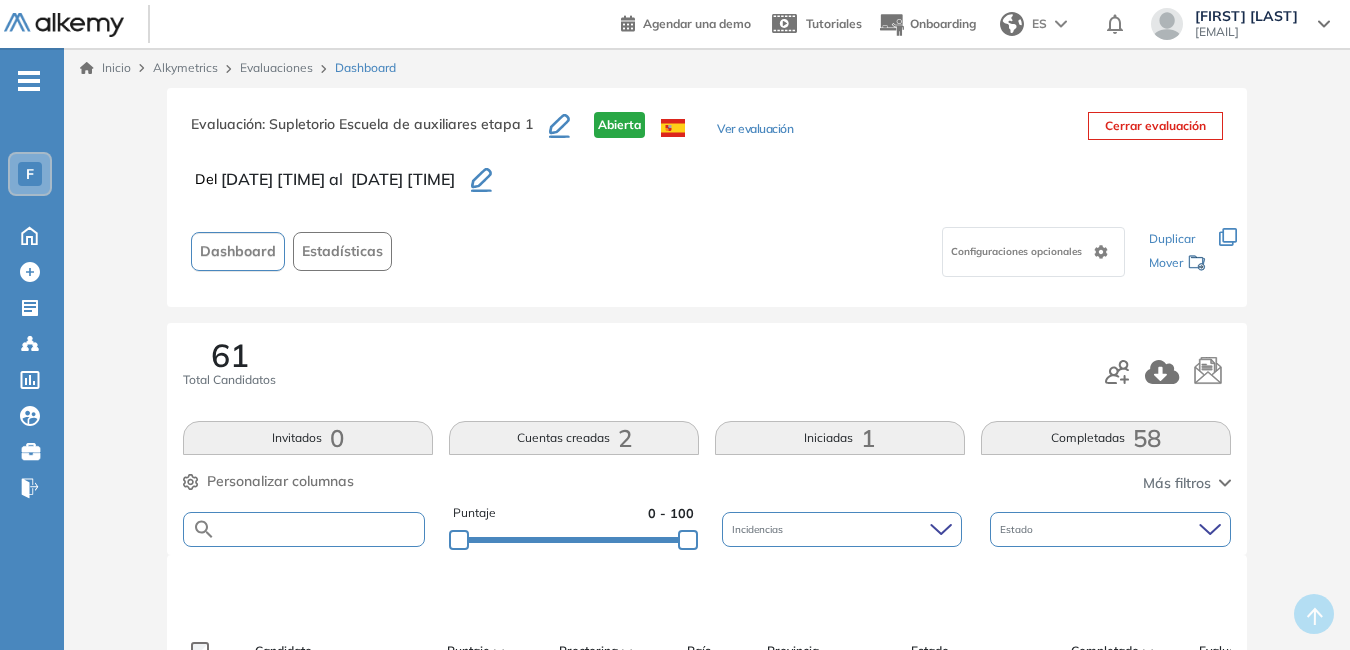 click at bounding box center (320, 529) 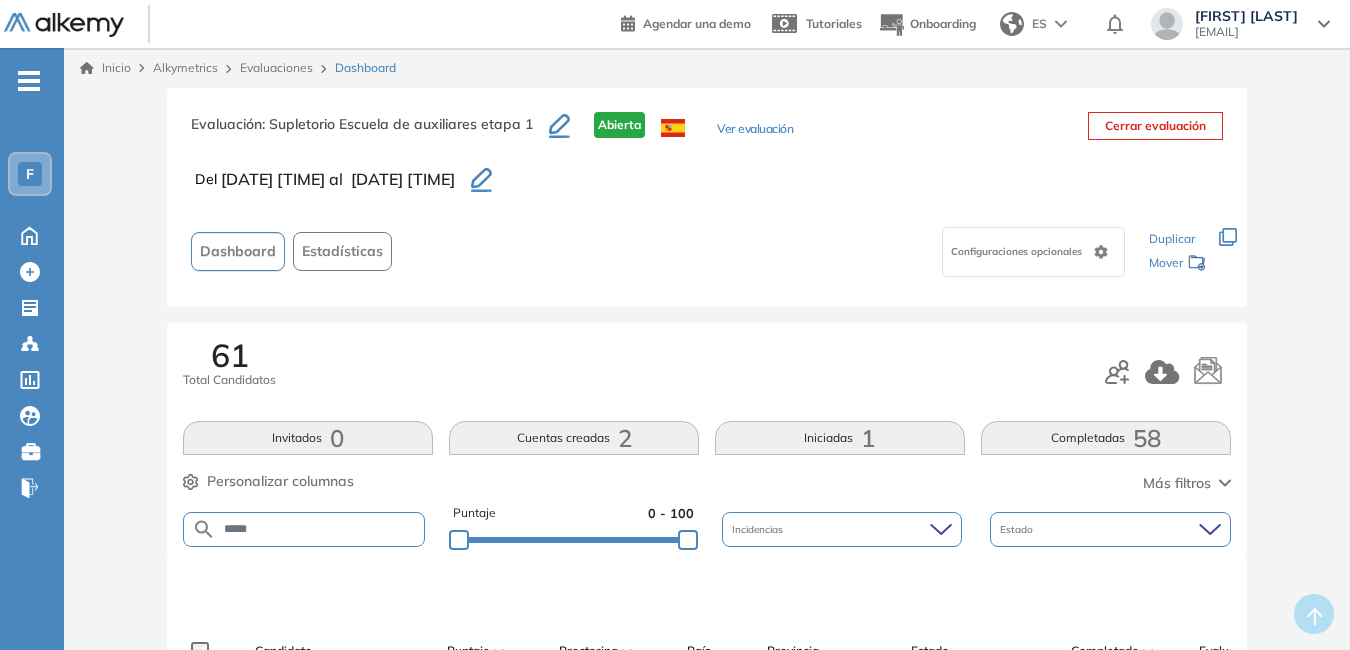 type on "*****" 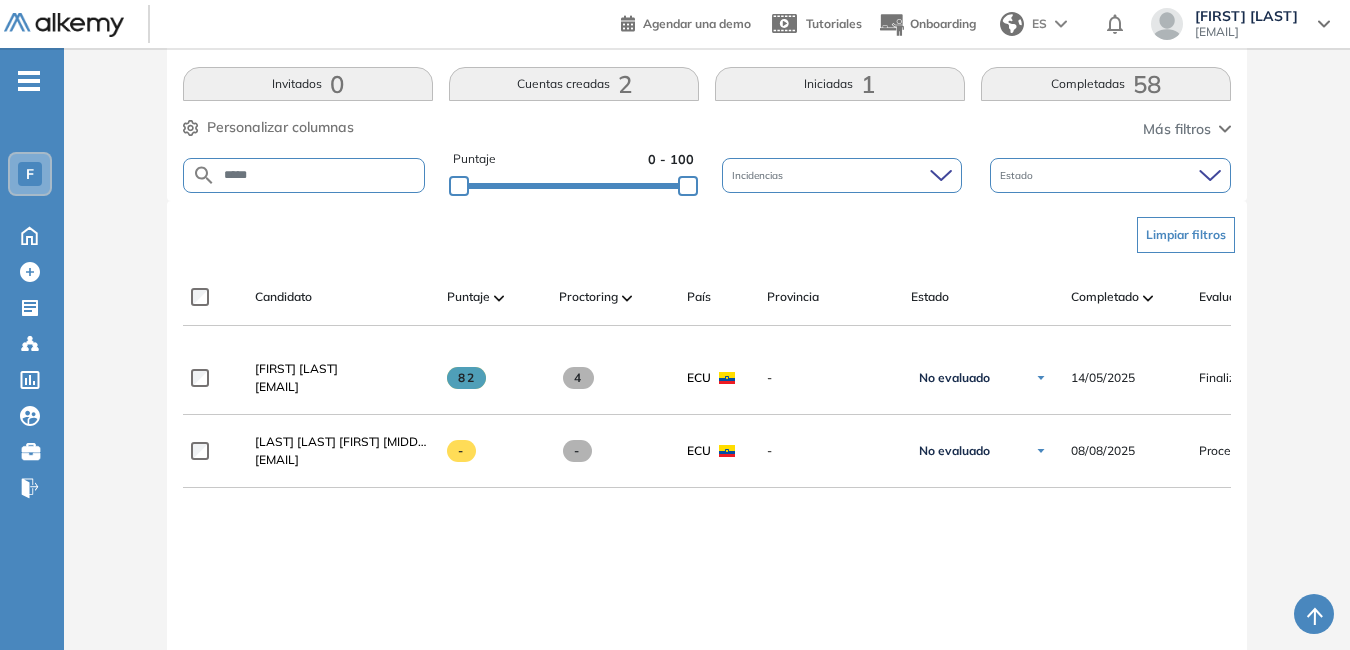 scroll, scrollTop: 407, scrollLeft: 0, axis: vertical 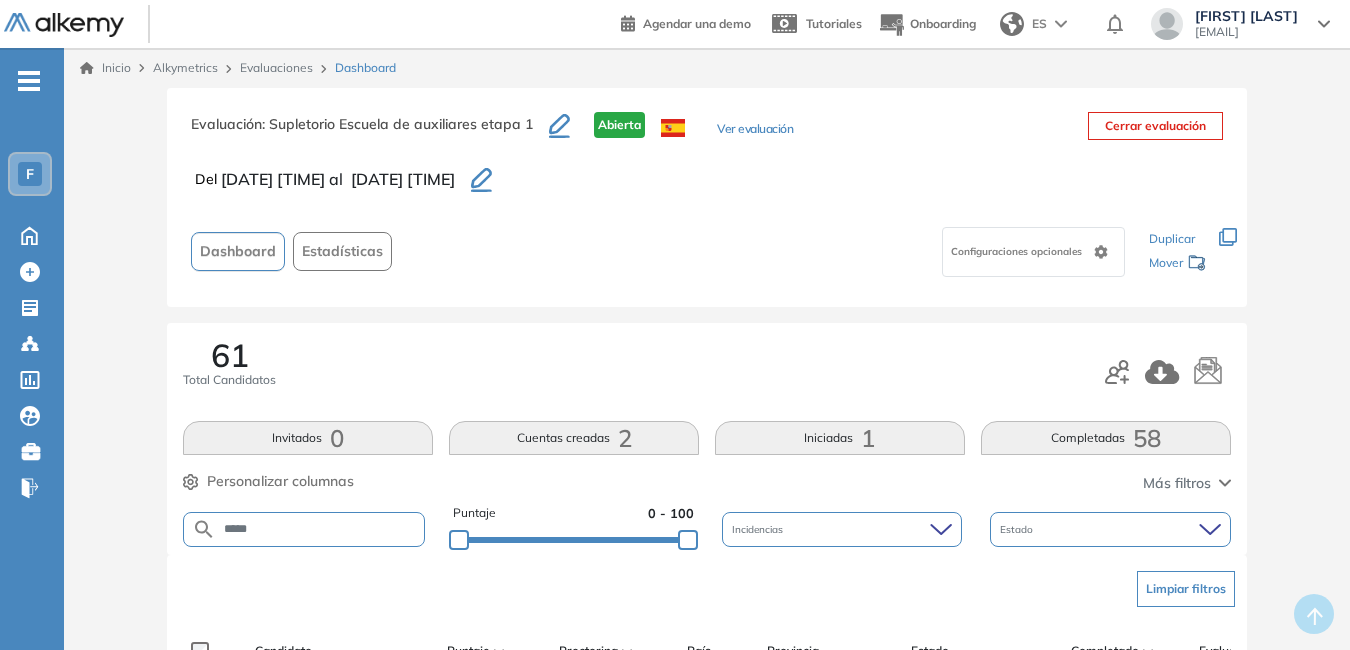 click on "Evaluaciones" at bounding box center [276, 67] 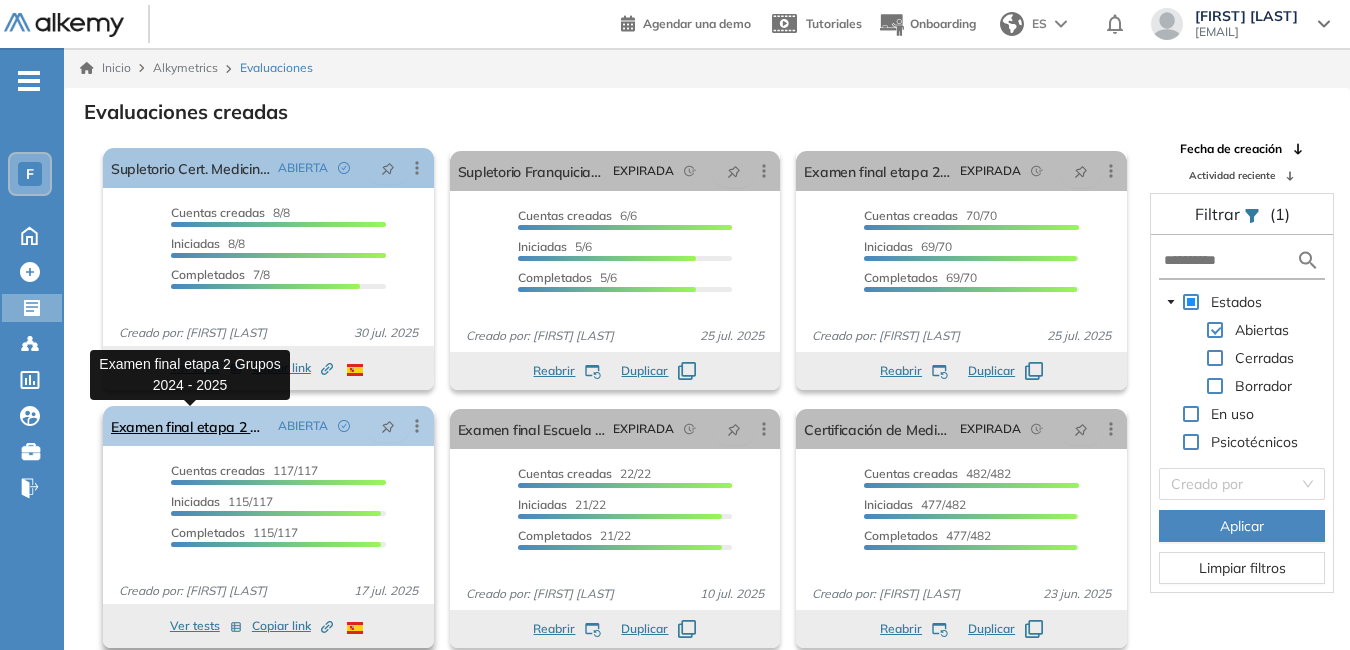 click on "Examen final etapa 2 Grupos 2024 - 2025" at bounding box center (190, 426) 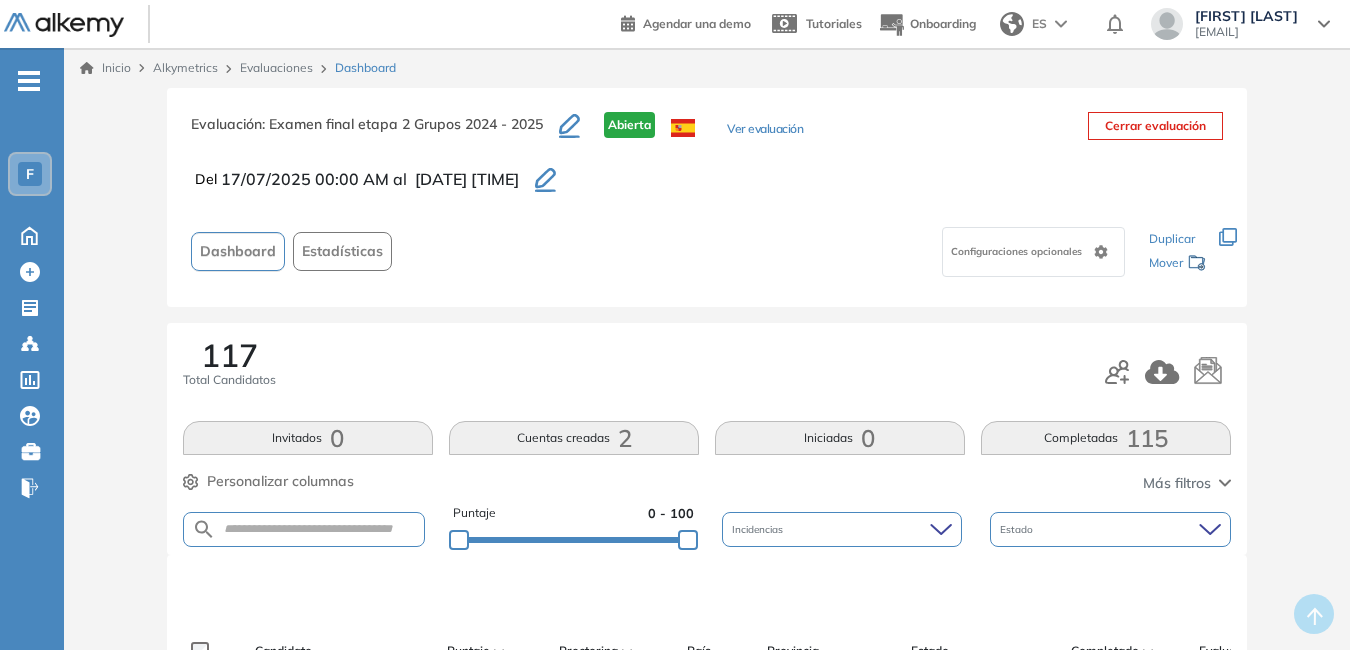 click at bounding box center [304, 529] 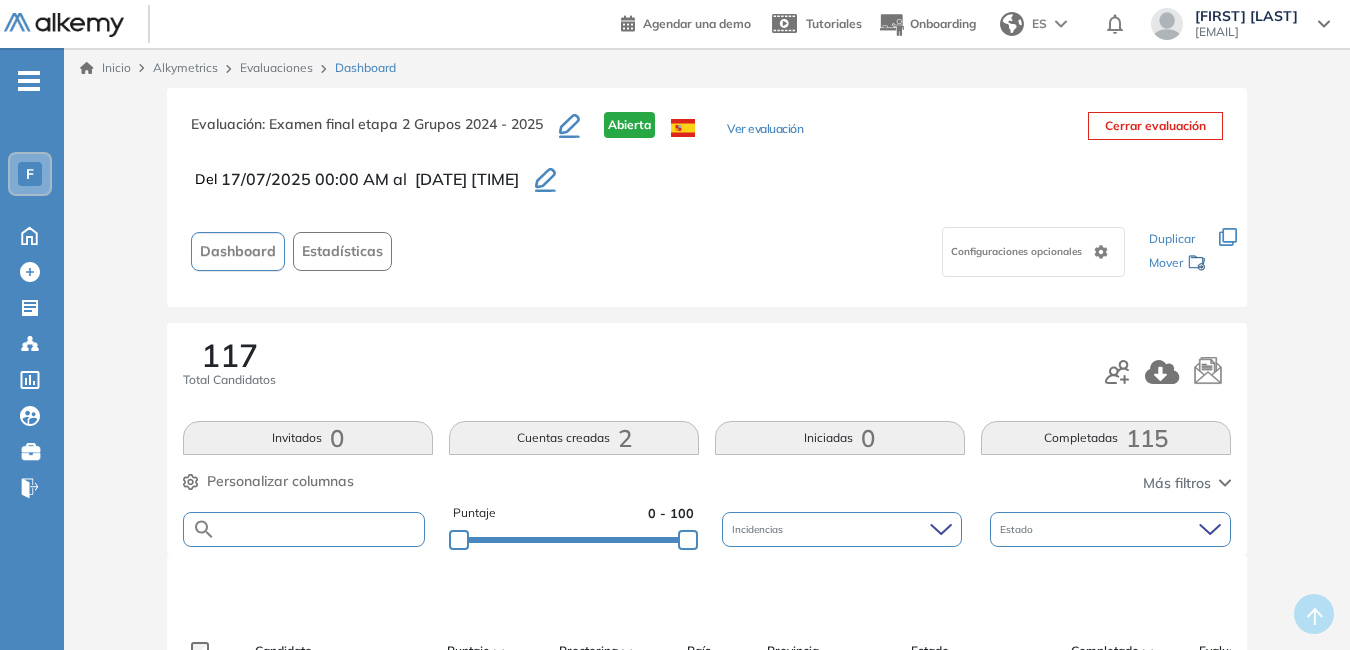 click at bounding box center [320, 529] 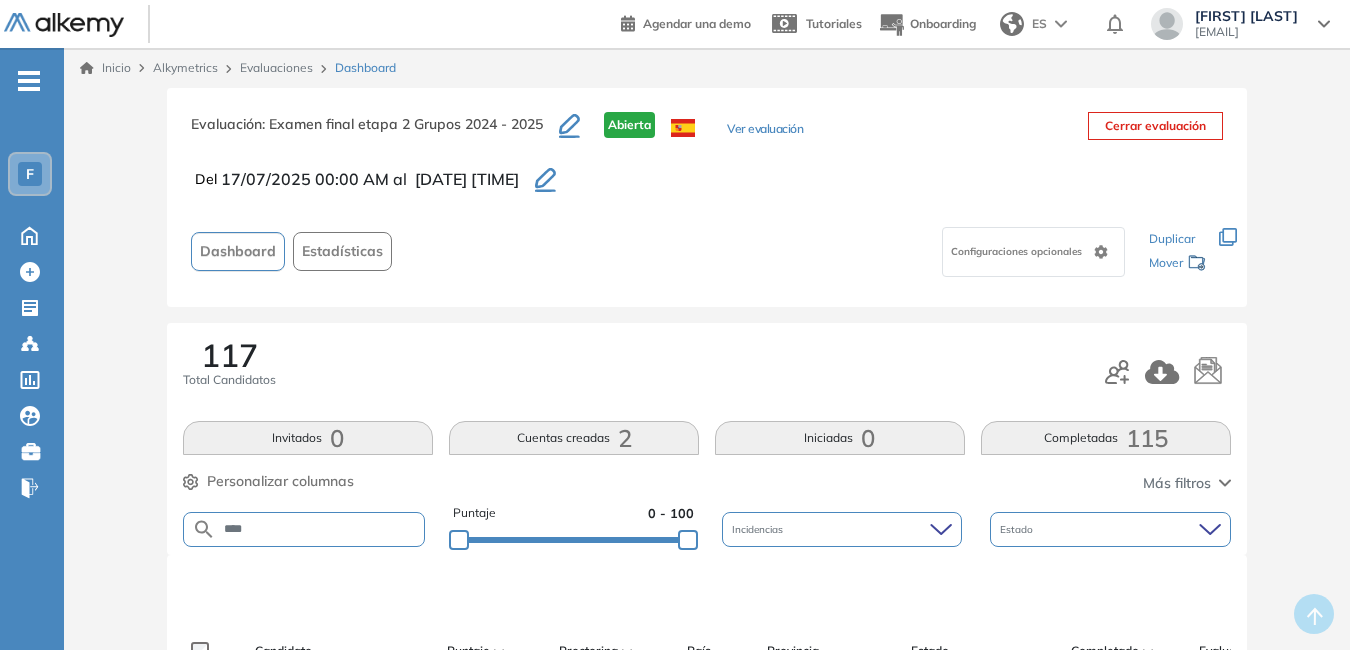type on "****" 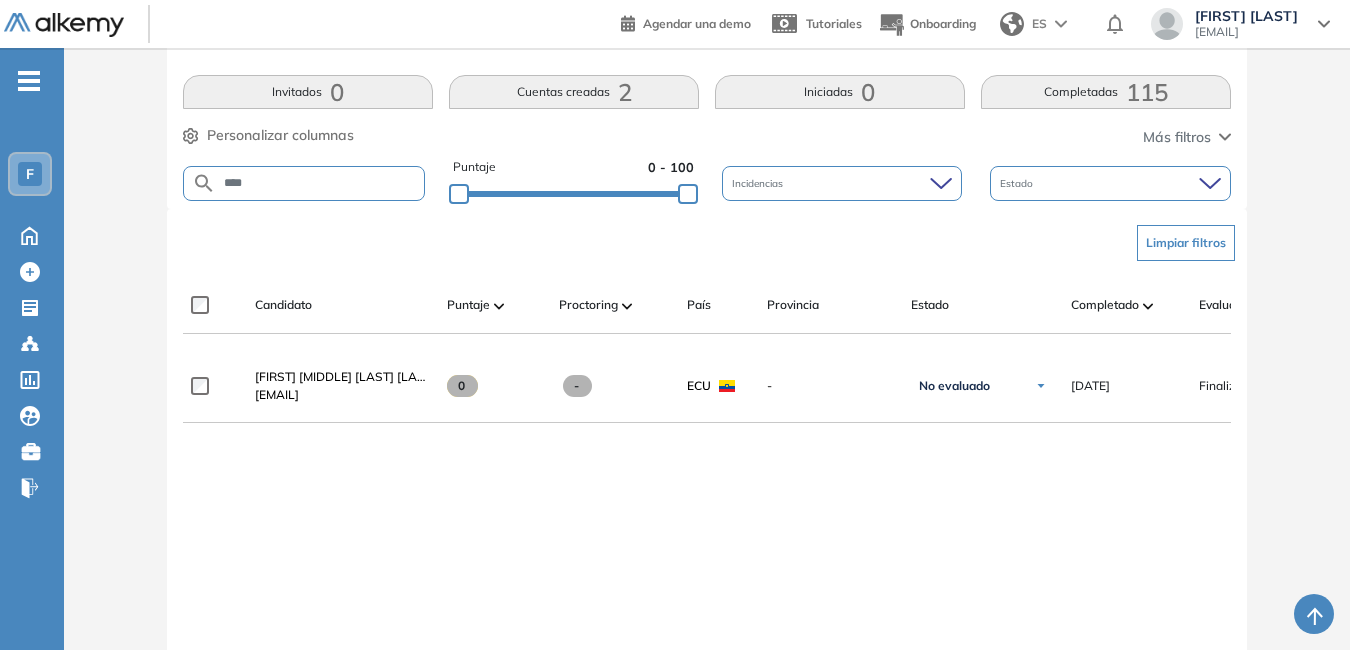 scroll, scrollTop: 380, scrollLeft: 0, axis: vertical 